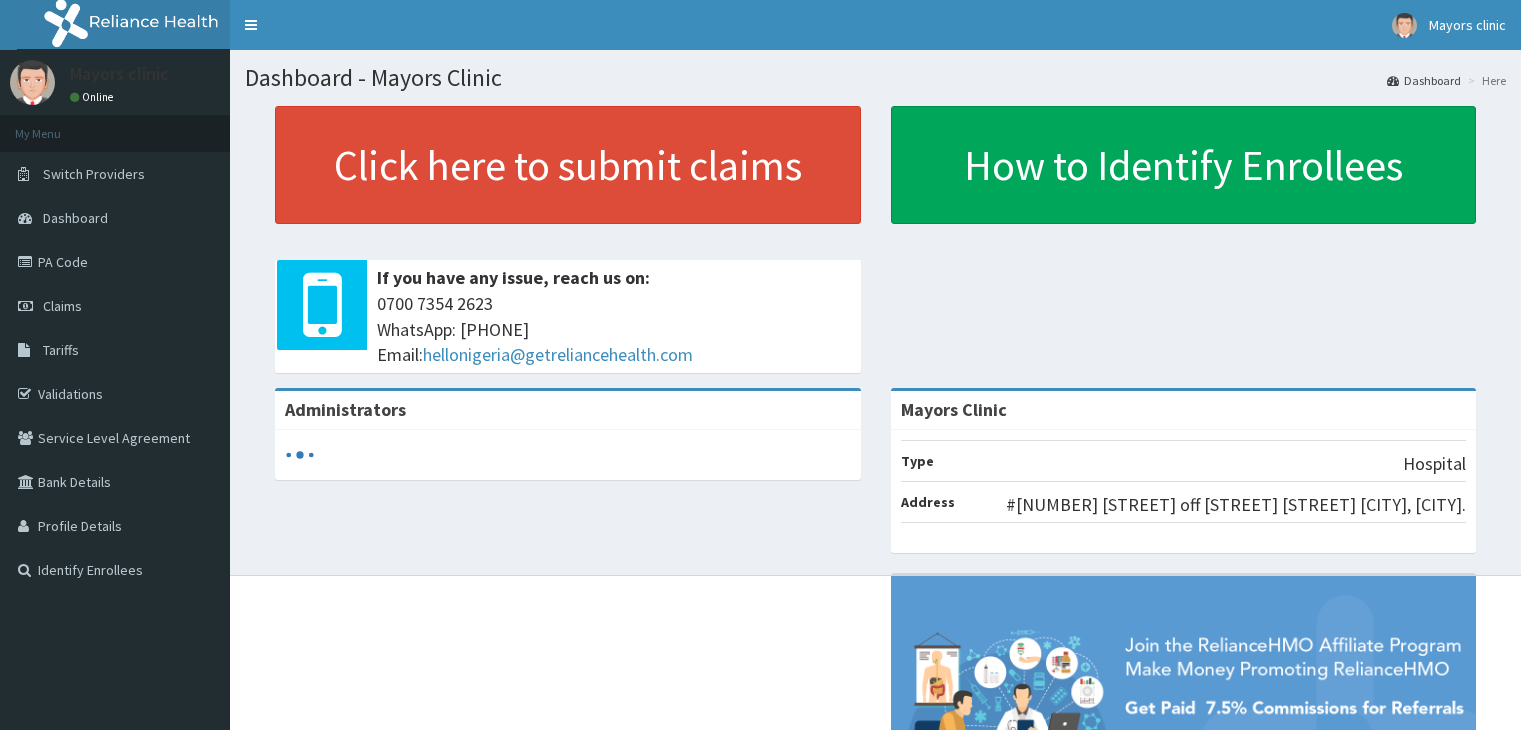 scroll, scrollTop: 0, scrollLeft: 0, axis: both 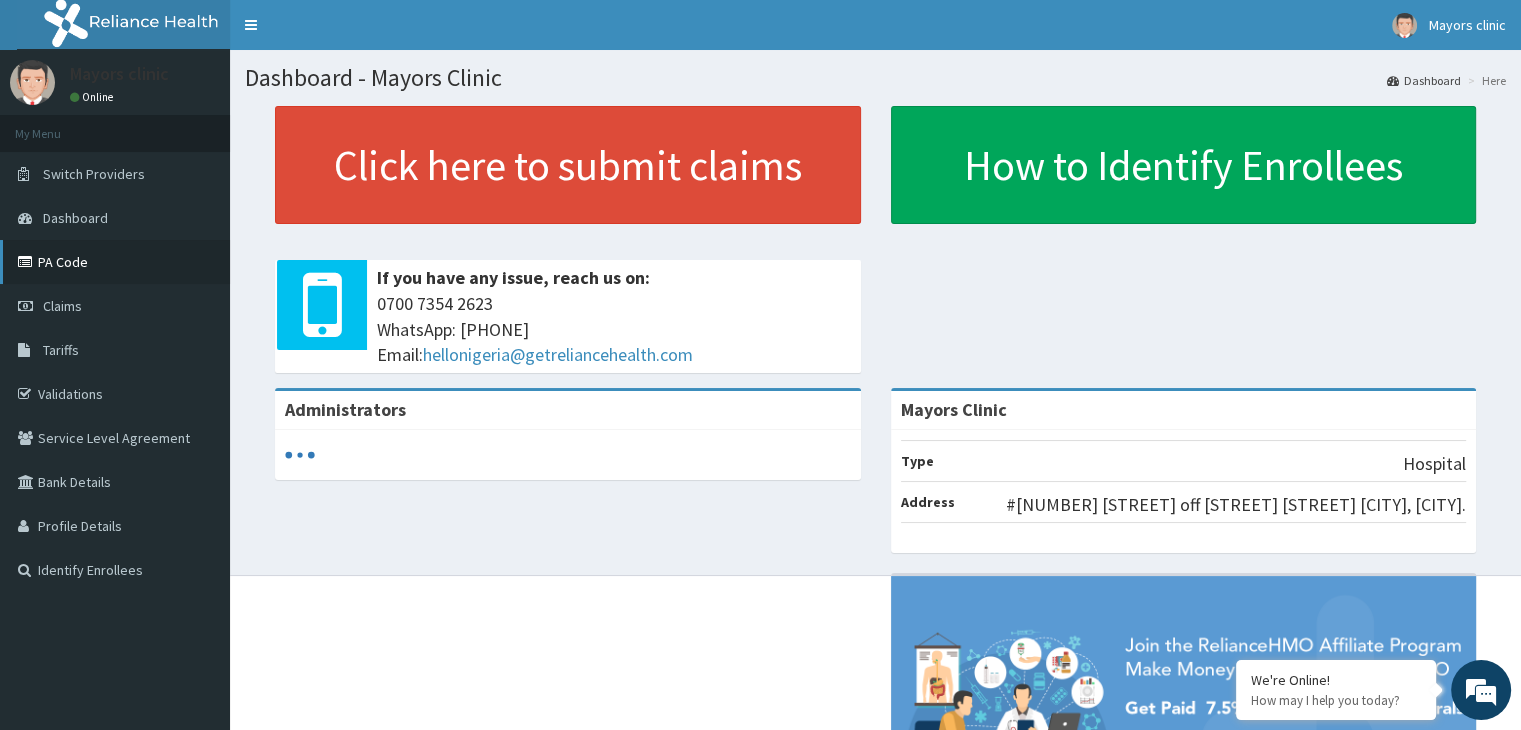 click on "PA Code" at bounding box center [115, 262] 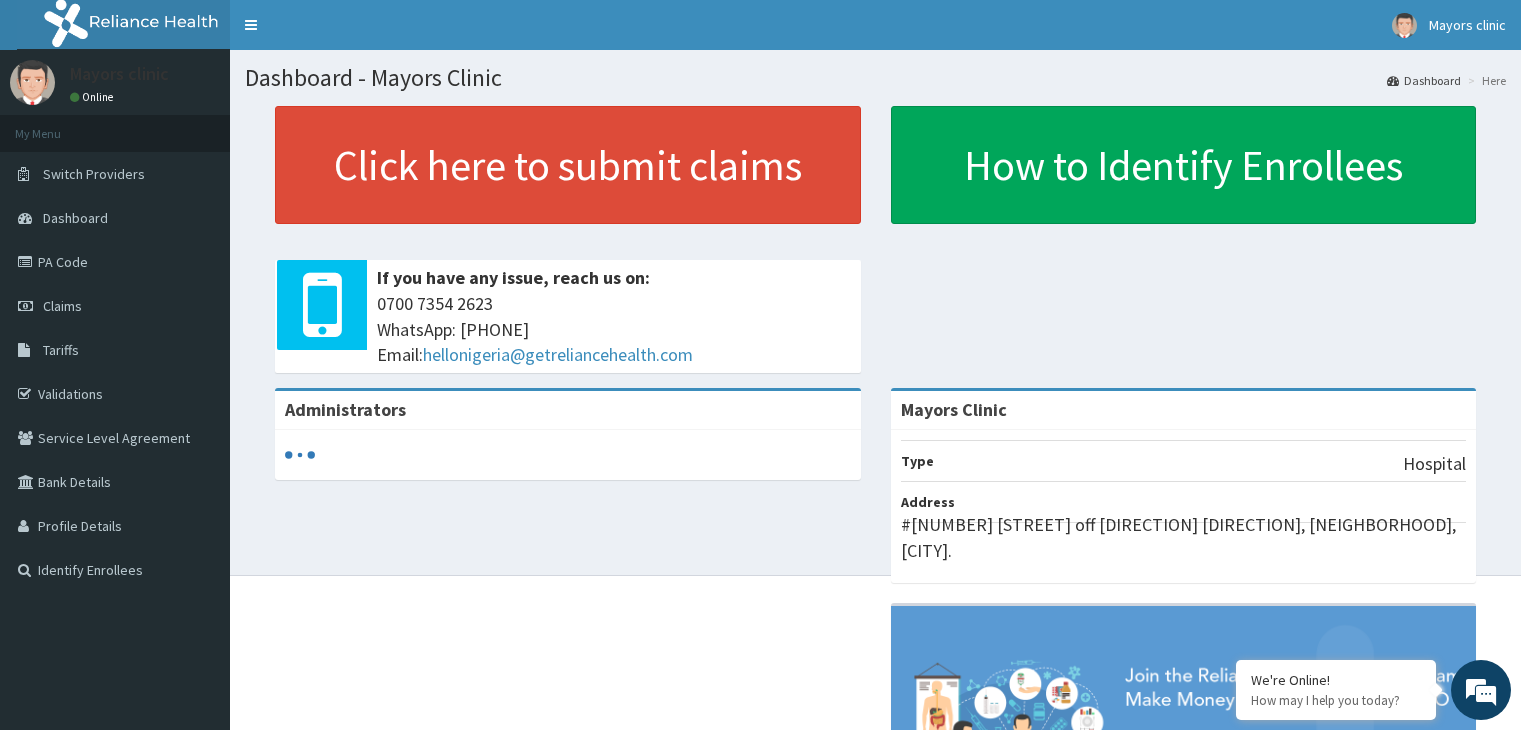 scroll, scrollTop: 0, scrollLeft: 0, axis: both 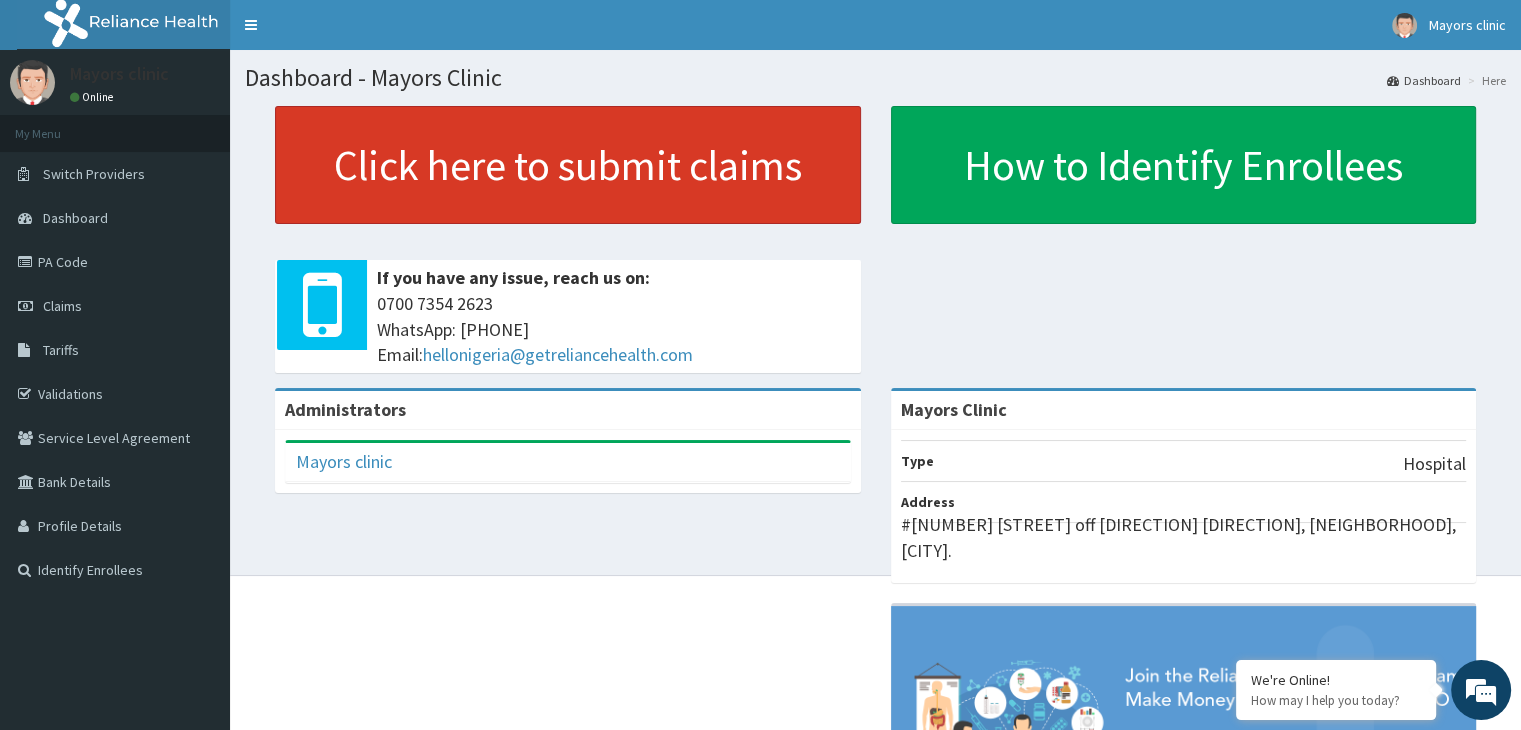 click on "Click here to submit claims" at bounding box center [568, 165] 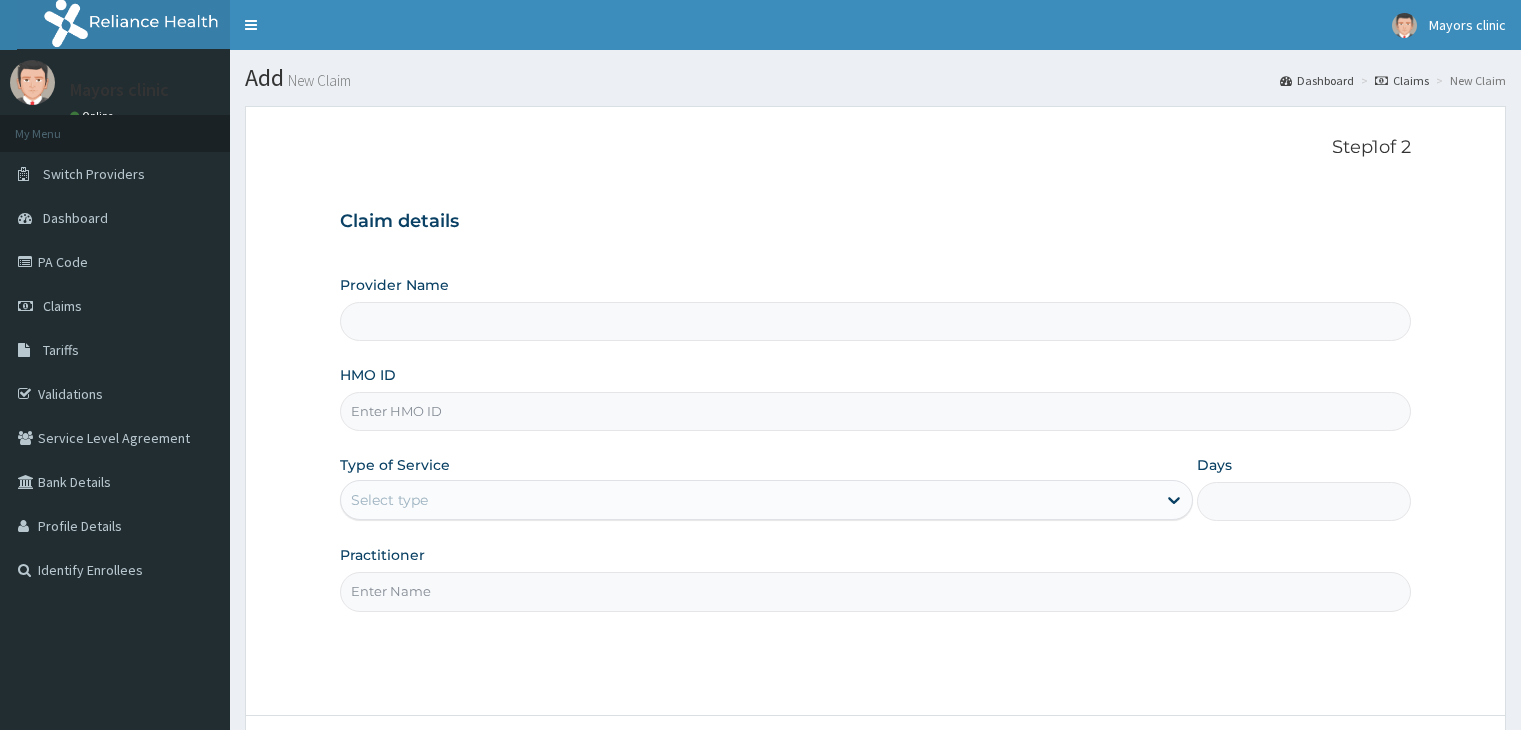 scroll, scrollTop: 0, scrollLeft: 0, axis: both 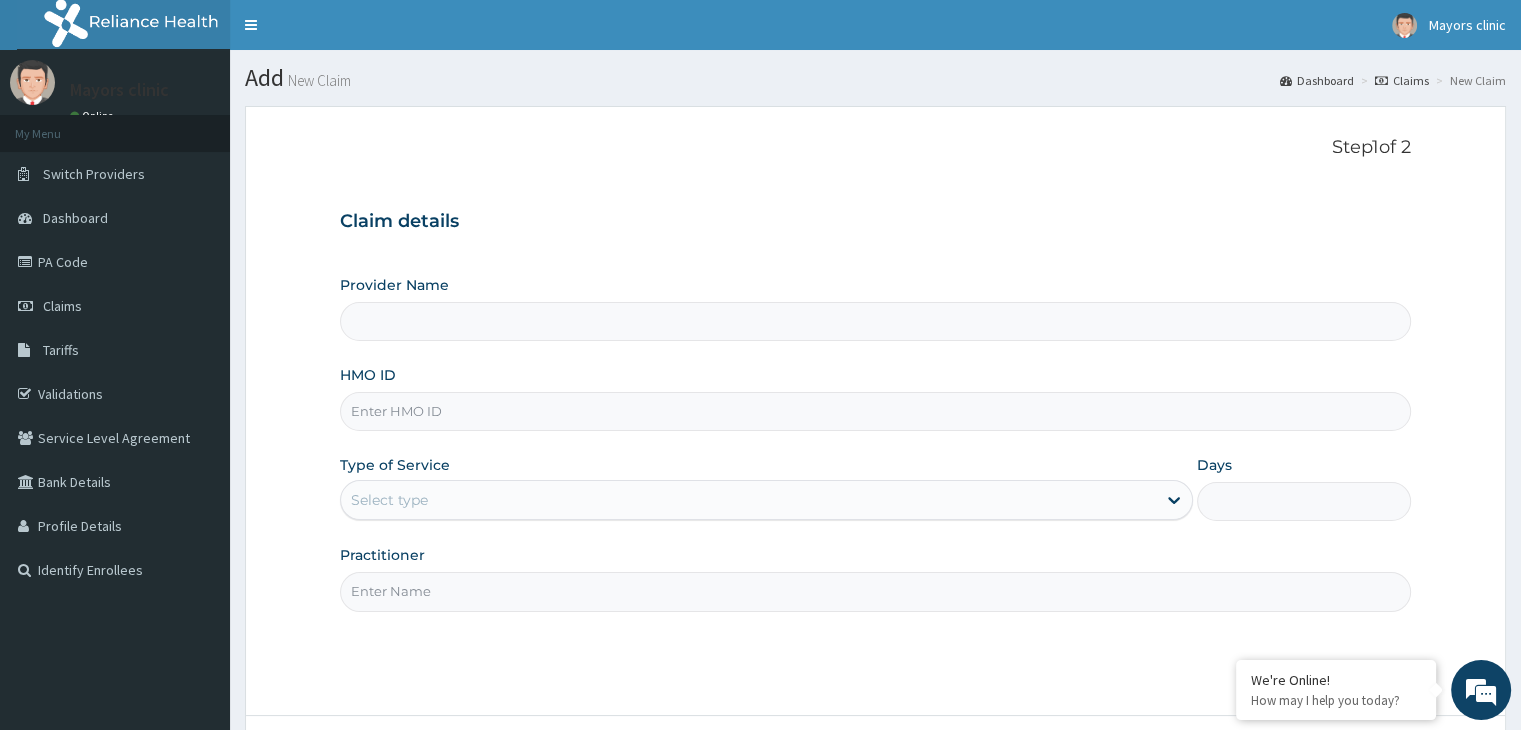 type on "Mayors Clinic" 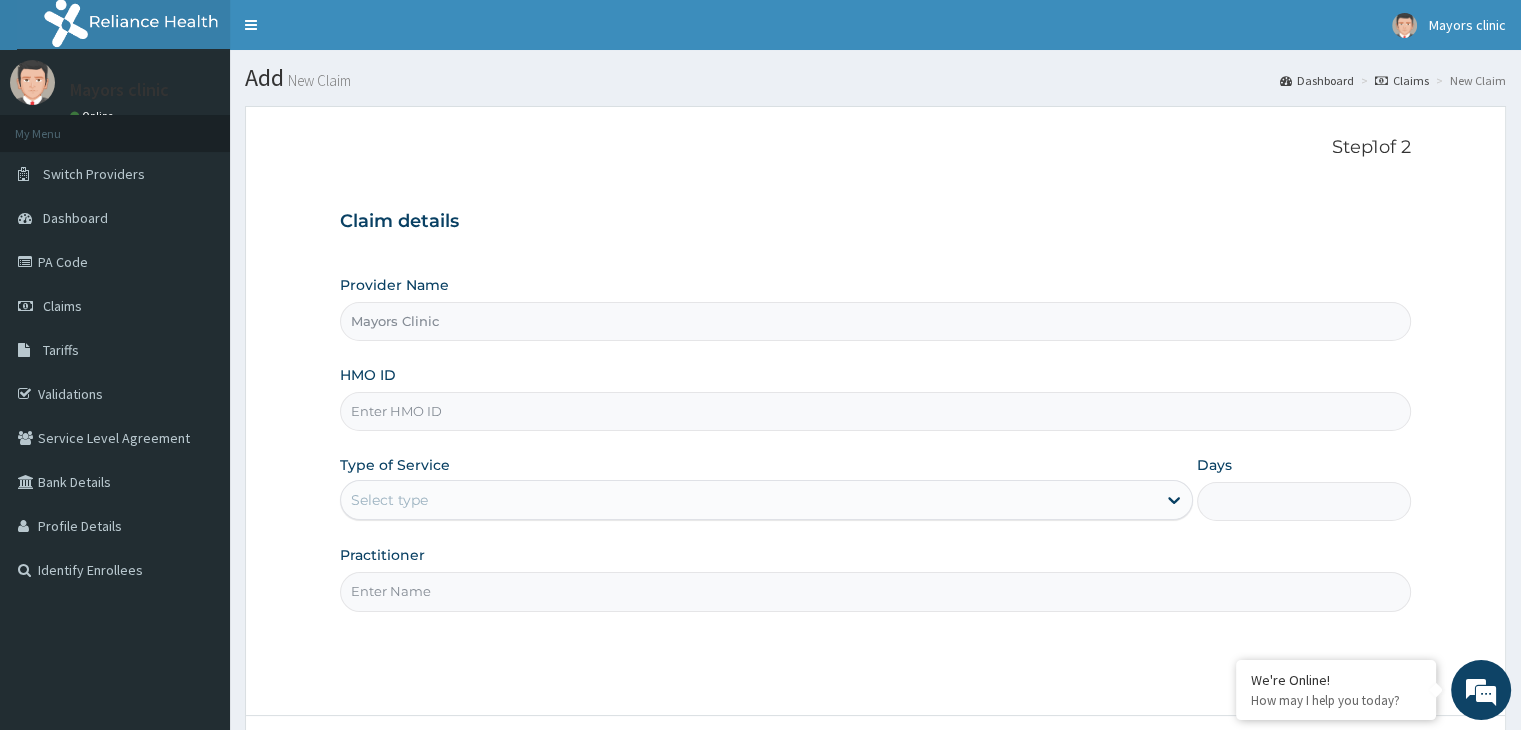 scroll, scrollTop: 0, scrollLeft: 0, axis: both 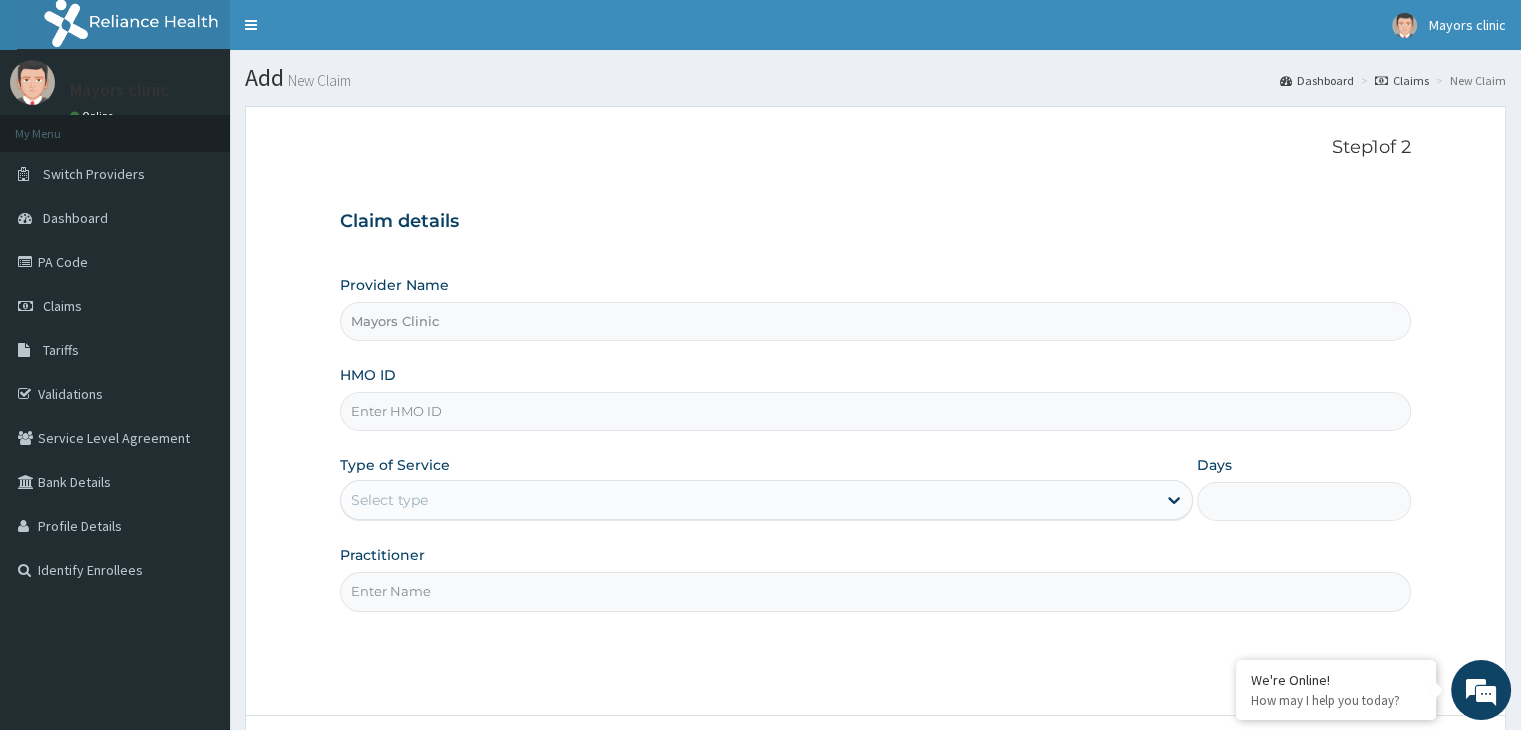 click on "HMO ID" at bounding box center (875, 411) 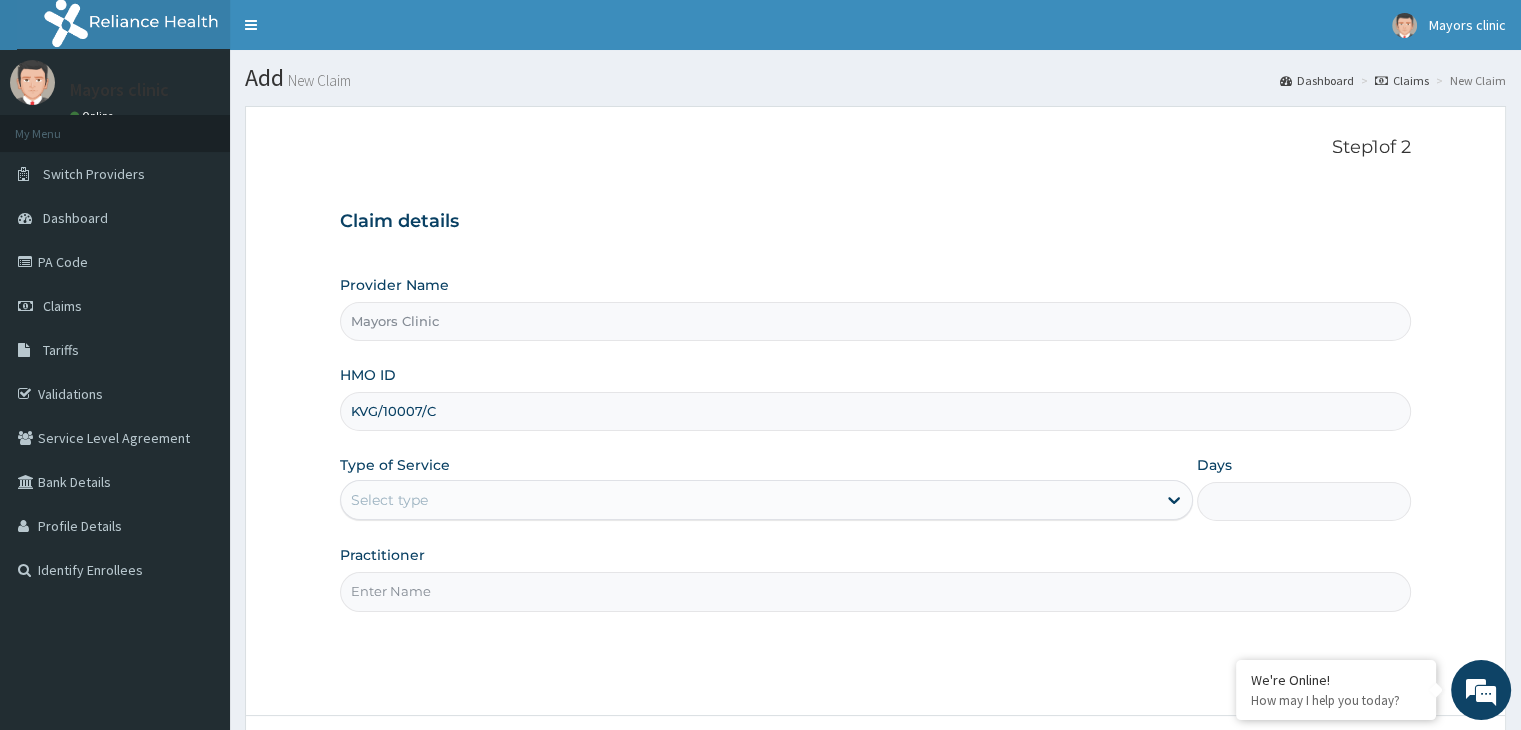 type on "KVG/10007/C" 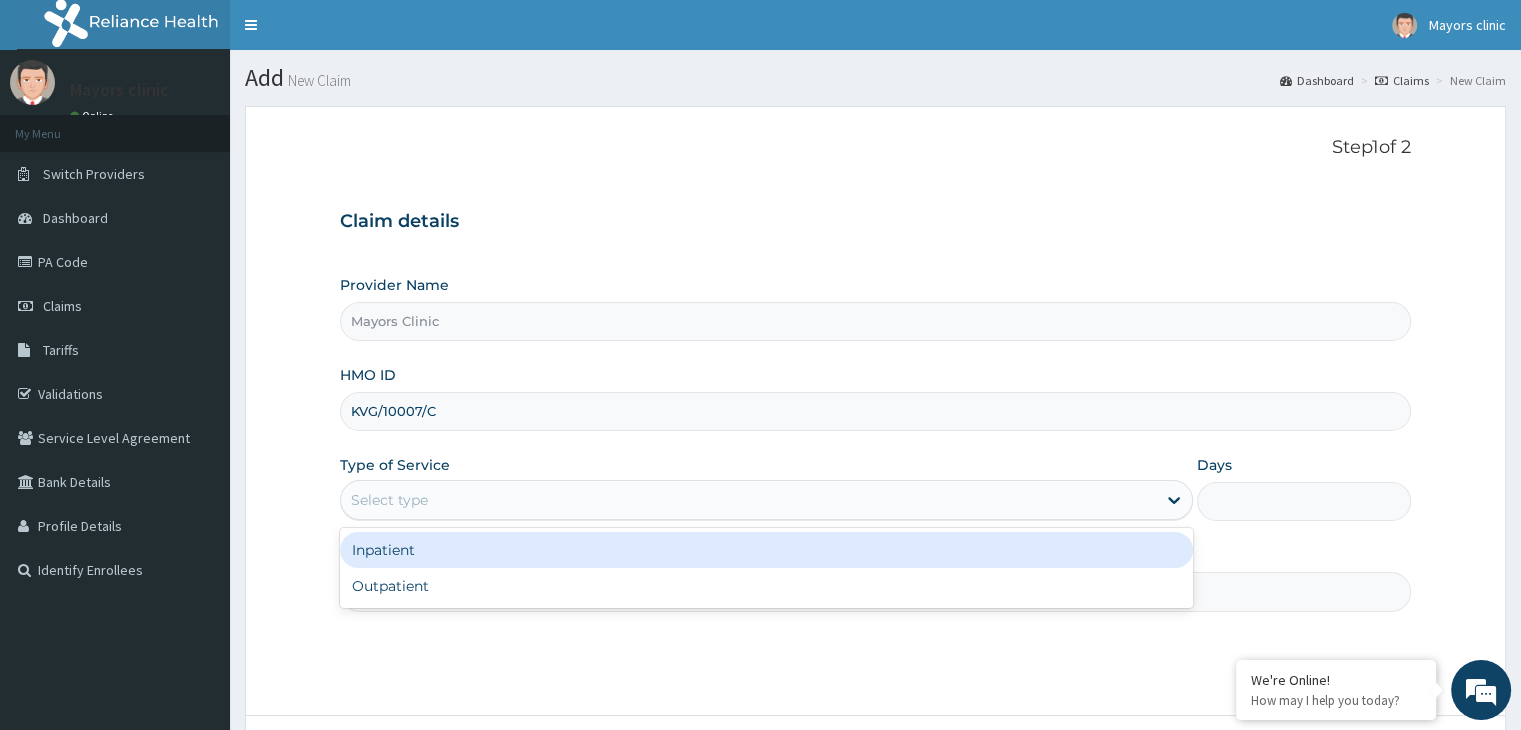 click on "Select type" at bounding box center (748, 500) 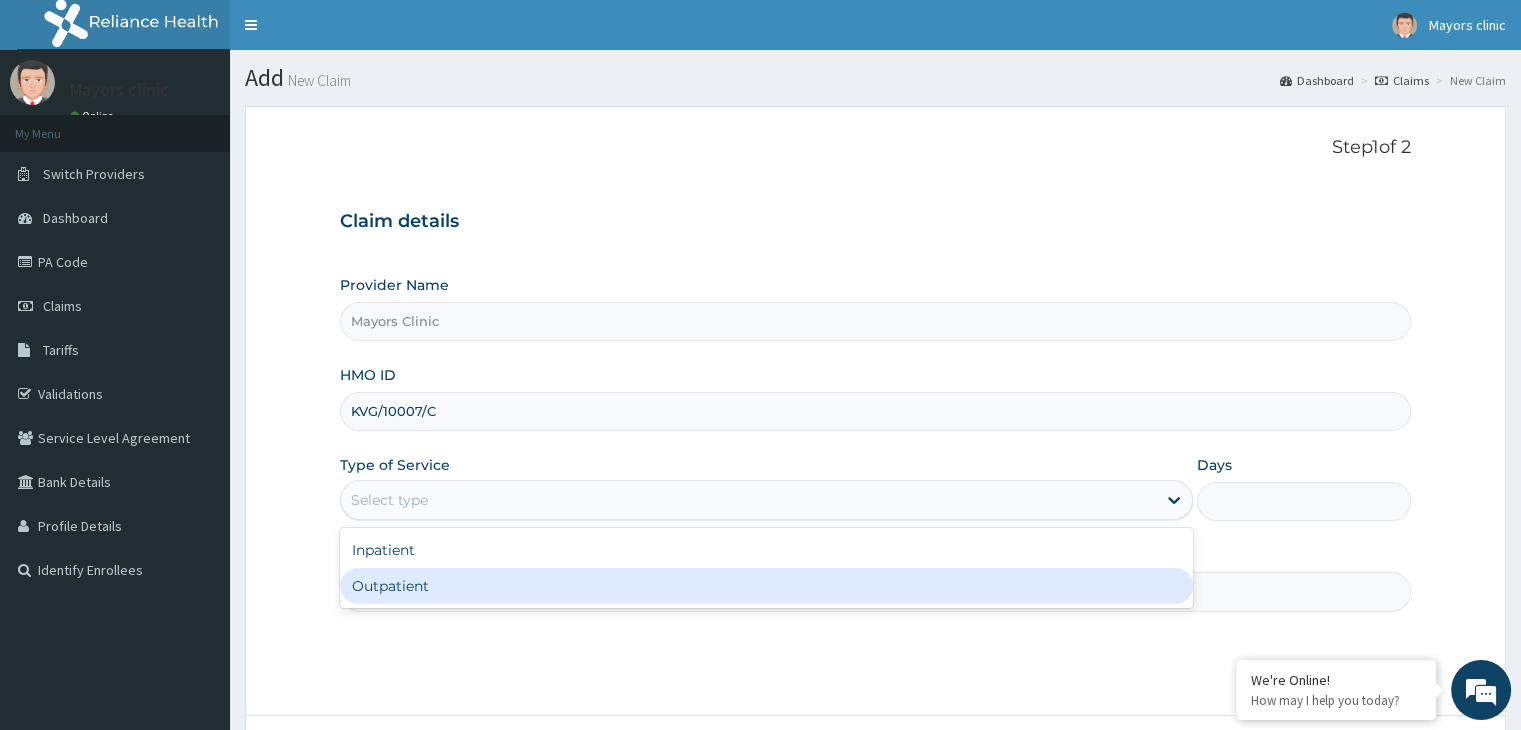 click on "Outpatient" at bounding box center (766, 586) 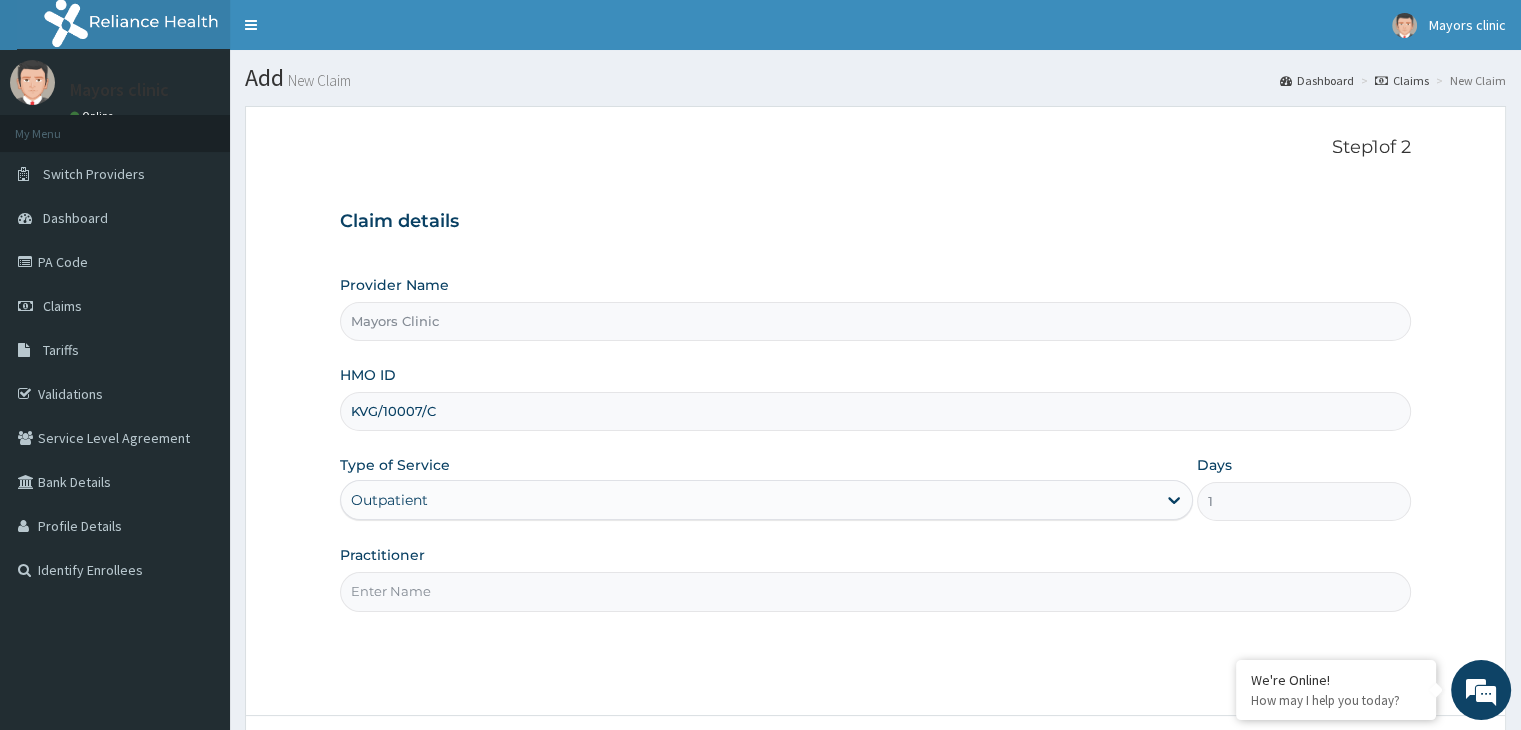 click on "Practitioner" at bounding box center [875, 591] 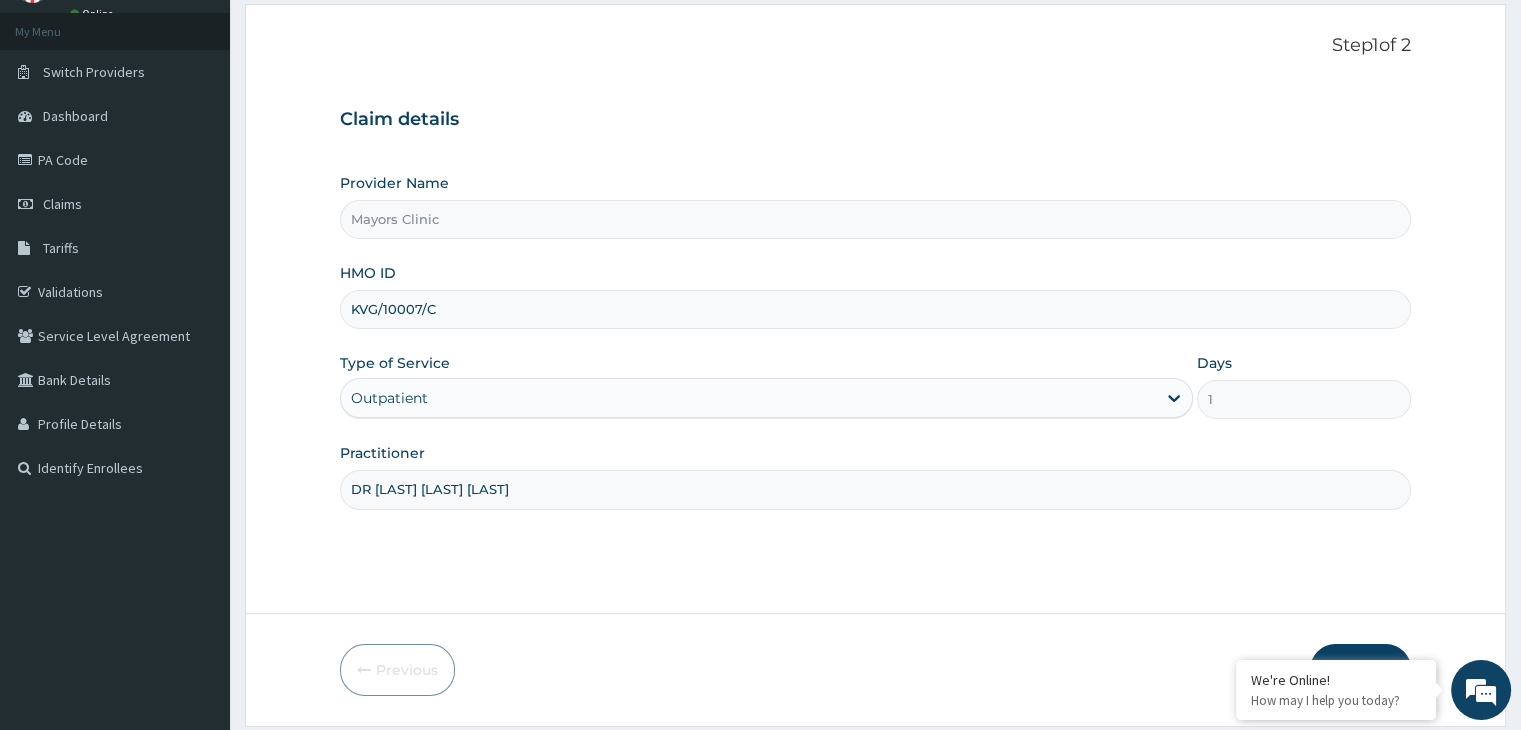 scroll, scrollTop: 164, scrollLeft: 0, axis: vertical 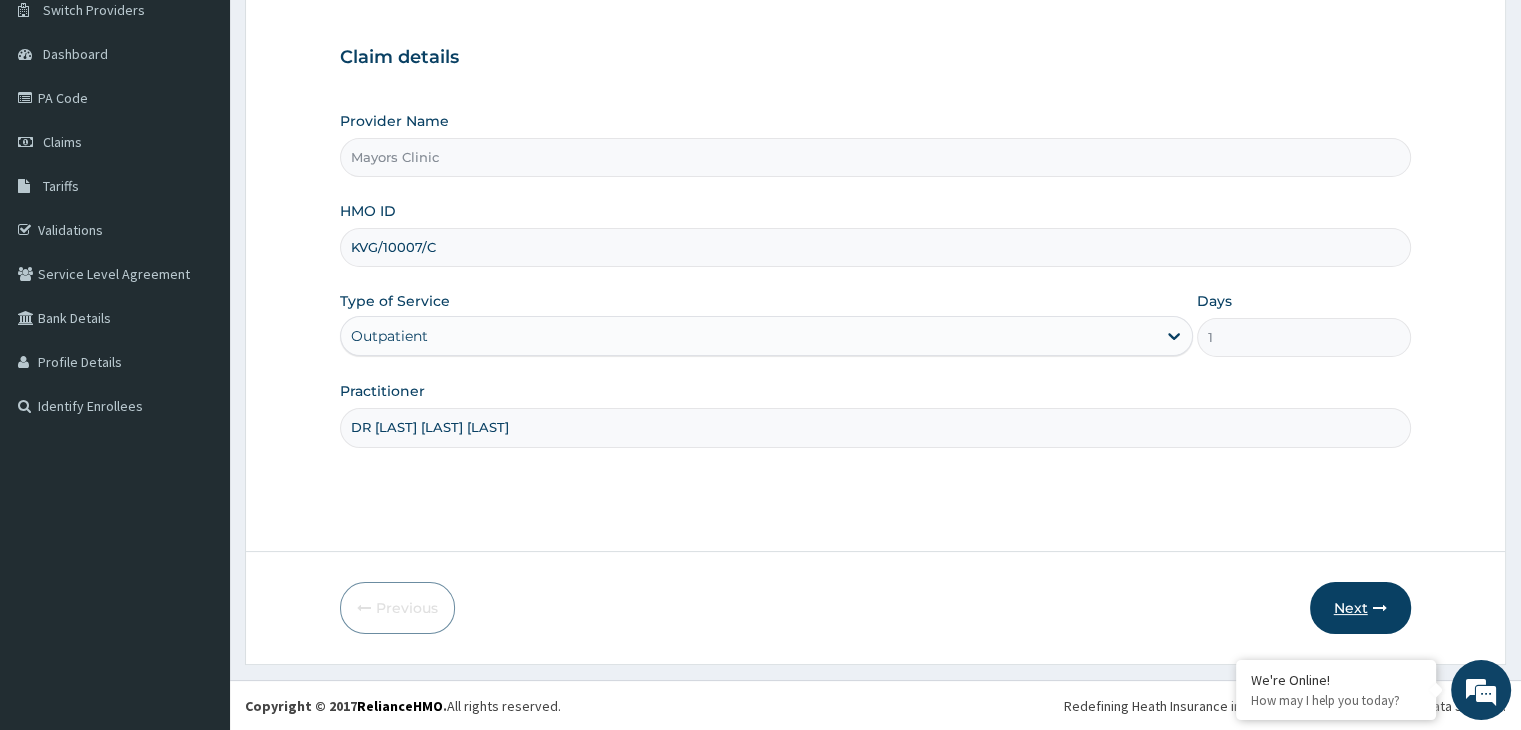type on "DR ONUORAH REMIGIUS TOCHUKWU" 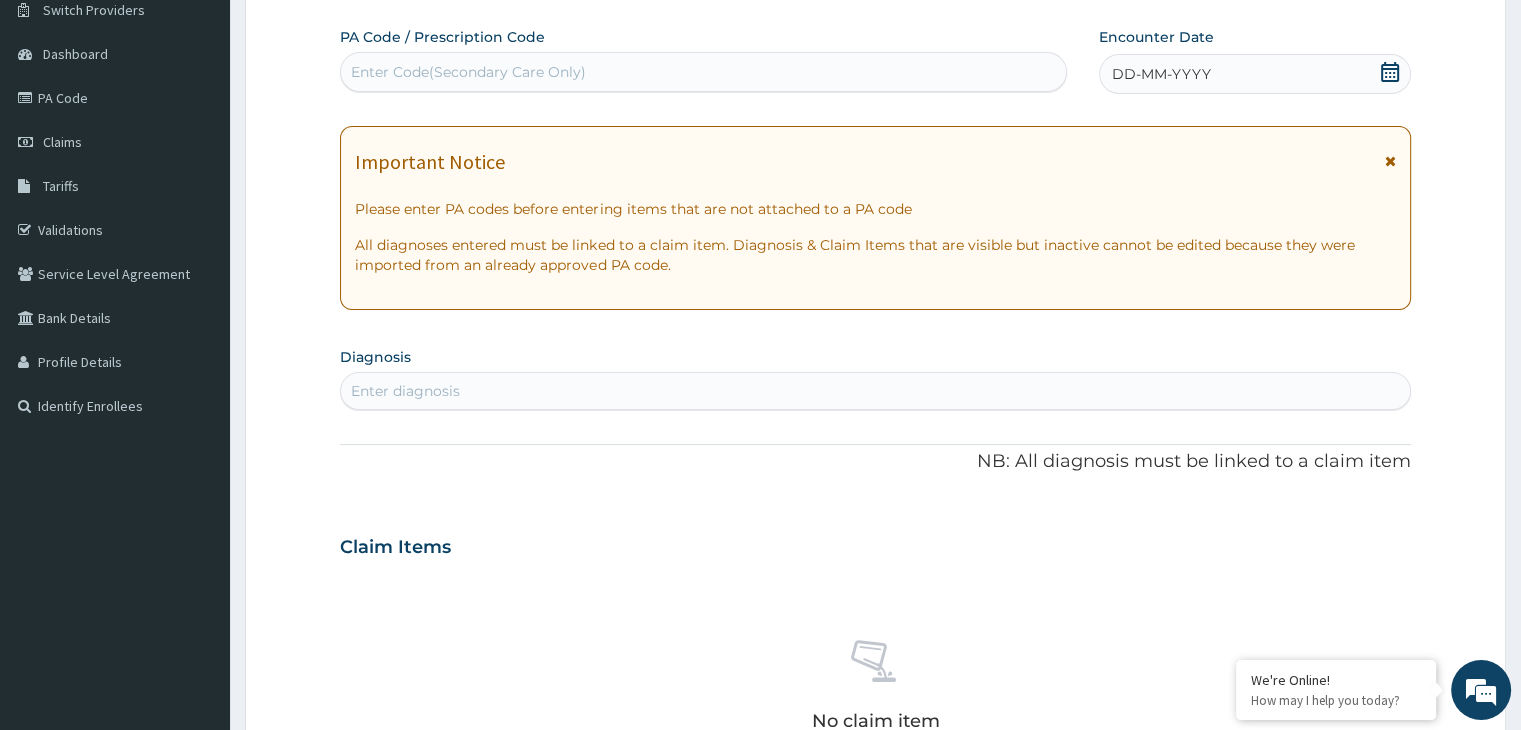 click on "DD-MM-YYYY" at bounding box center (1254, 74) 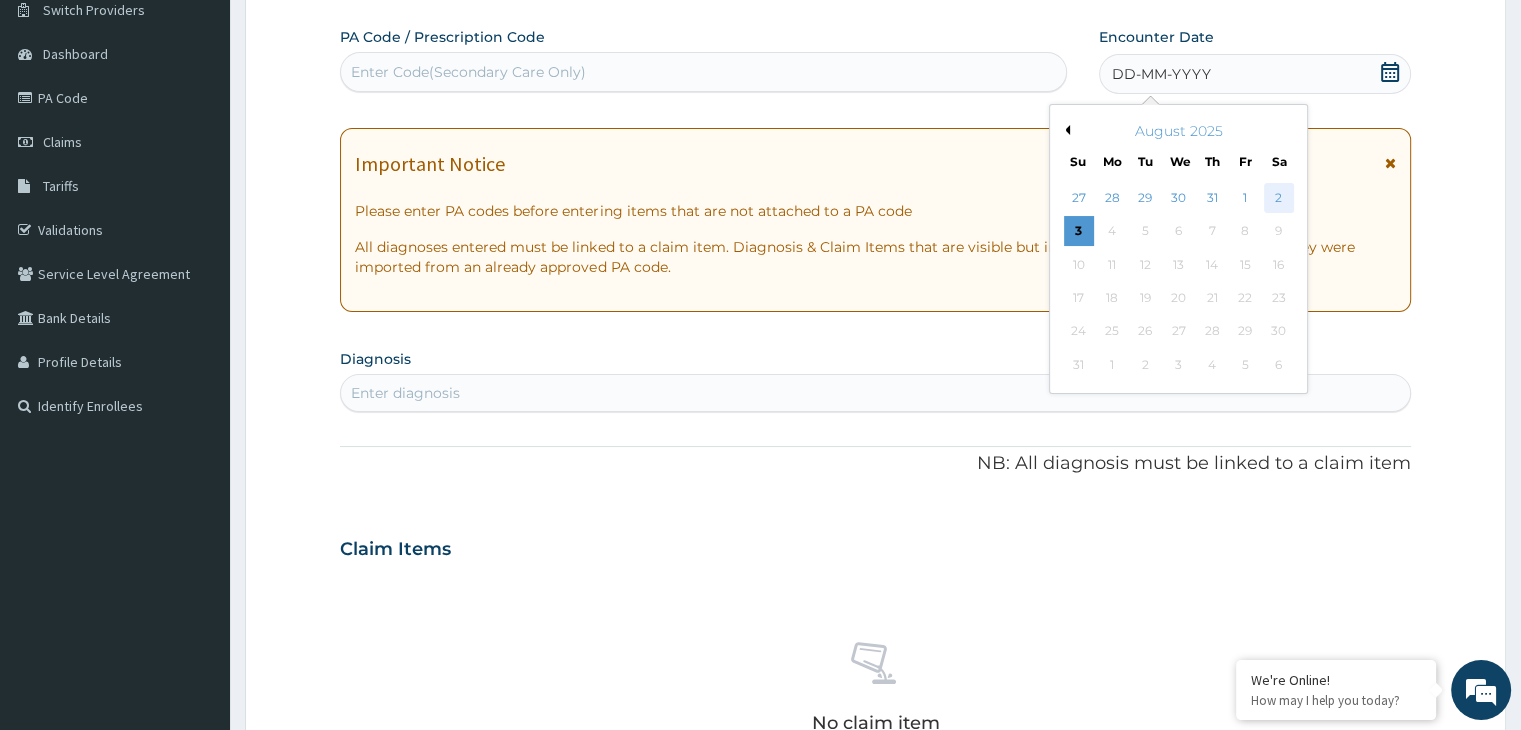 click on "2" at bounding box center (1279, 198) 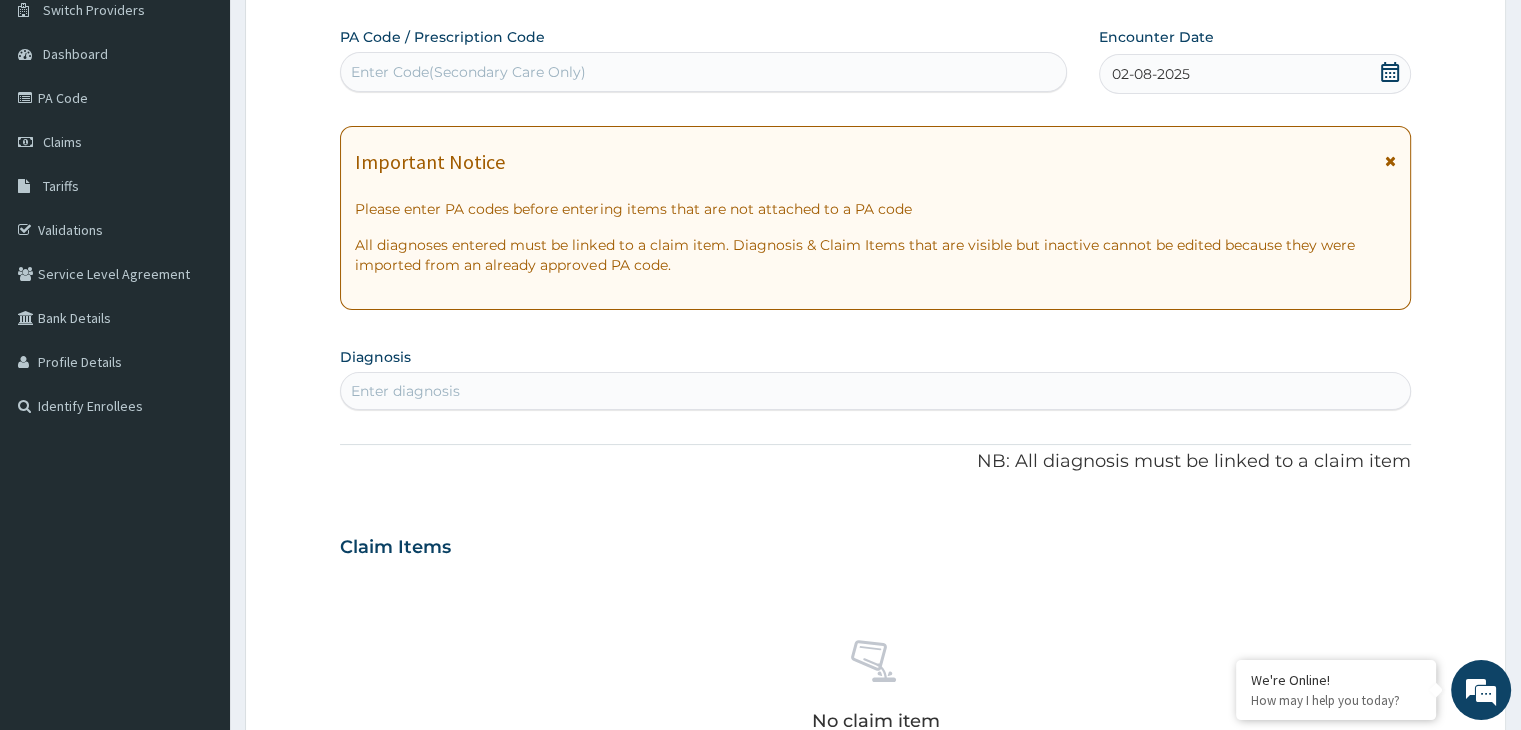 click on "Enter diagnosis" at bounding box center [875, 391] 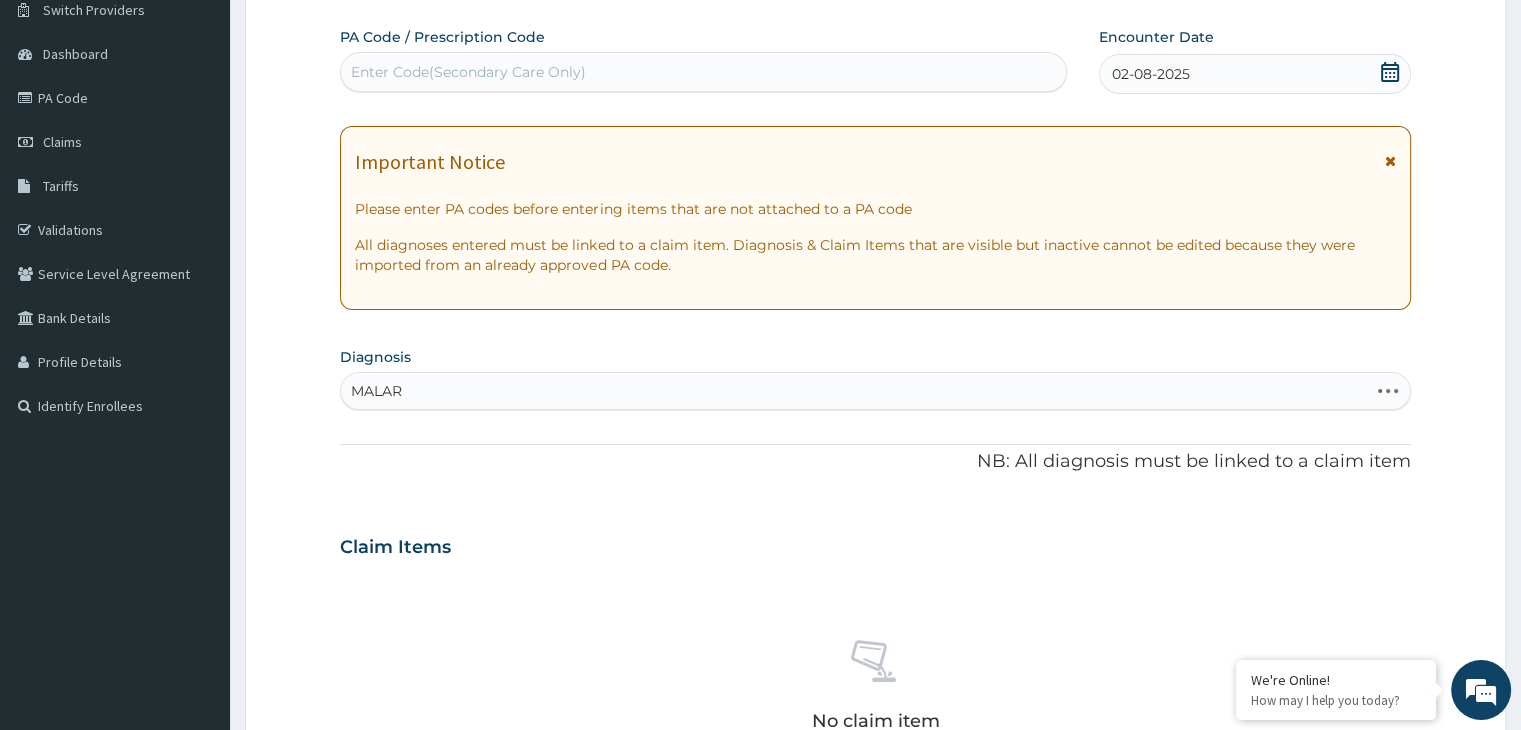 type on "MALARI" 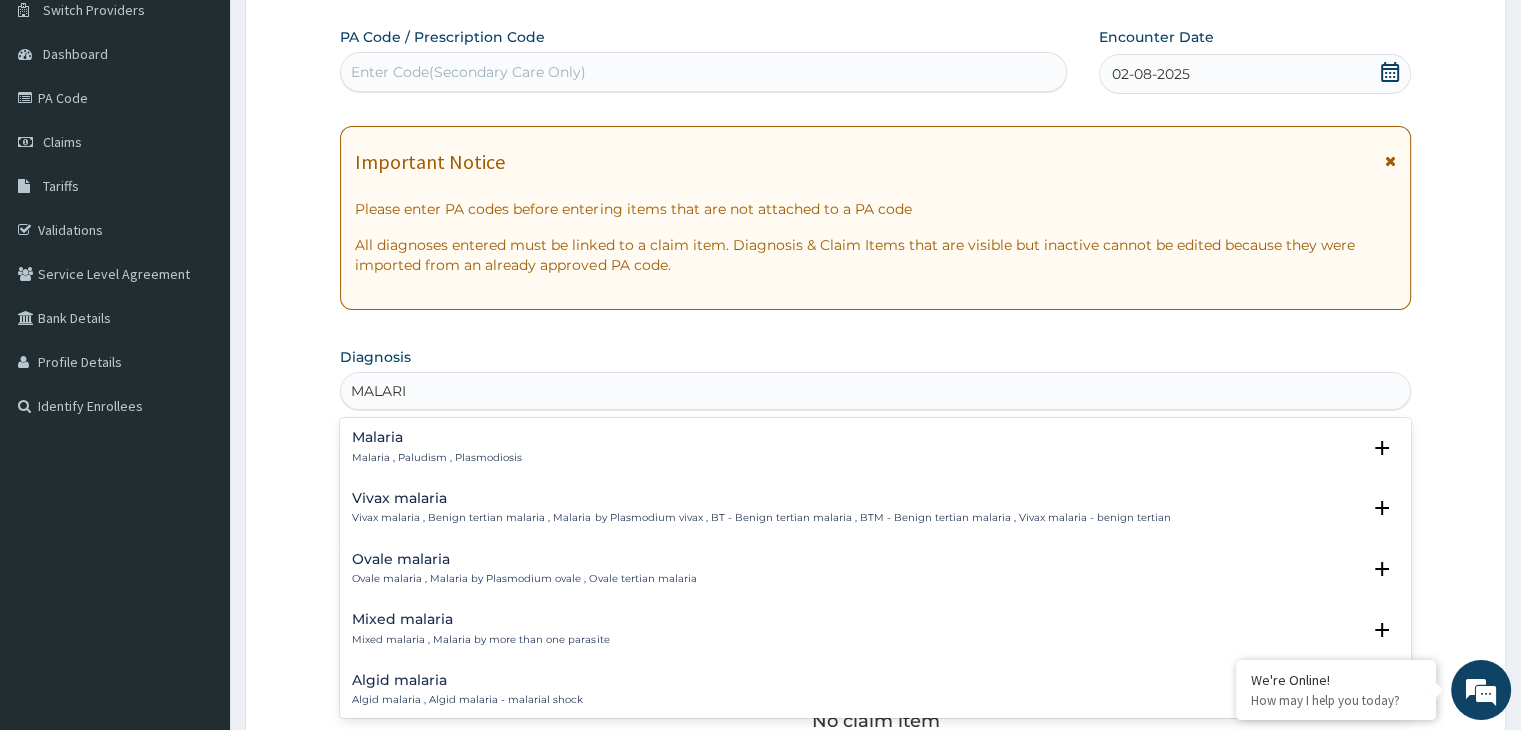 click on "Malaria" at bounding box center [437, 437] 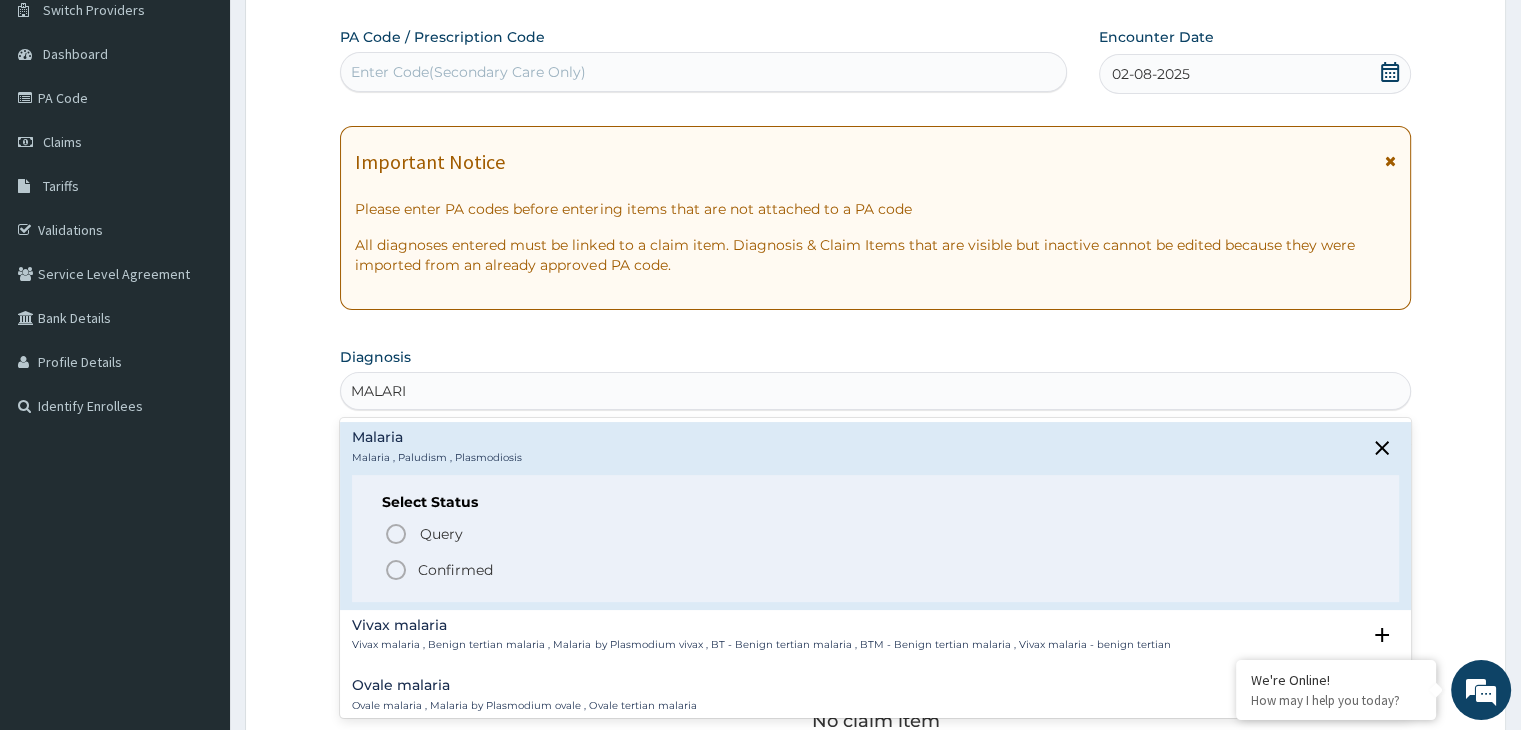 click 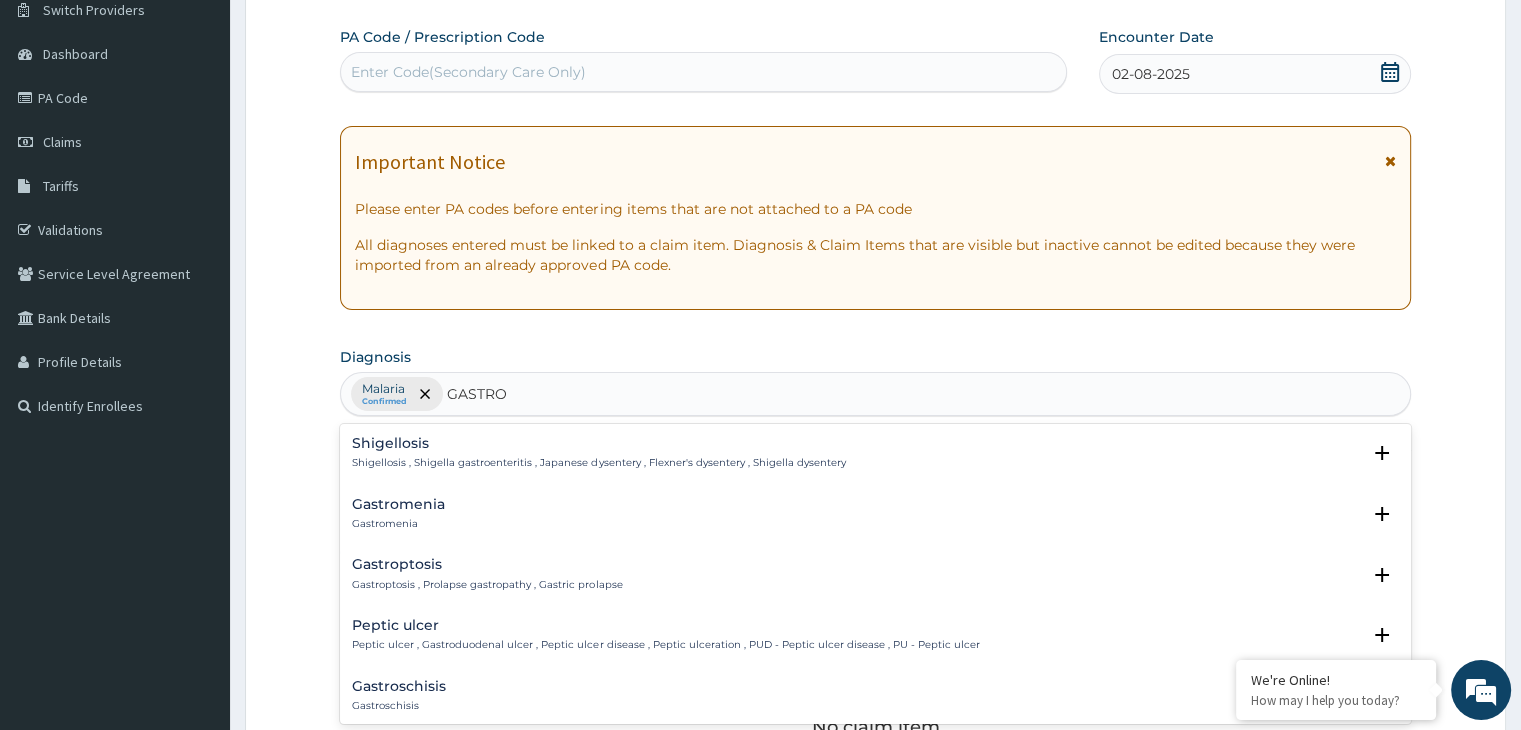 type on "GASTROE" 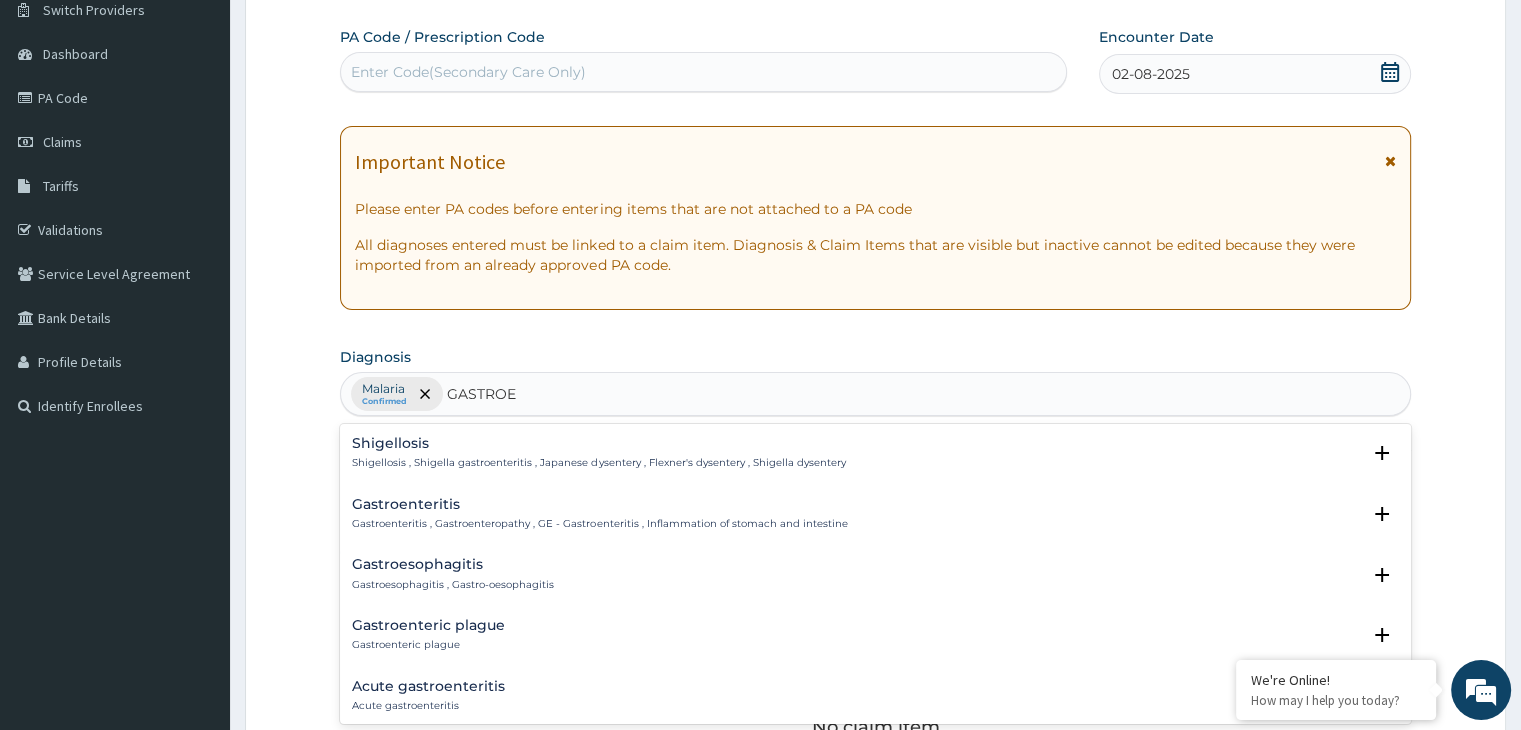 click on "Gastroenteritis" at bounding box center [599, 504] 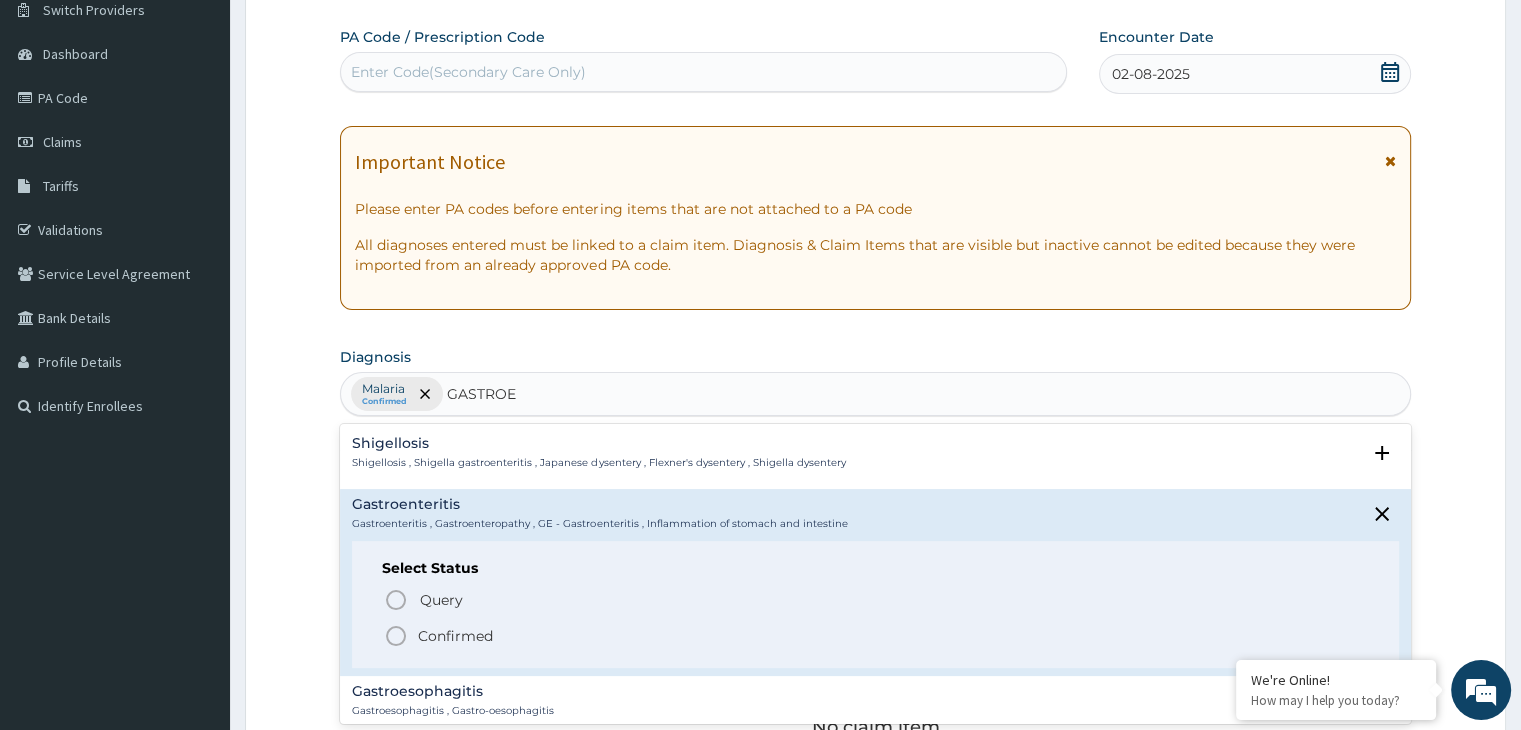 click 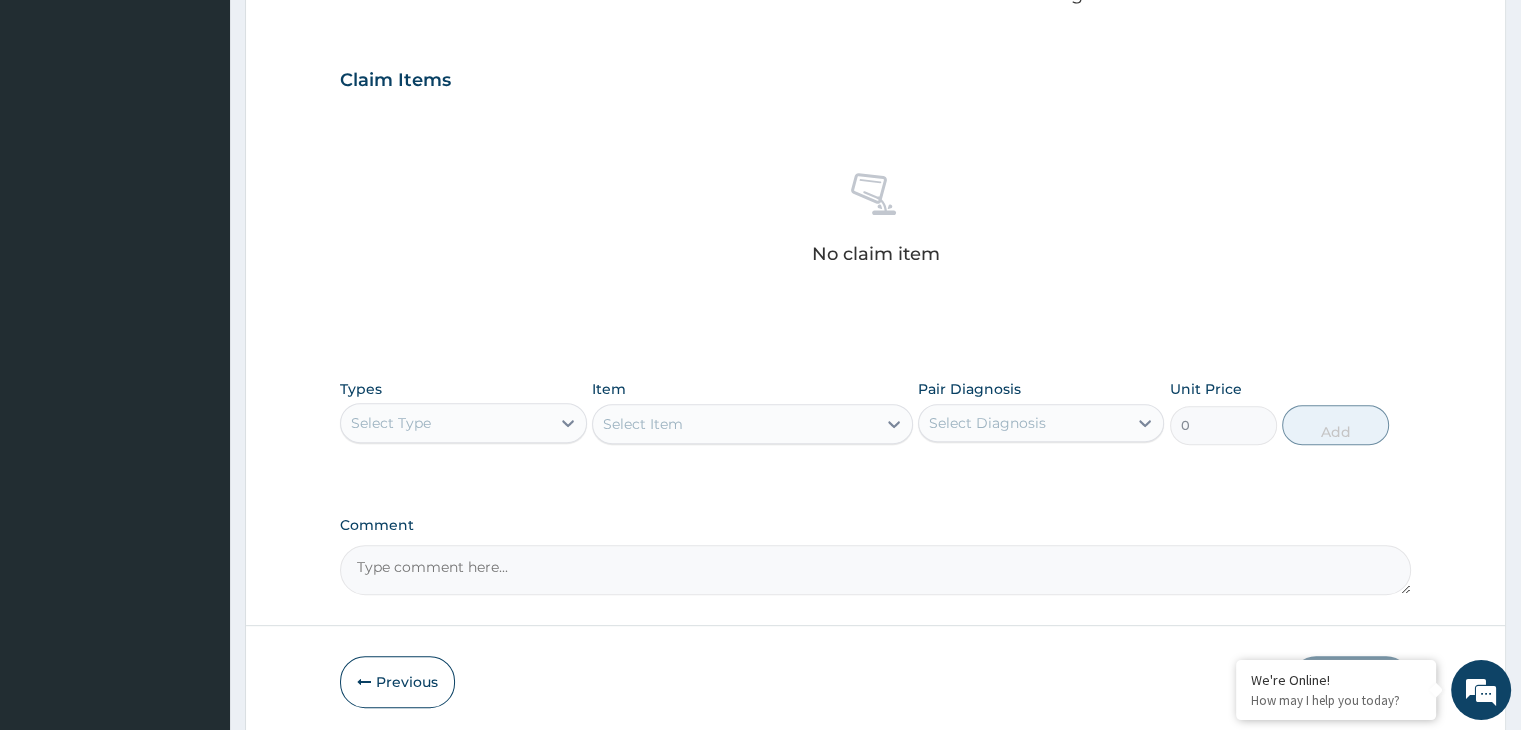 scroll, scrollTop: 638, scrollLeft: 0, axis: vertical 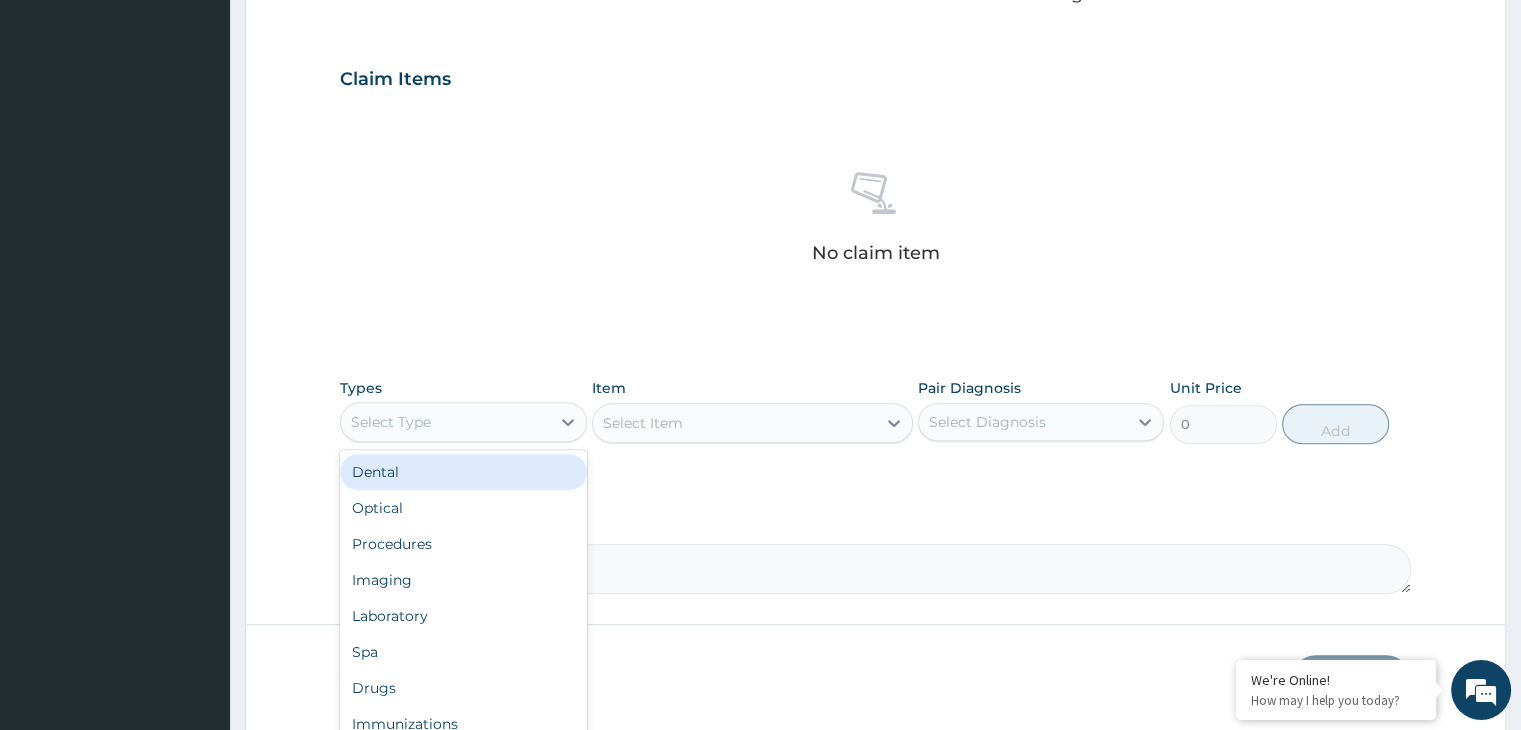 click on "Select Type" at bounding box center (445, 422) 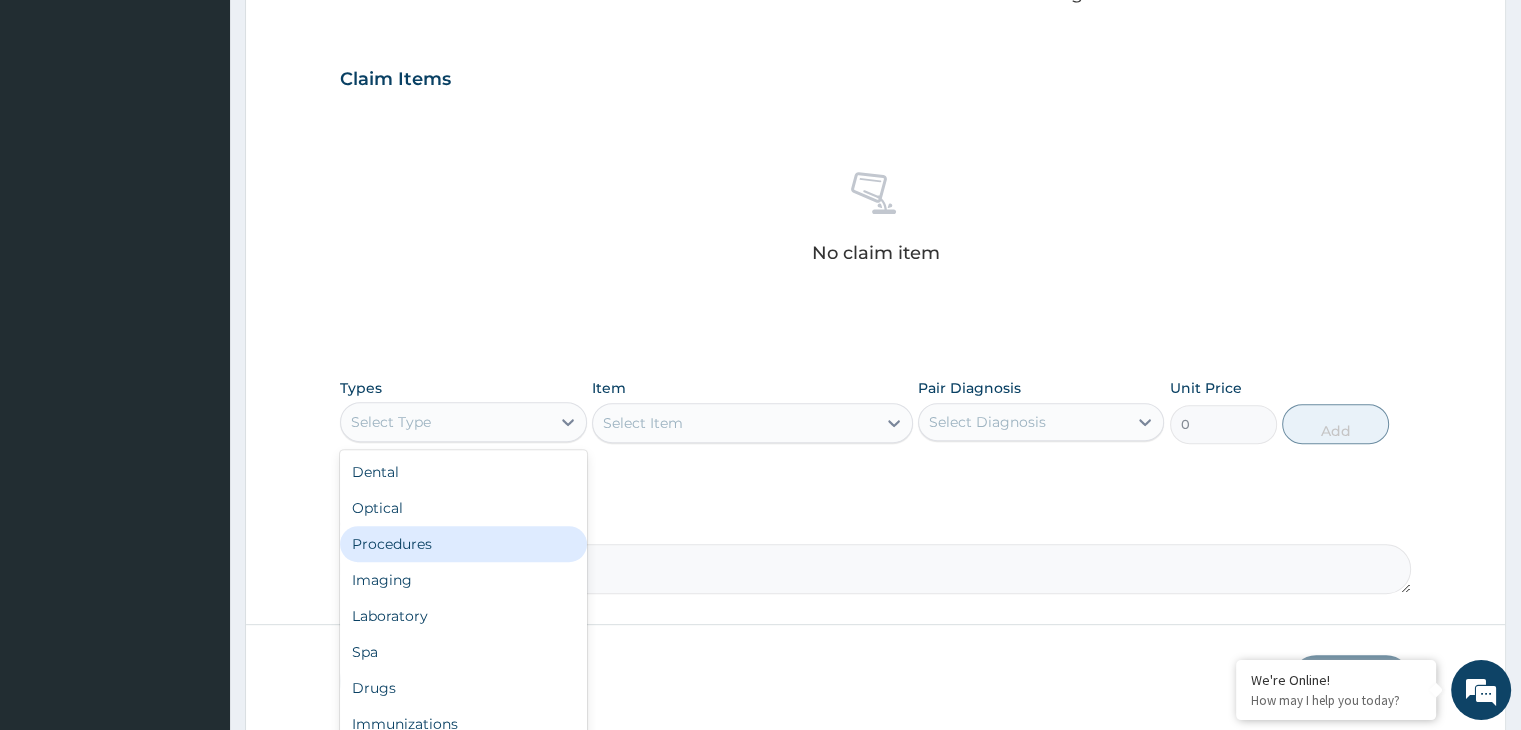 click on "Procedures" at bounding box center (463, 544) 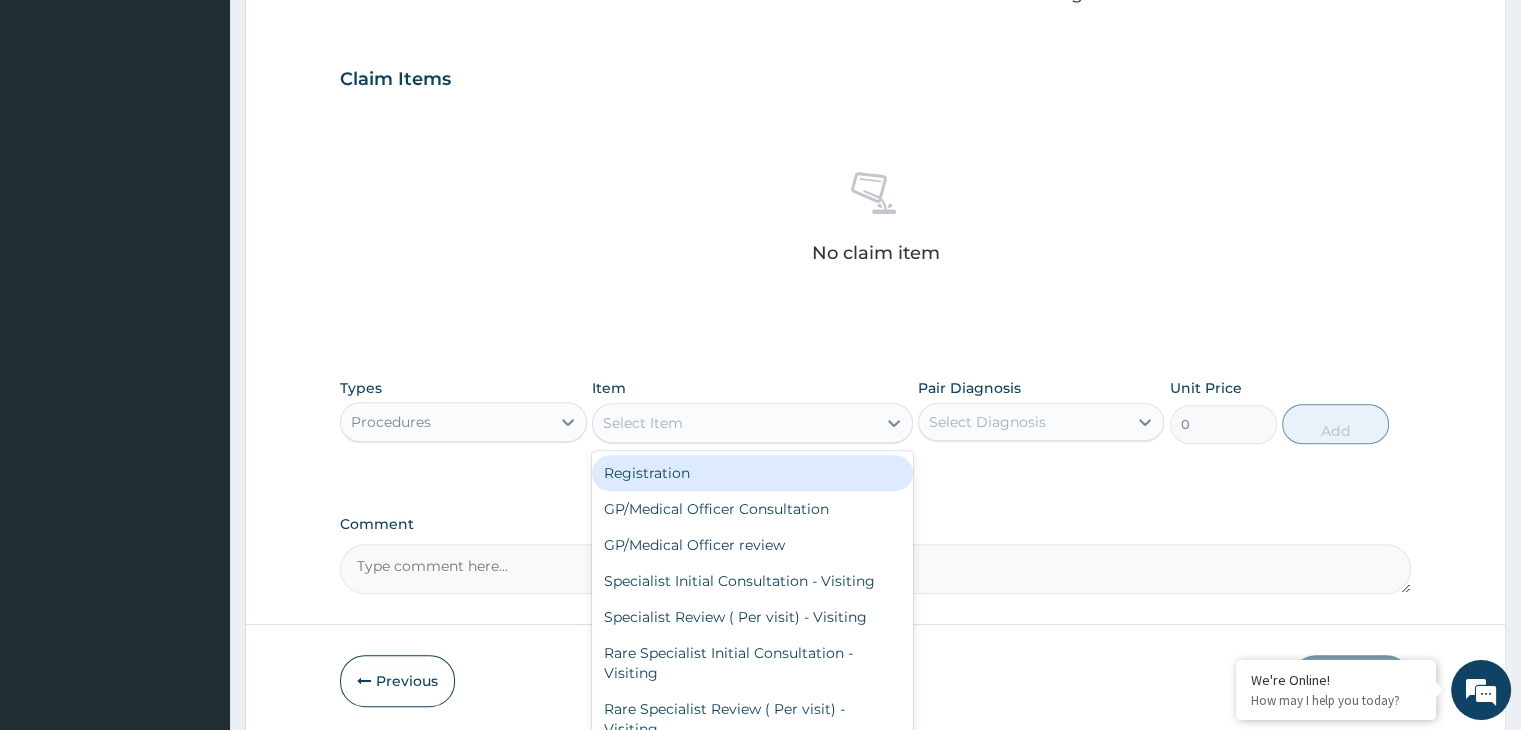 click on "Select Item" at bounding box center (734, 423) 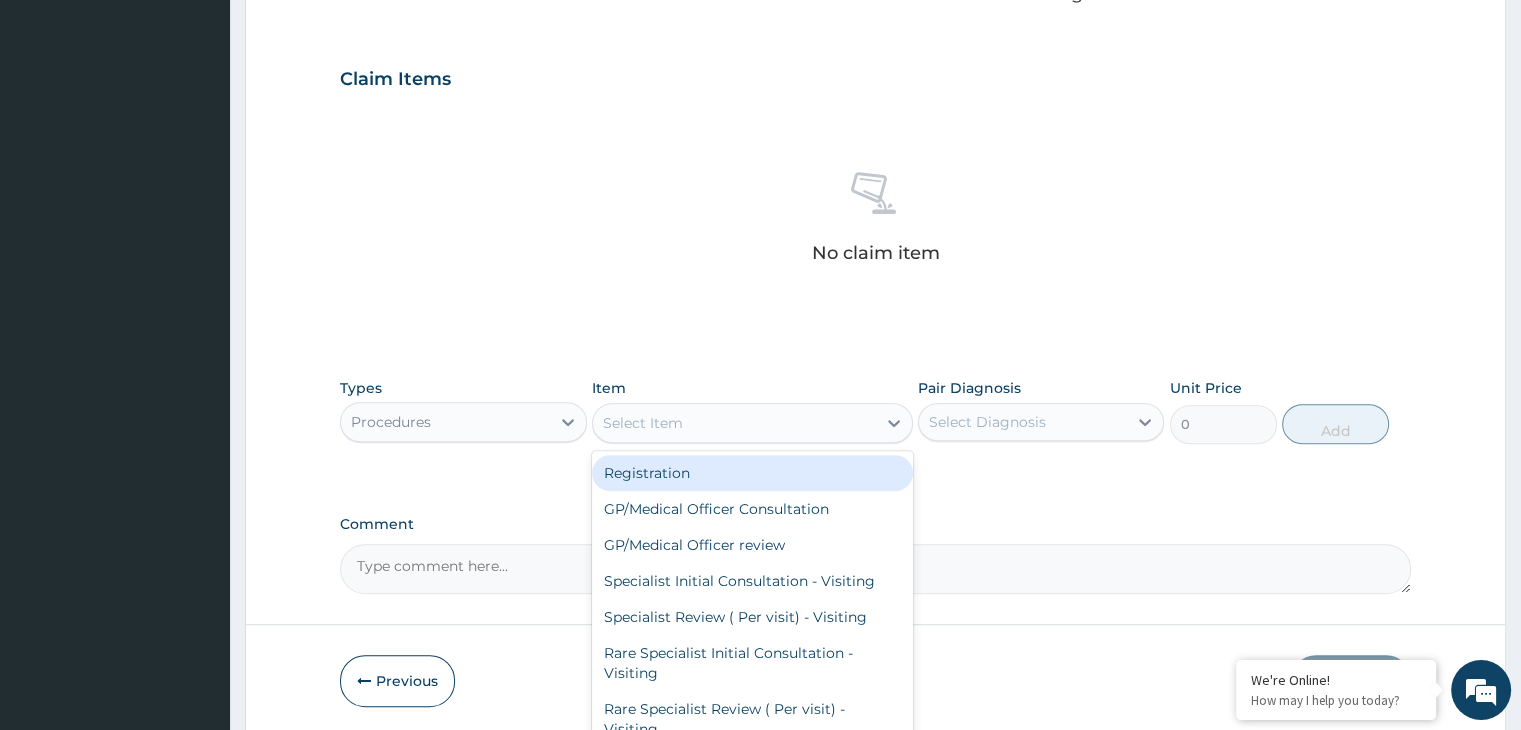 click on "Registration" at bounding box center [752, 473] 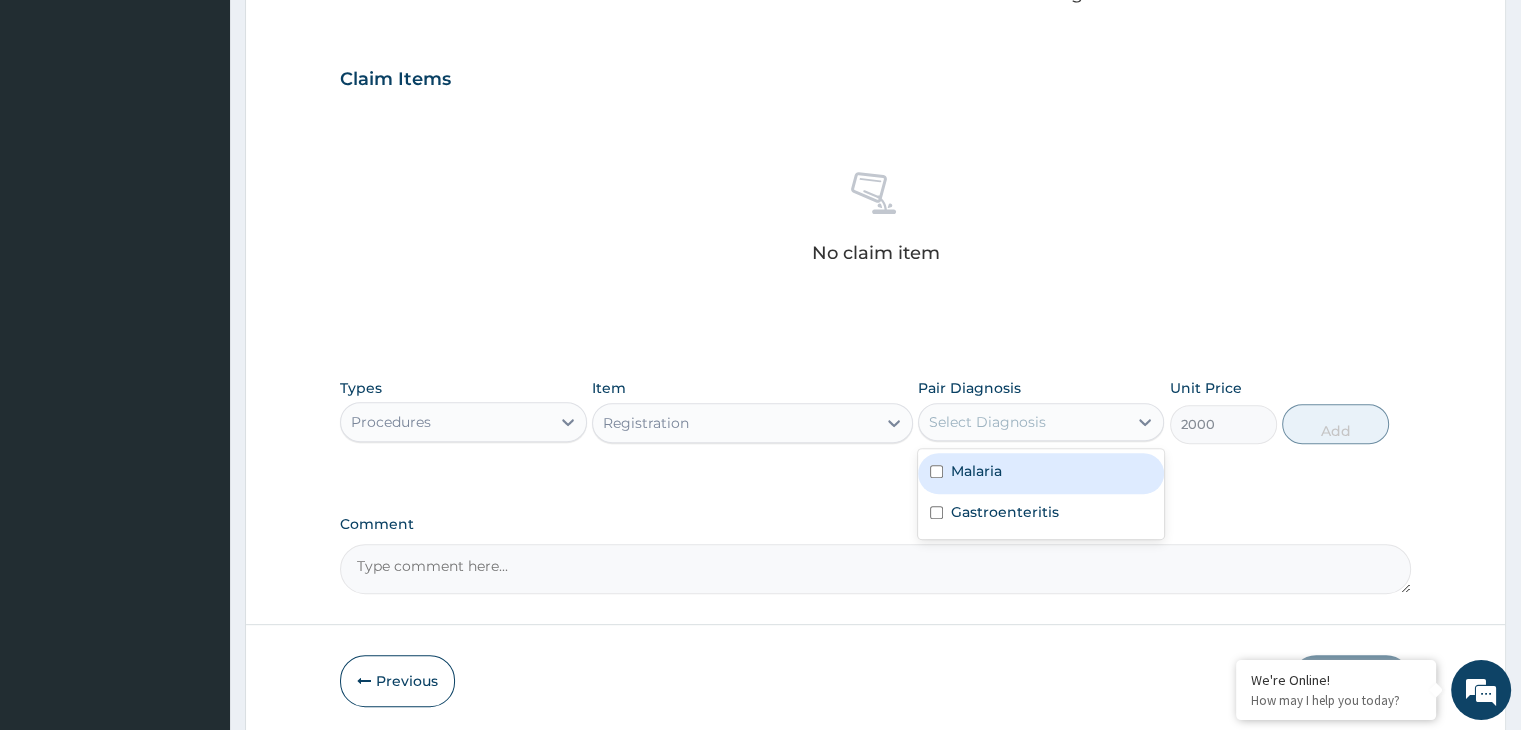 click on "Select Diagnosis" at bounding box center [1023, 422] 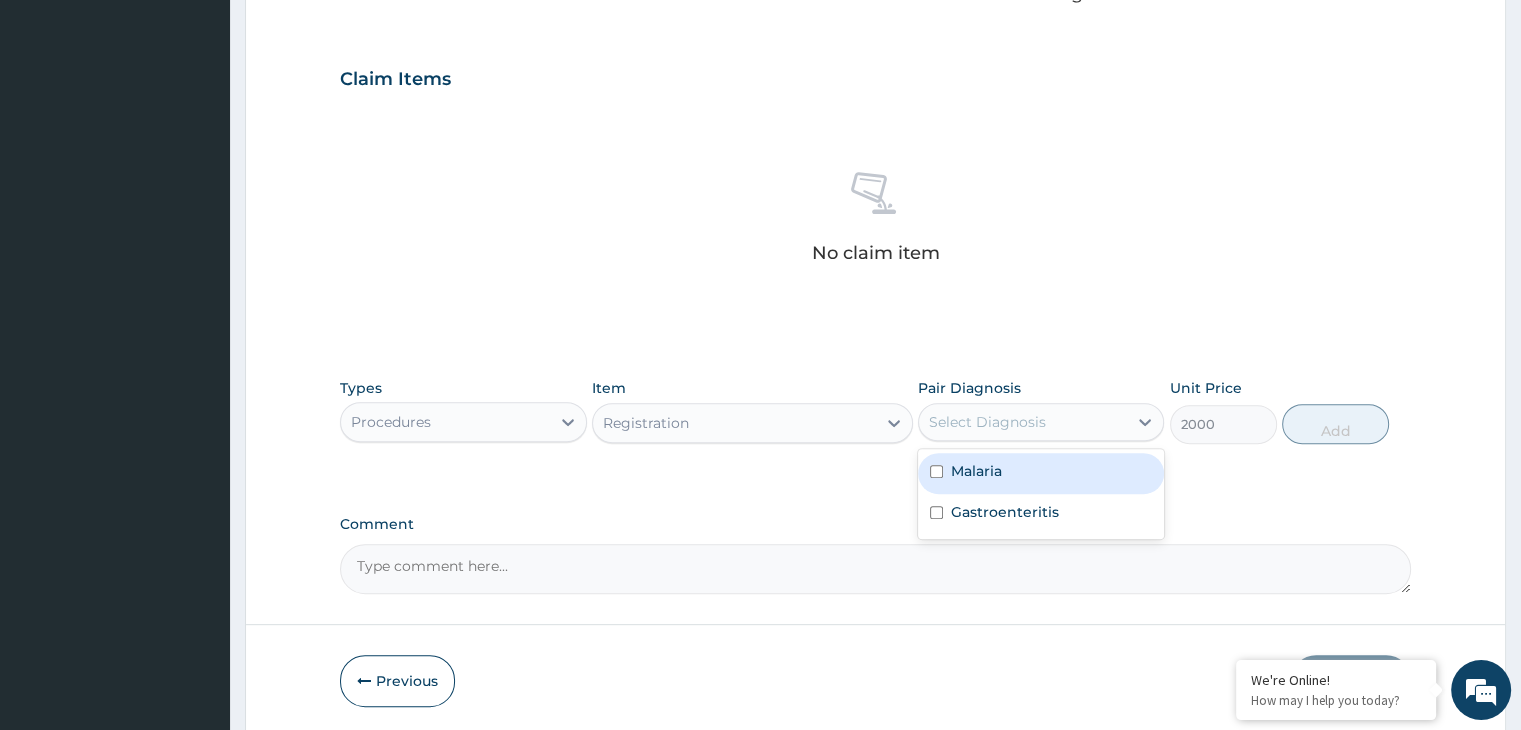 click at bounding box center [936, 471] 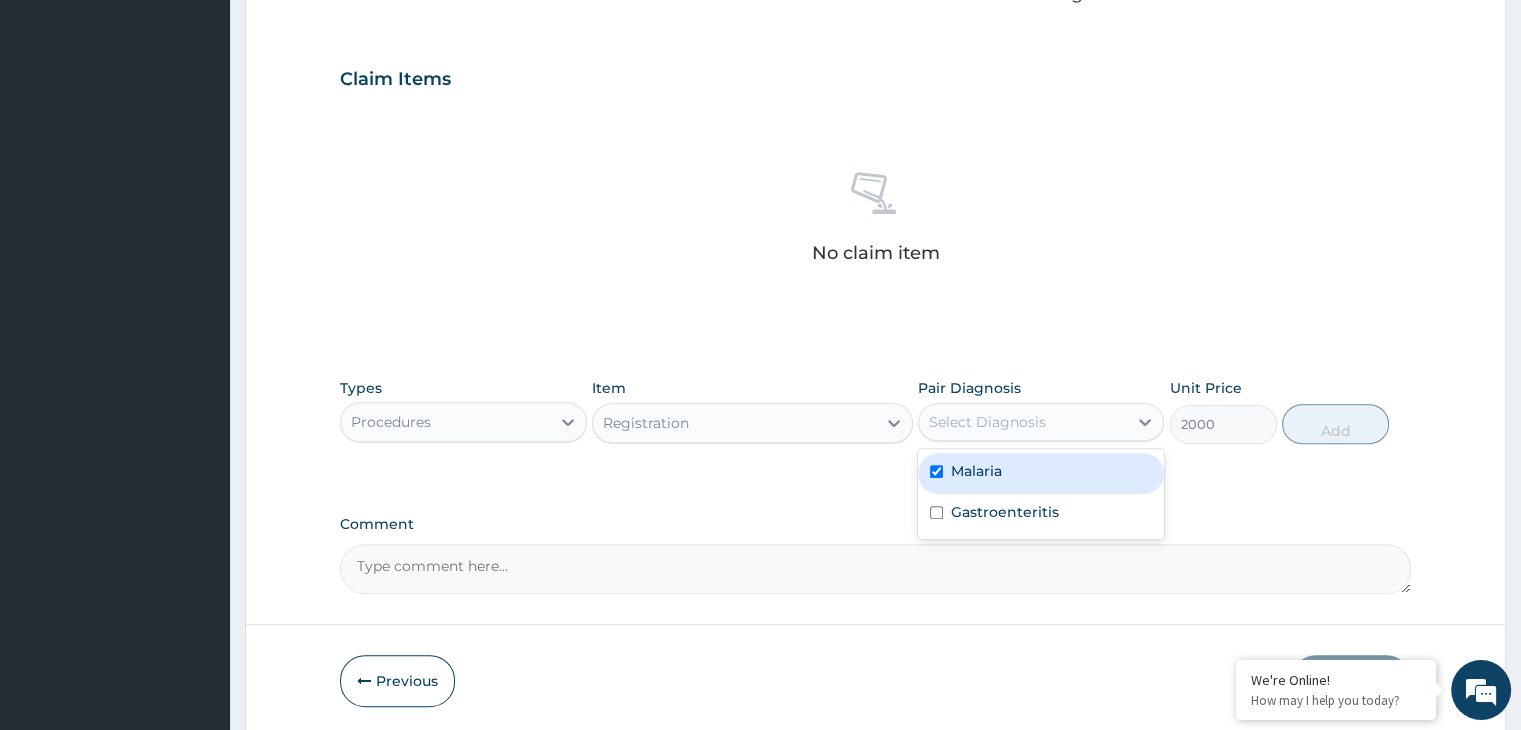 checkbox on "true" 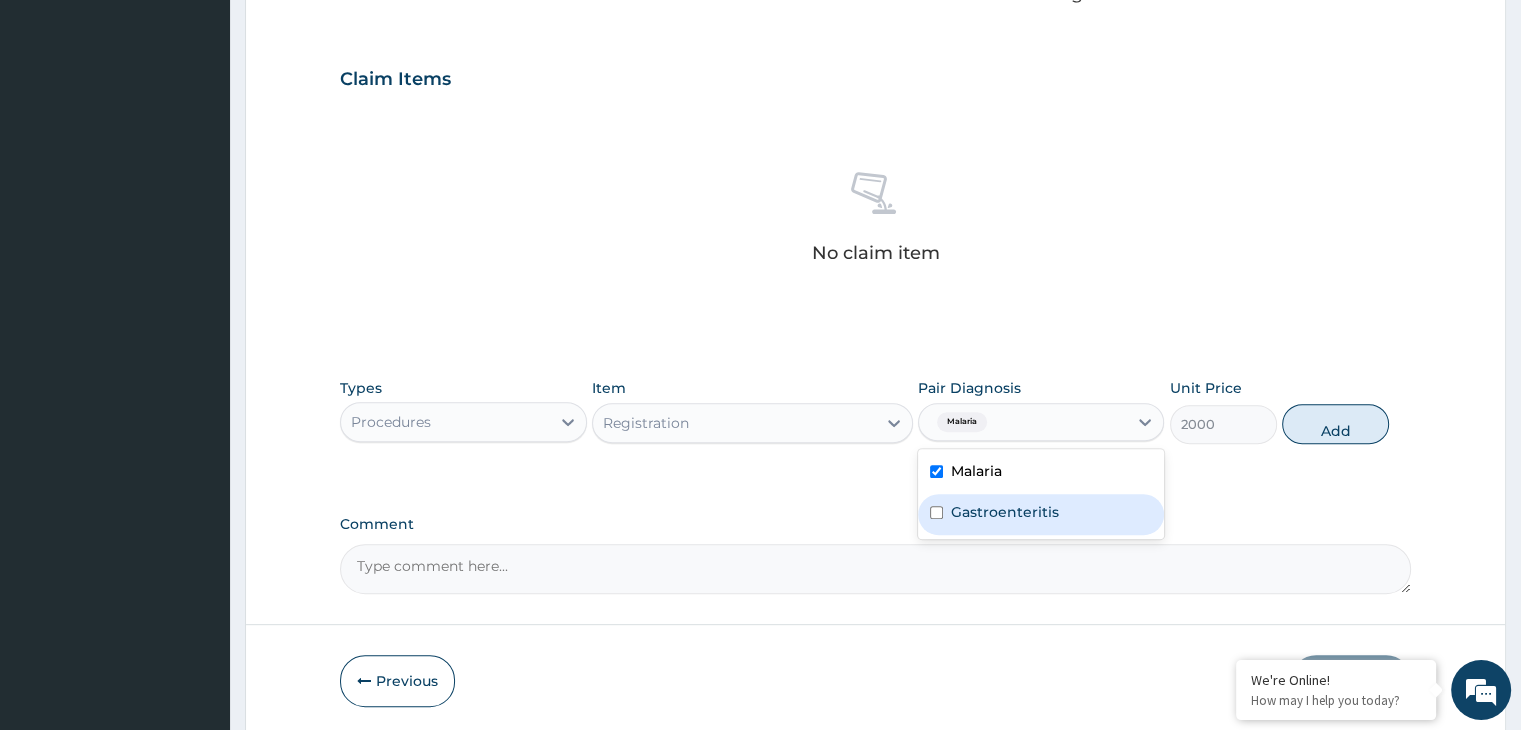 click at bounding box center [936, 512] 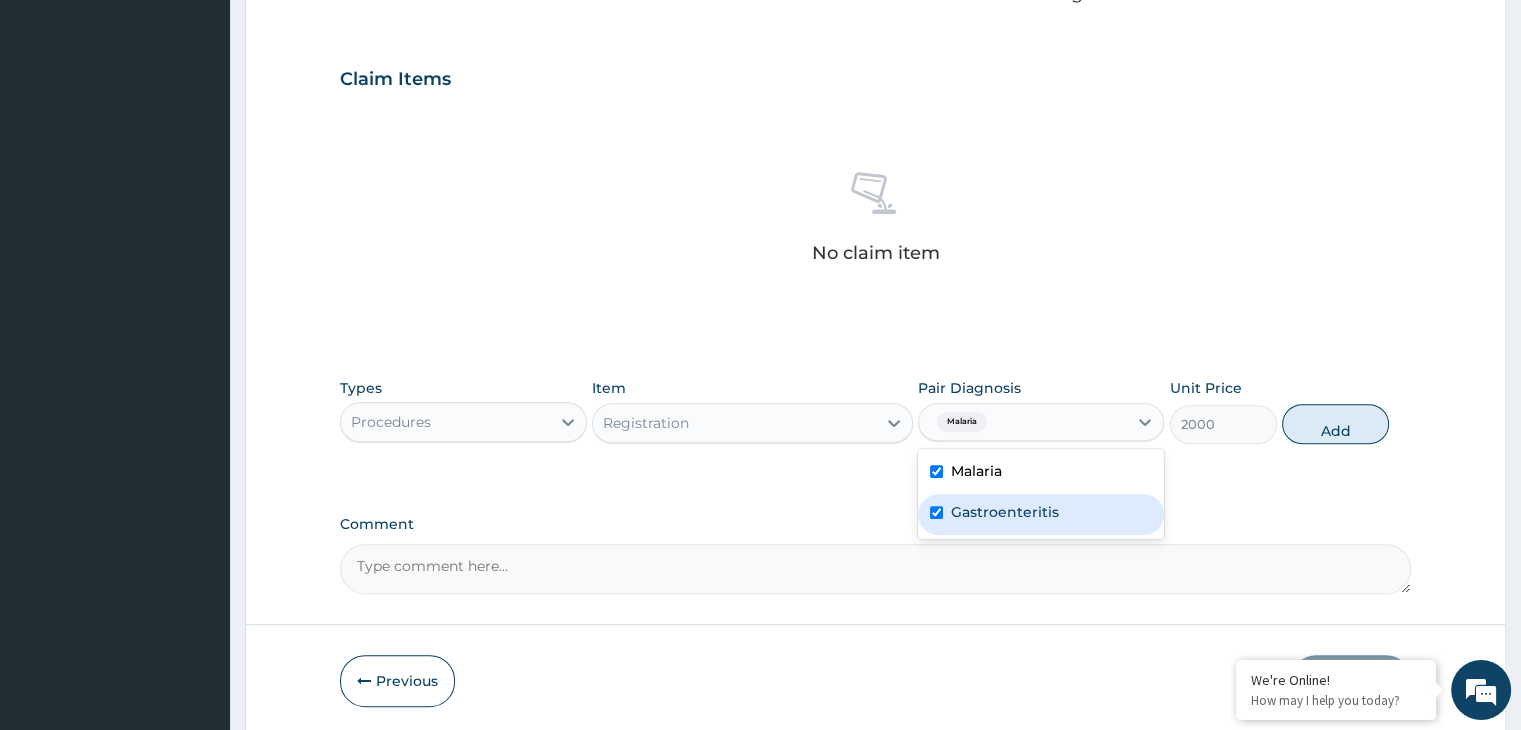 checkbox on "true" 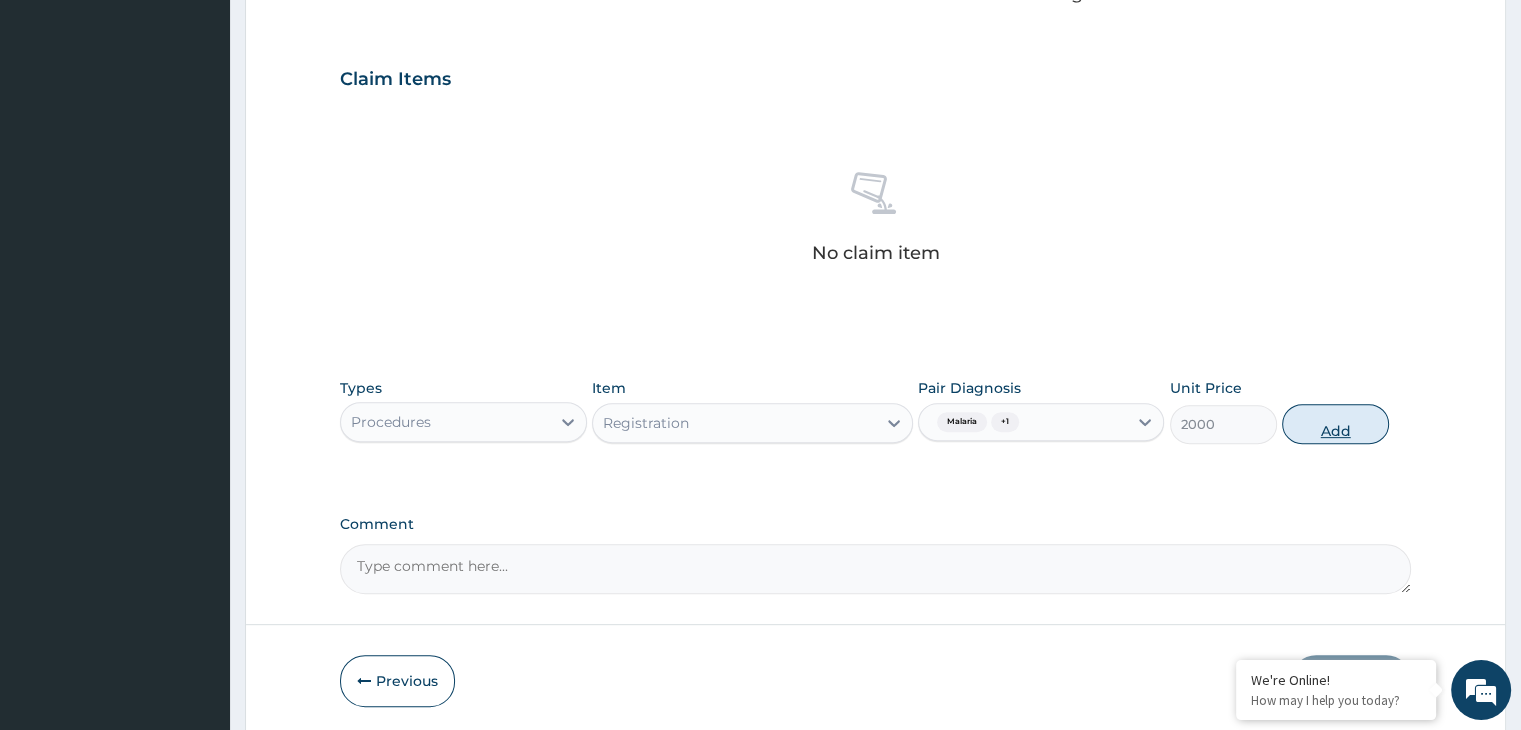 click on "Add" at bounding box center [1335, 424] 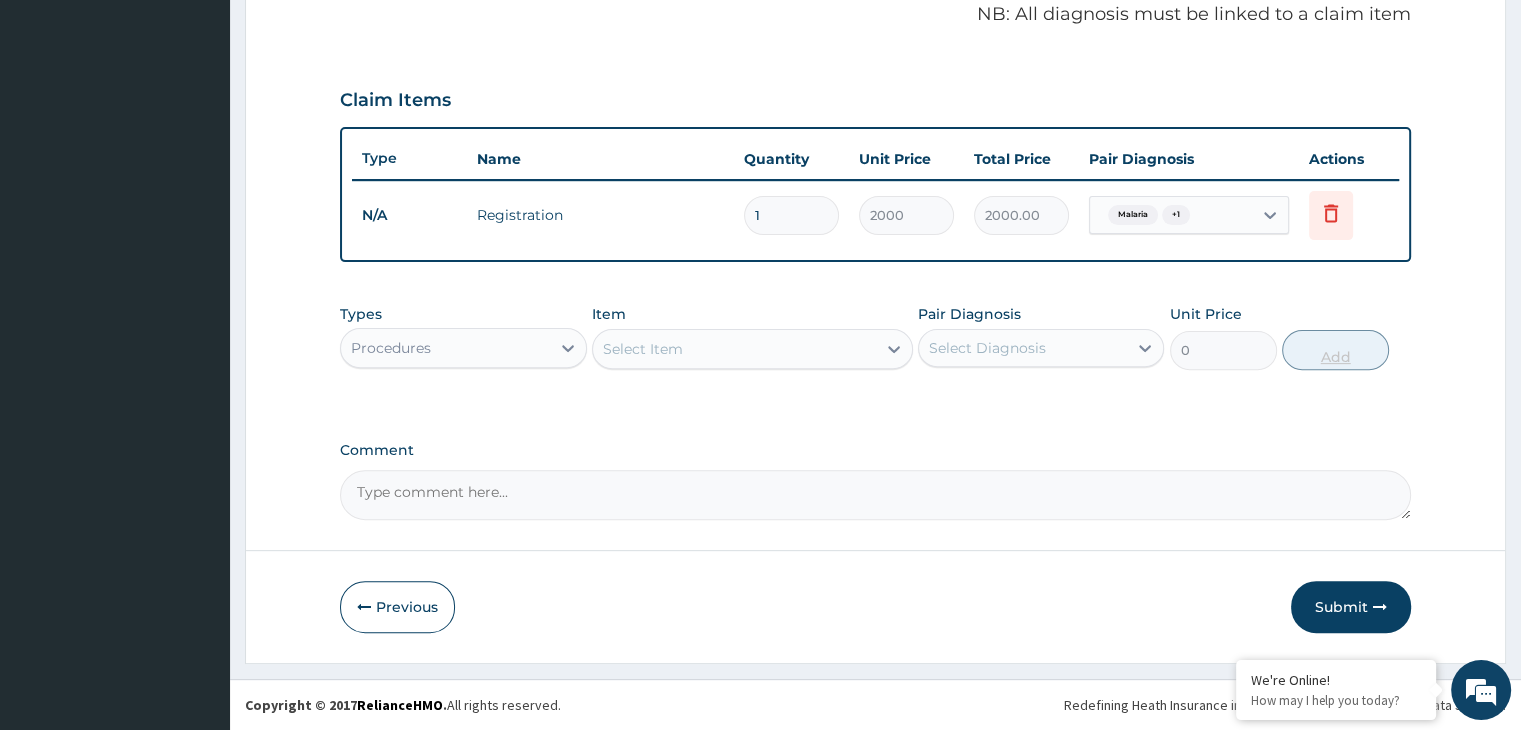 scroll, scrollTop: 614, scrollLeft: 0, axis: vertical 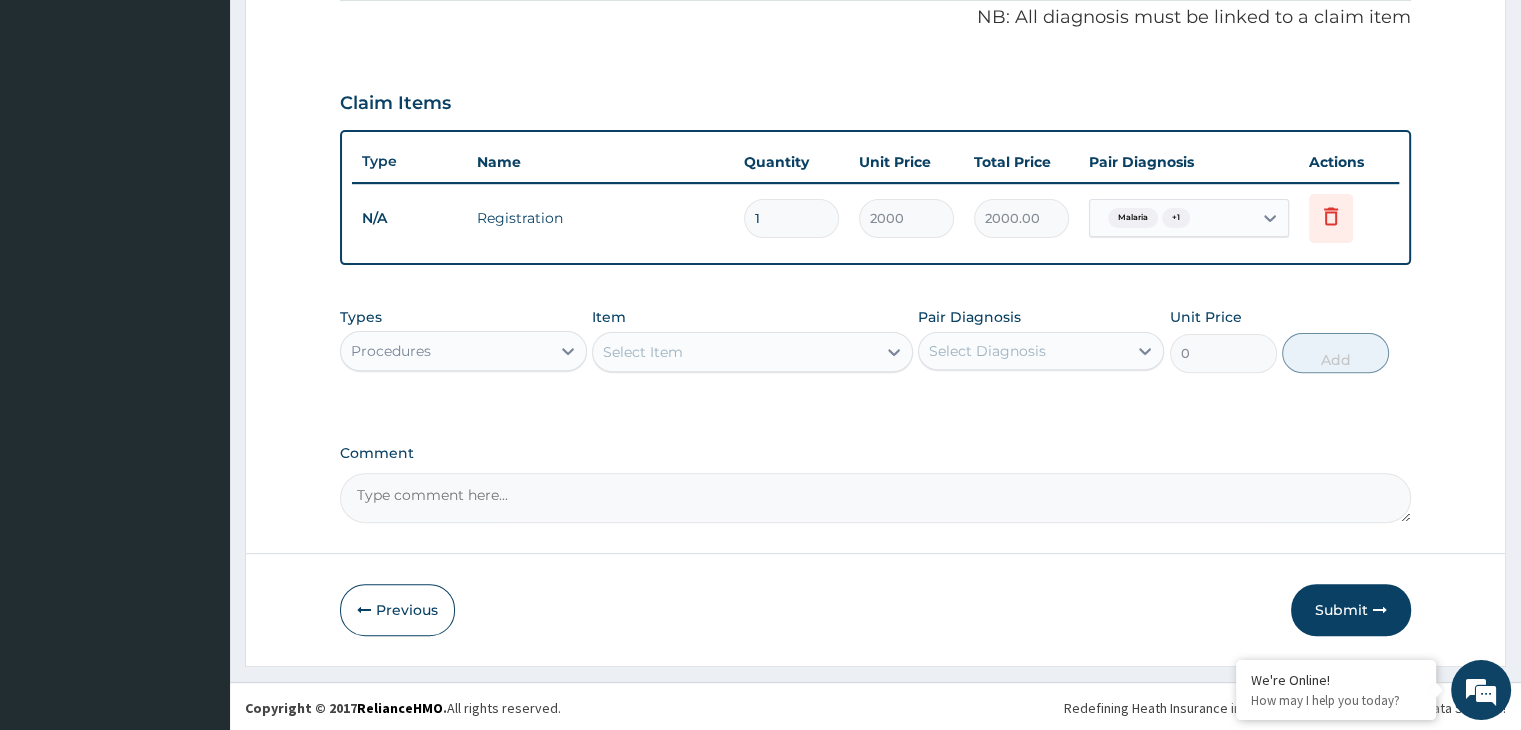 click on "Select Item" at bounding box center (734, 352) 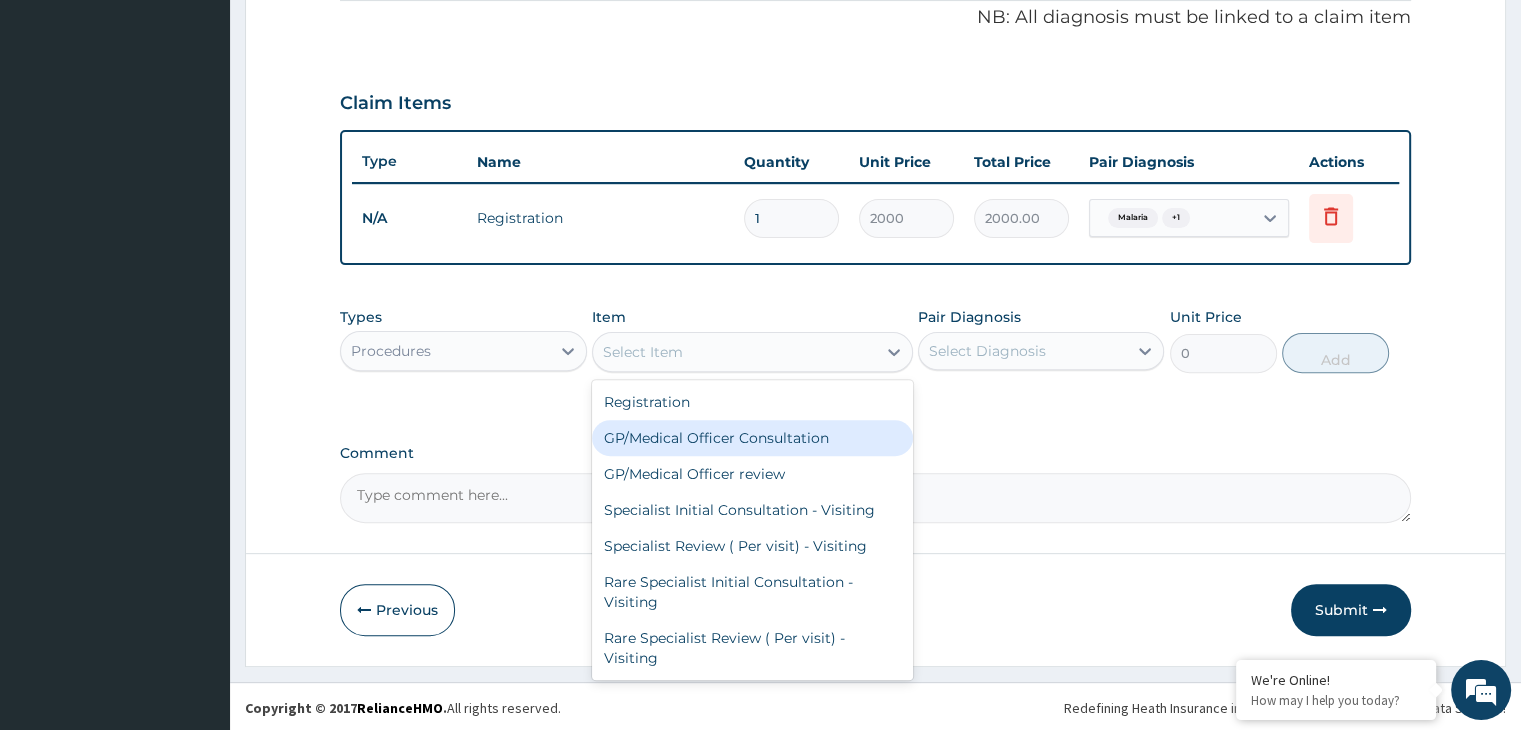 click on "GP/Medical Officer Consultation" at bounding box center [752, 438] 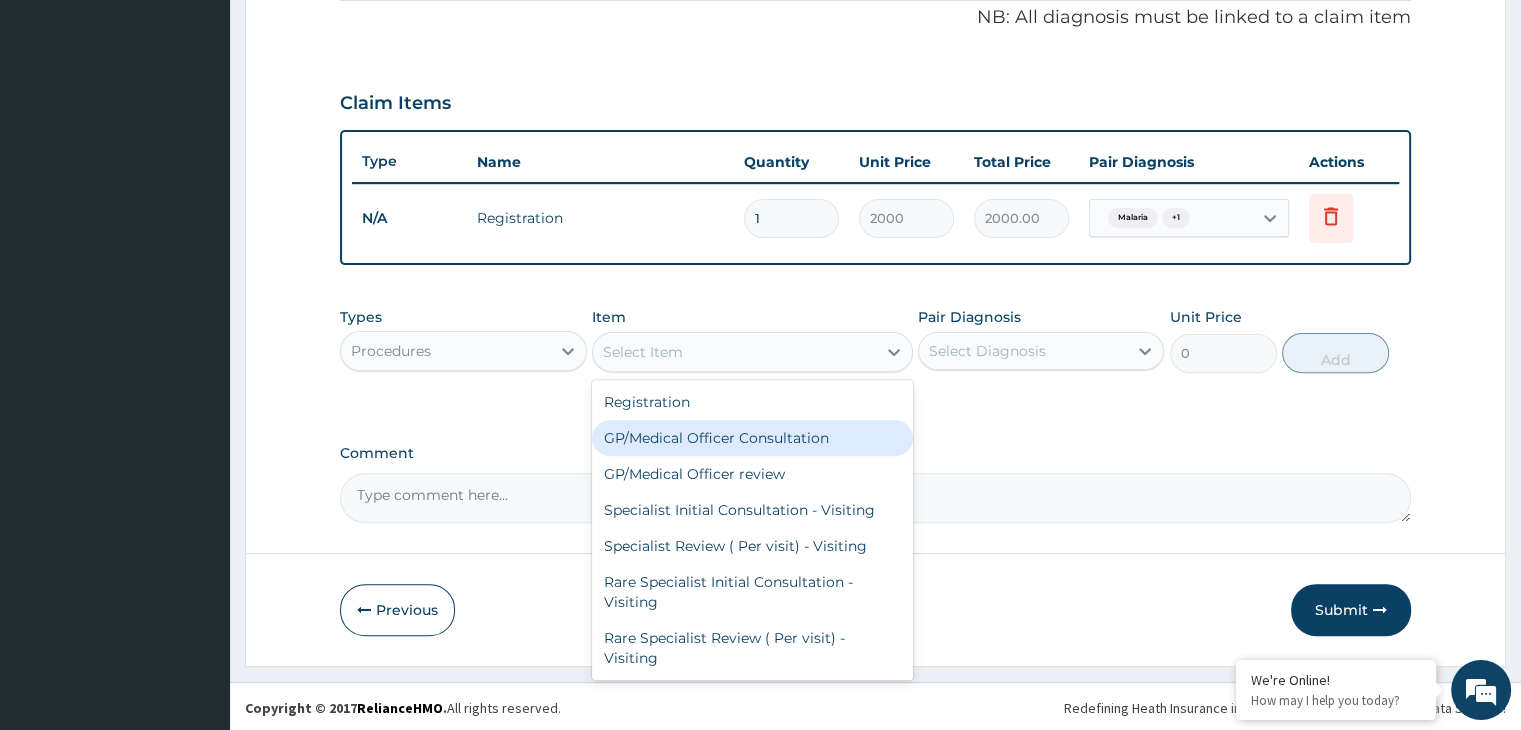 type on "2000" 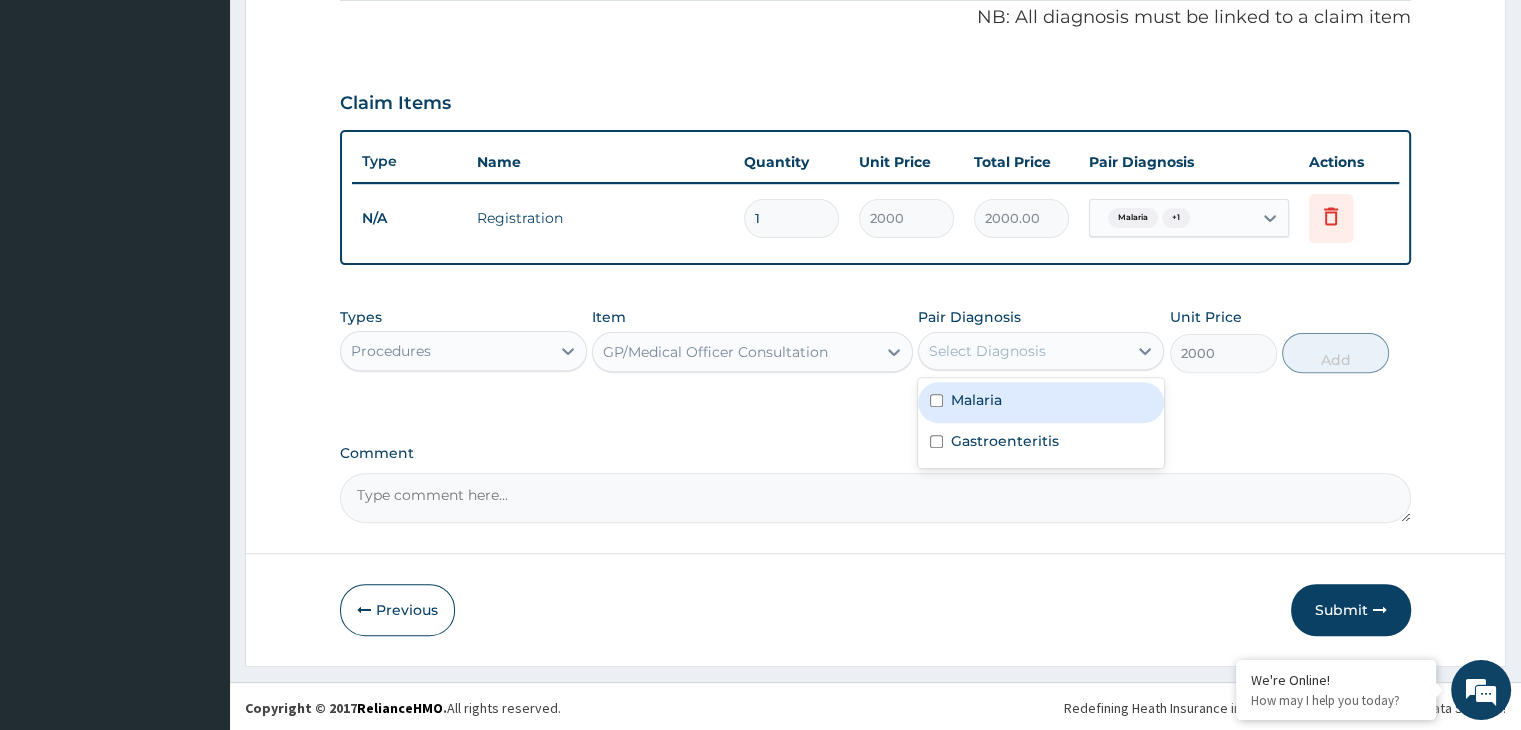 click on "Select Diagnosis" at bounding box center [1023, 351] 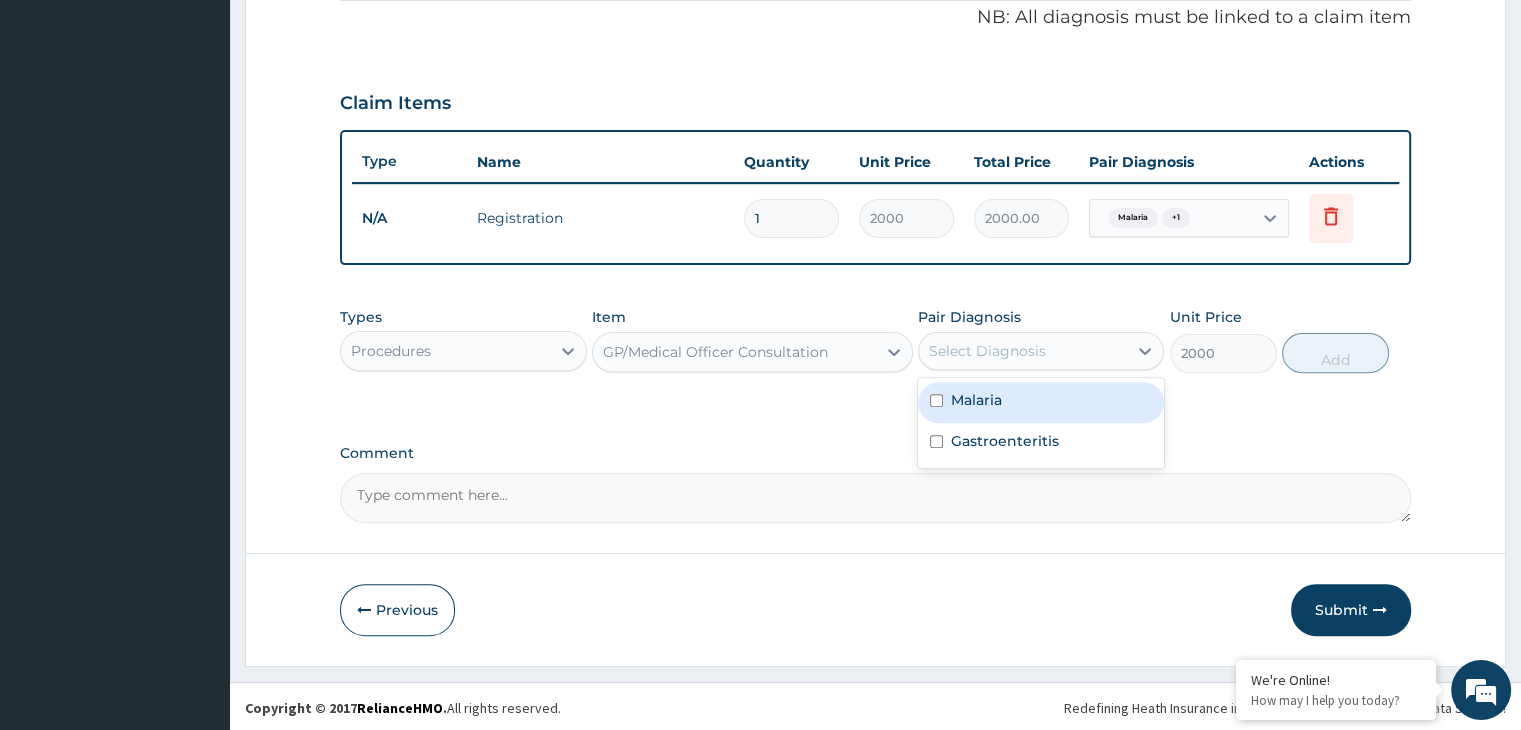 click on "Malaria" at bounding box center (1041, 402) 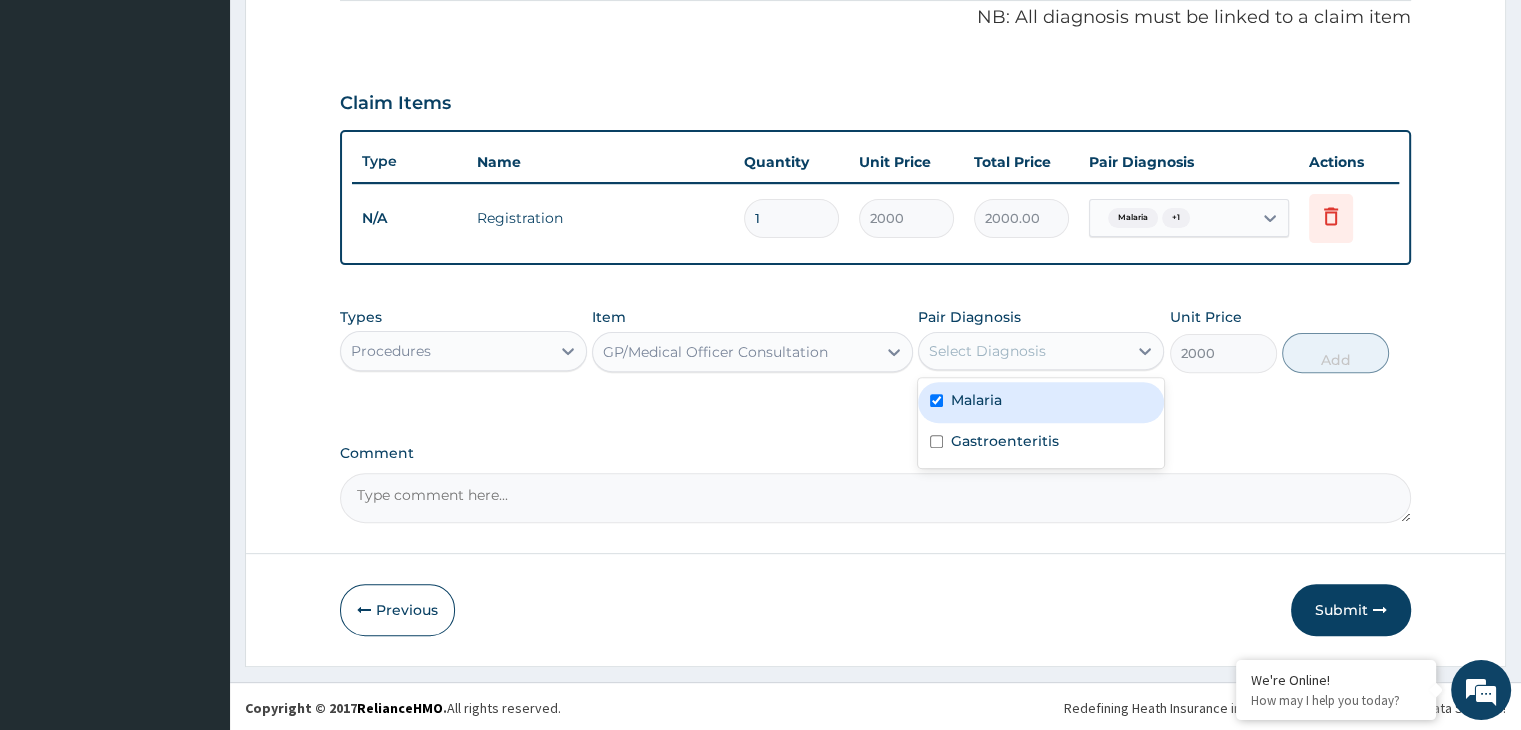 checkbox on "true" 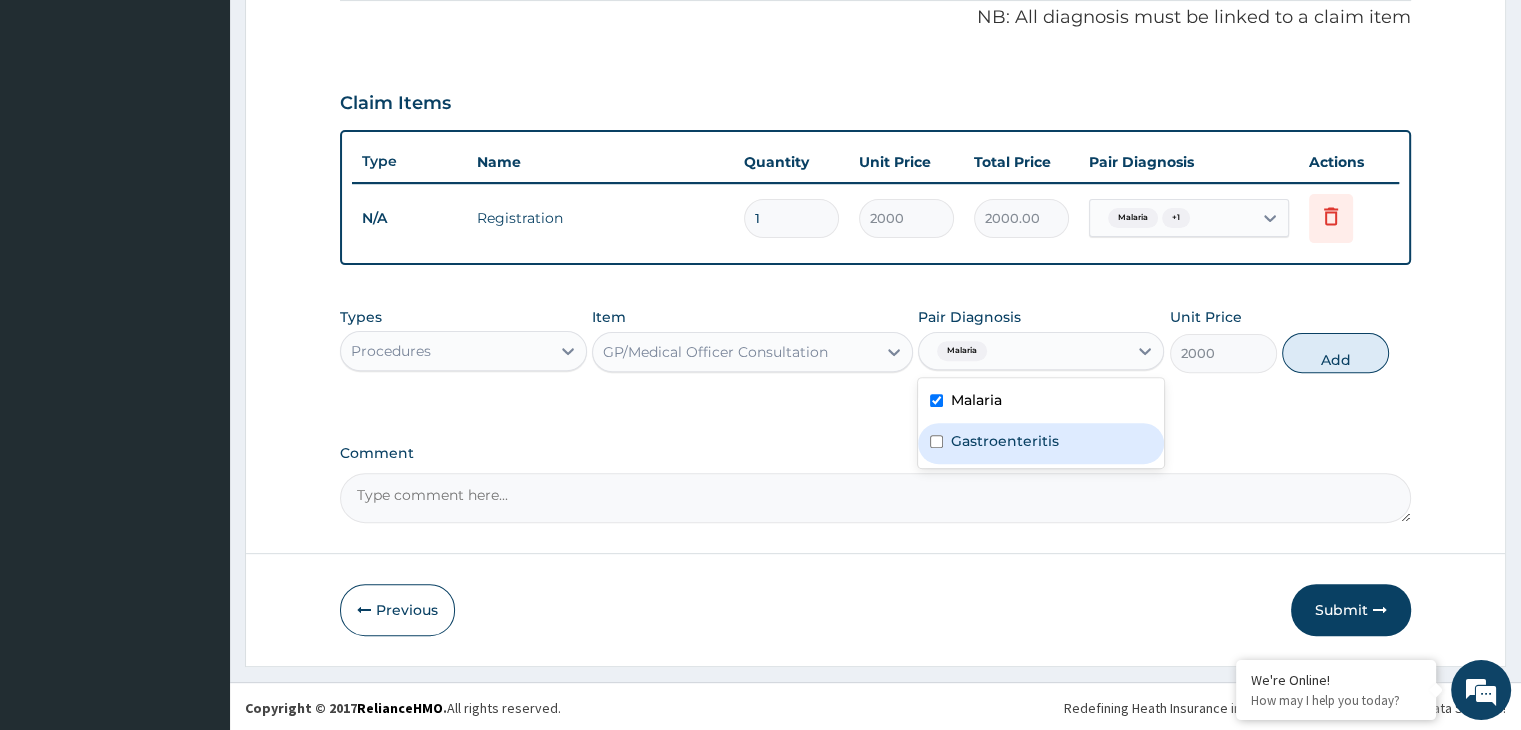 click on "Gastroenteritis" at bounding box center [1041, 443] 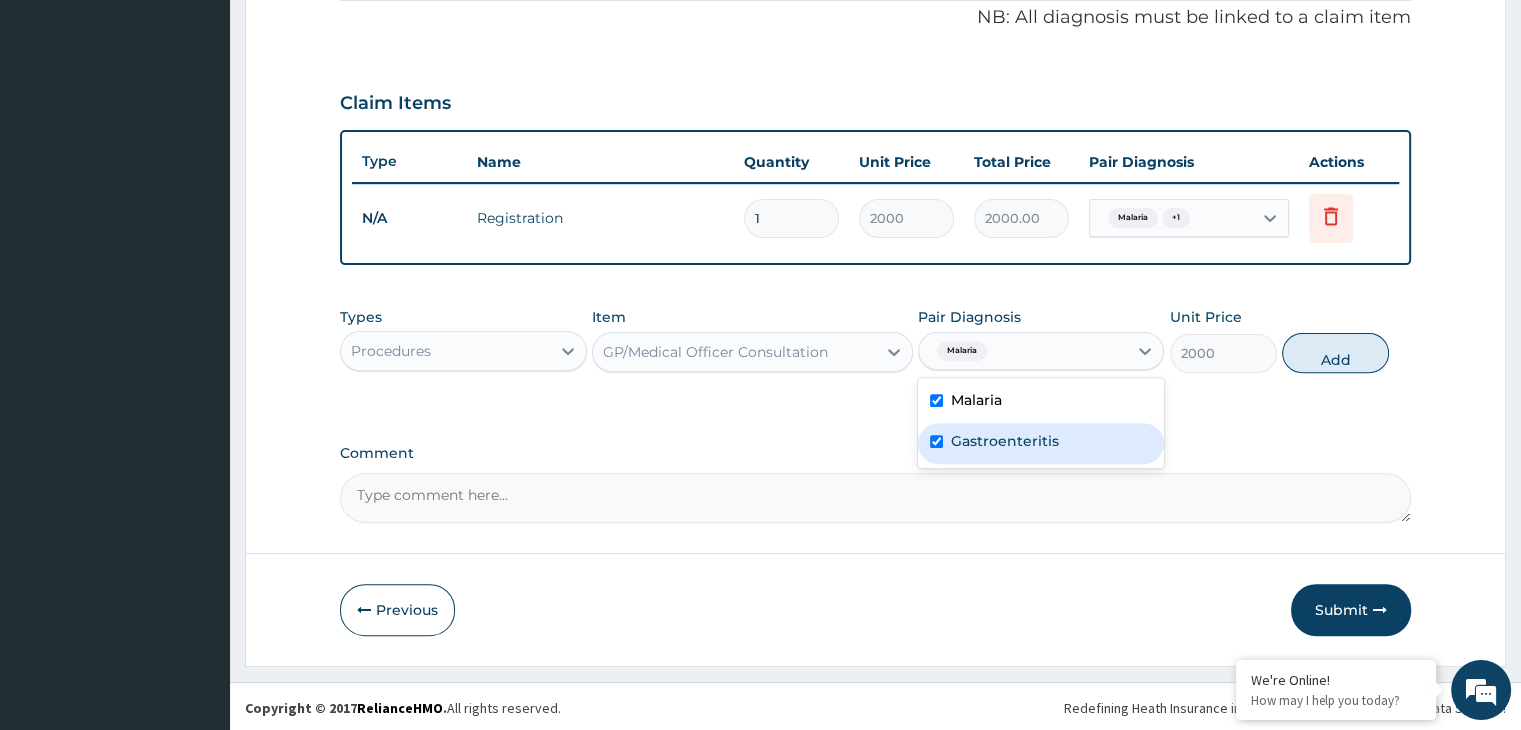 checkbox on "true" 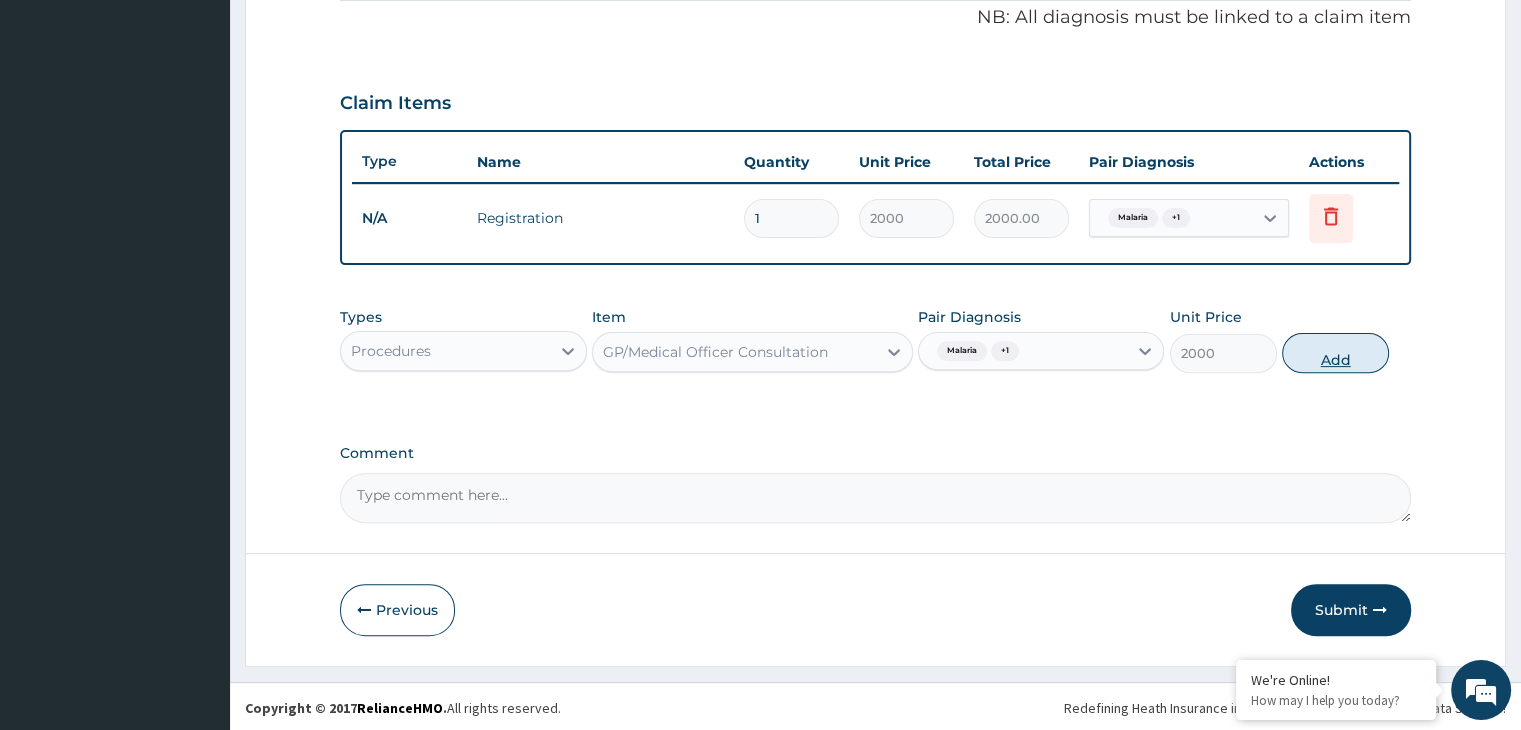 click on "Add" at bounding box center [1335, 353] 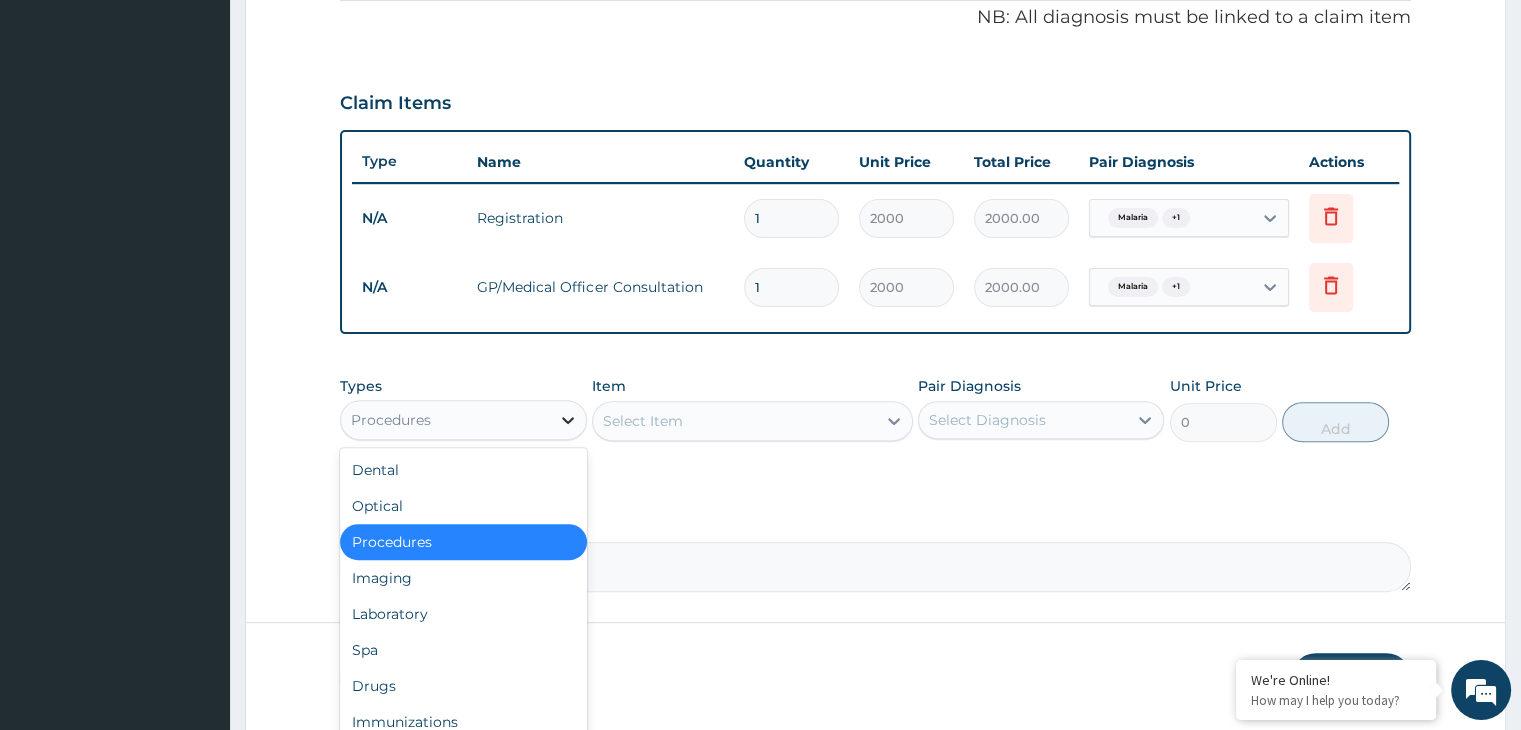 click 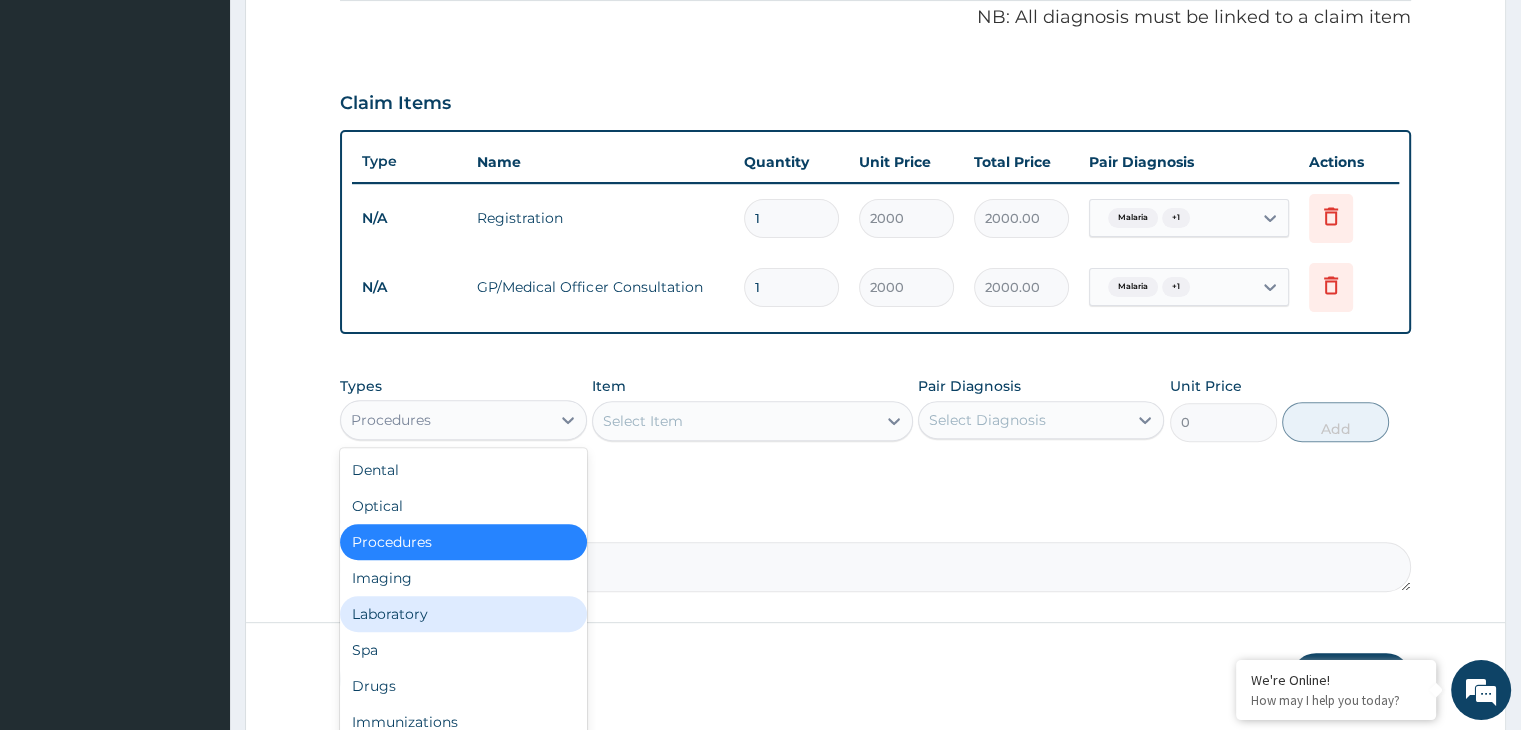 click on "Laboratory" at bounding box center [463, 614] 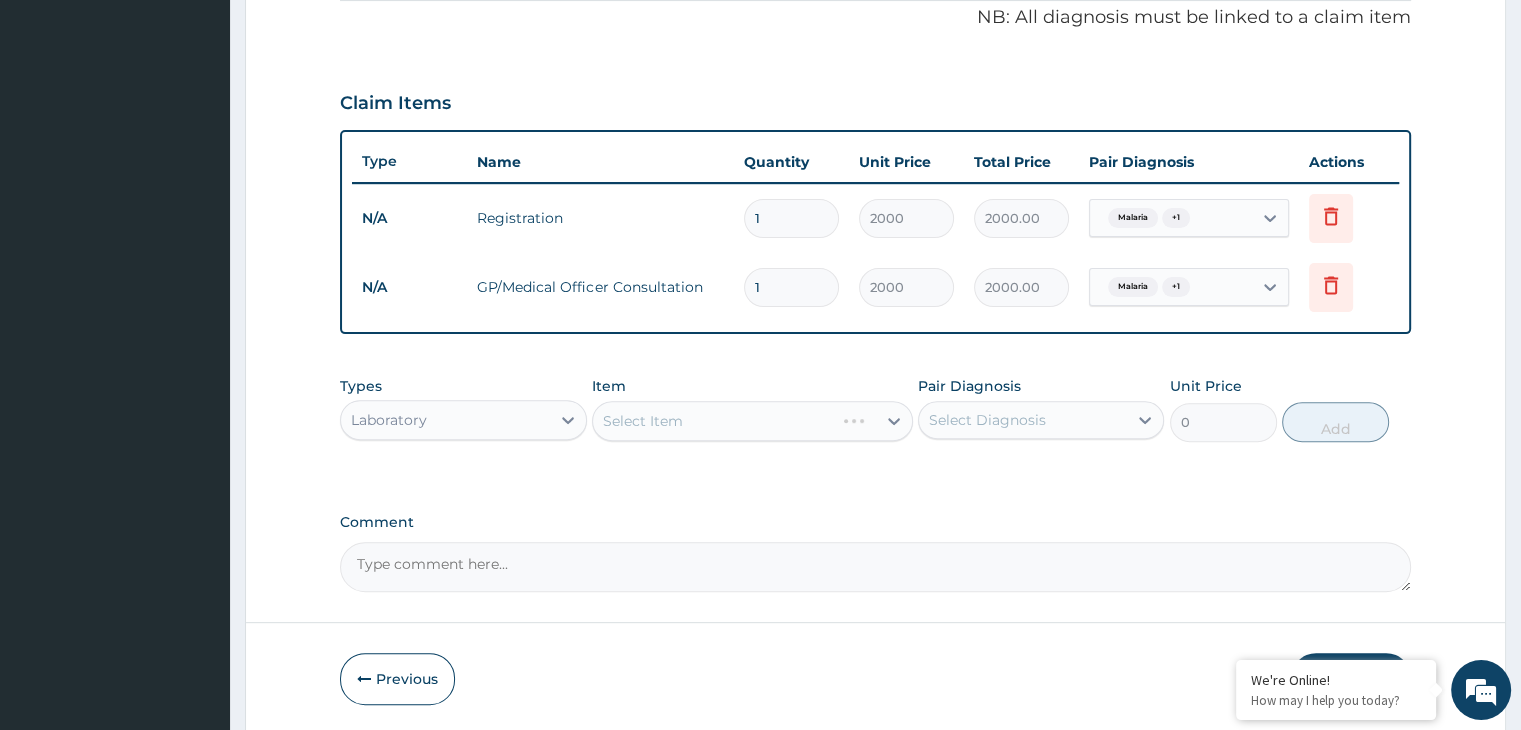 click on "Select Item" at bounding box center [752, 421] 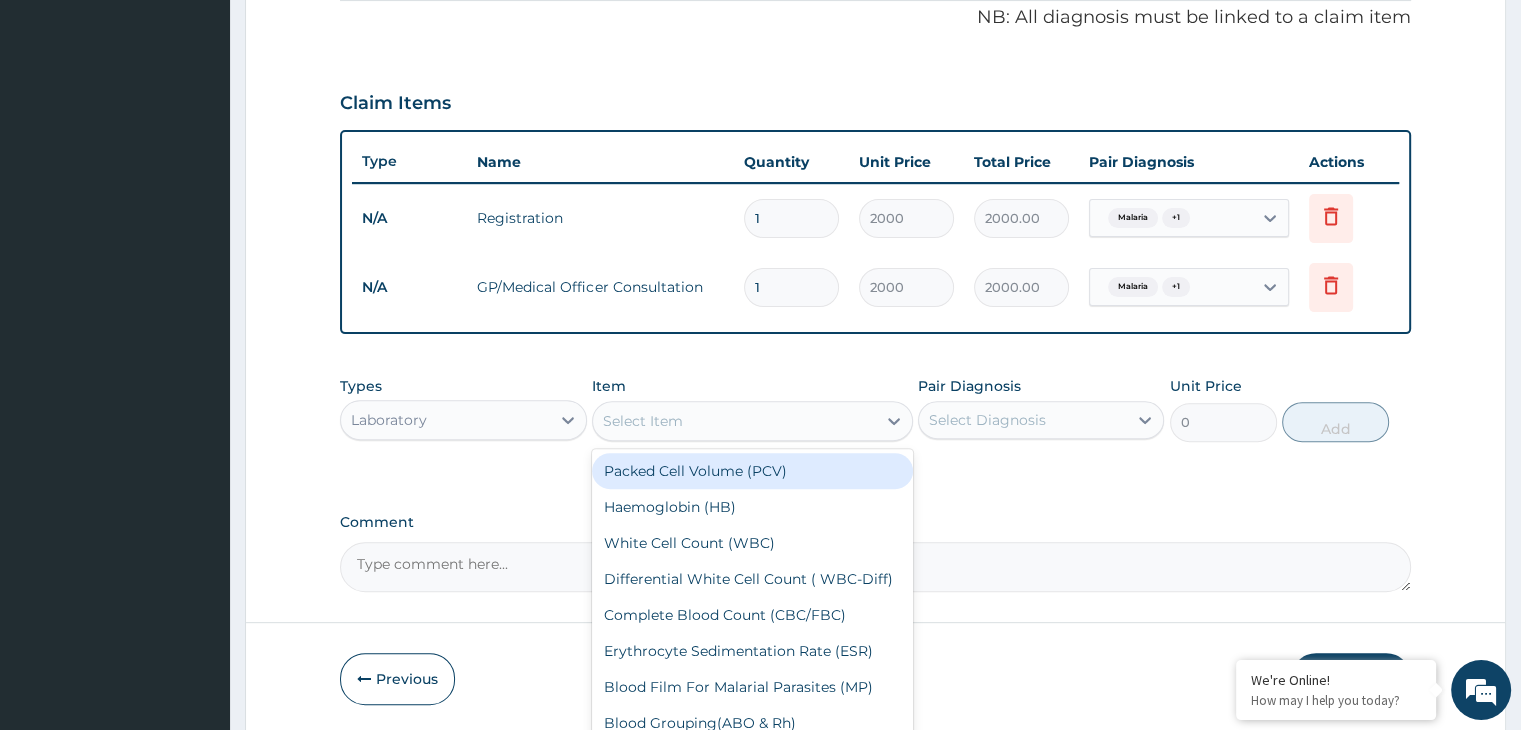 click on "Select Item" at bounding box center [734, 421] 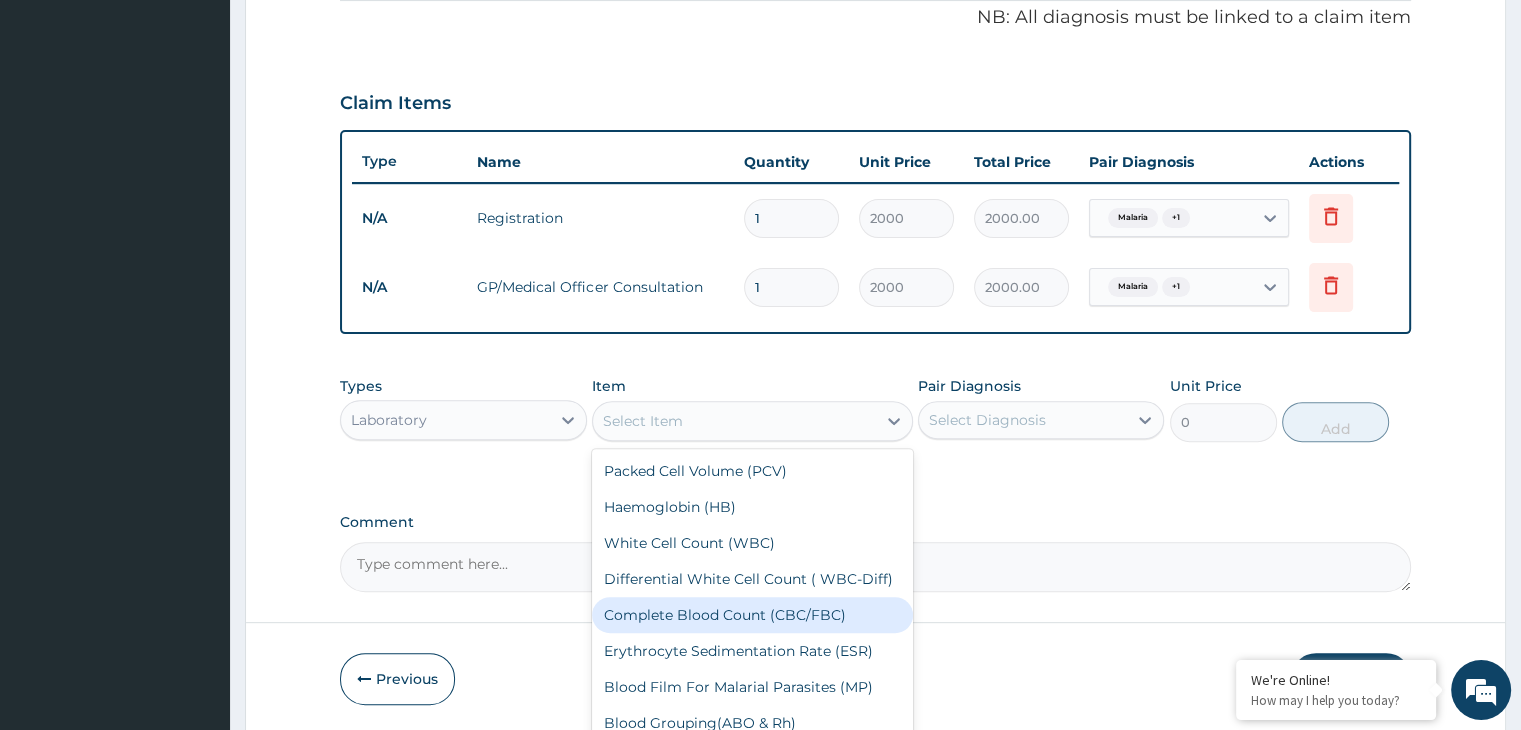 click on "Complete Blood Count (CBC/FBC)" at bounding box center [752, 615] 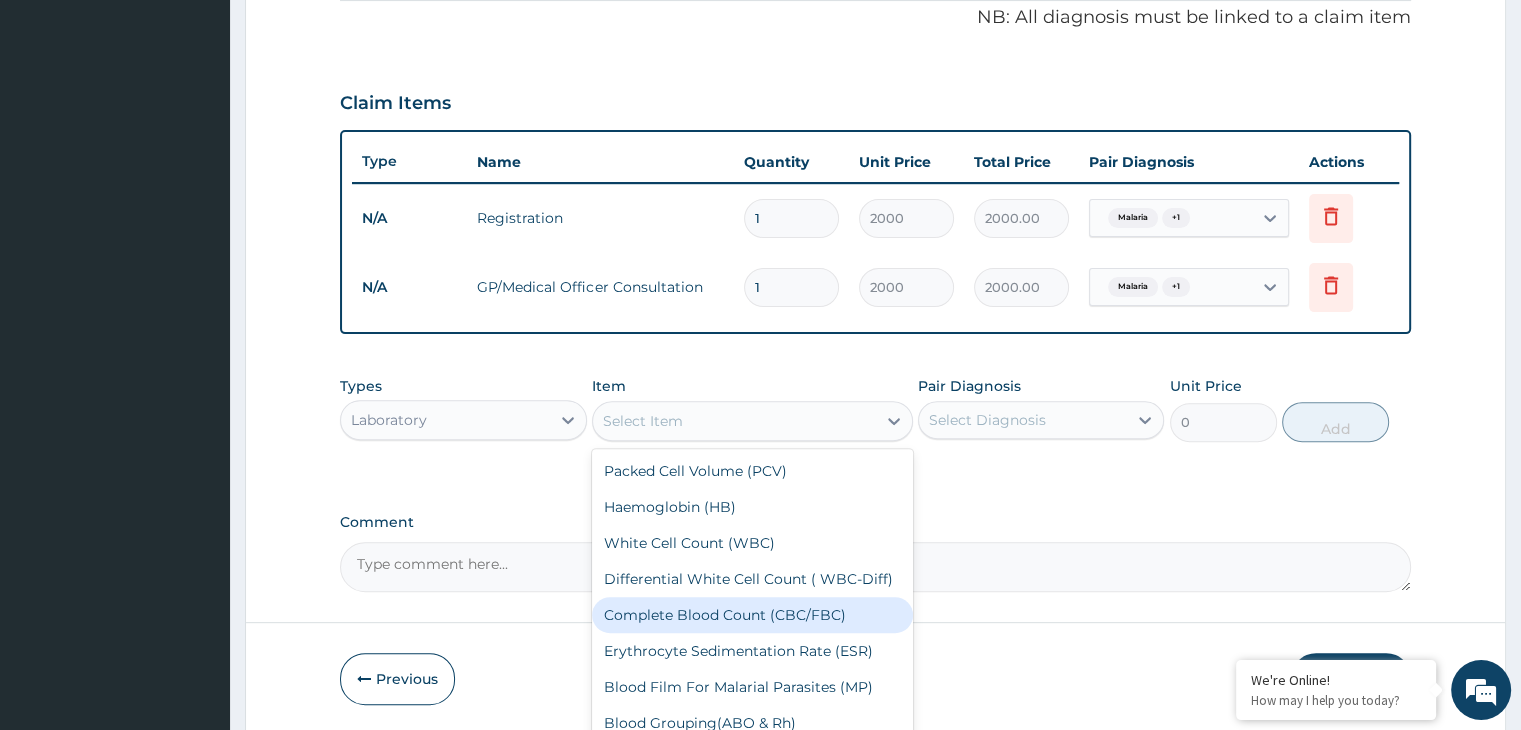 type on "2000" 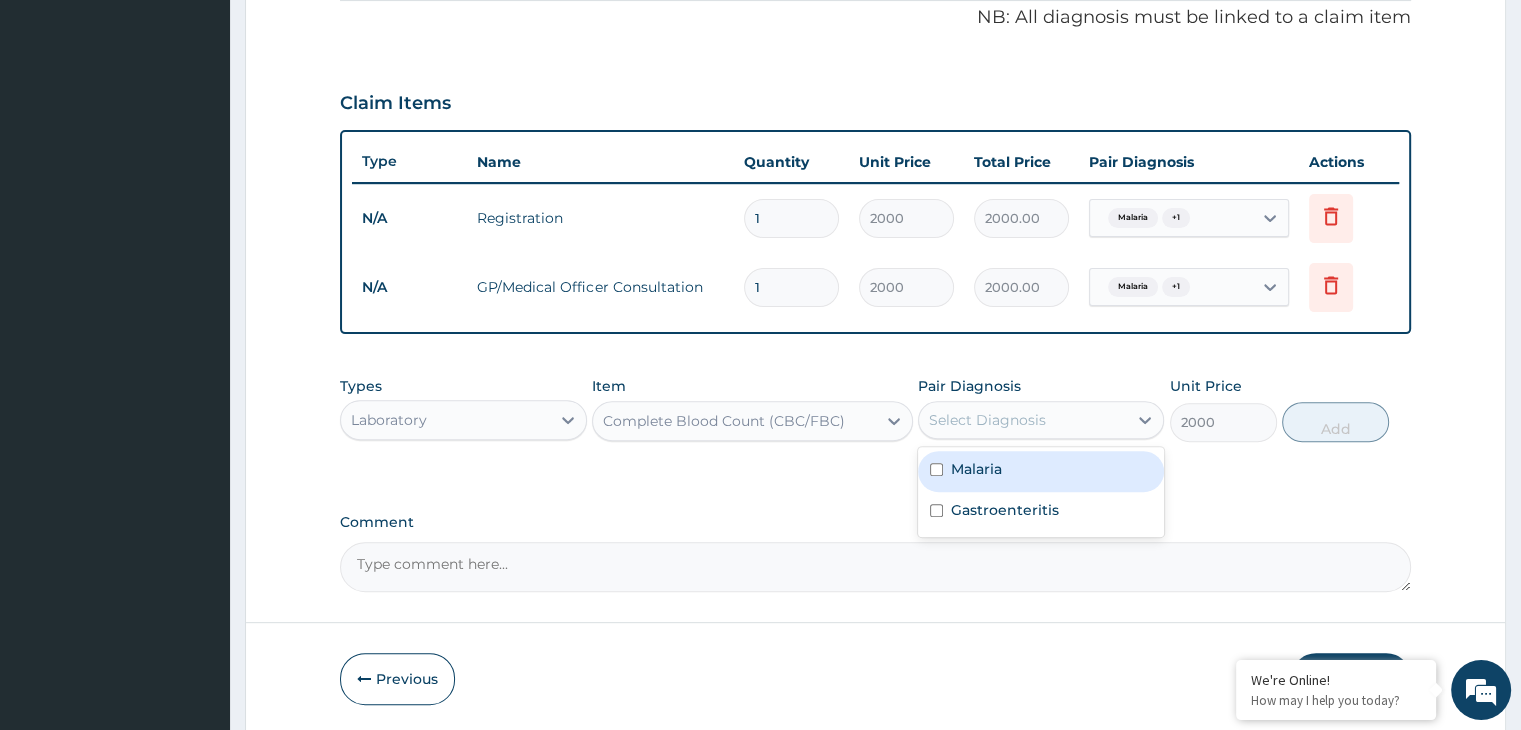 click on "Select Diagnosis" at bounding box center (1023, 420) 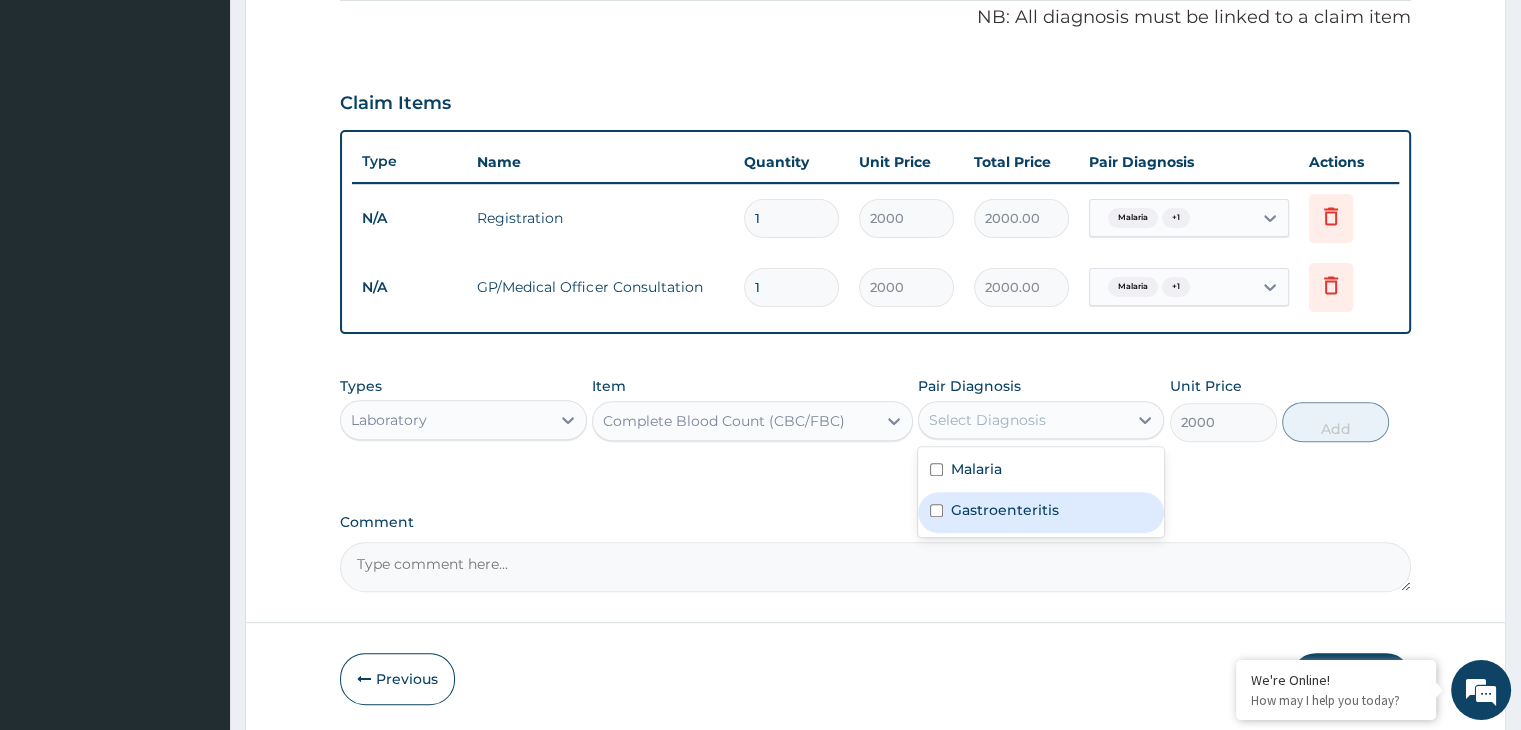 click at bounding box center (936, 510) 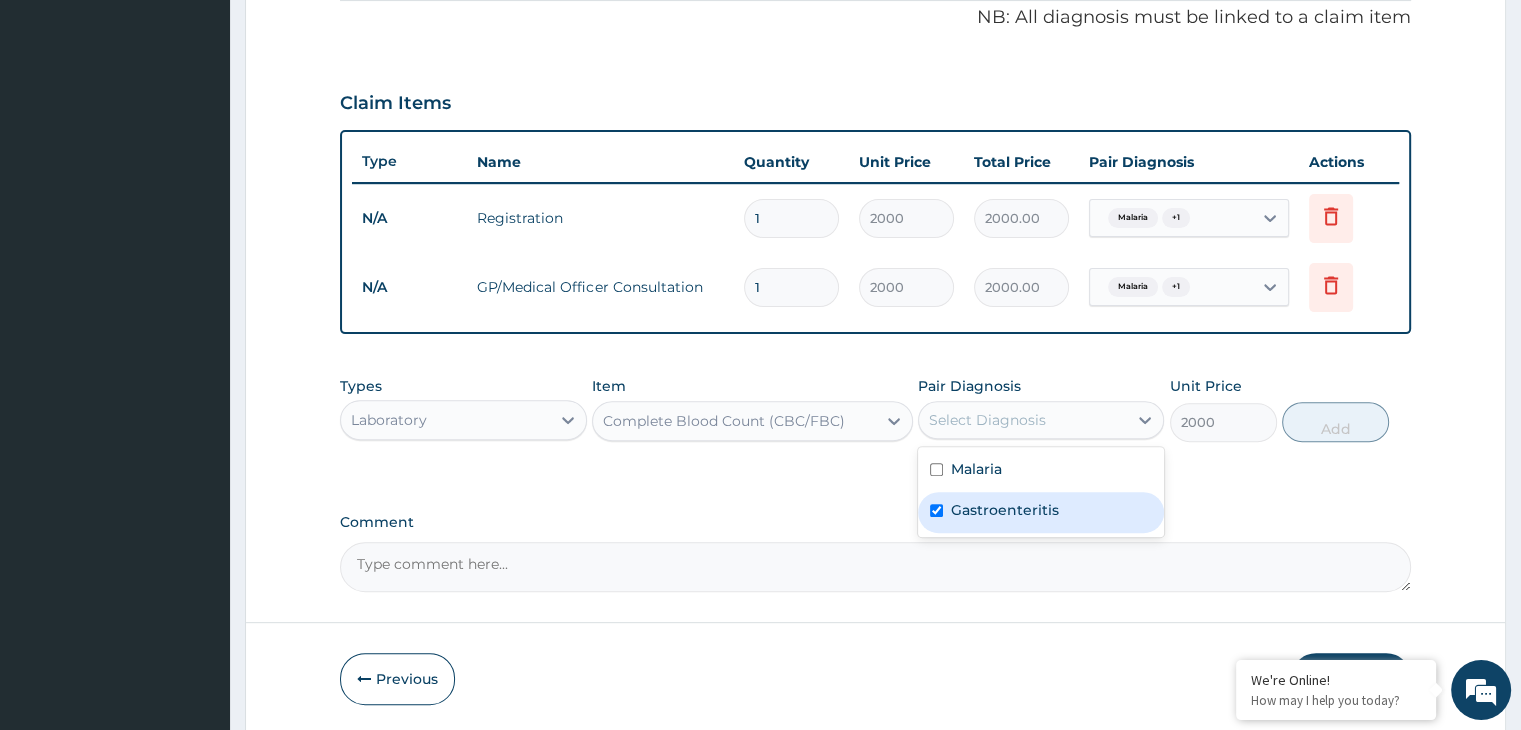 checkbox on "true" 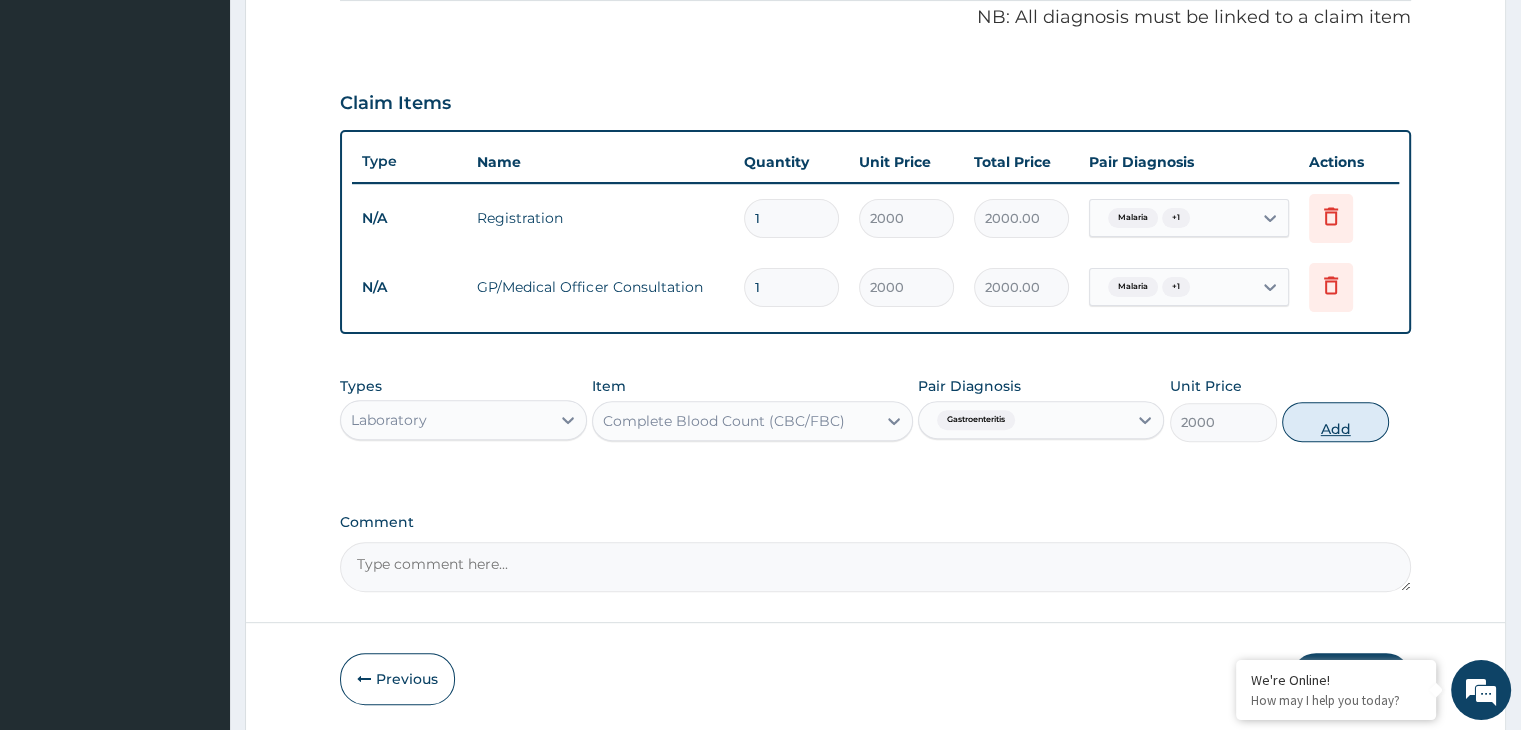 click on "Add" at bounding box center [1335, 422] 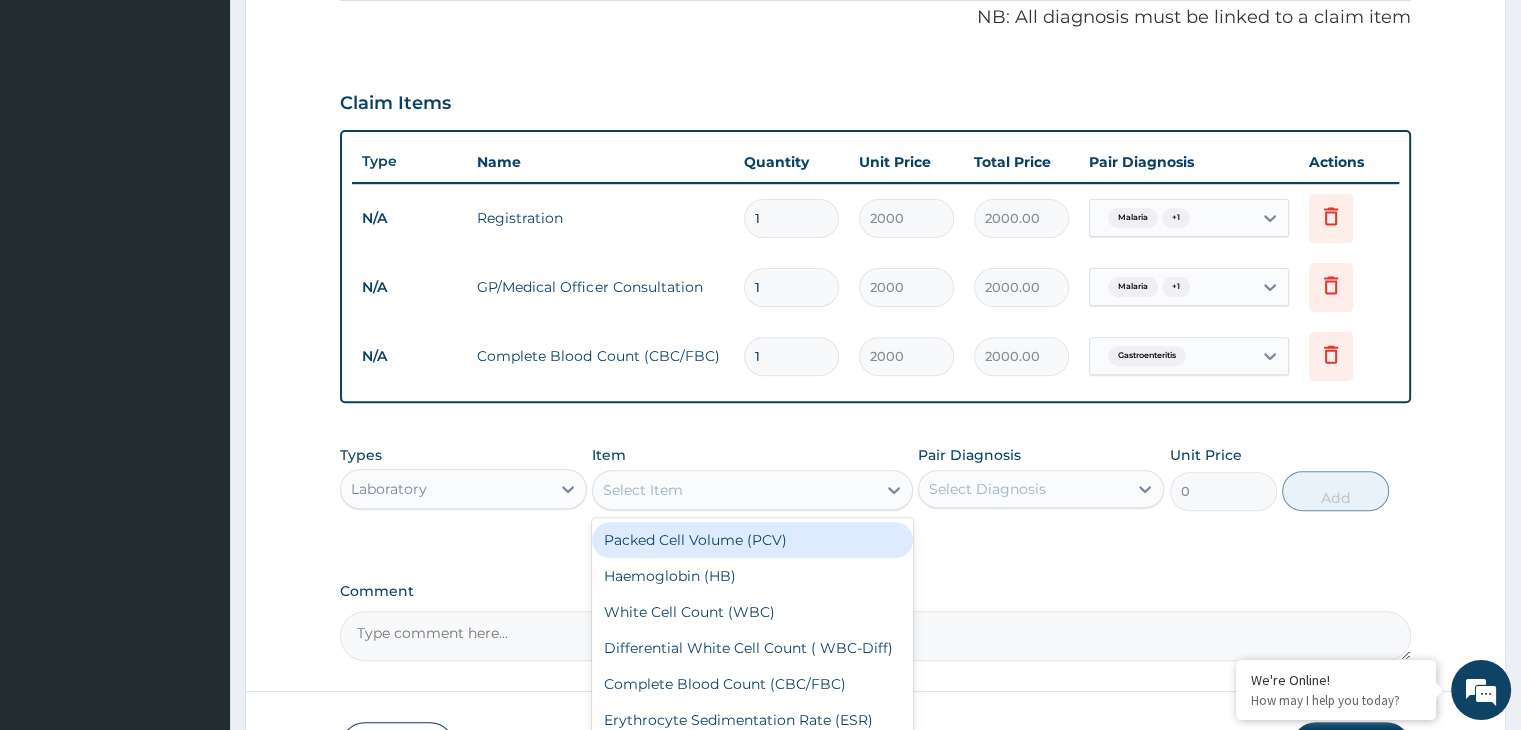 click on "Select Item" at bounding box center (734, 490) 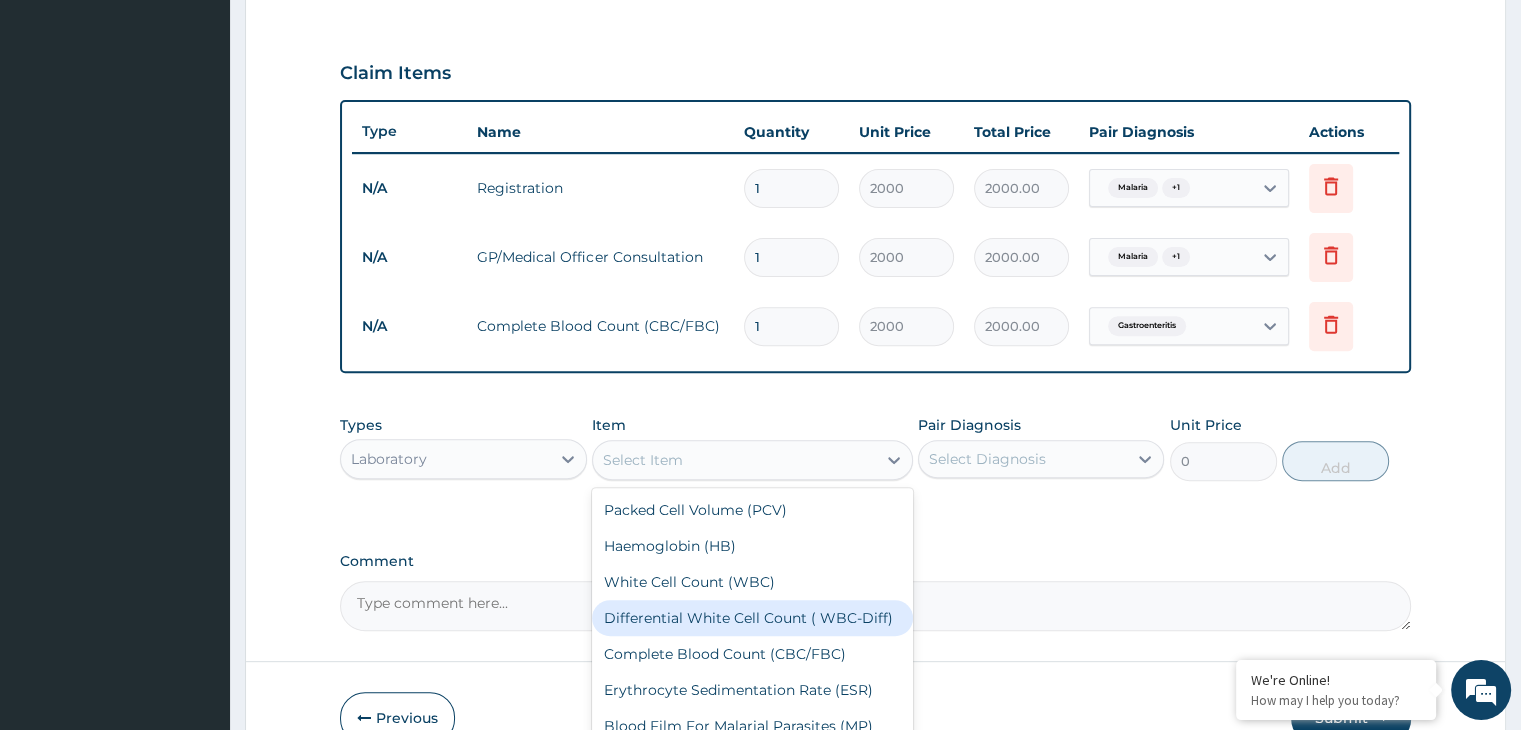 scroll, scrollTop: 752, scrollLeft: 0, axis: vertical 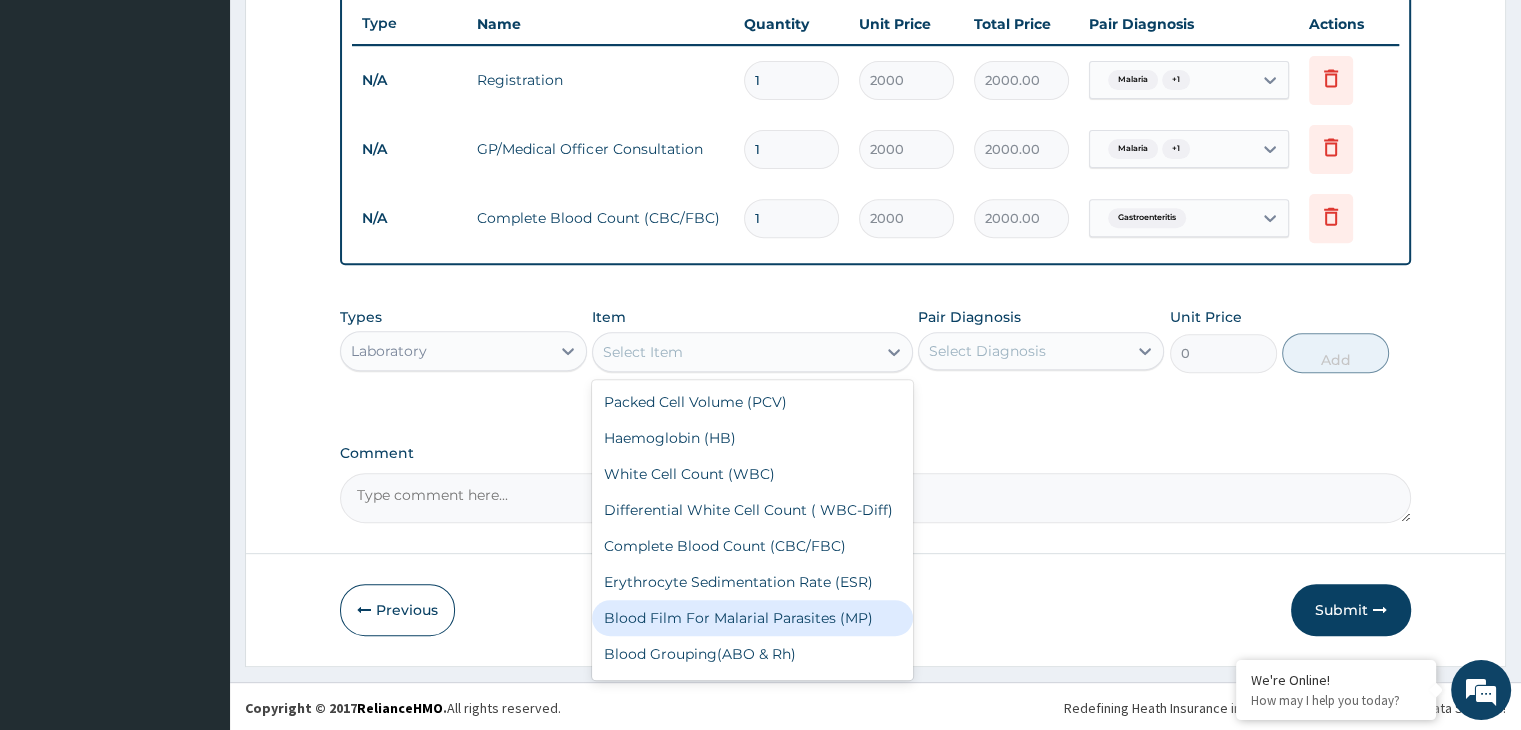 click on "Blood Film For Malarial Parasites (MP)" at bounding box center (752, 618) 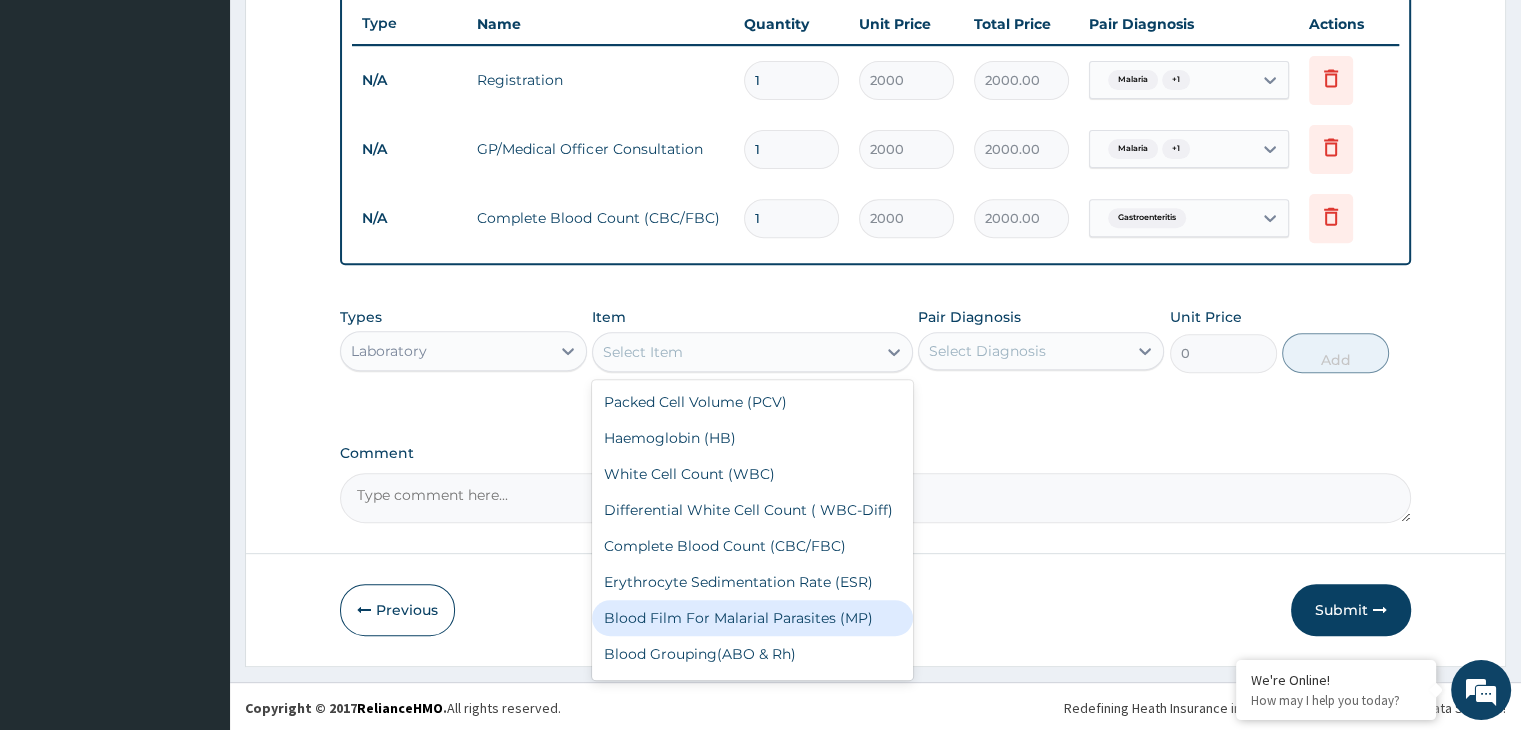 type on "1000" 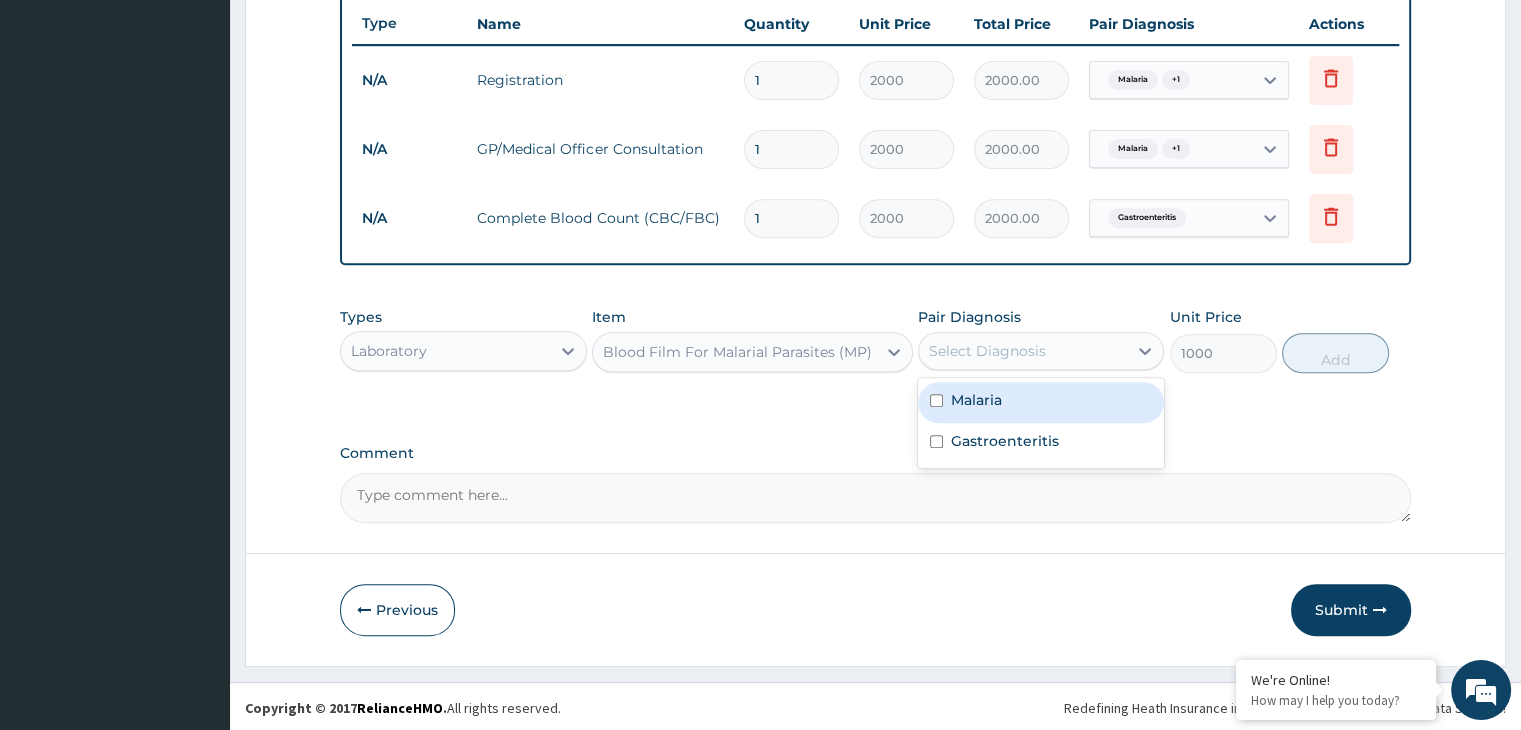 click on "Select Diagnosis" at bounding box center (1023, 351) 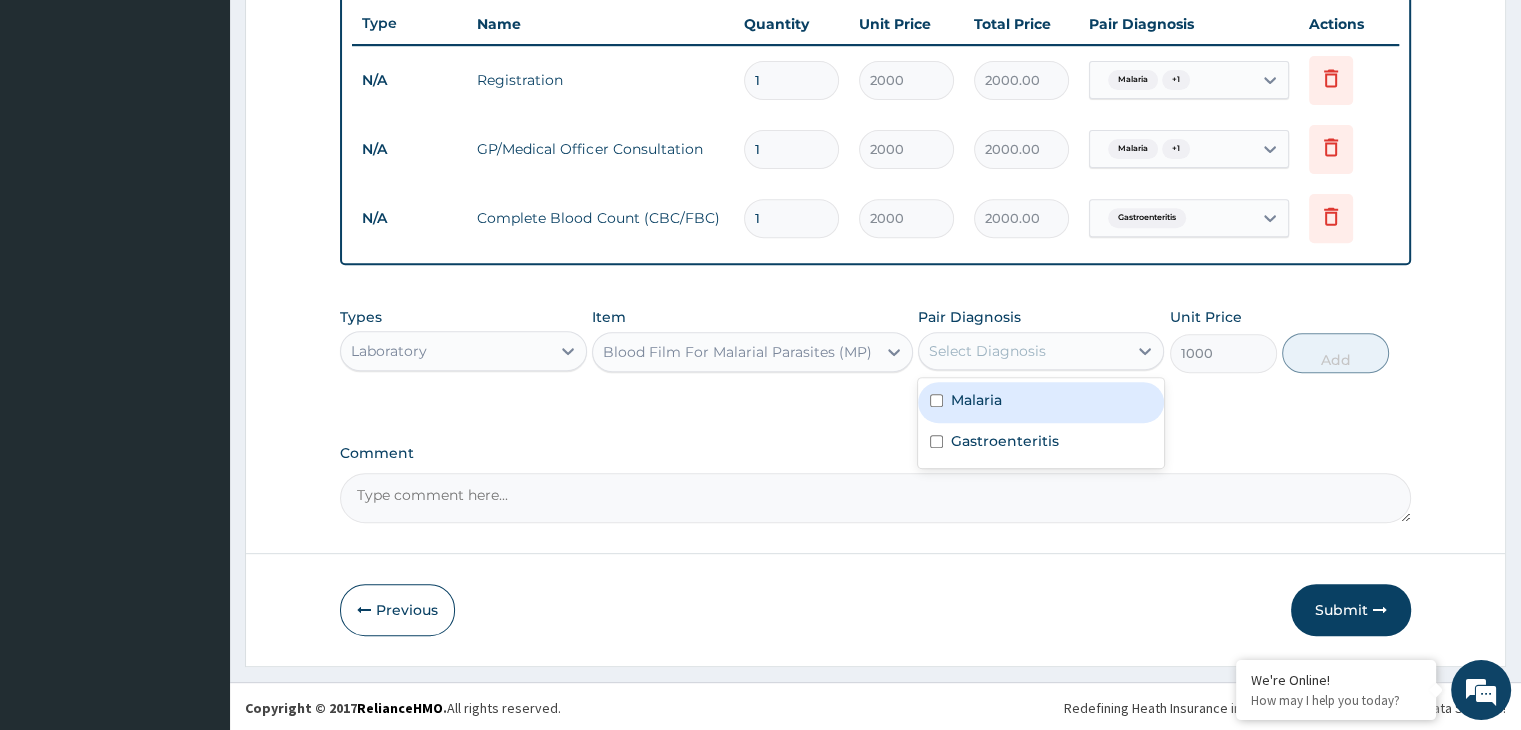 click on "Malaria" at bounding box center (976, 400) 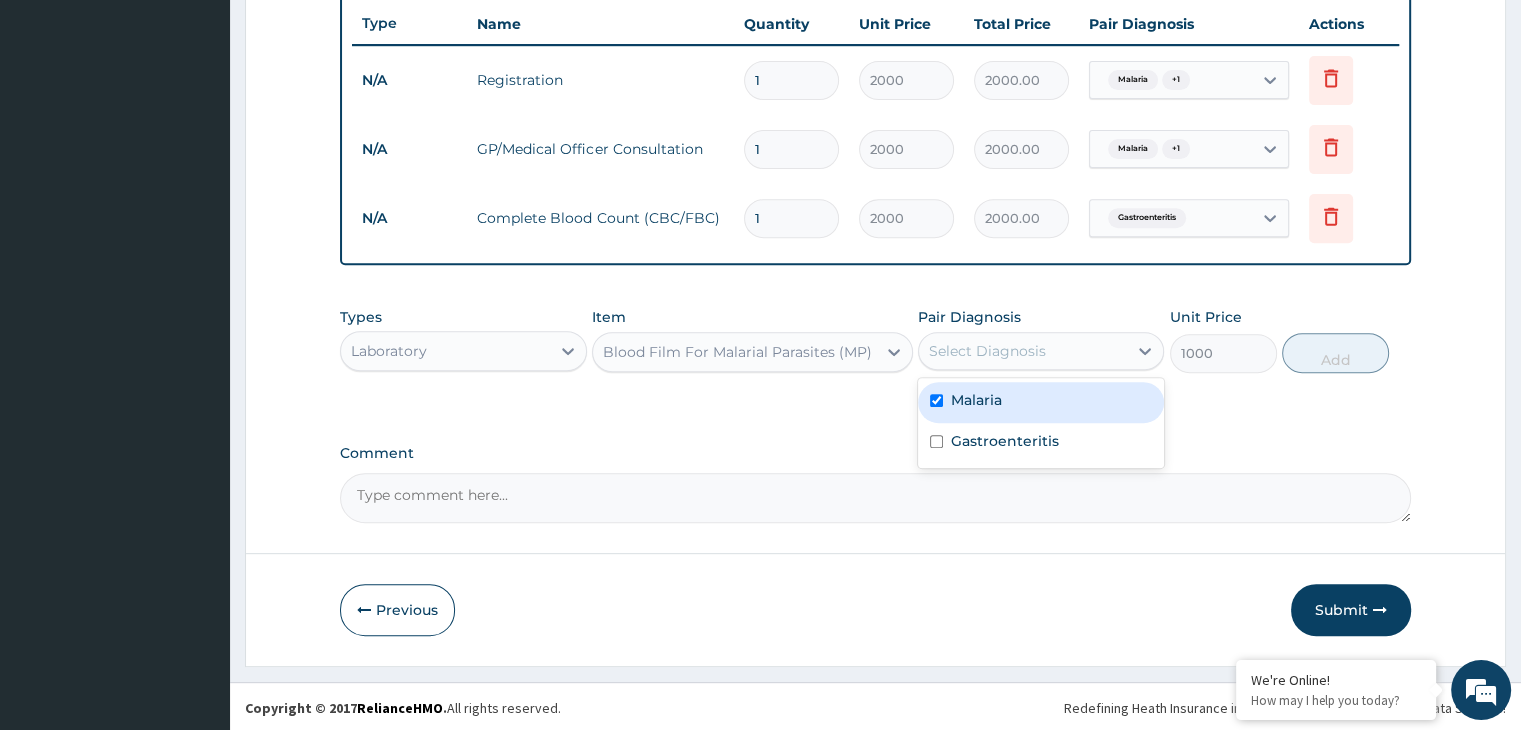 checkbox on "true" 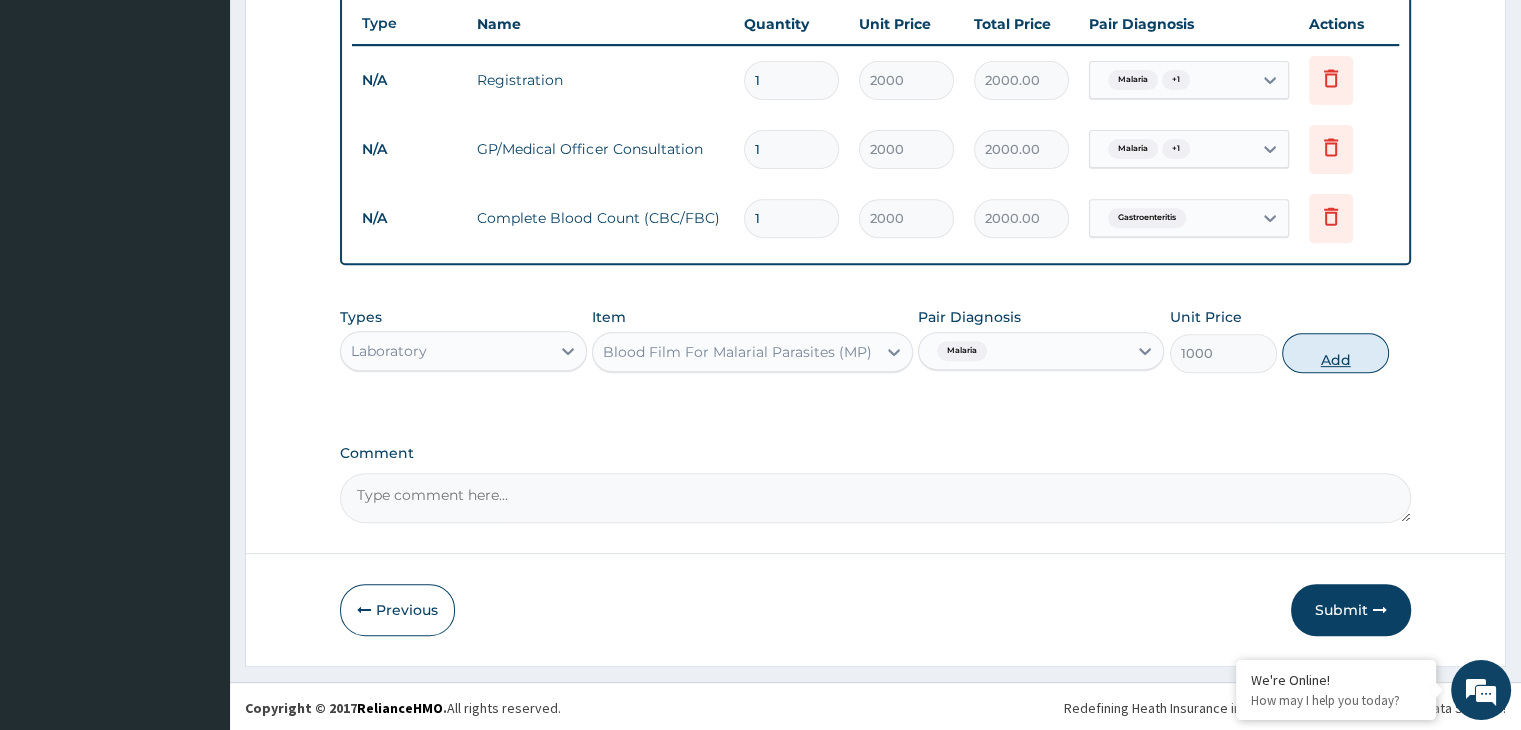 click on "Add" at bounding box center (1335, 353) 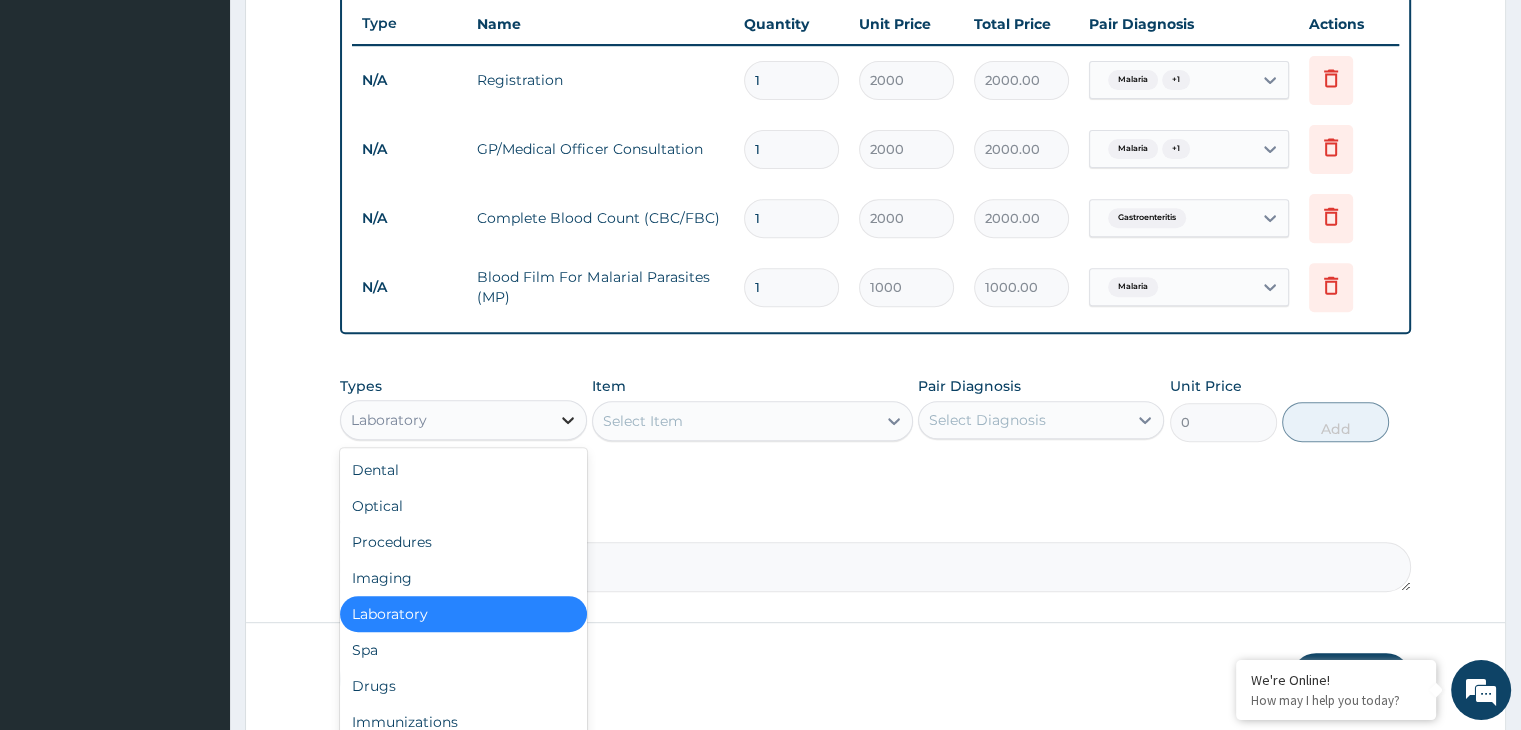 click 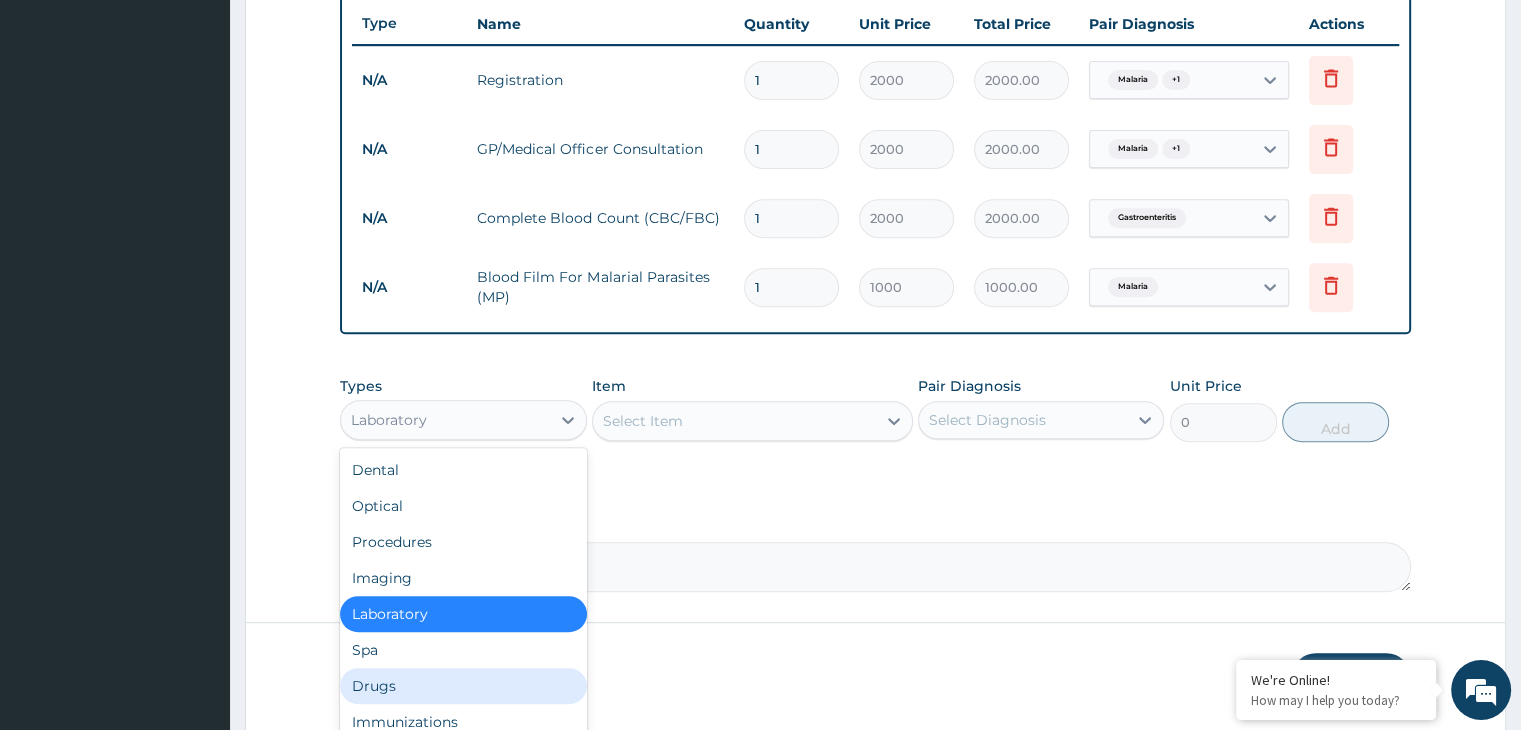 click on "Drugs" at bounding box center [463, 686] 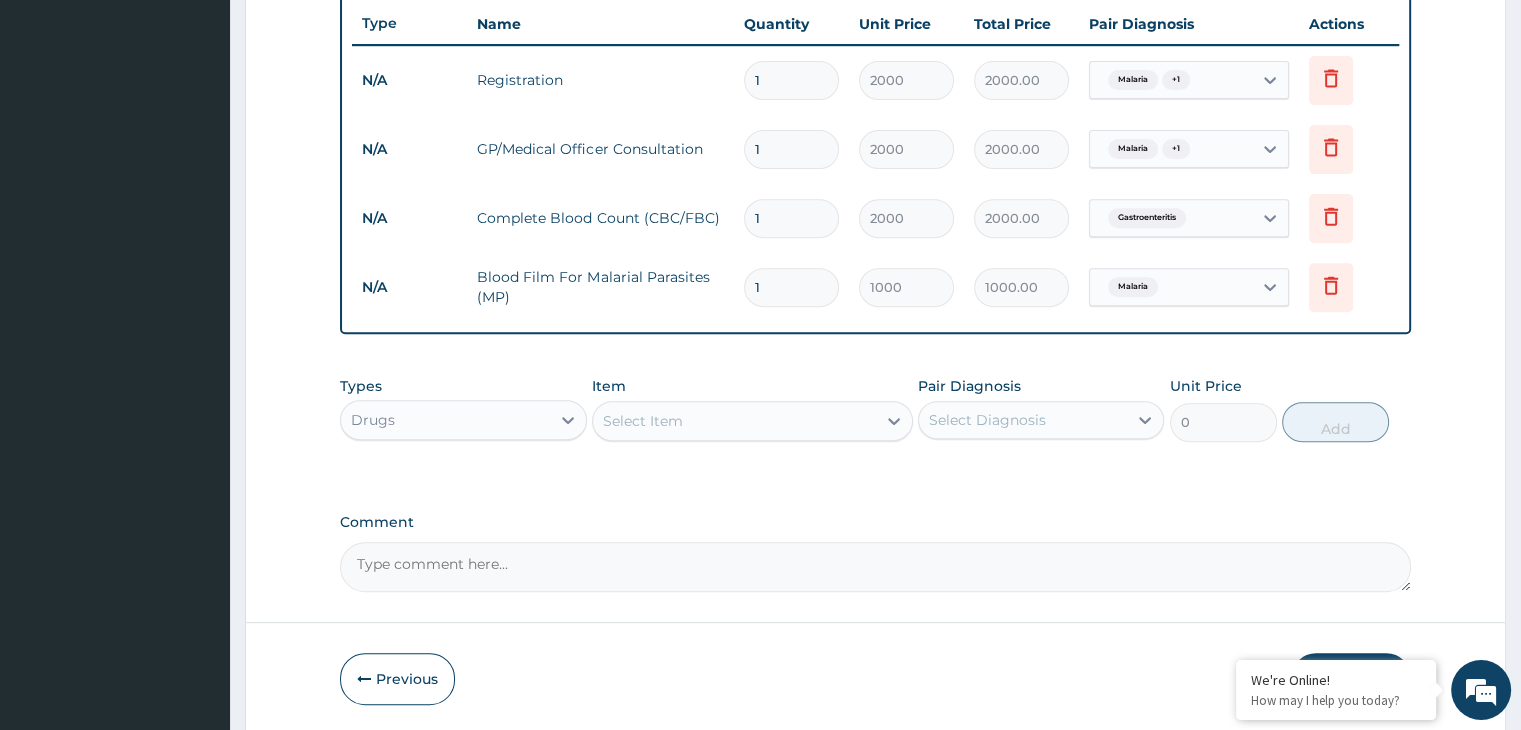 click on "Select Item" at bounding box center (734, 421) 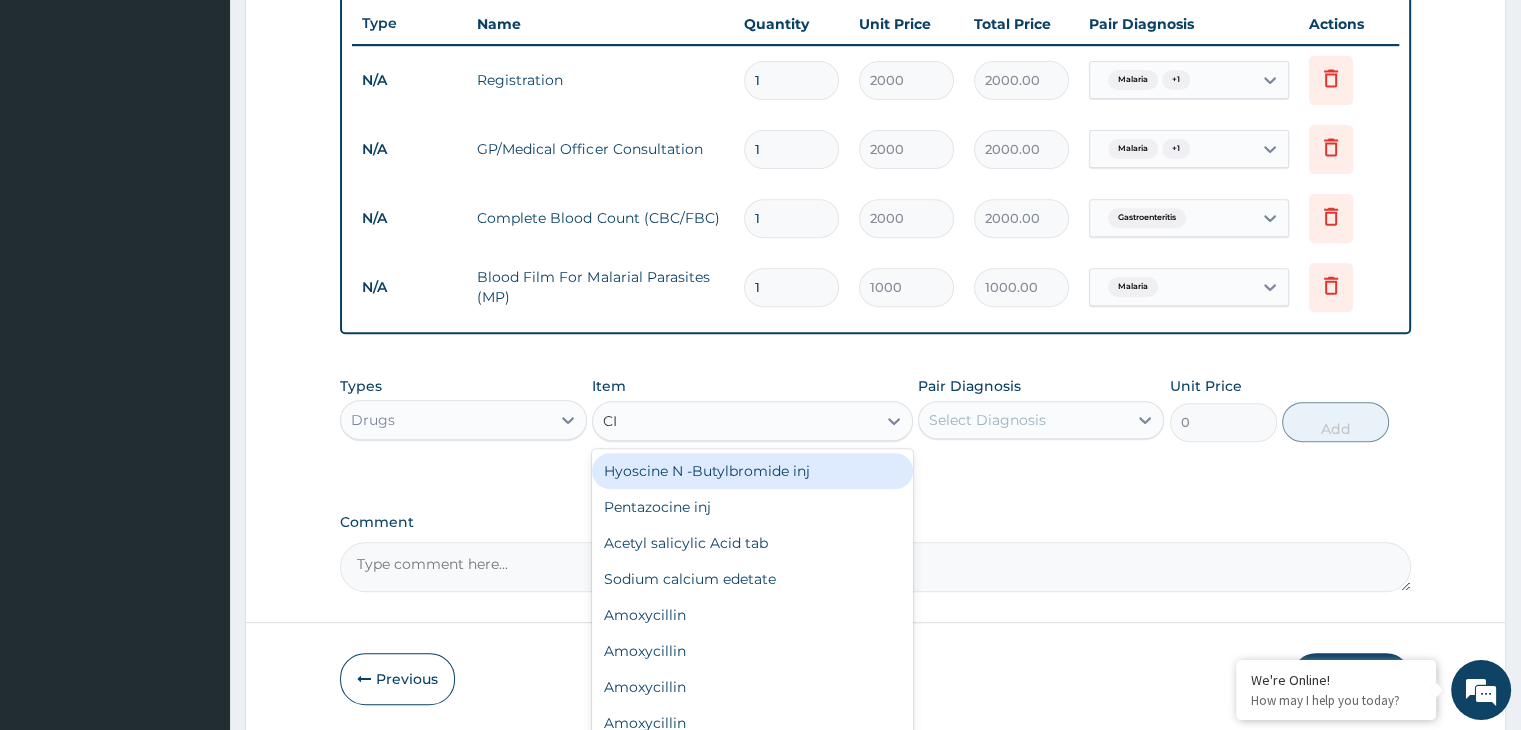 type on "CIP" 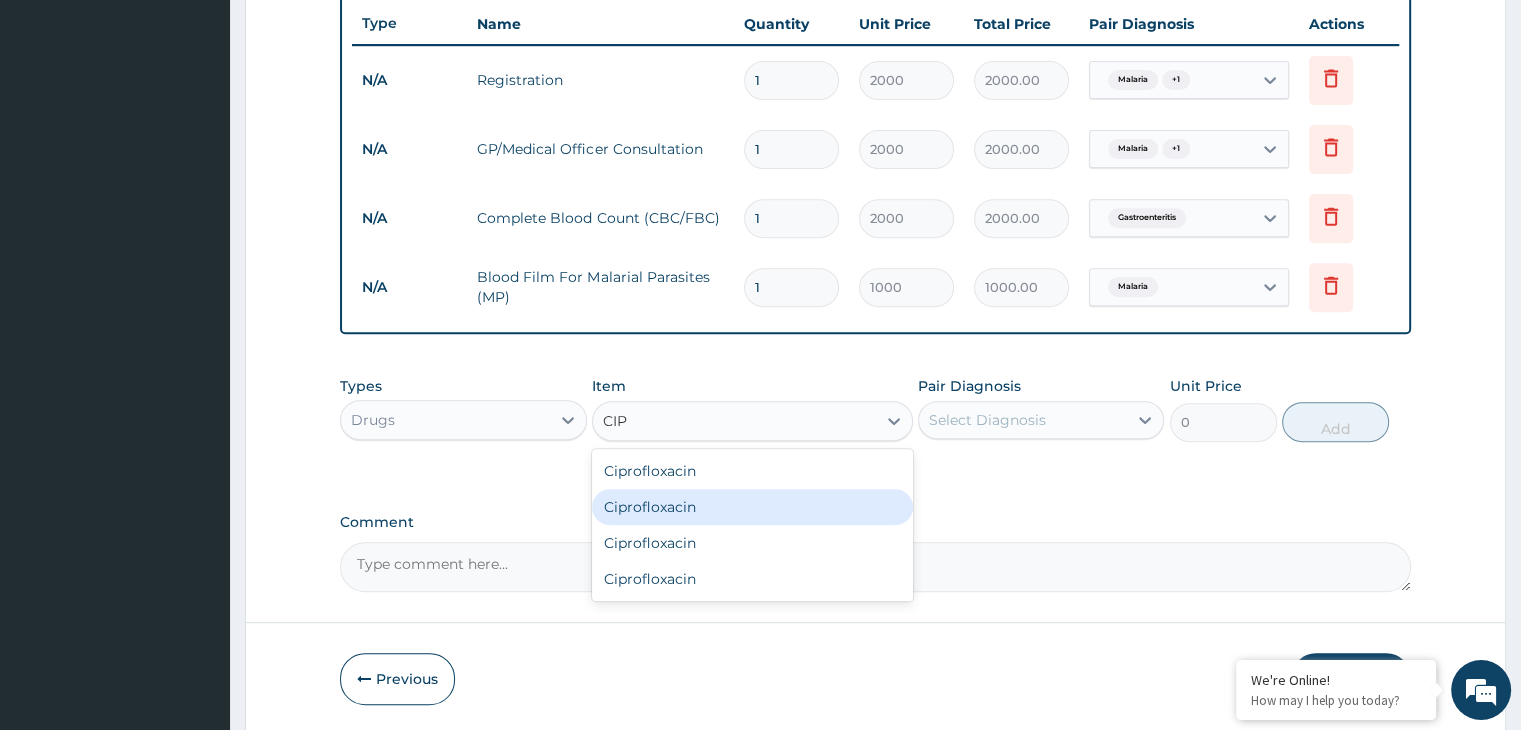 click on "Ciprofloxacin" at bounding box center [752, 507] 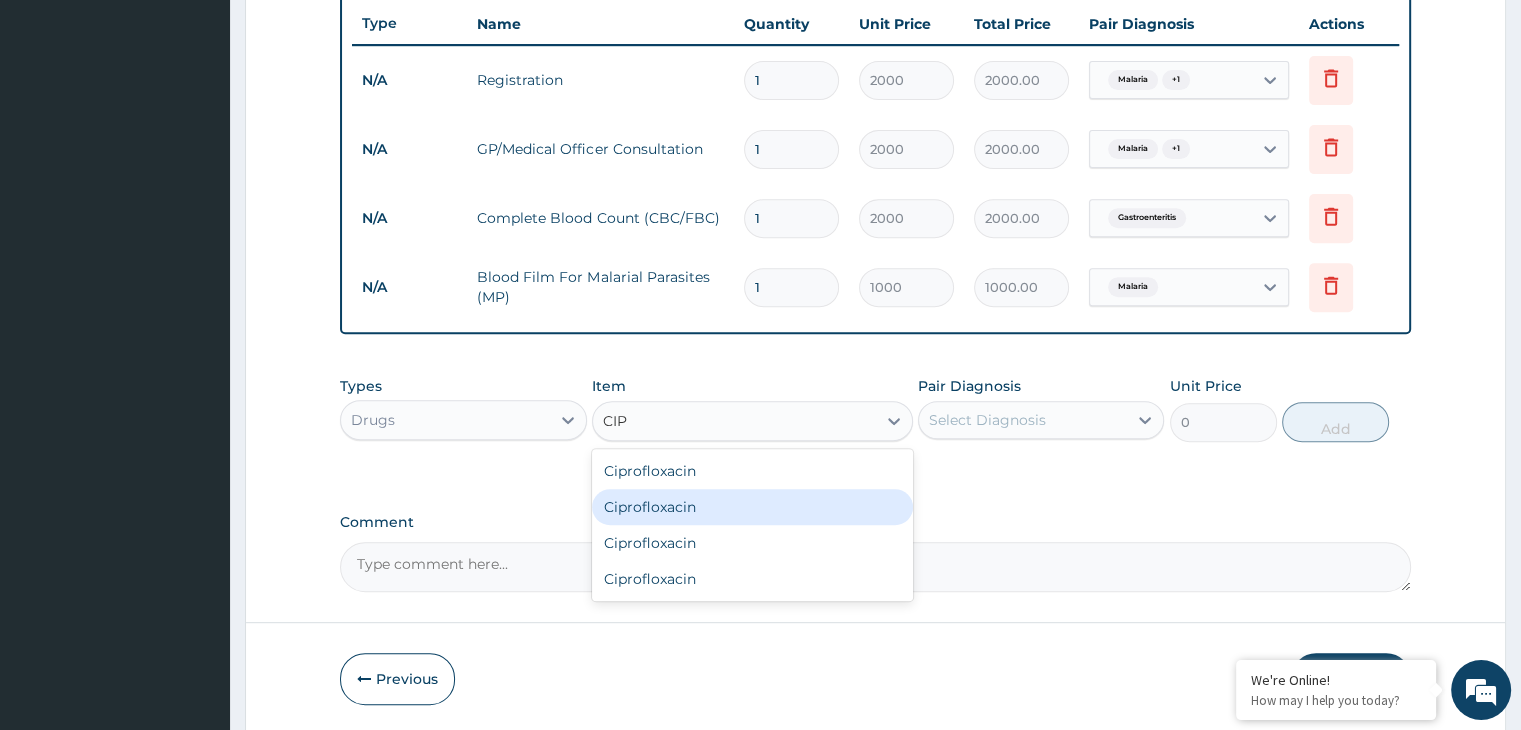 type 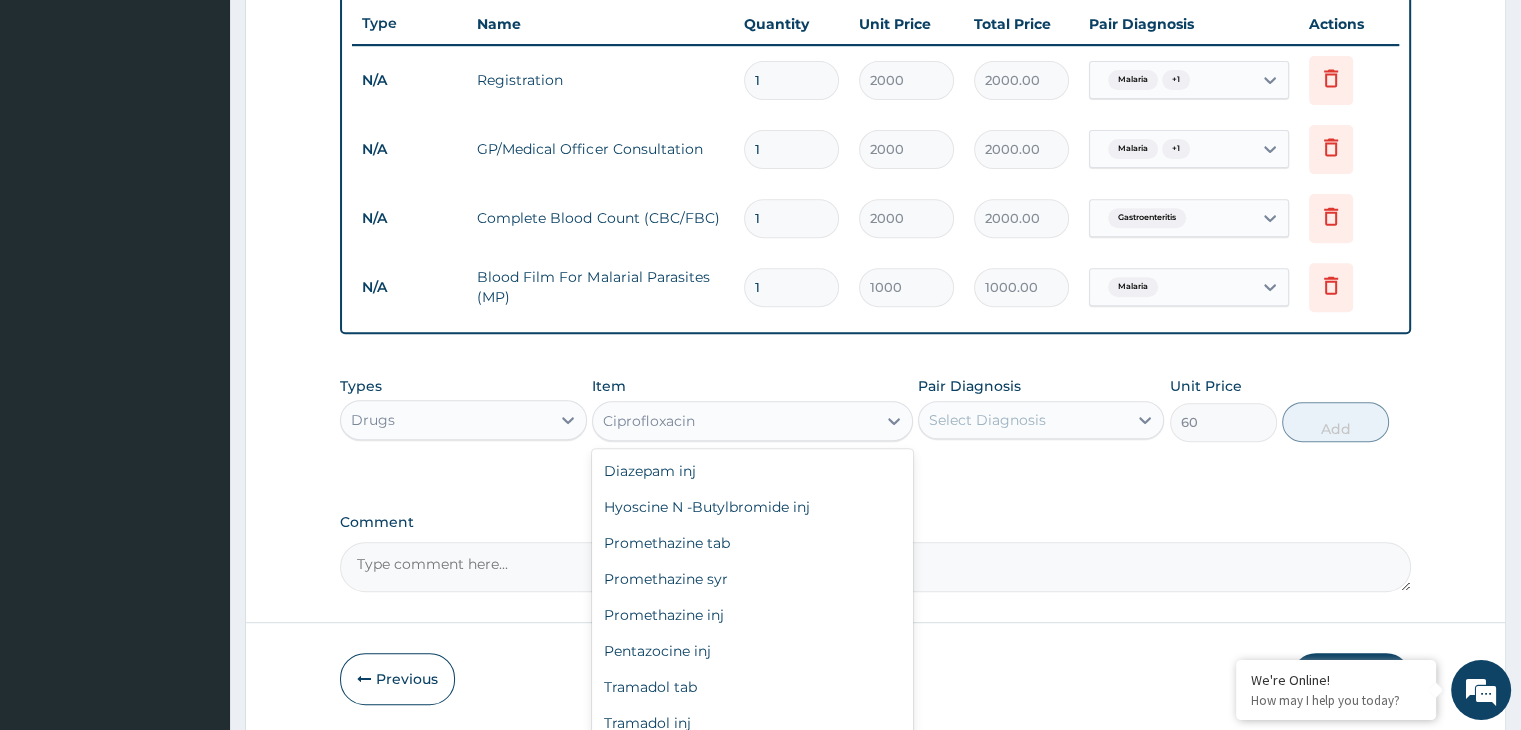scroll, scrollTop: 6168, scrollLeft: 0, axis: vertical 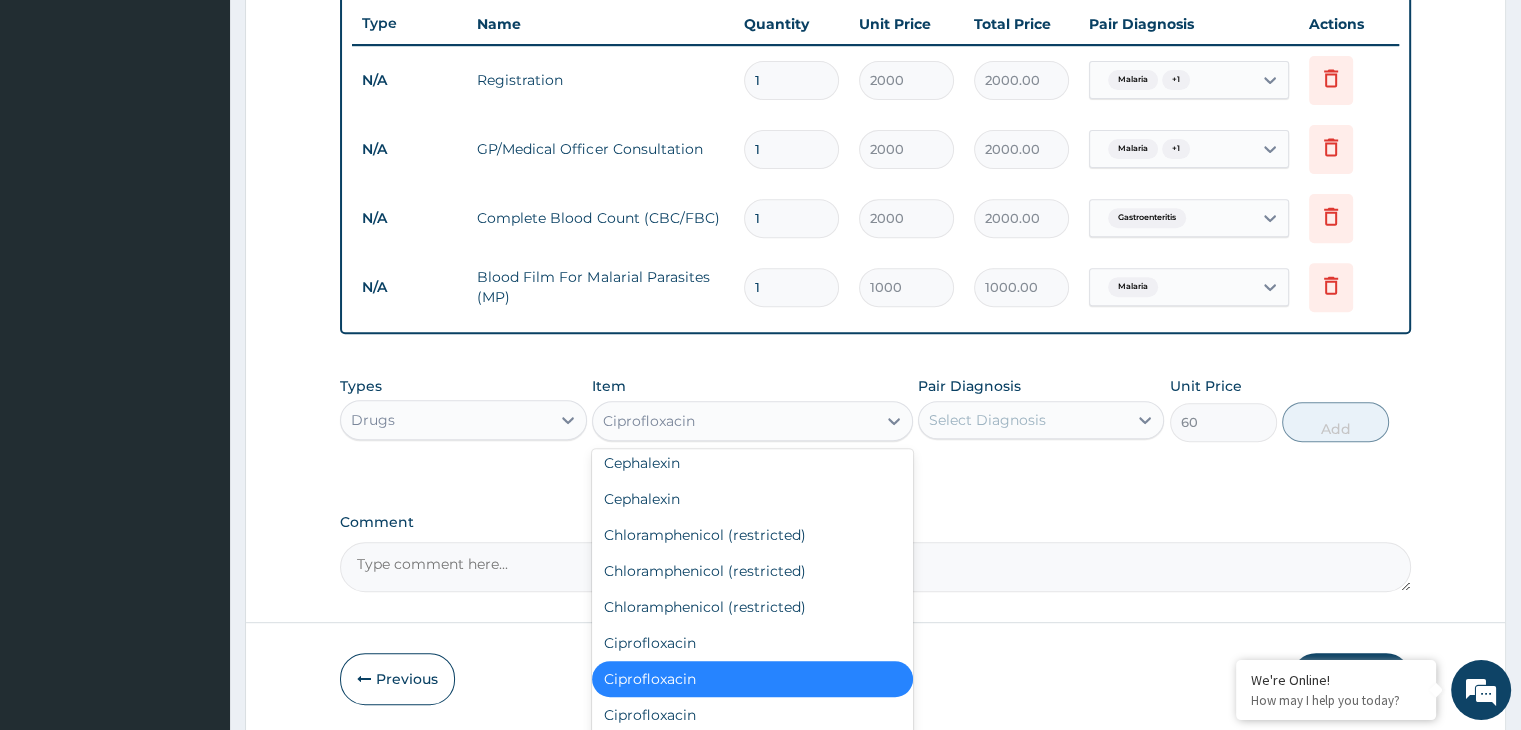 click on "Ciprofloxacin" at bounding box center (649, 421) 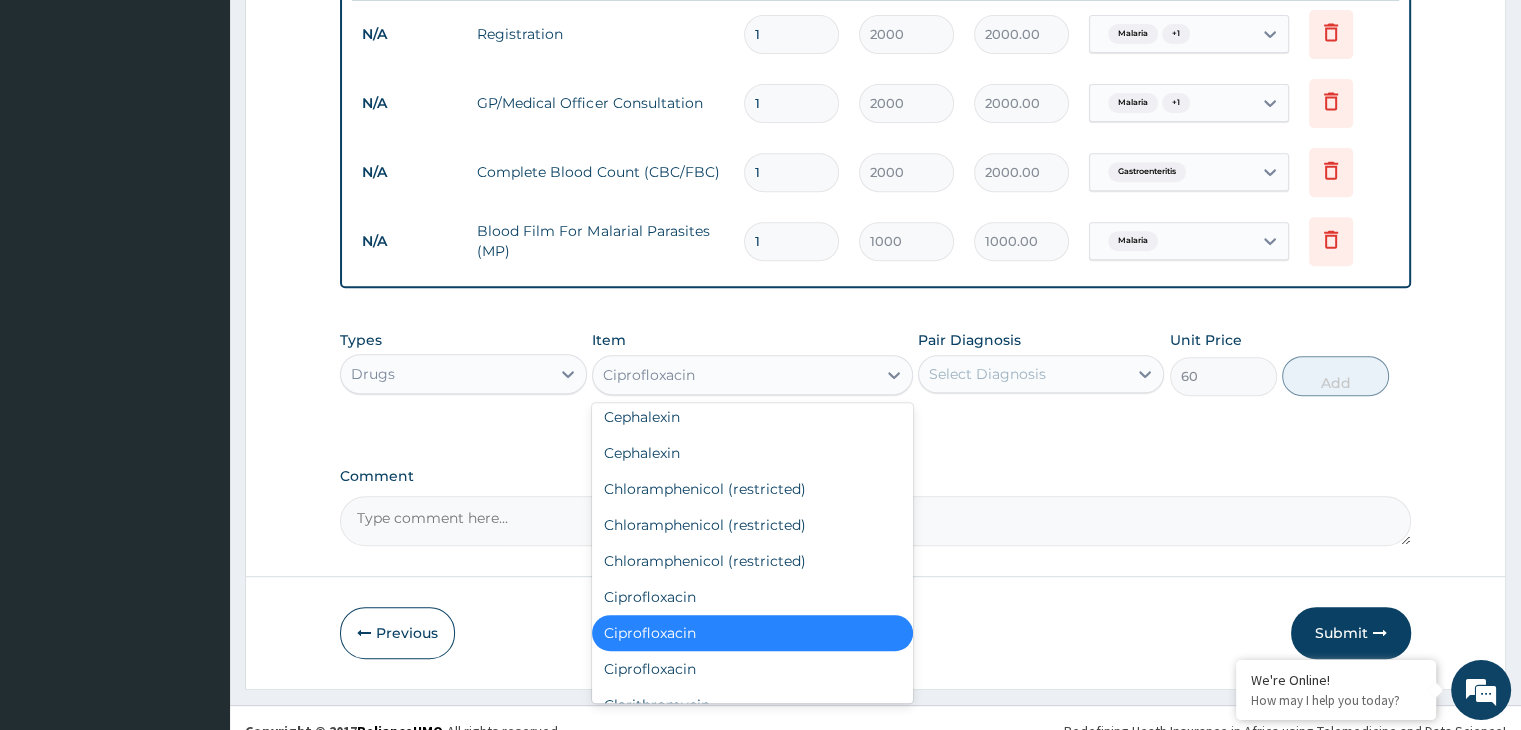 scroll, scrollTop: 820, scrollLeft: 0, axis: vertical 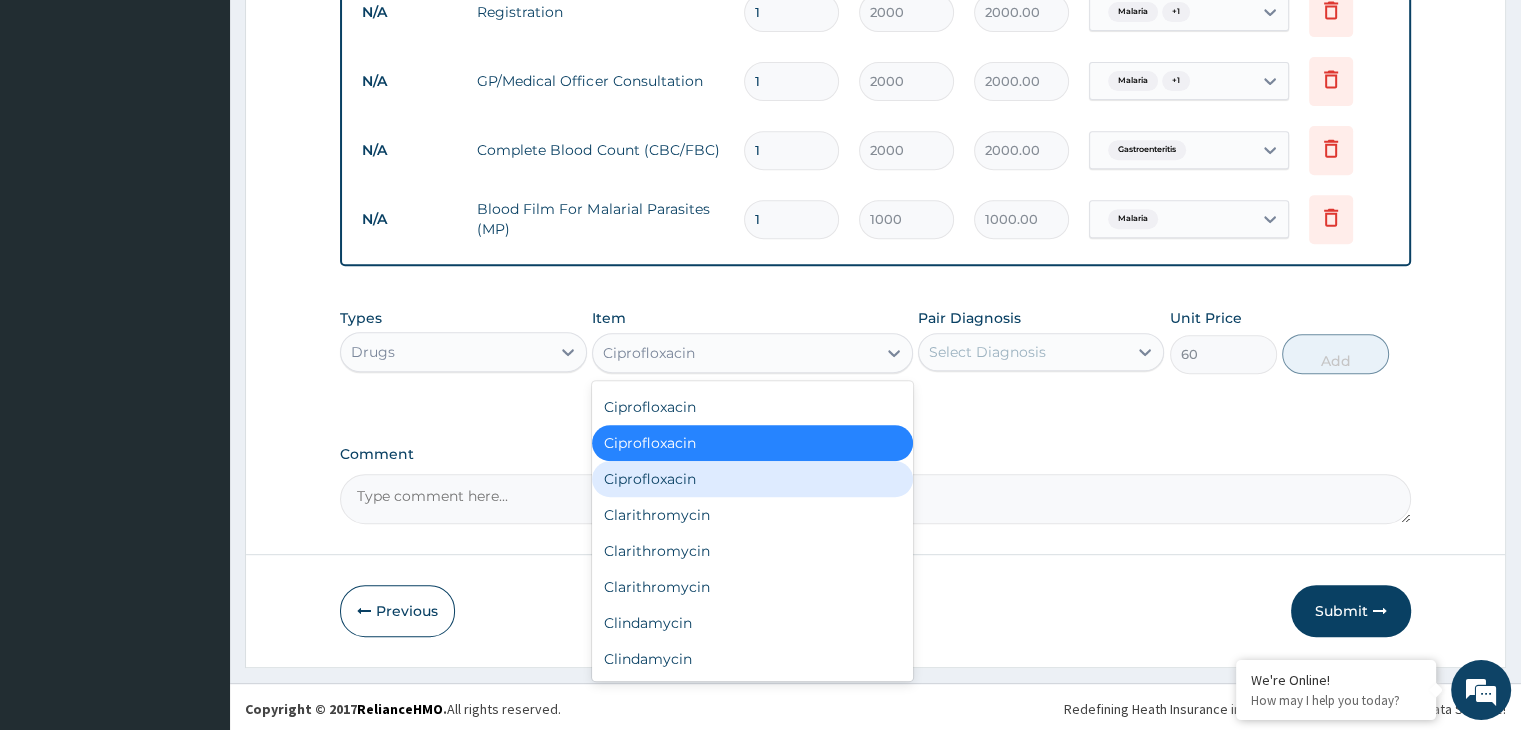 click on "Ciprofloxacin" at bounding box center (752, 479) 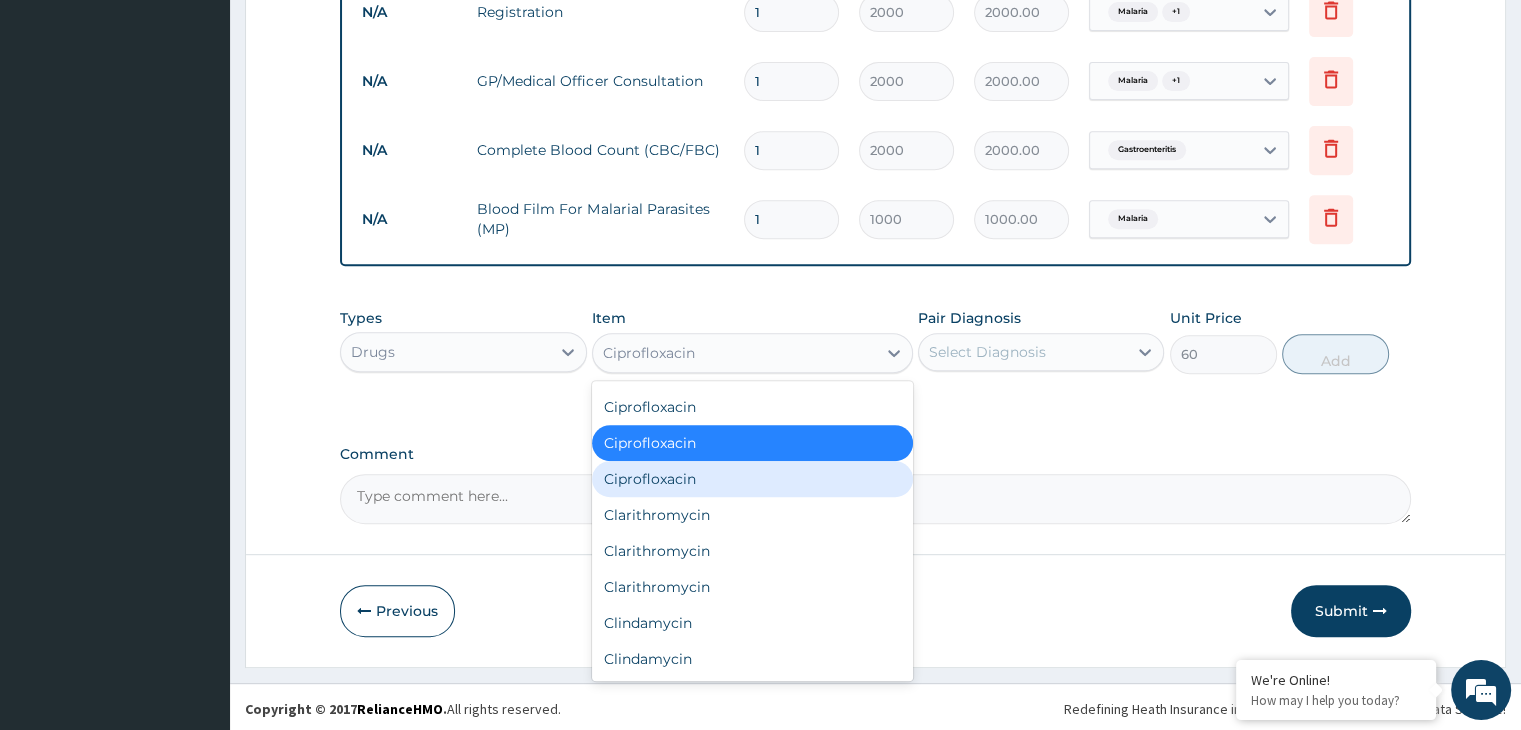 type on "288" 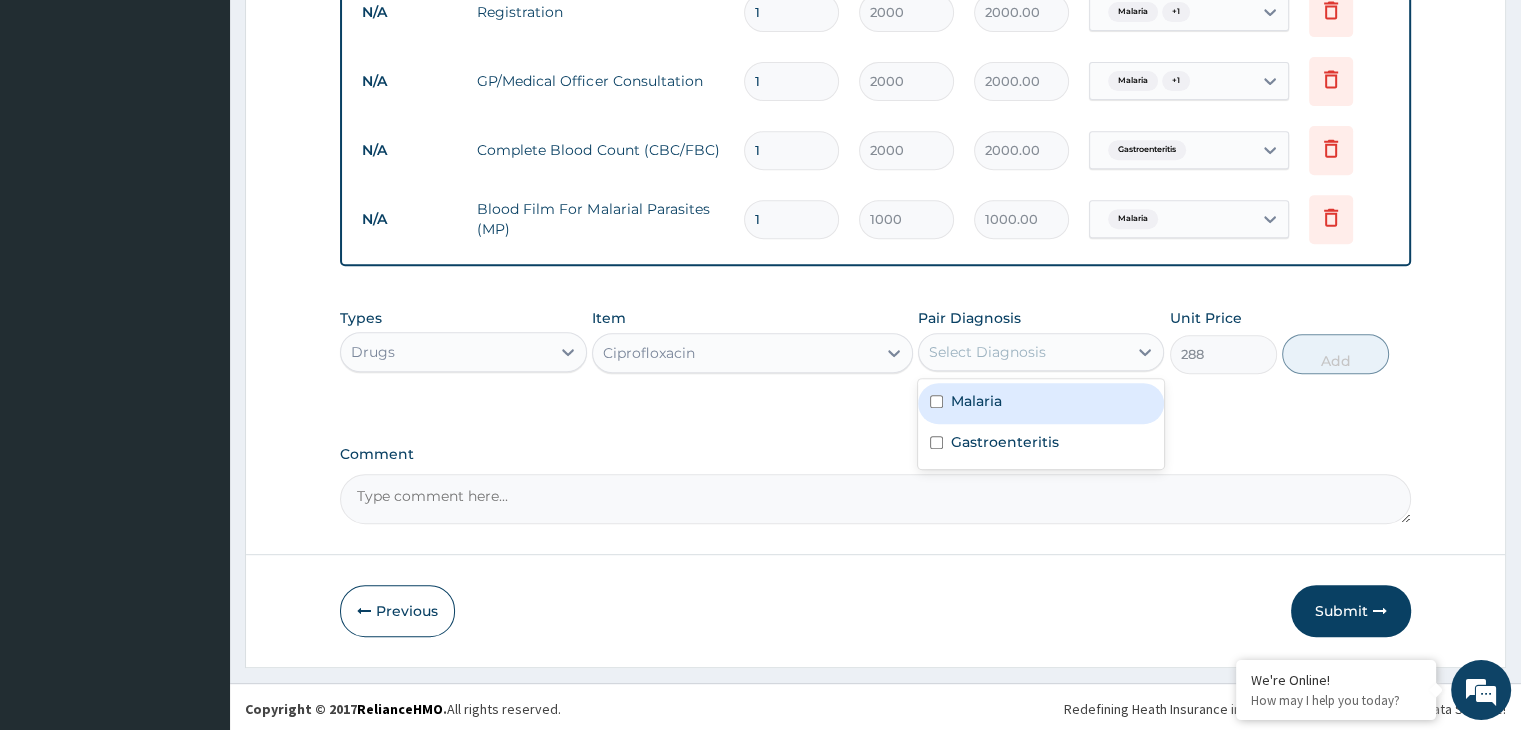 click on "Select Diagnosis" at bounding box center (987, 352) 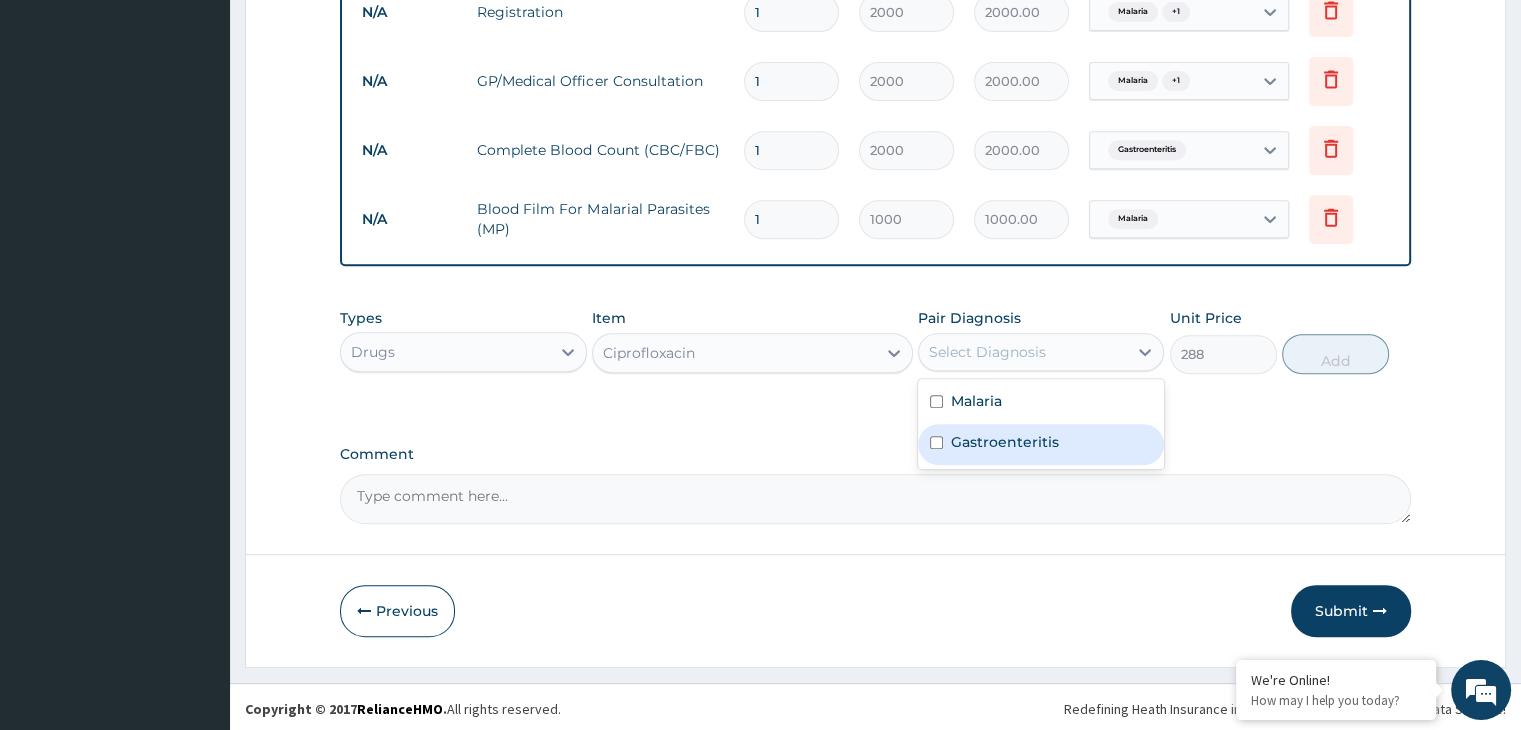 click at bounding box center [936, 442] 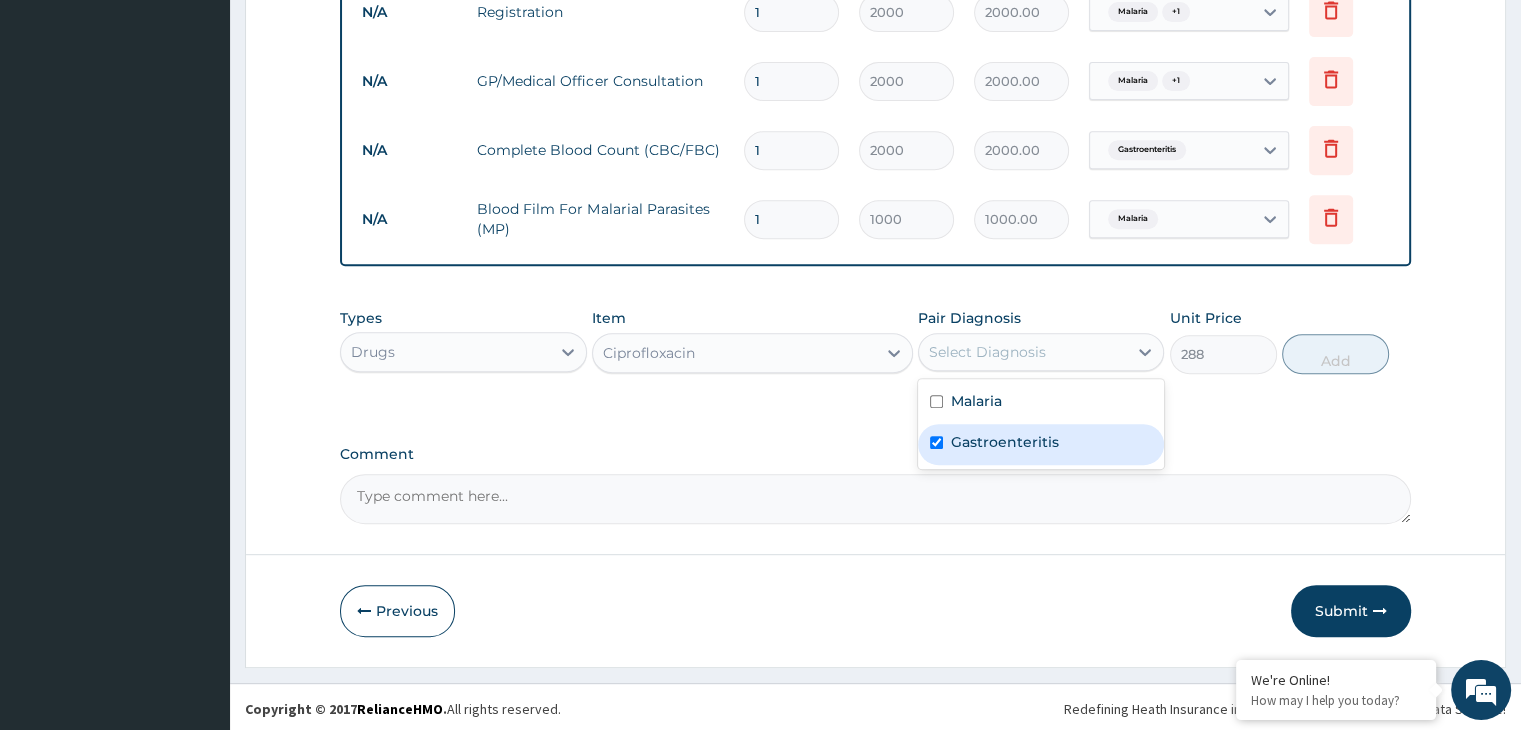 checkbox on "true" 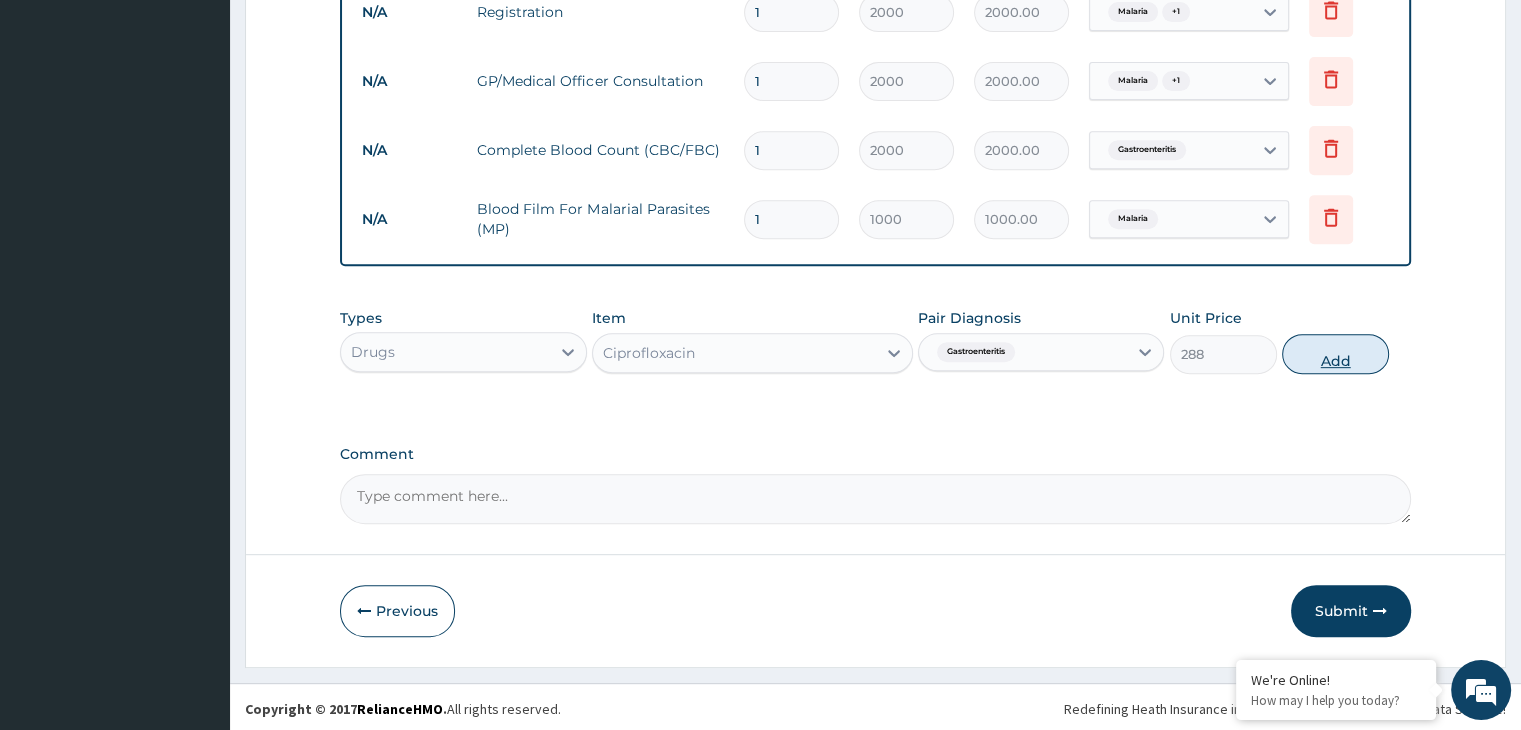 click on "Add" at bounding box center [1335, 354] 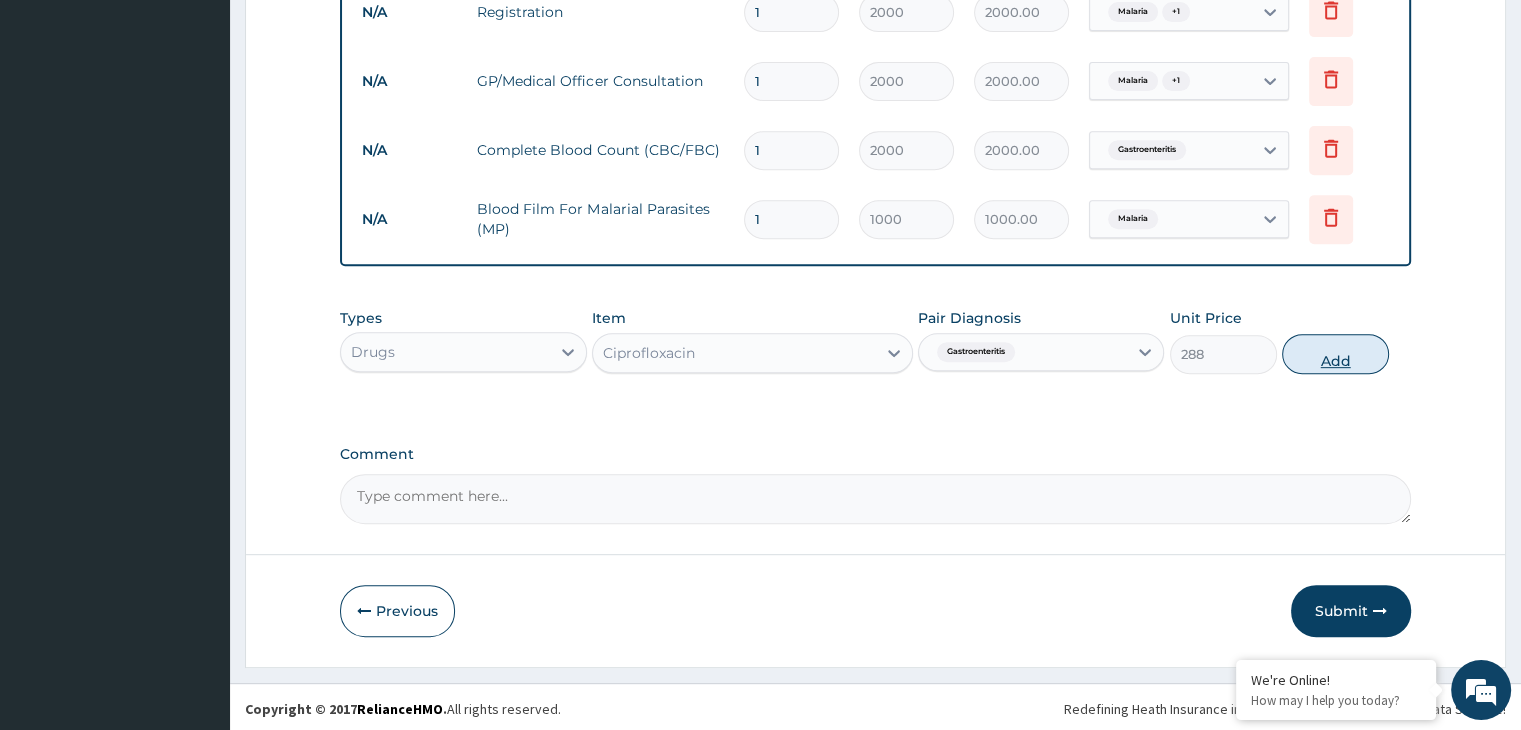 type on "0" 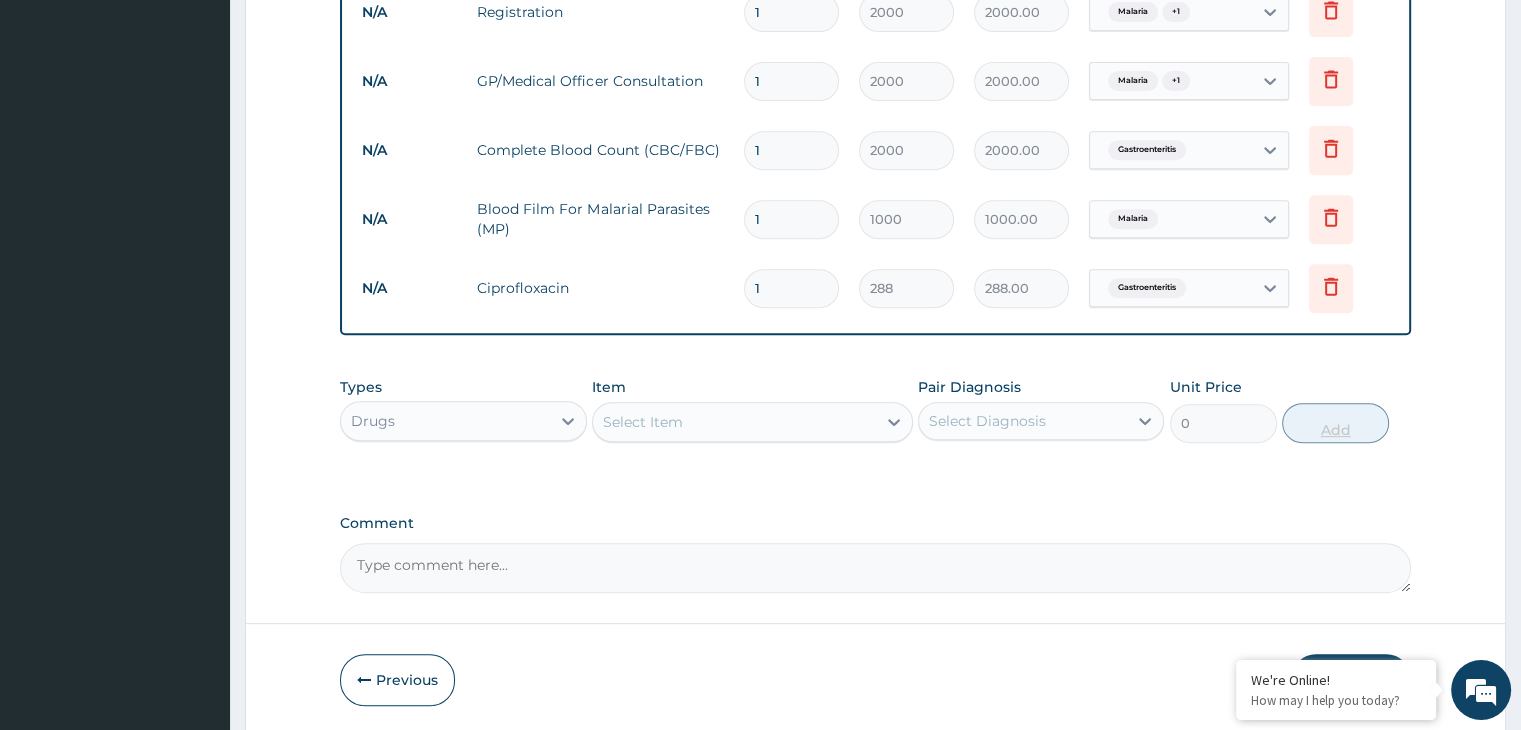 type 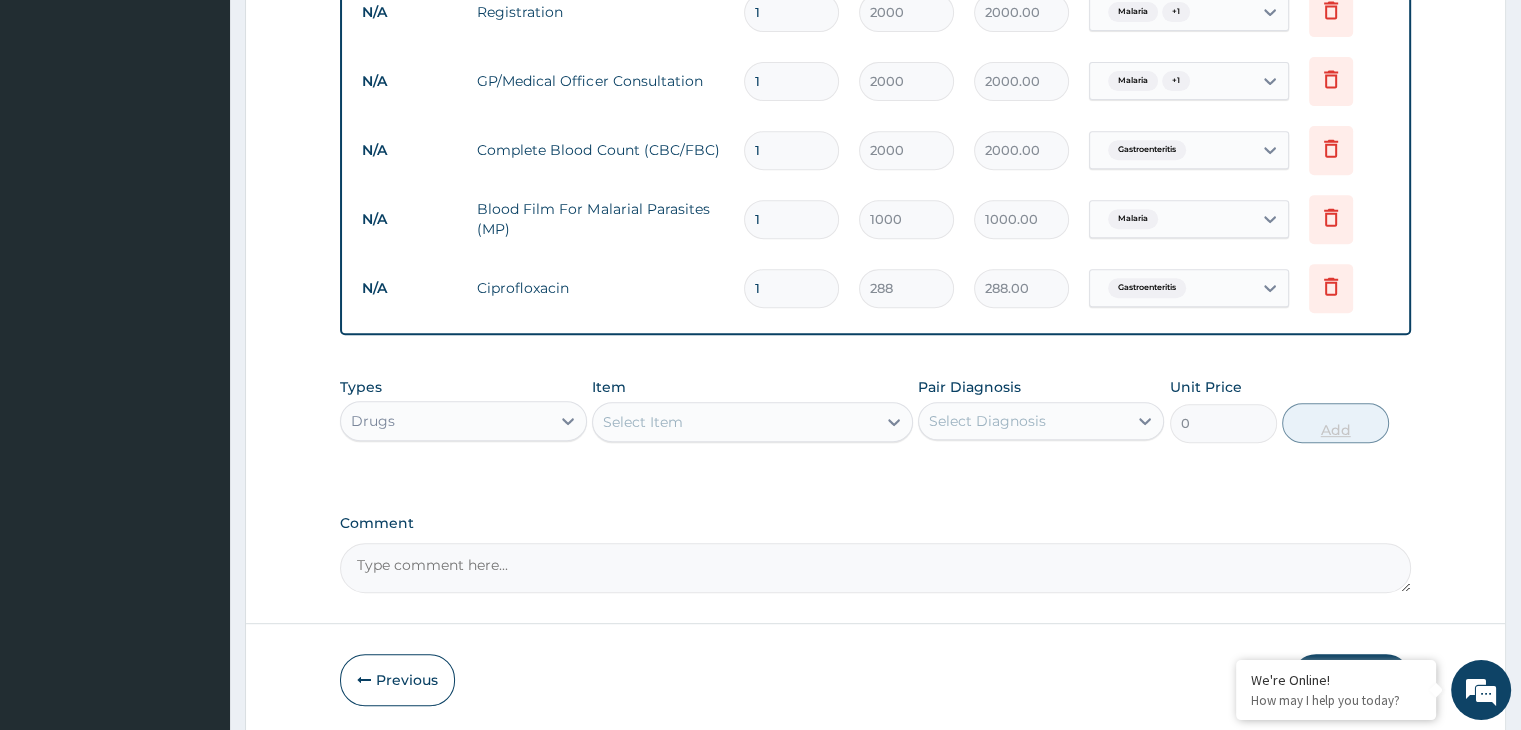 type on "0.00" 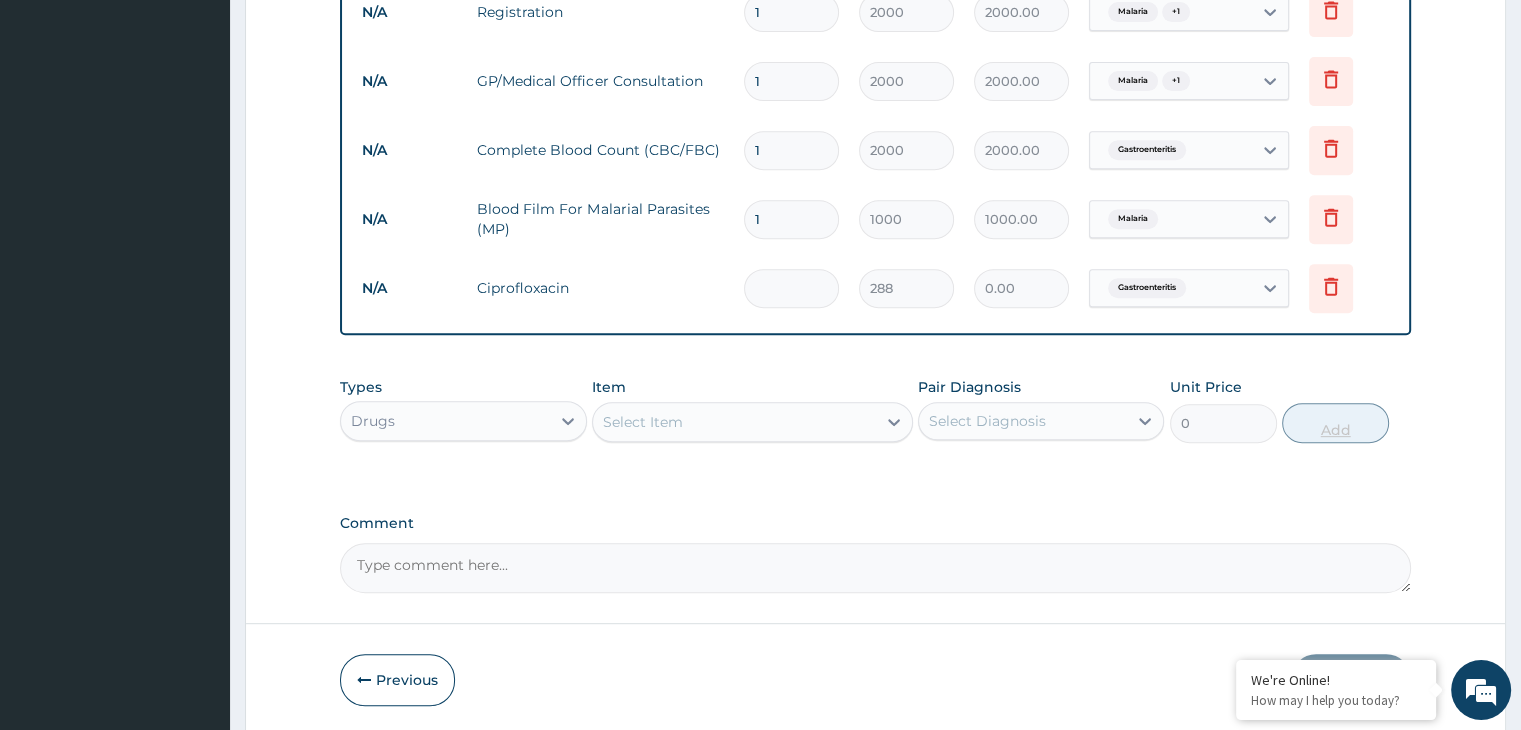 type on "2" 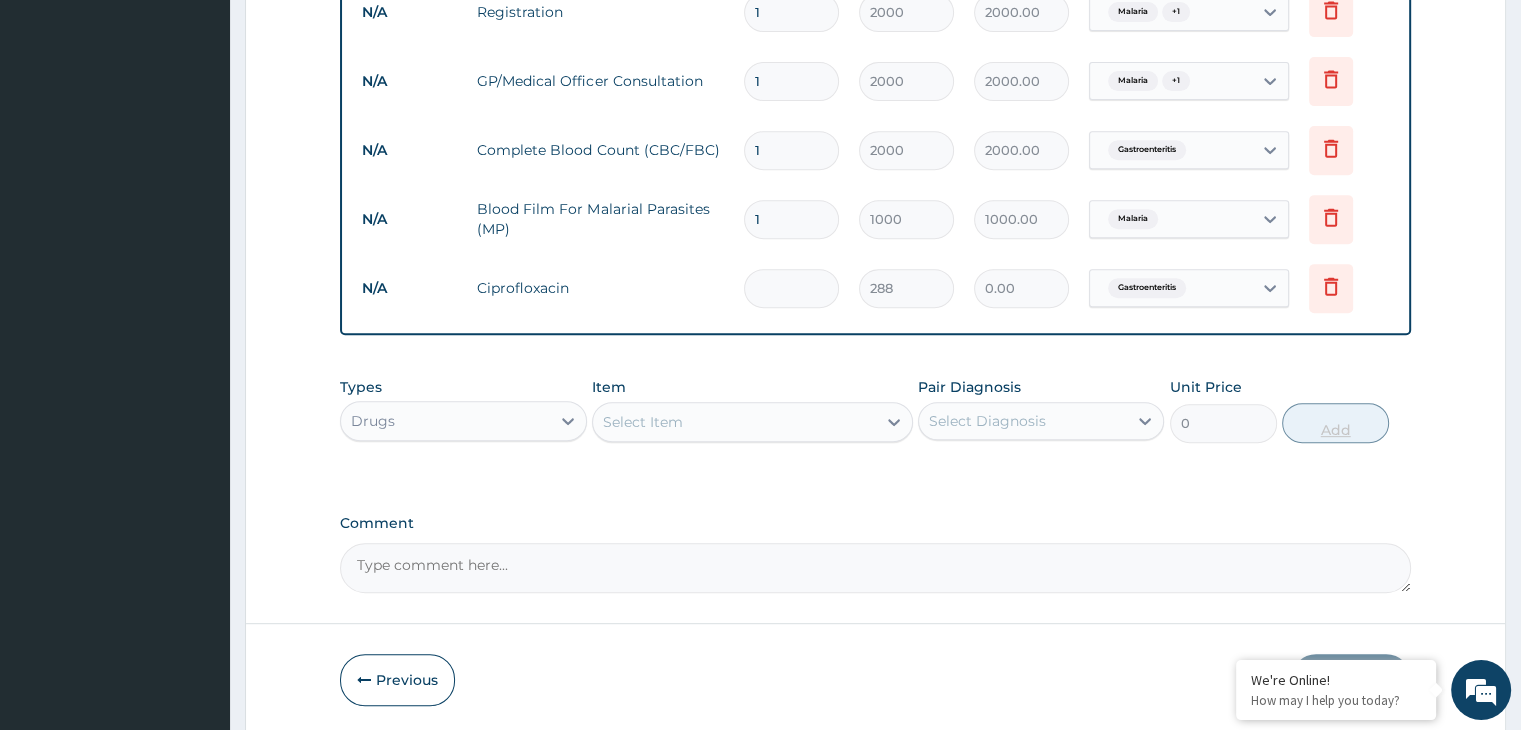 type on "576.00" 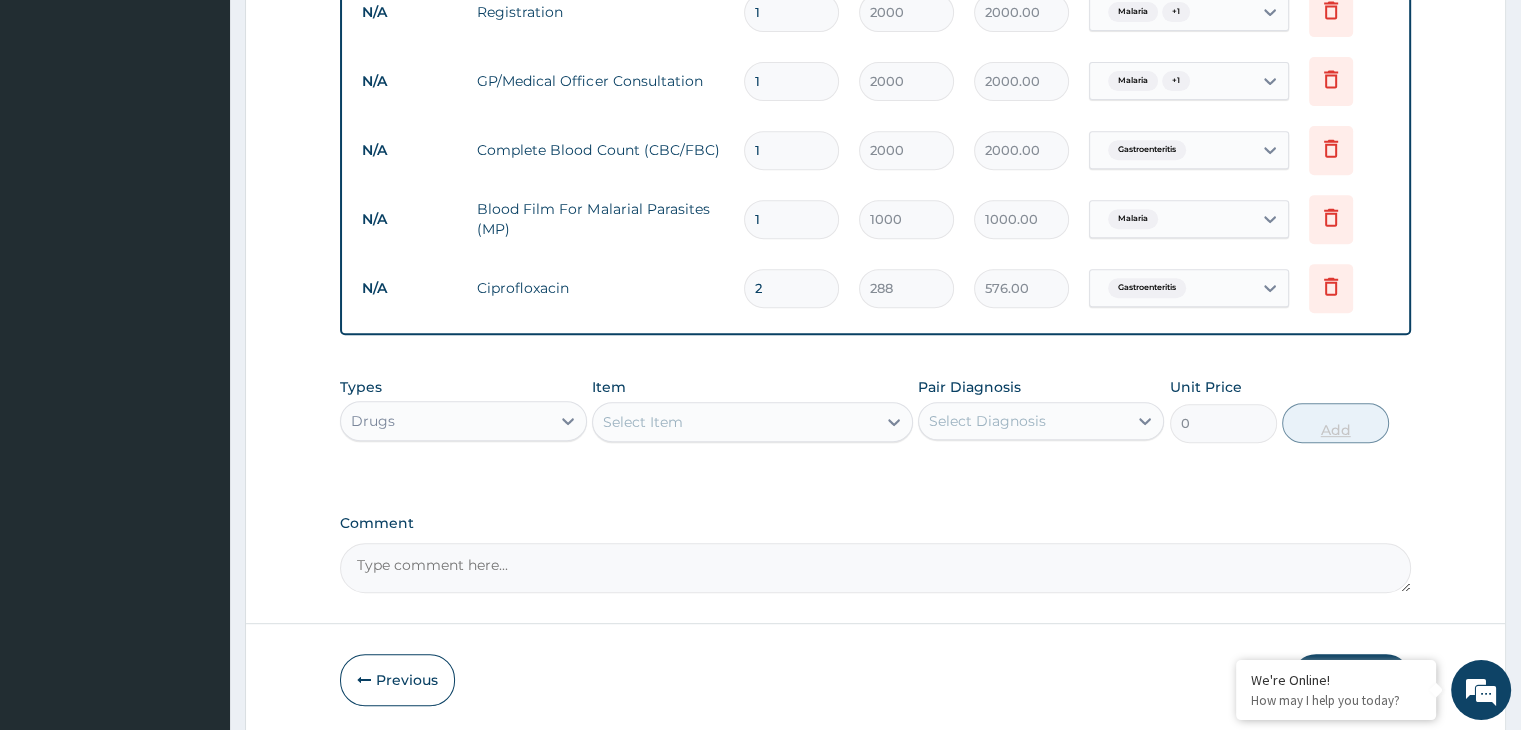 type on "20" 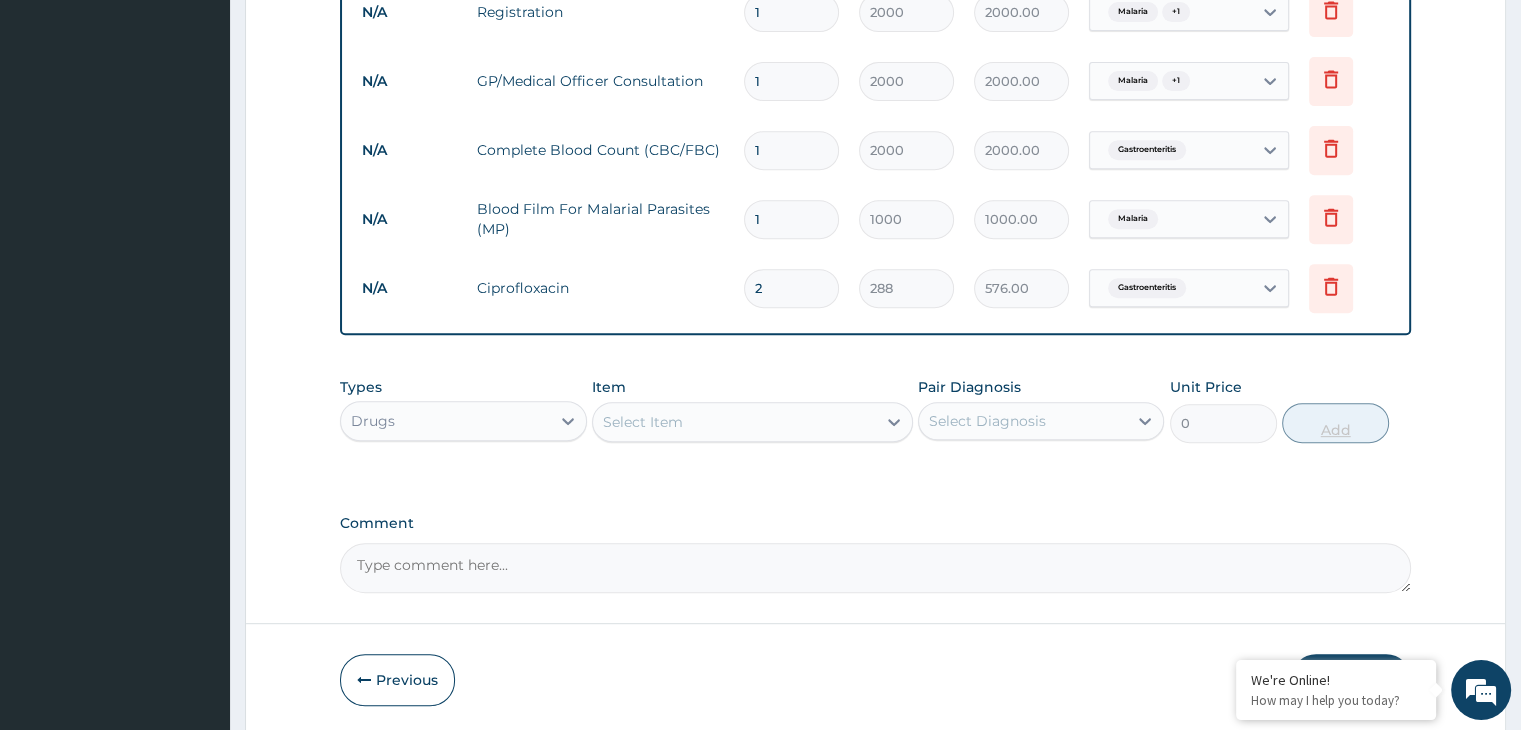 type on "5760.00" 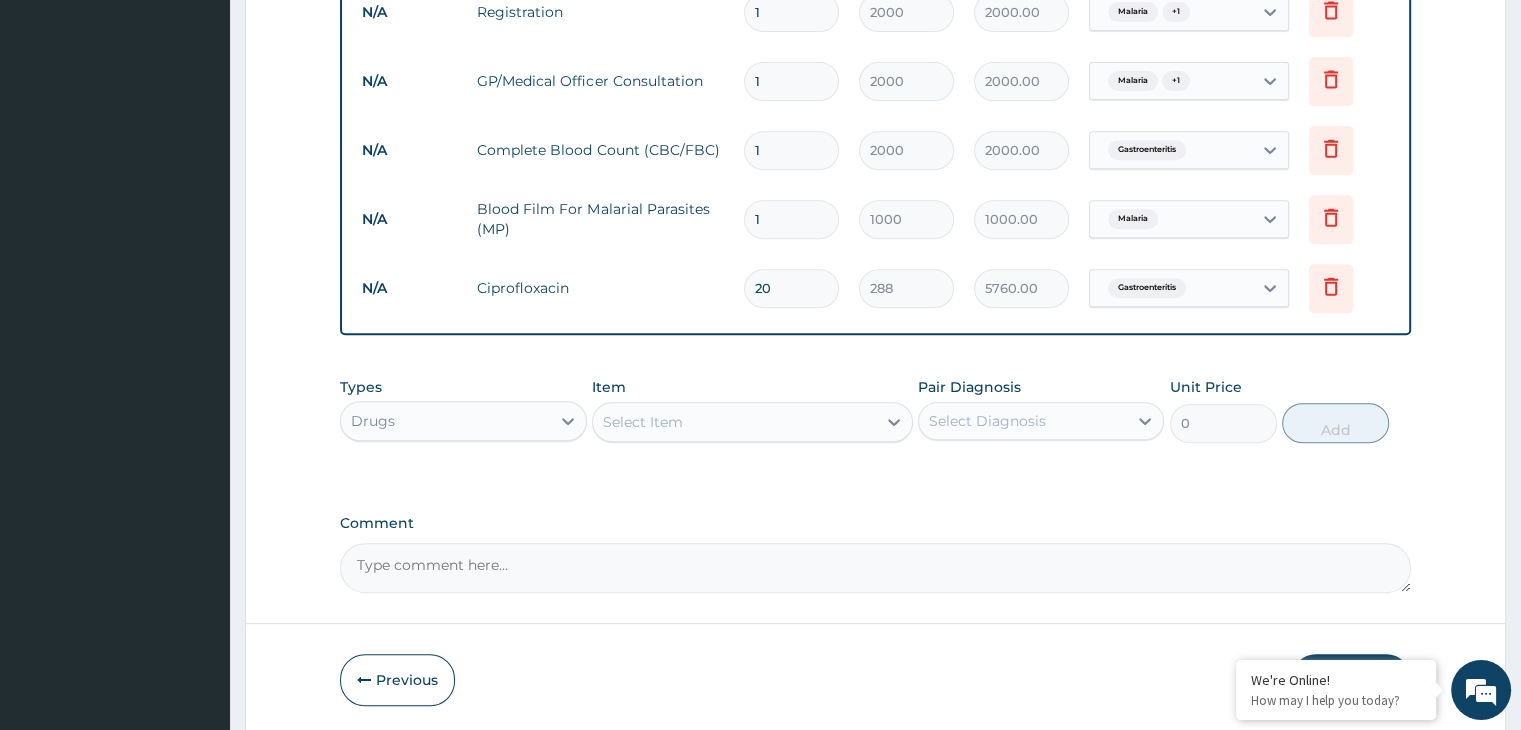 type on "20" 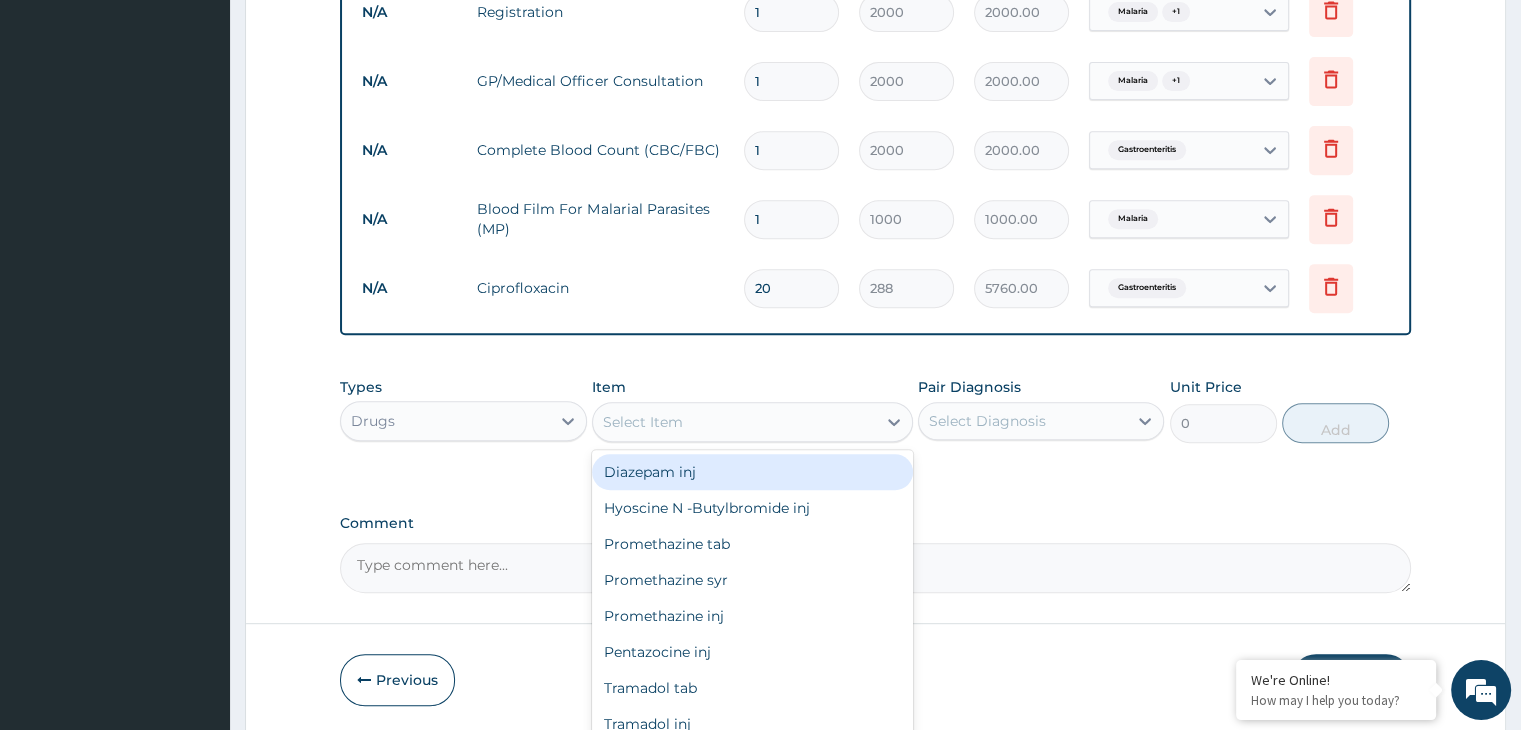 click on "Select Item" at bounding box center [734, 422] 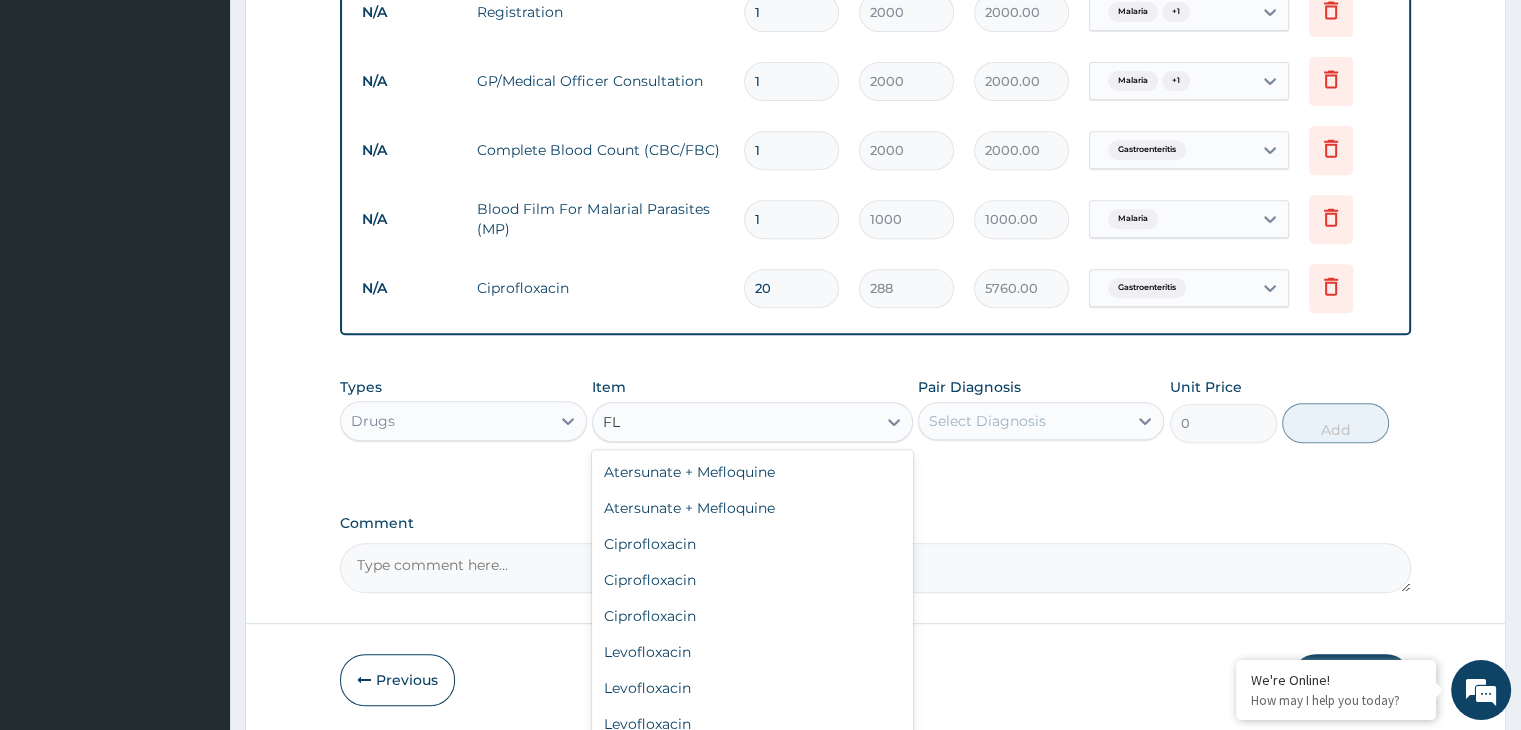 type on "F" 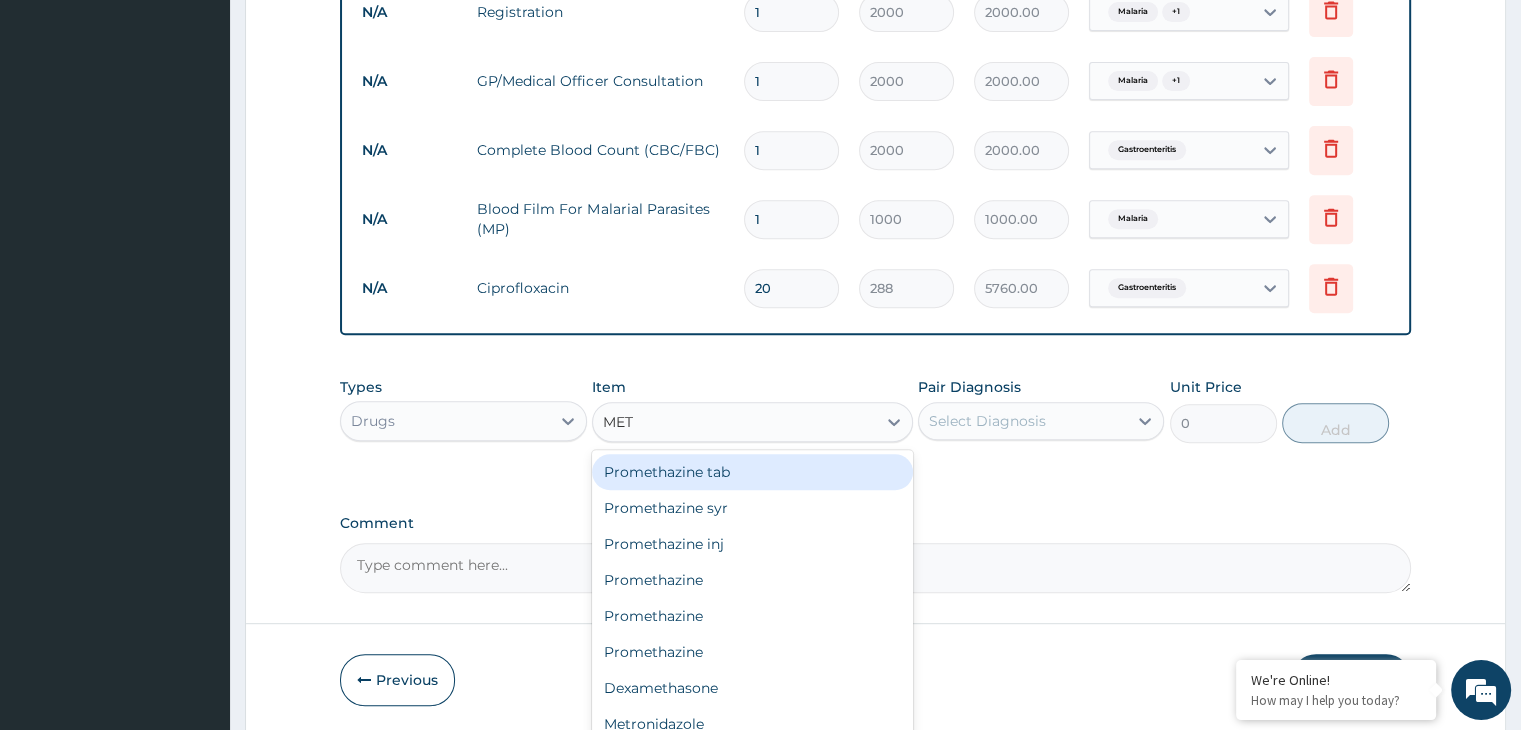type on "METR" 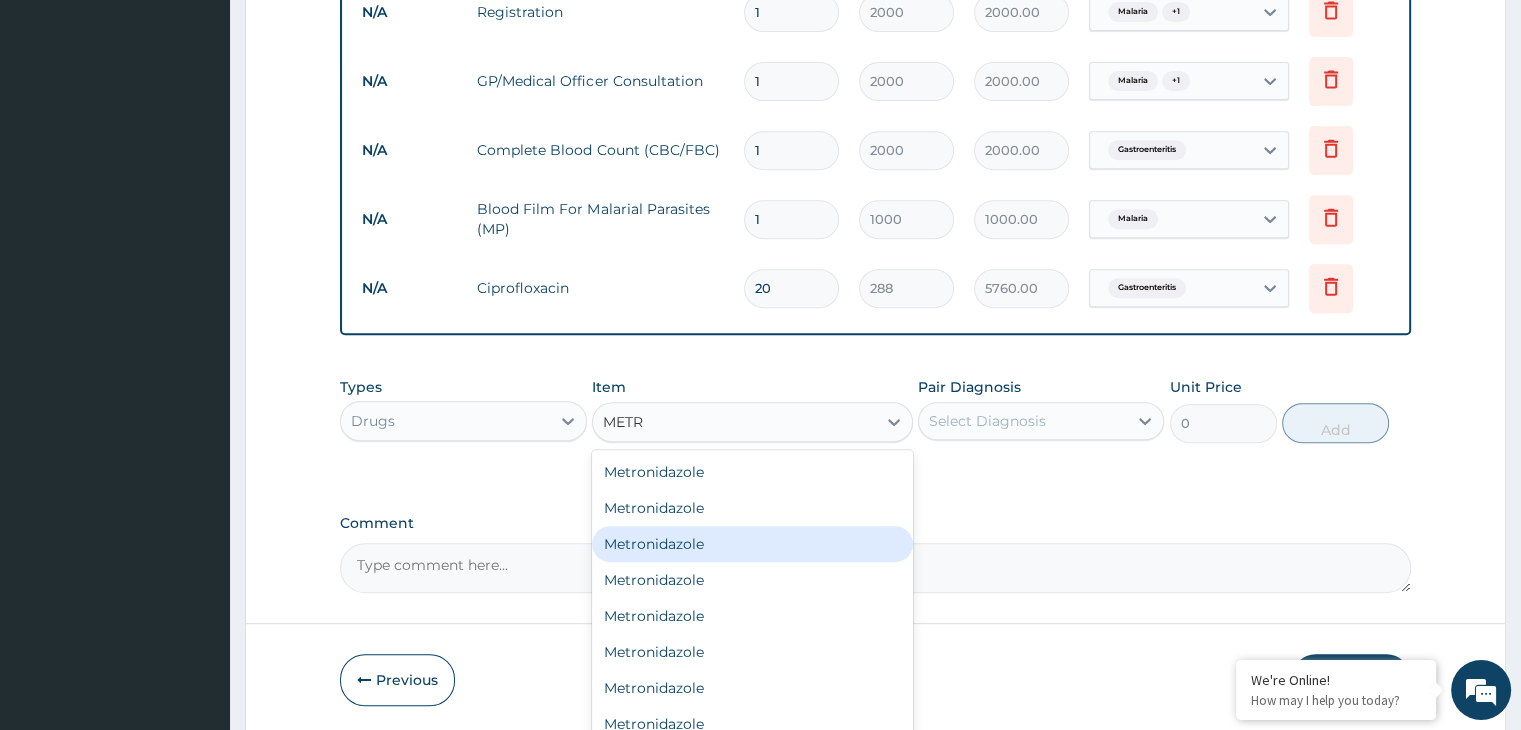 click on "Metronidazole" at bounding box center [752, 544] 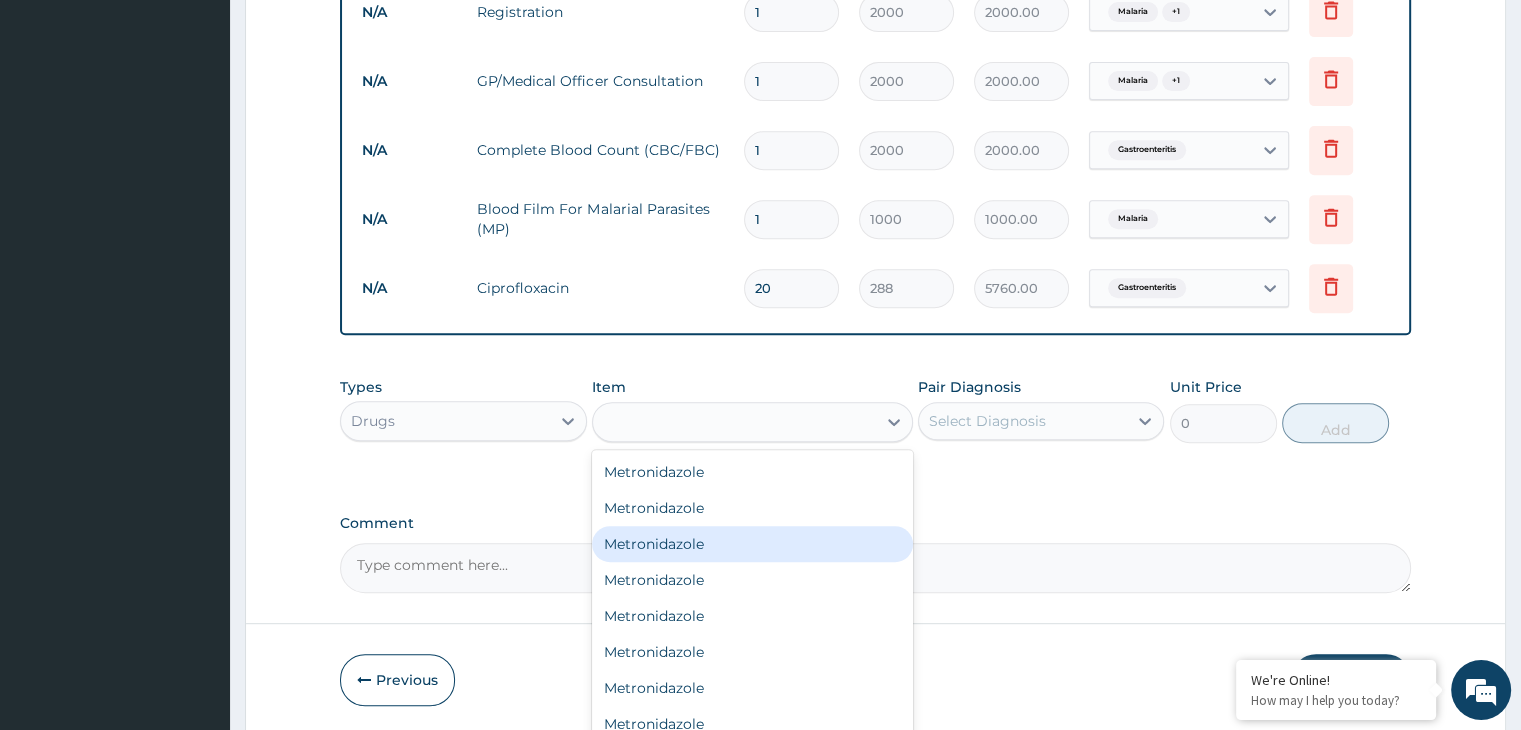type on "240" 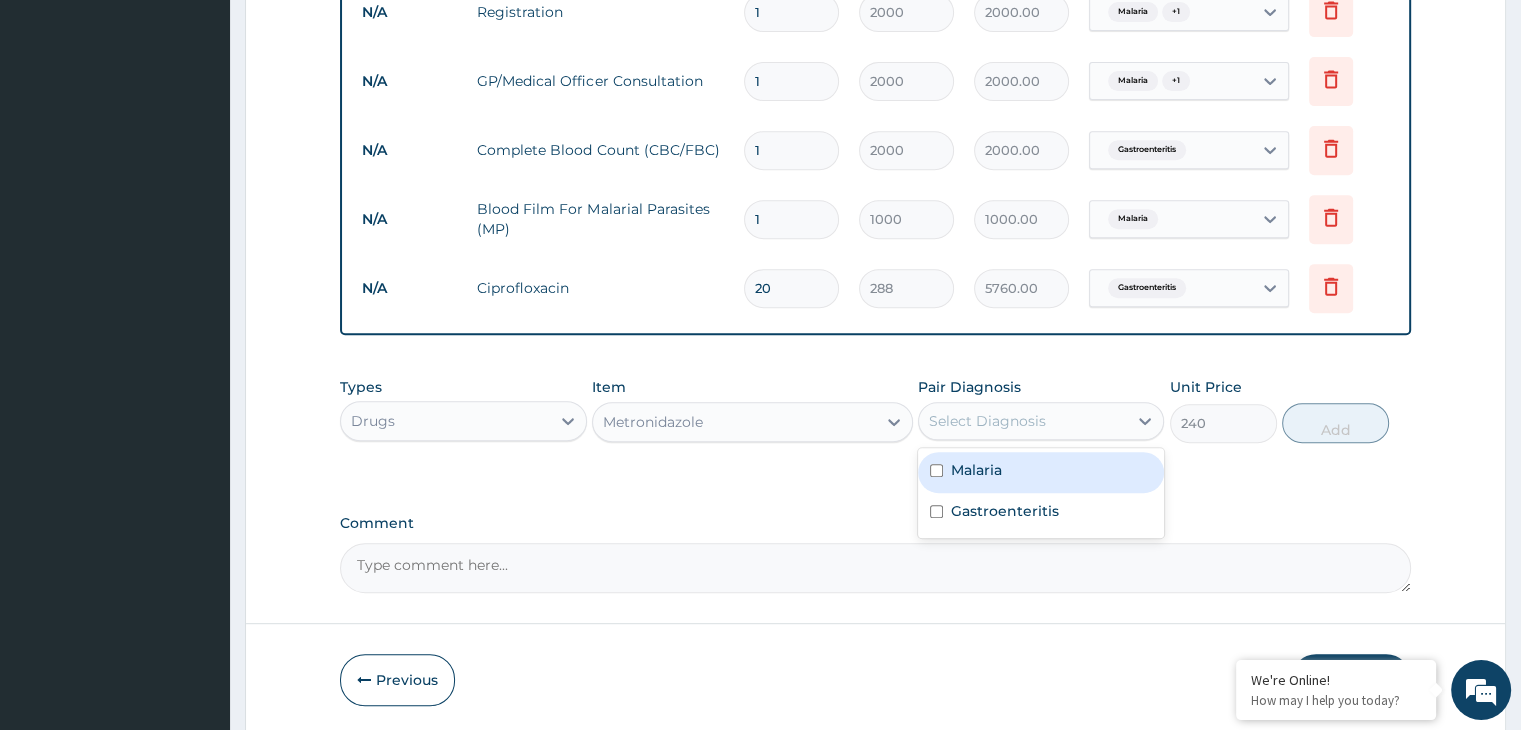 click on "Select Diagnosis" at bounding box center (987, 421) 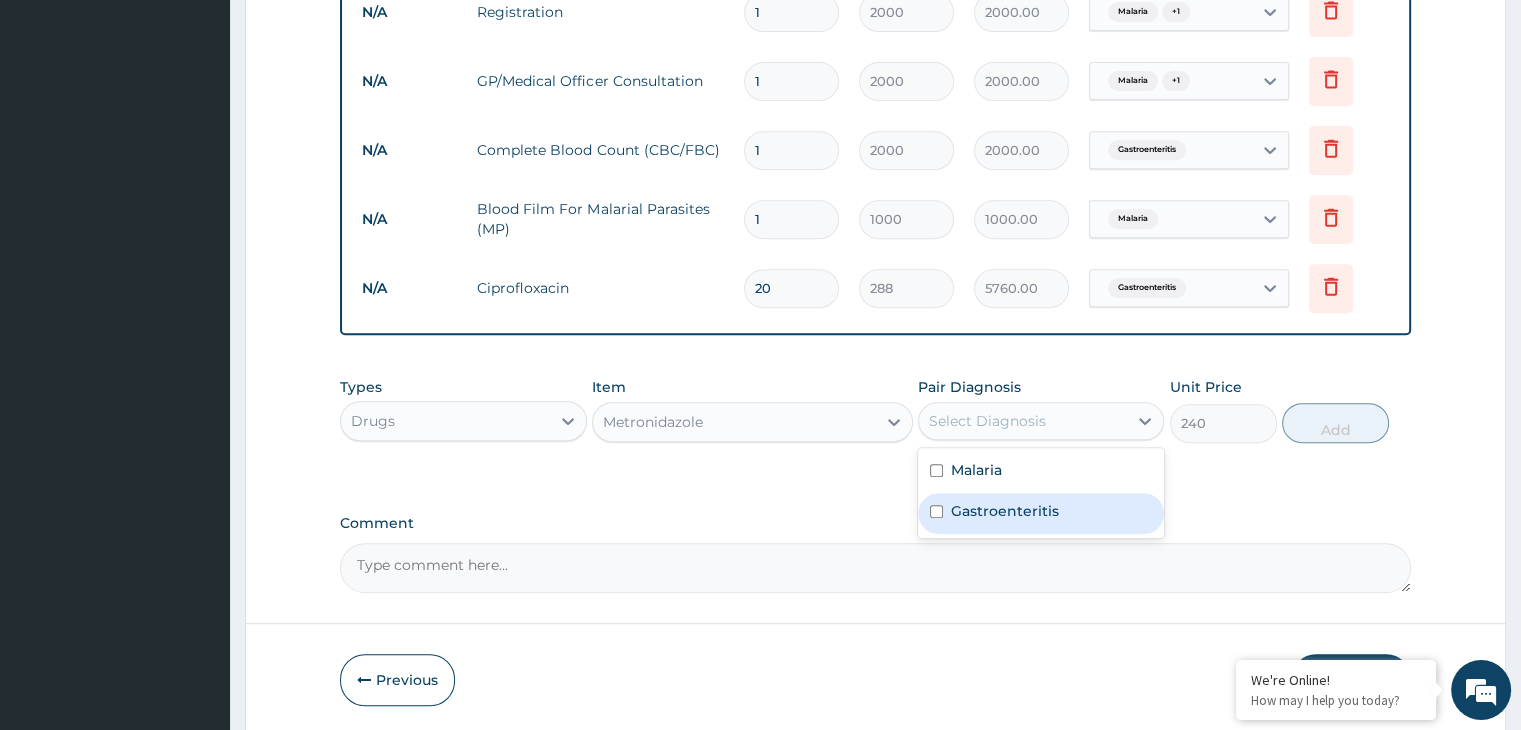 click on "Gastroenteritis" at bounding box center [1041, 513] 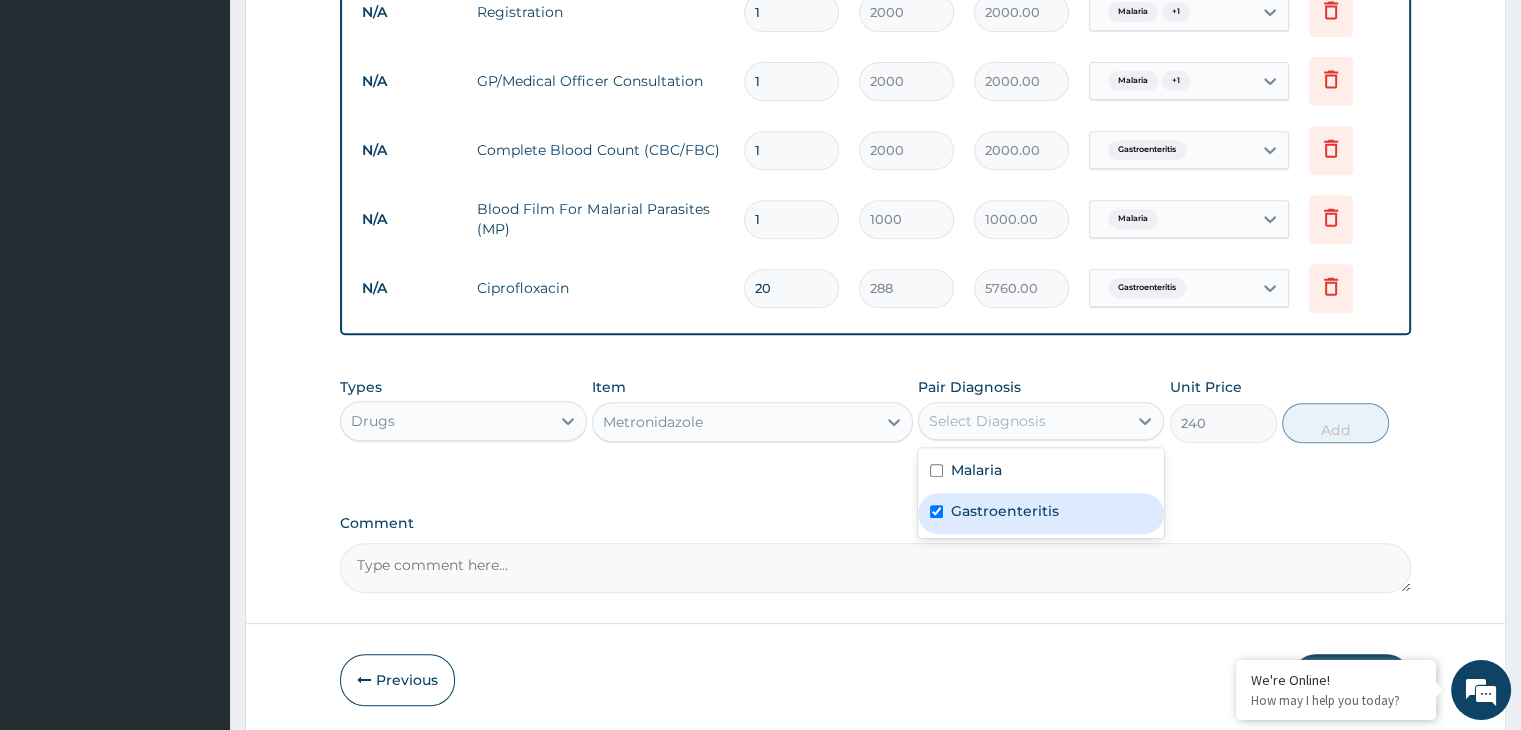 checkbox on "true" 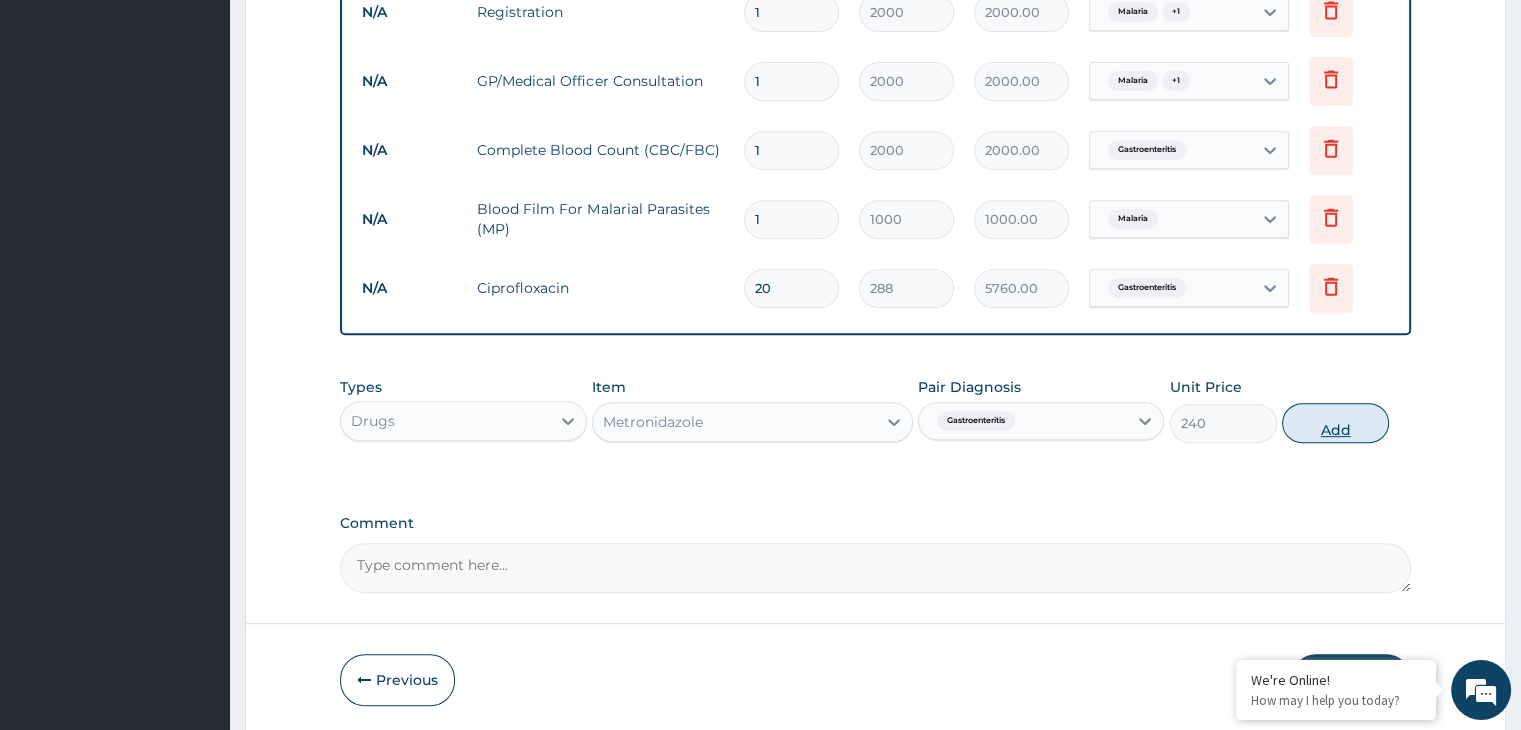 click on "Add" at bounding box center (1335, 423) 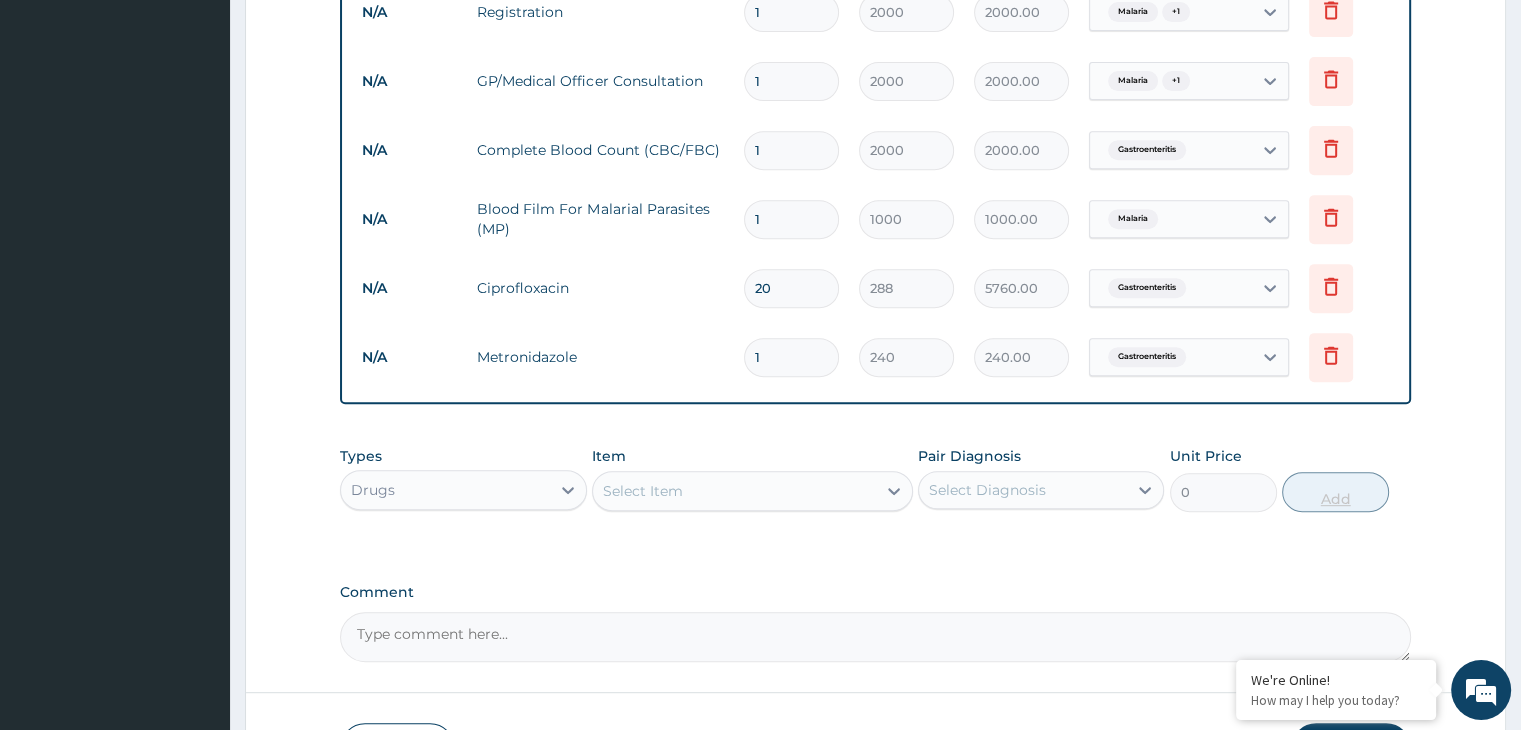 type on "14" 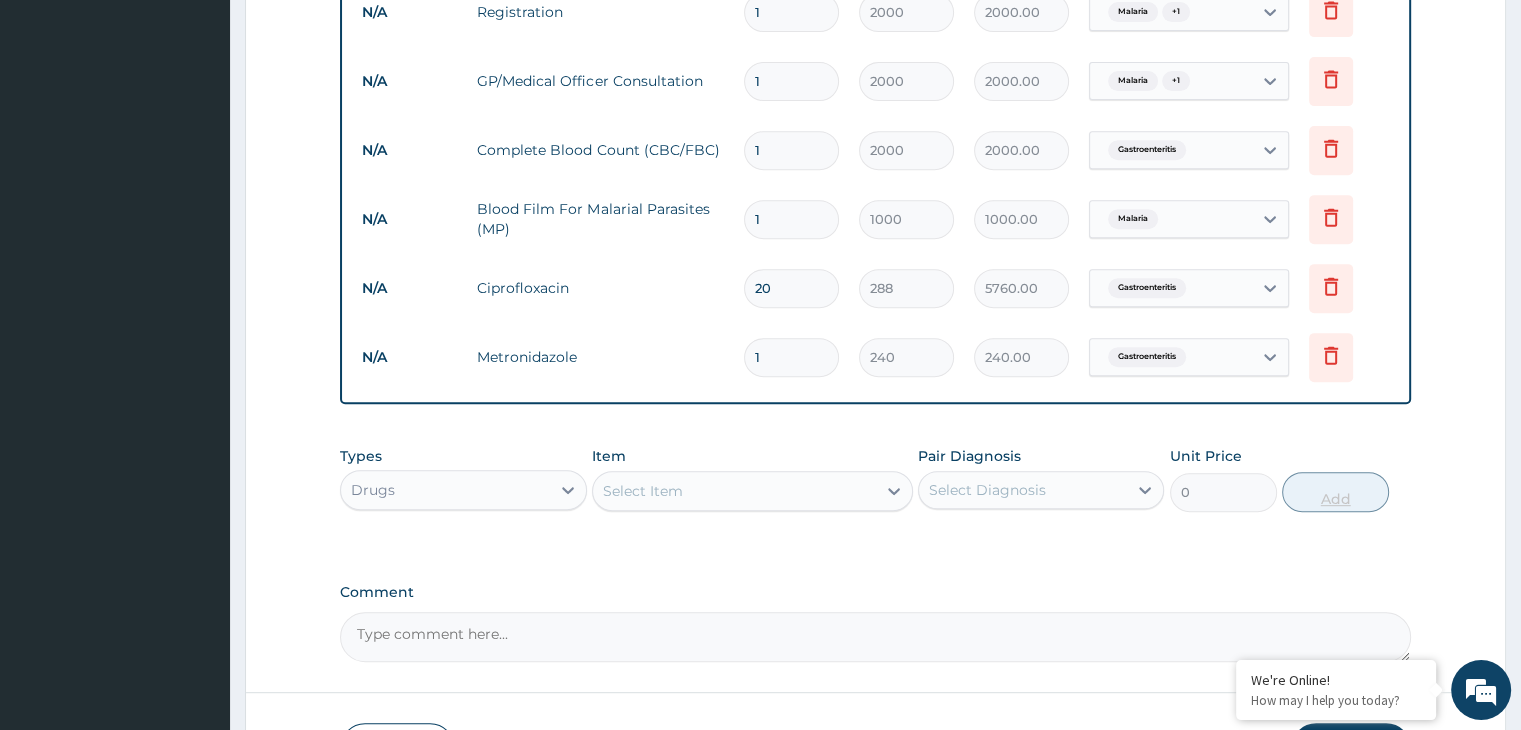 type on "3360.00" 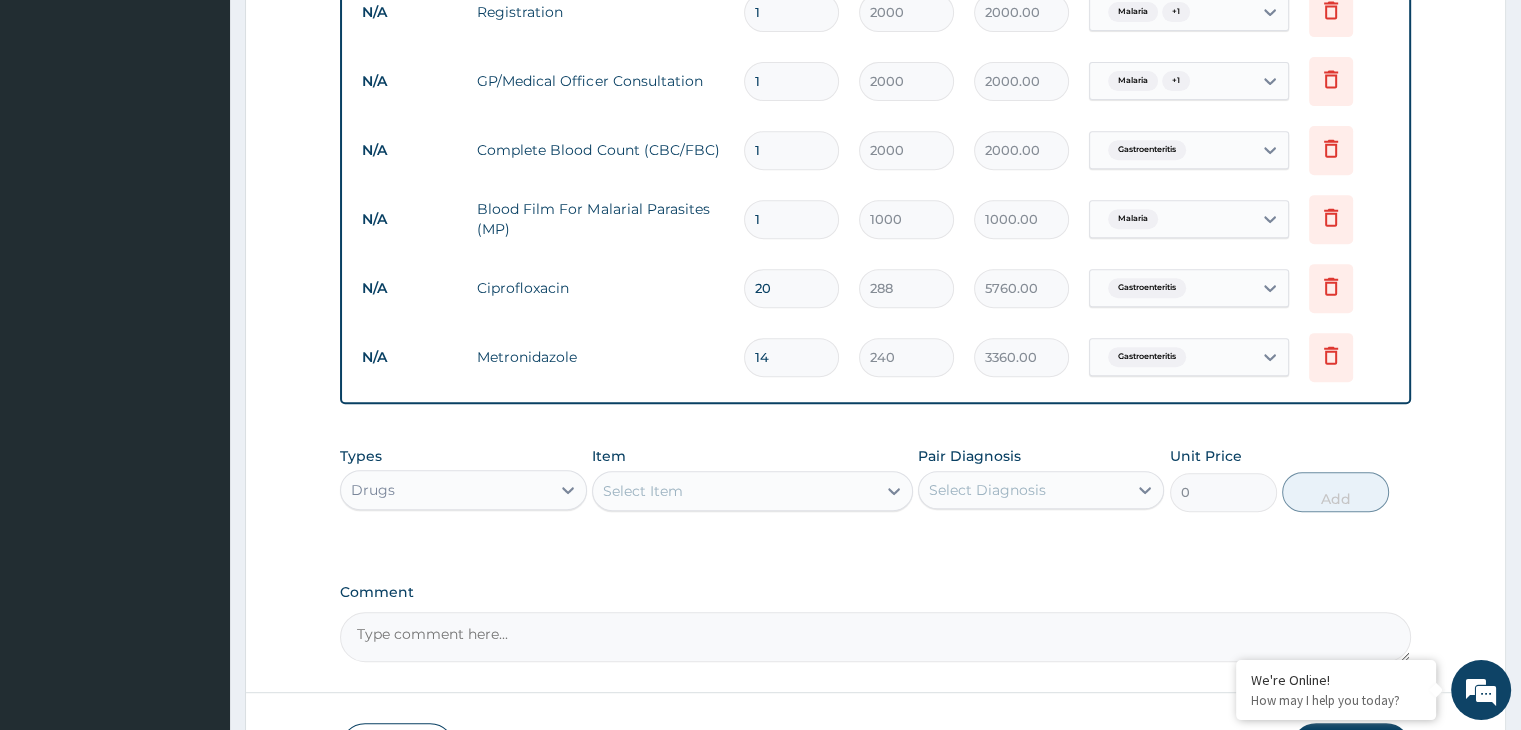type on "14" 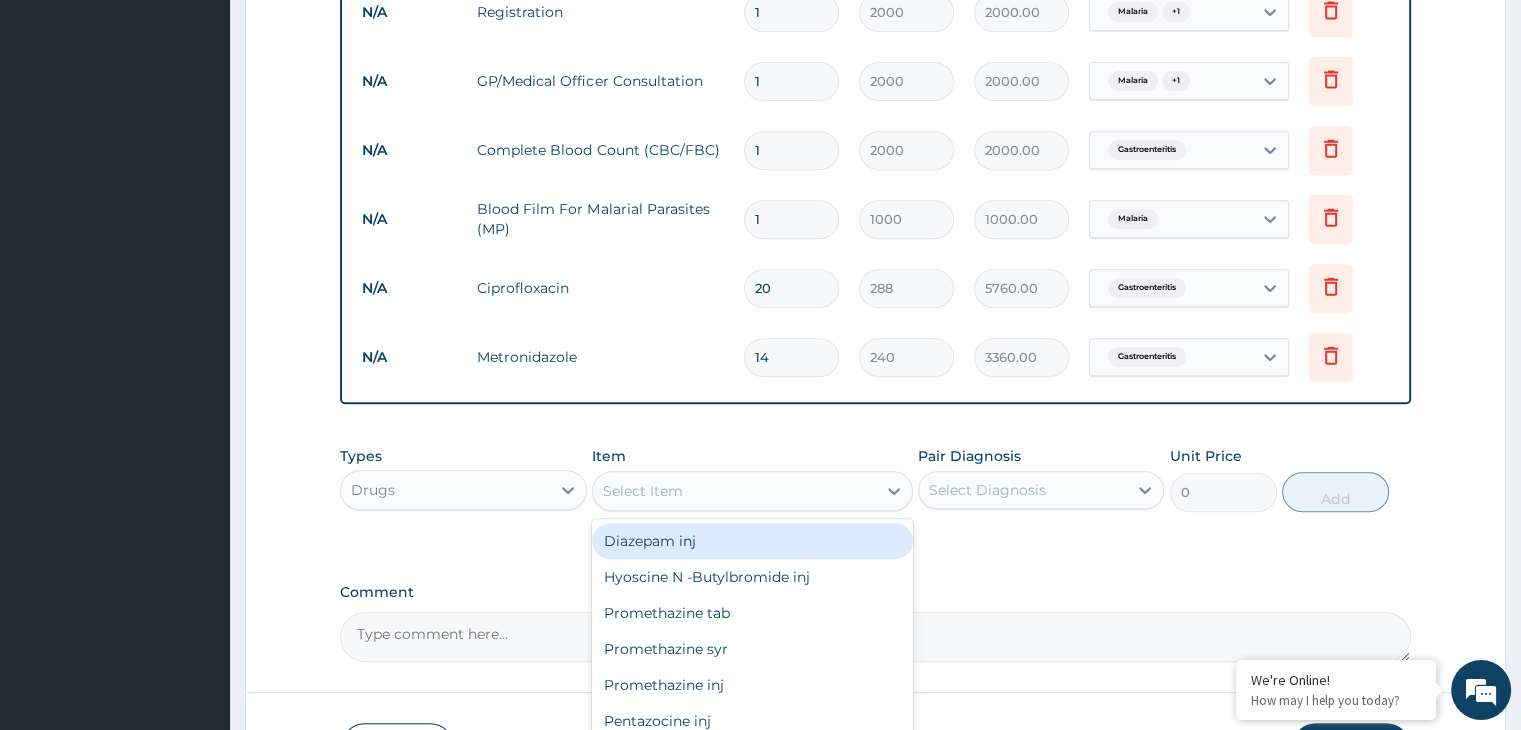 click on "Select Item" at bounding box center (734, 491) 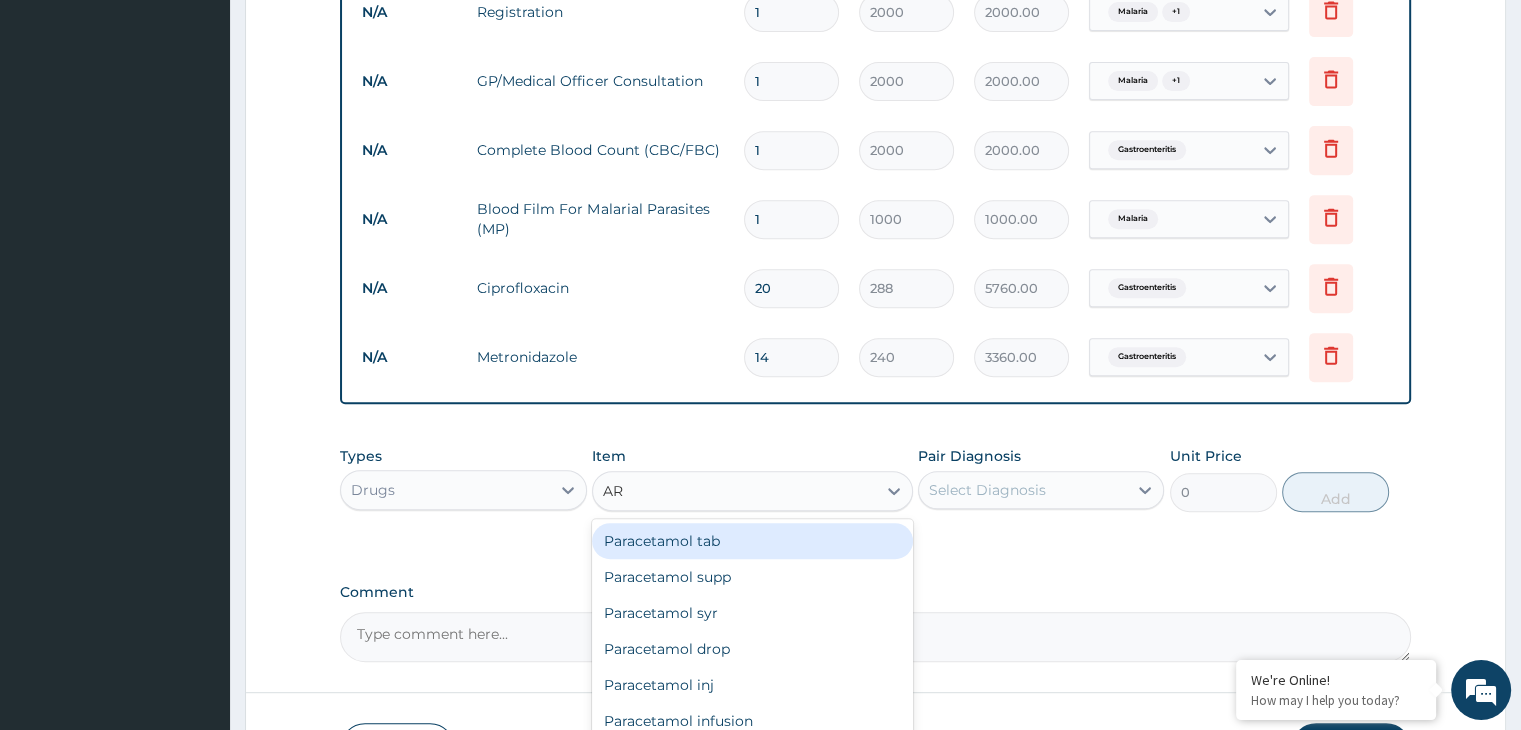 type on "ART" 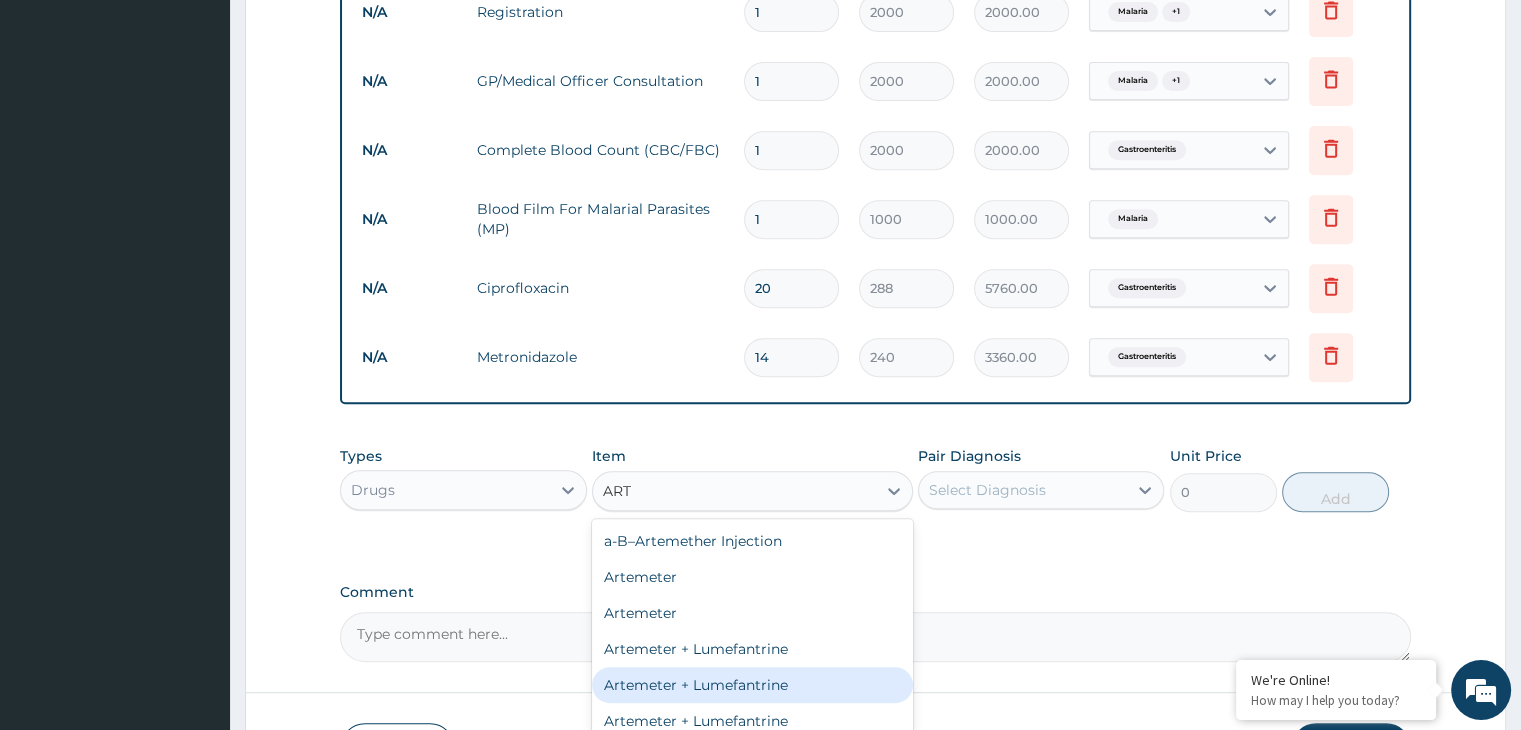 click on "Artemeter + Lumefantrine" at bounding box center (752, 685) 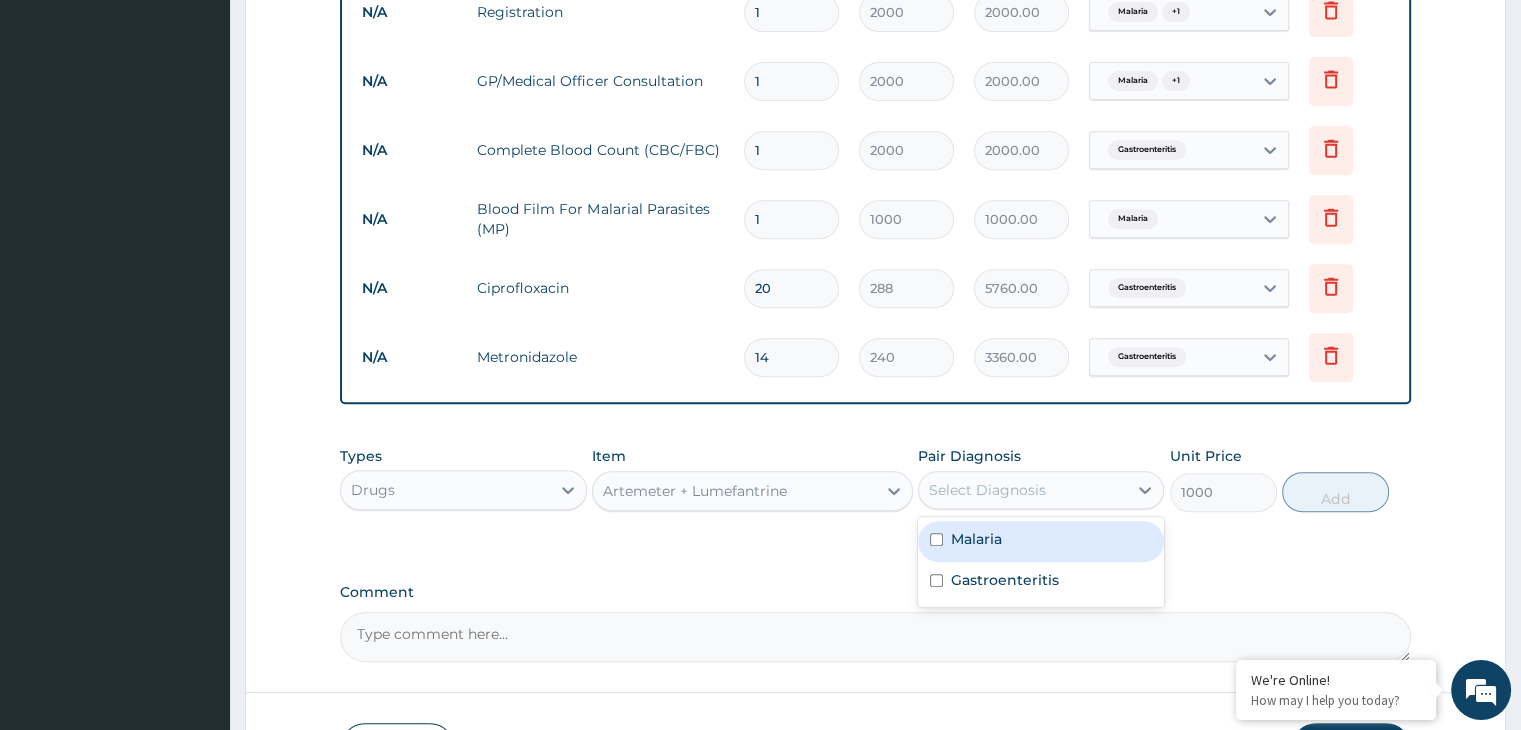 click on "Select Diagnosis" at bounding box center (1023, 490) 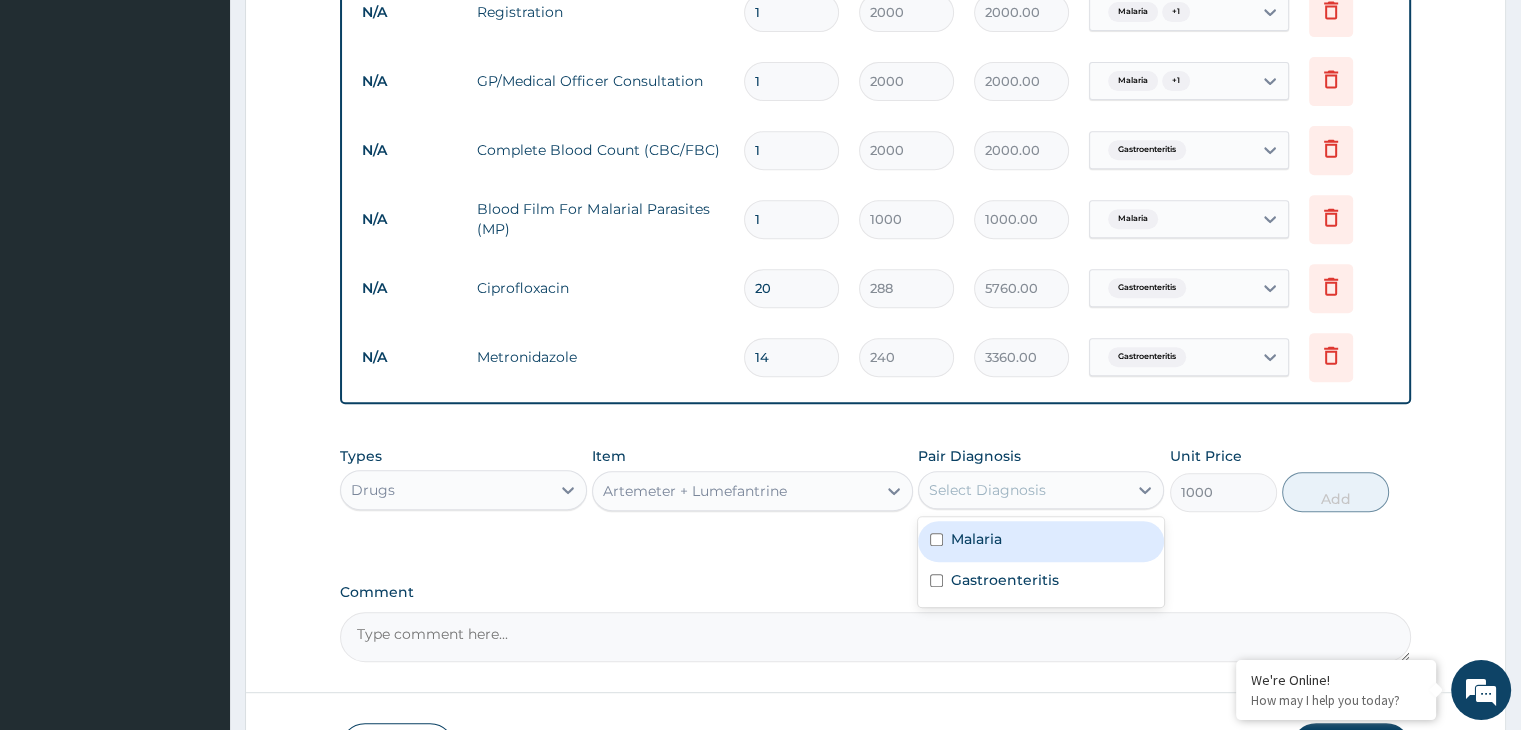 click on "Malaria" at bounding box center [976, 539] 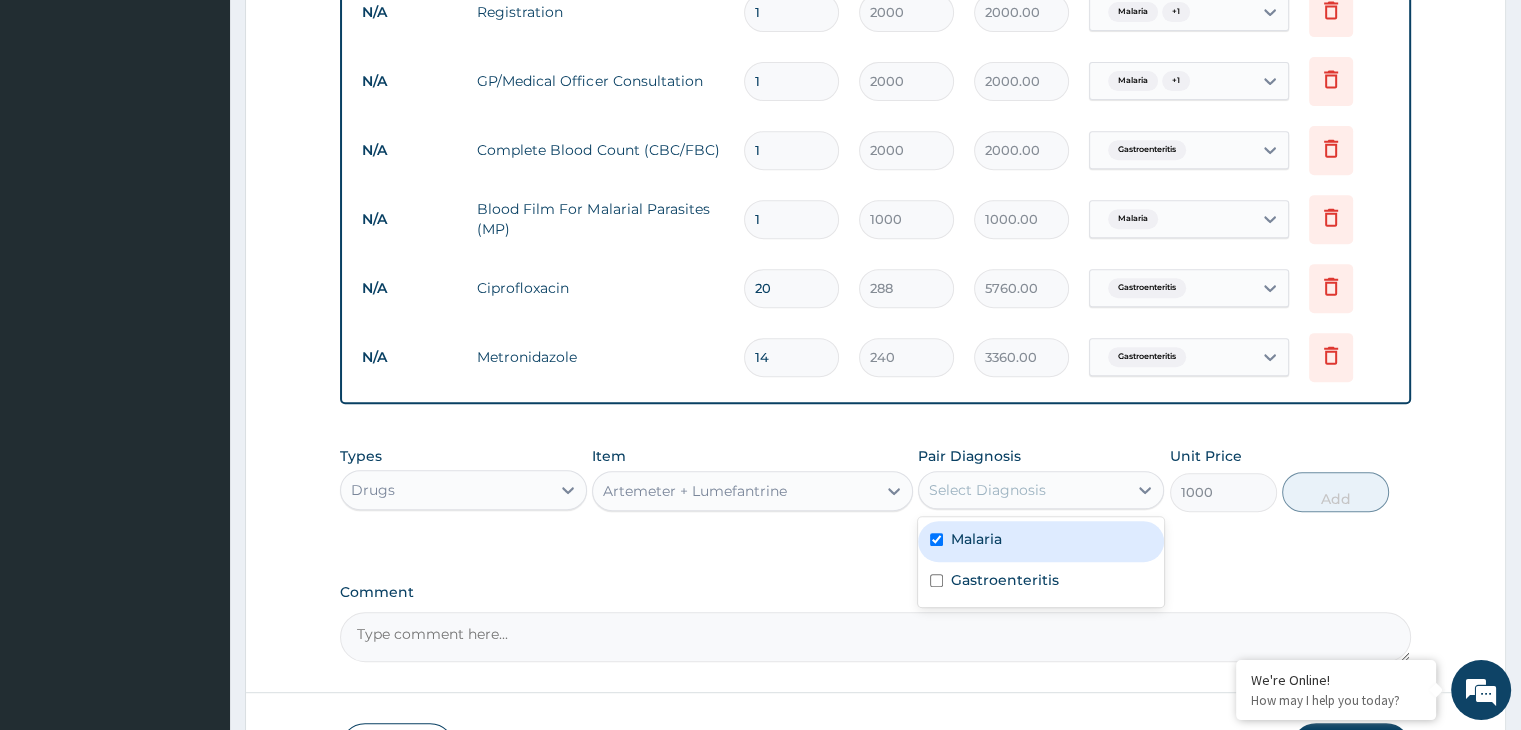 checkbox on "true" 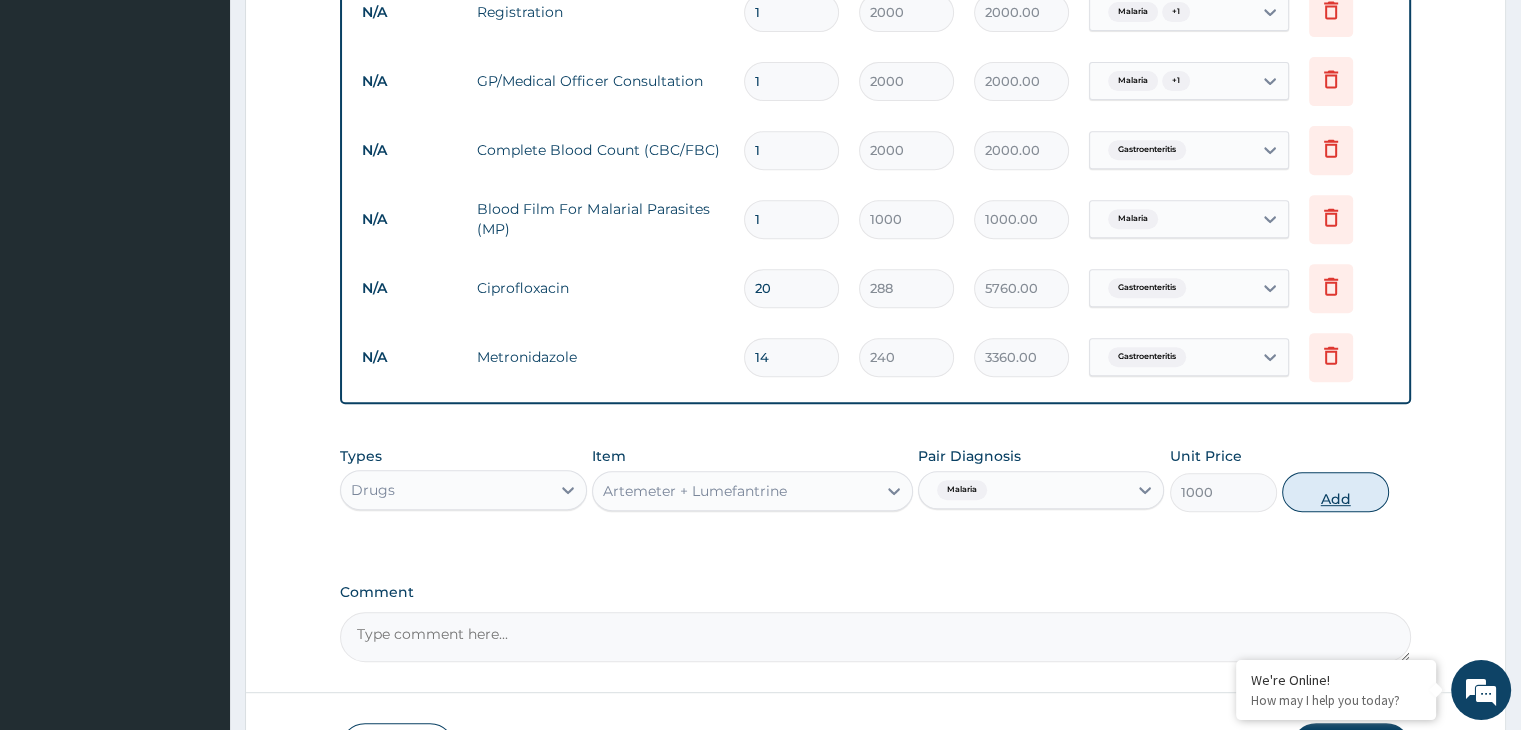 click on "Add" at bounding box center [1335, 492] 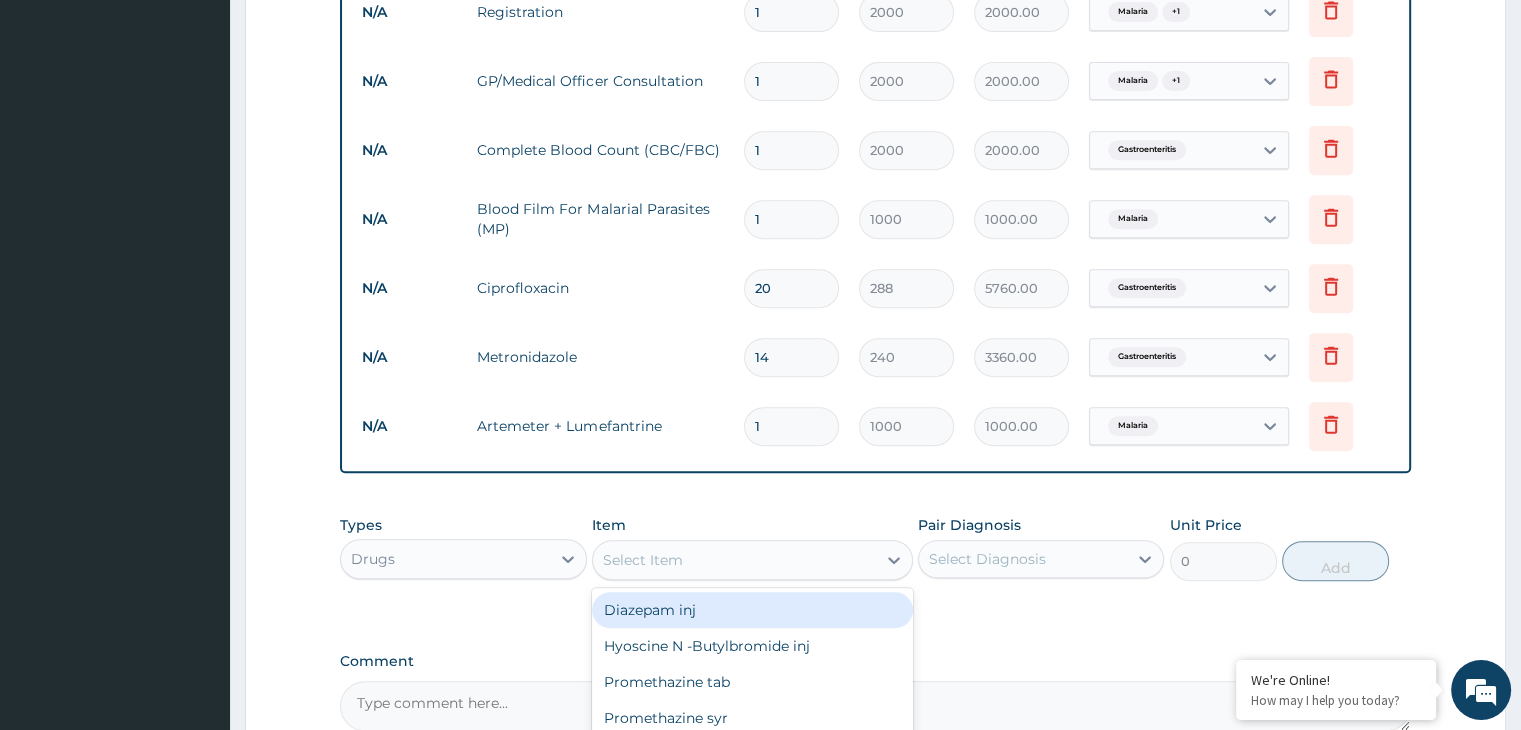 click on "Select Item" at bounding box center [734, 560] 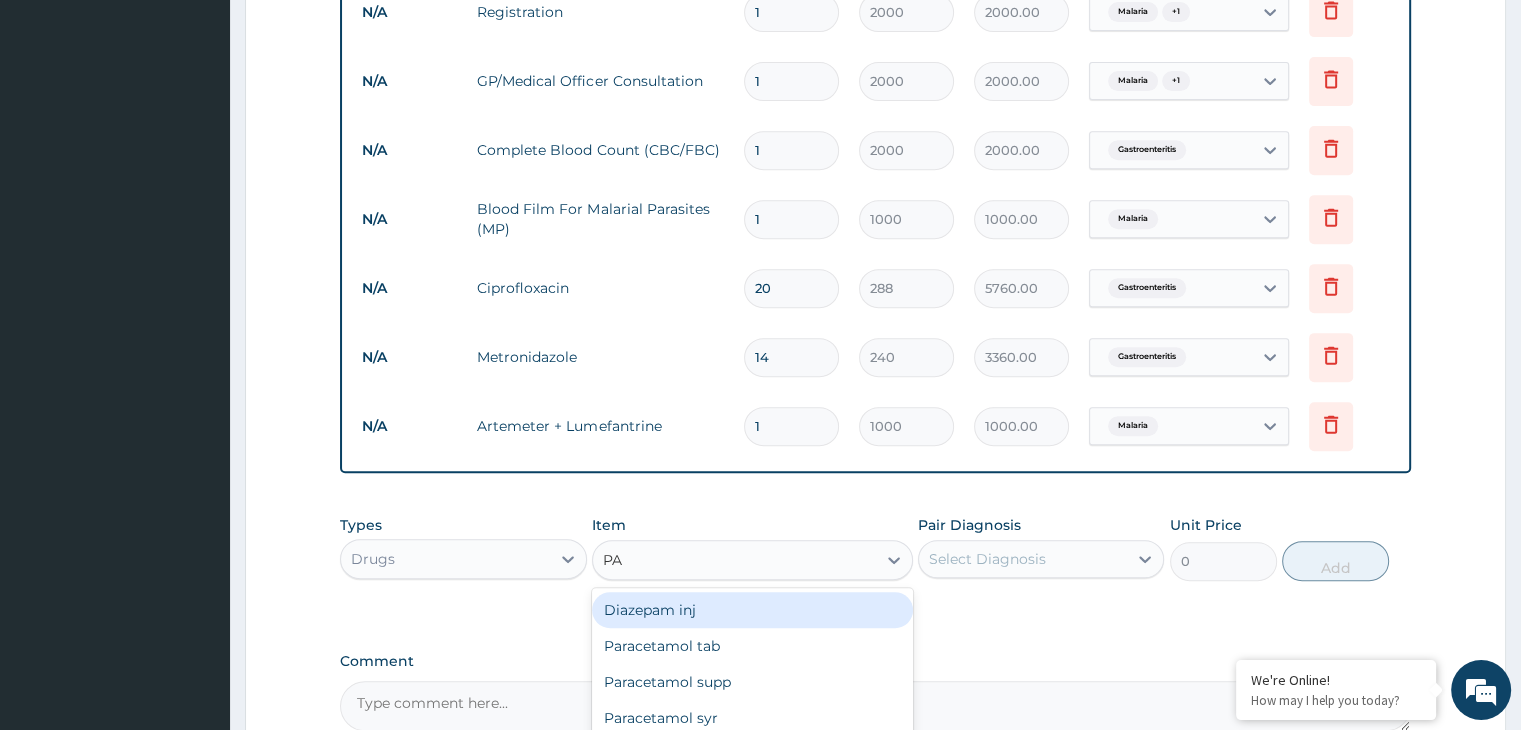 type on "PAR" 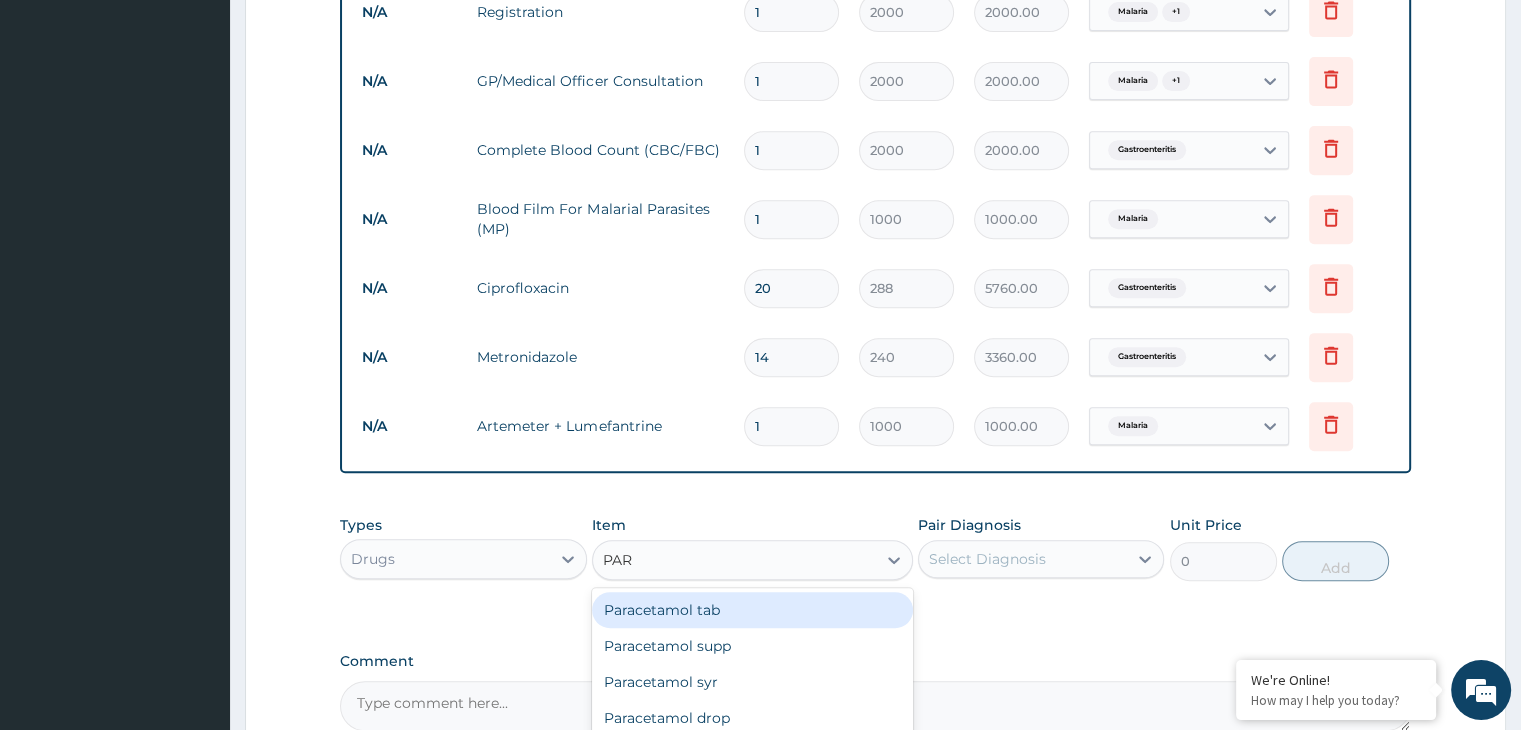 click on "Paracetamol tab" at bounding box center [752, 610] 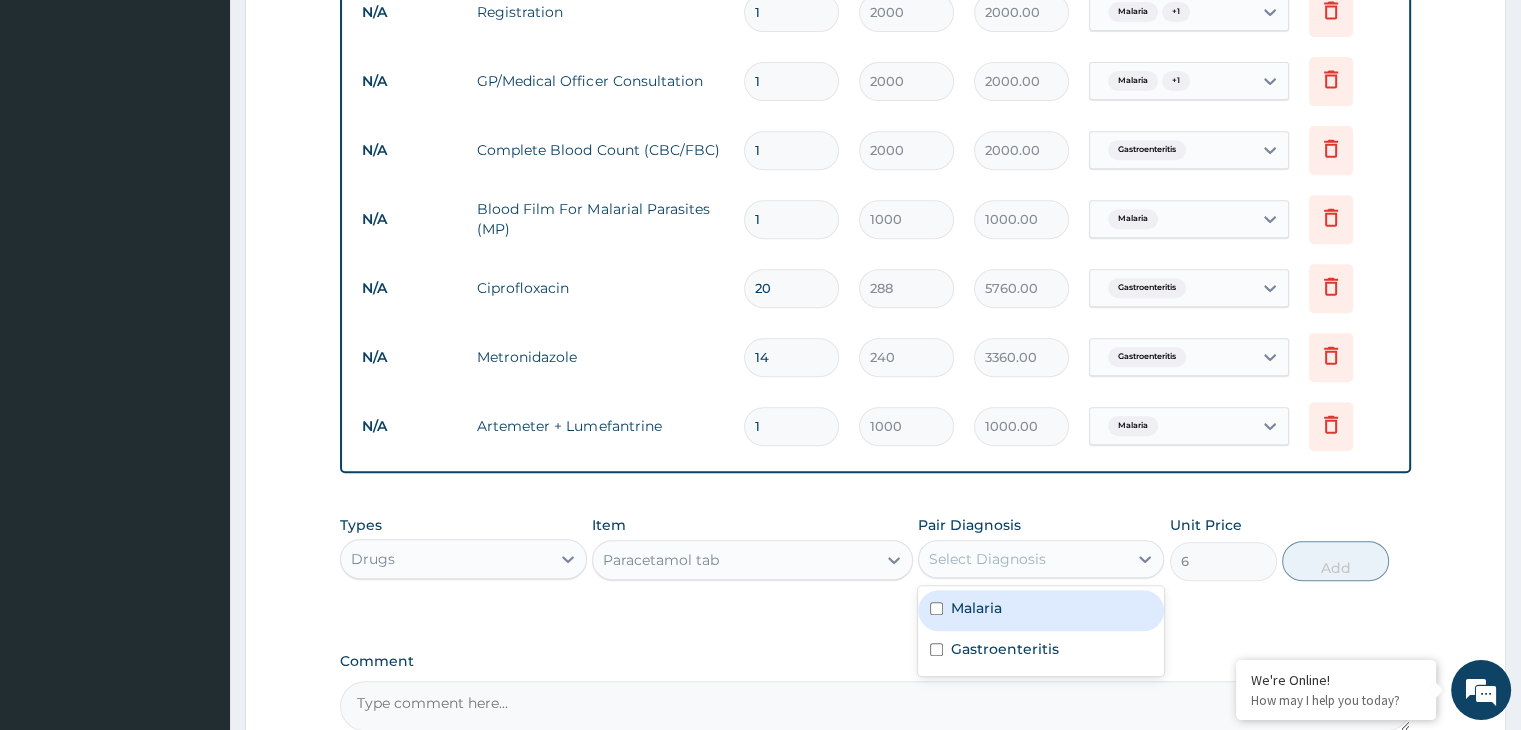 click on "Select Diagnosis" at bounding box center (987, 559) 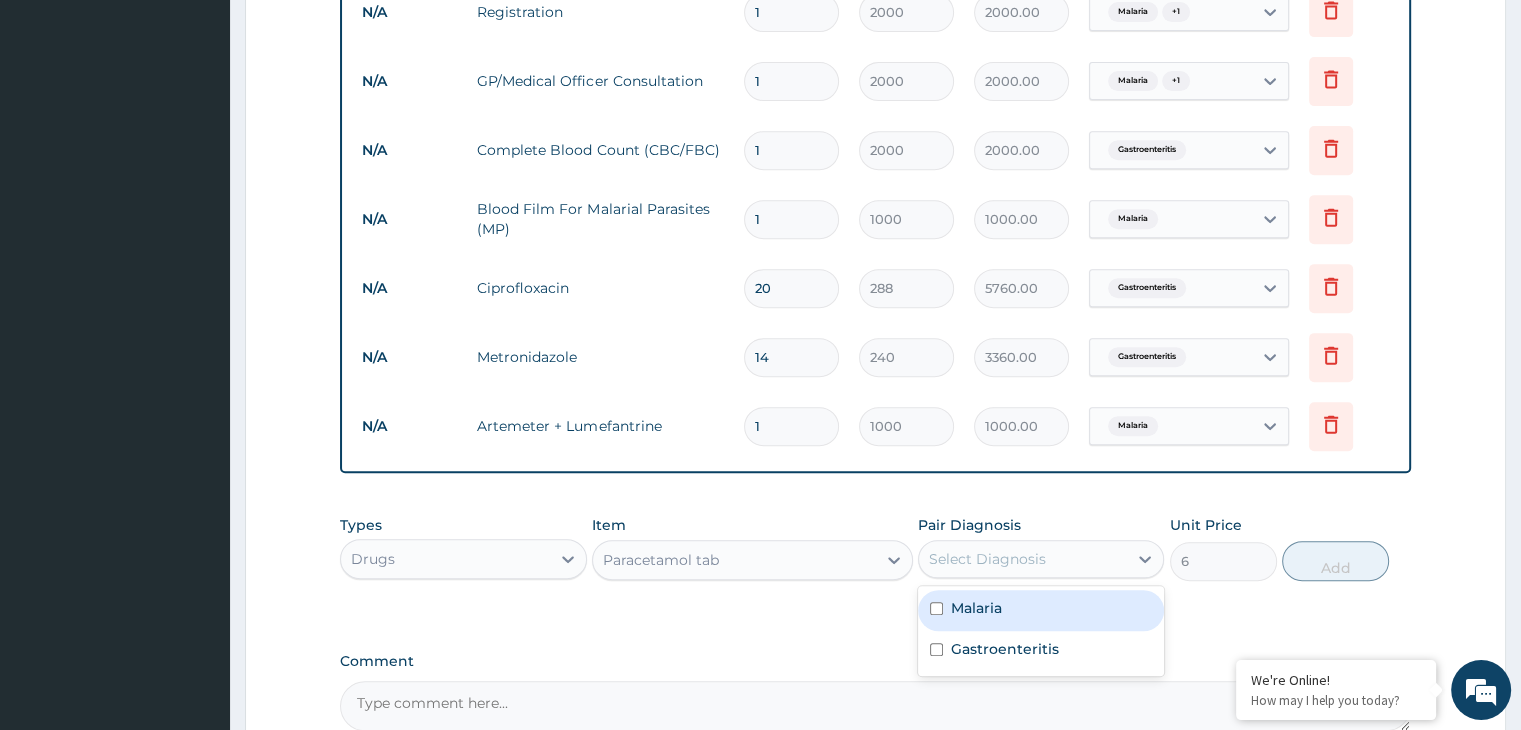 click at bounding box center [936, 608] 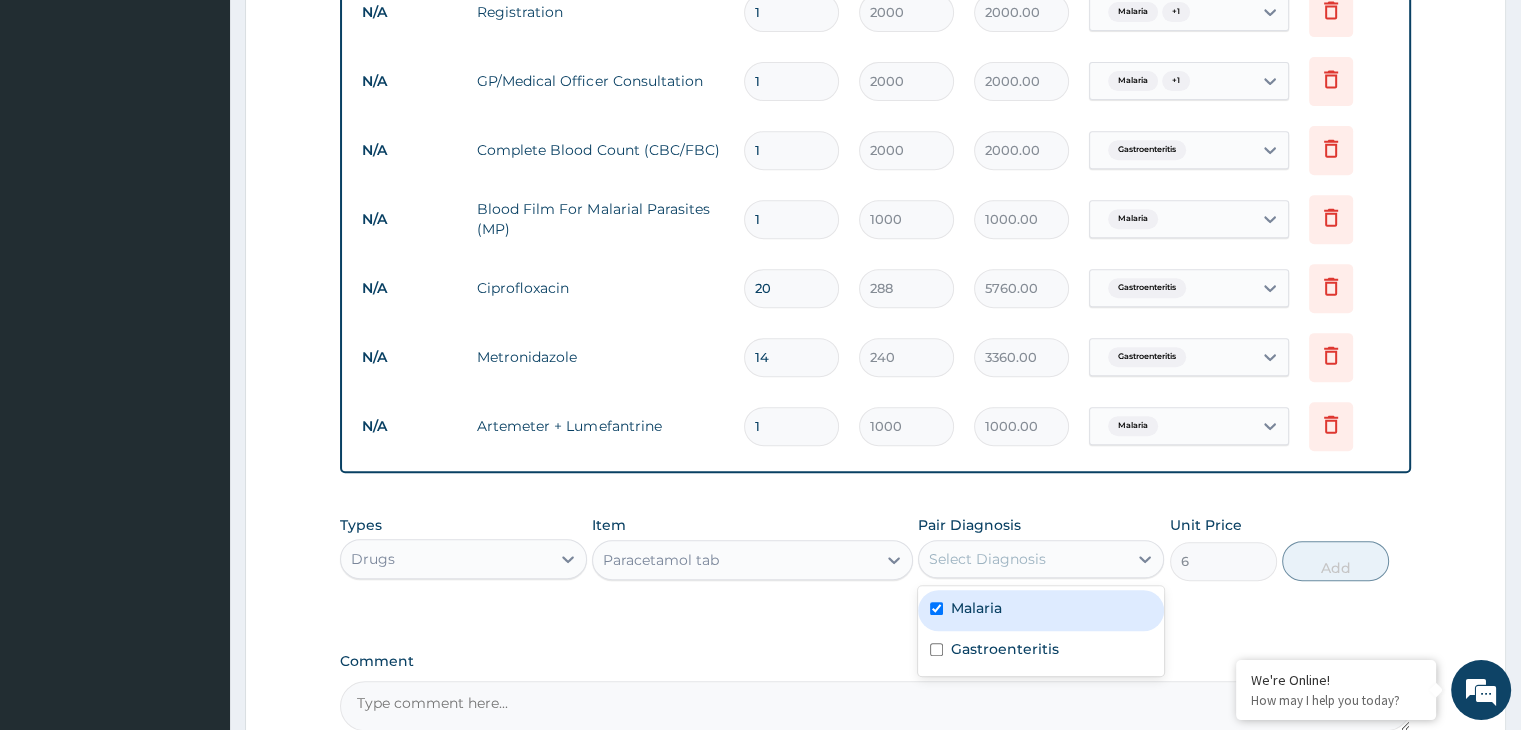 checkbox on "true" 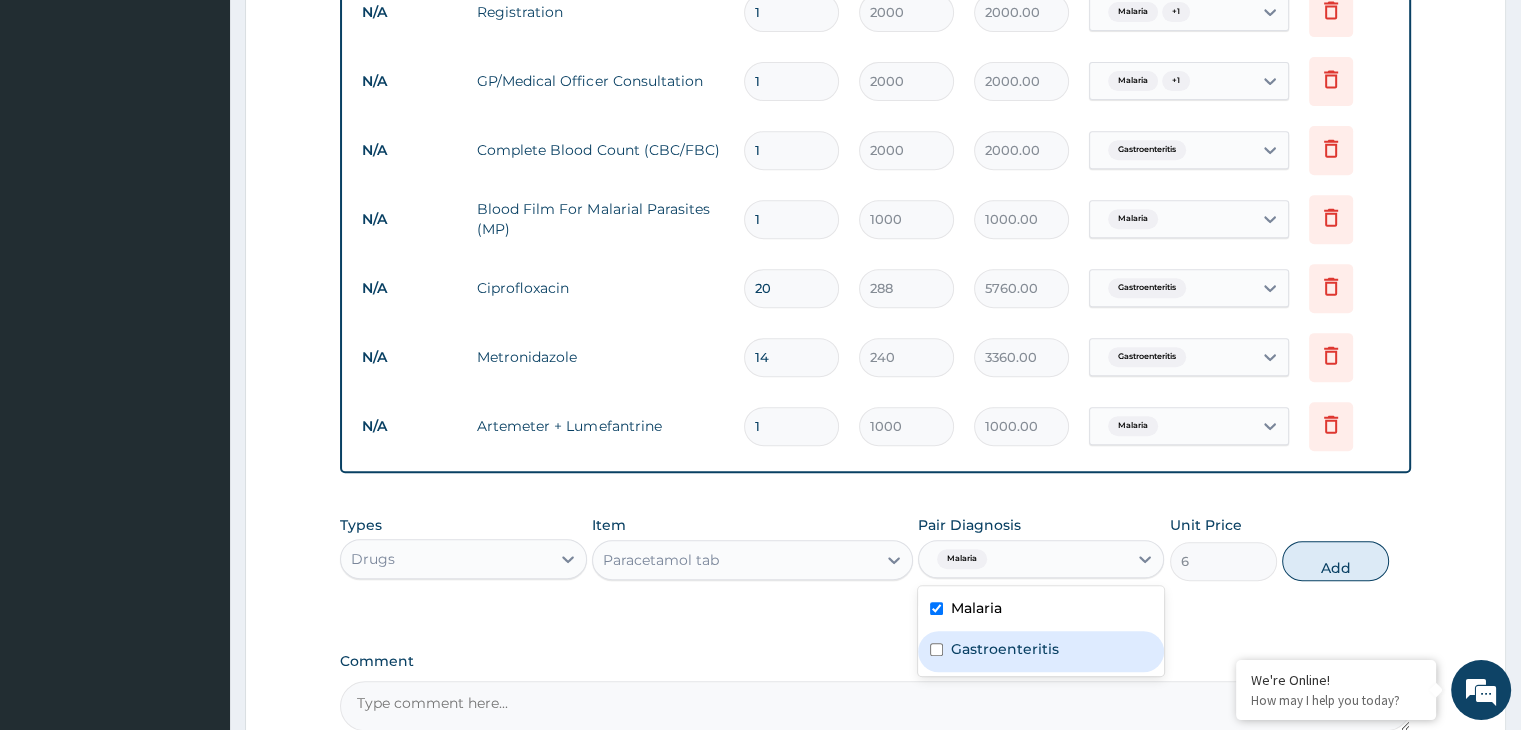 click at bounding box center [936, 649] 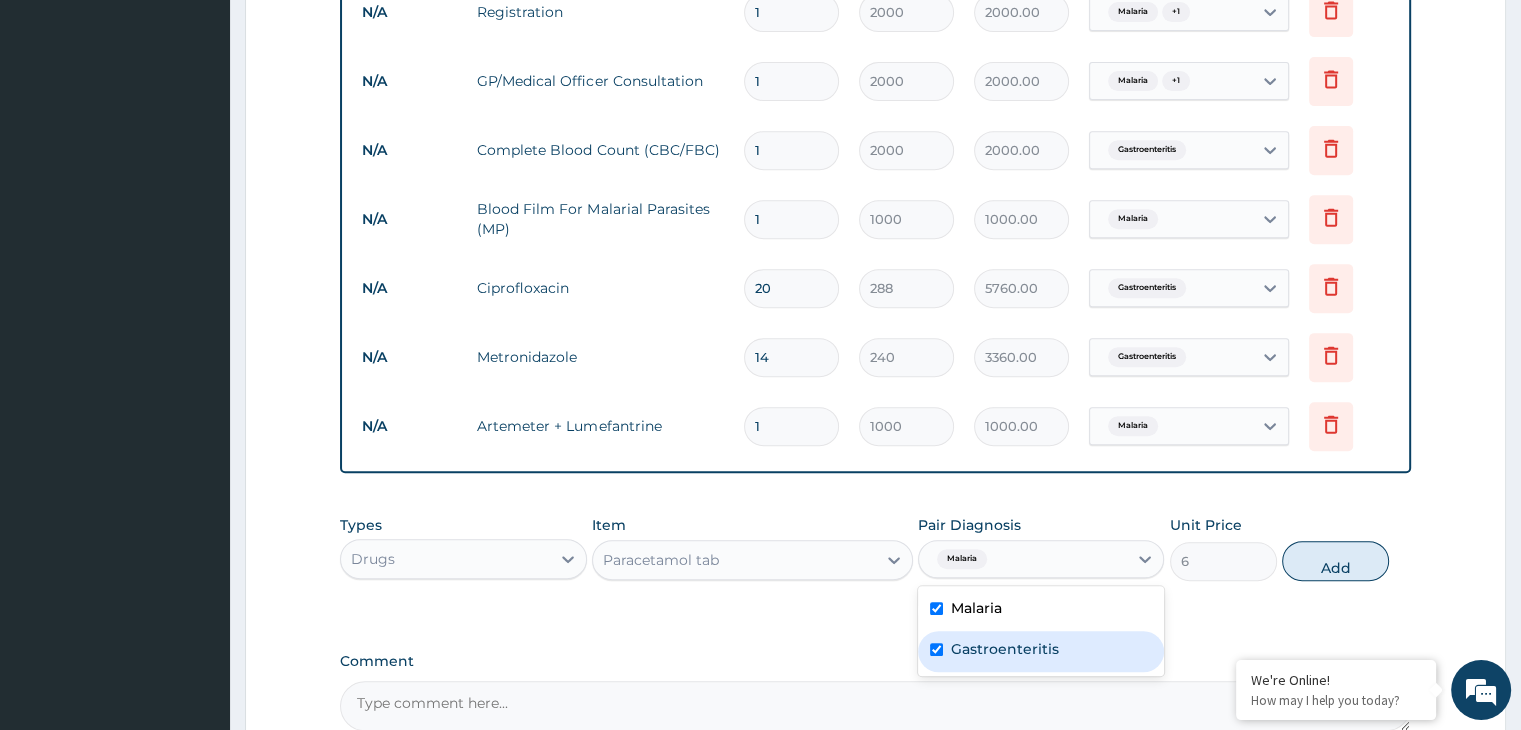 checkbox on "true" 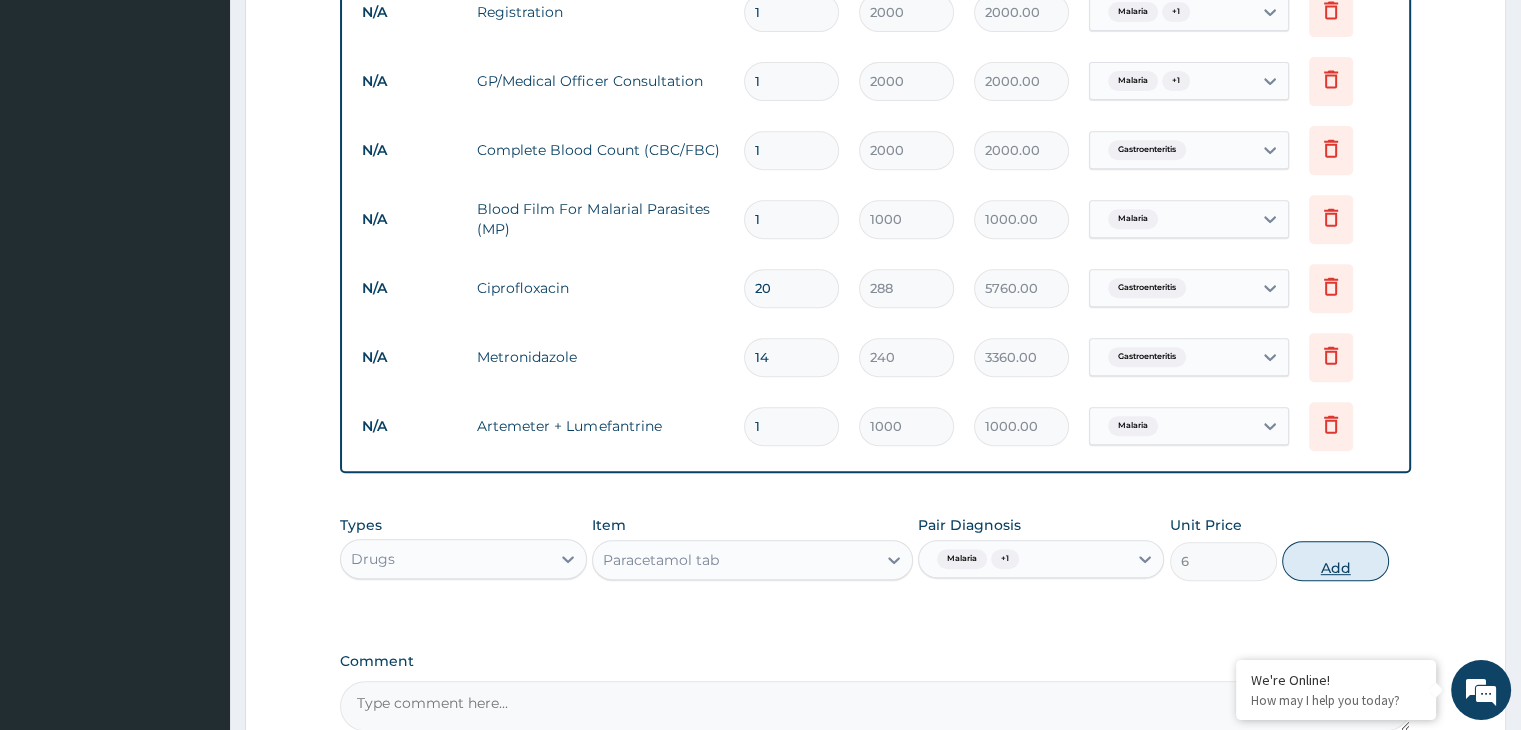 click on "Add" at bounding box center [1335, 561] 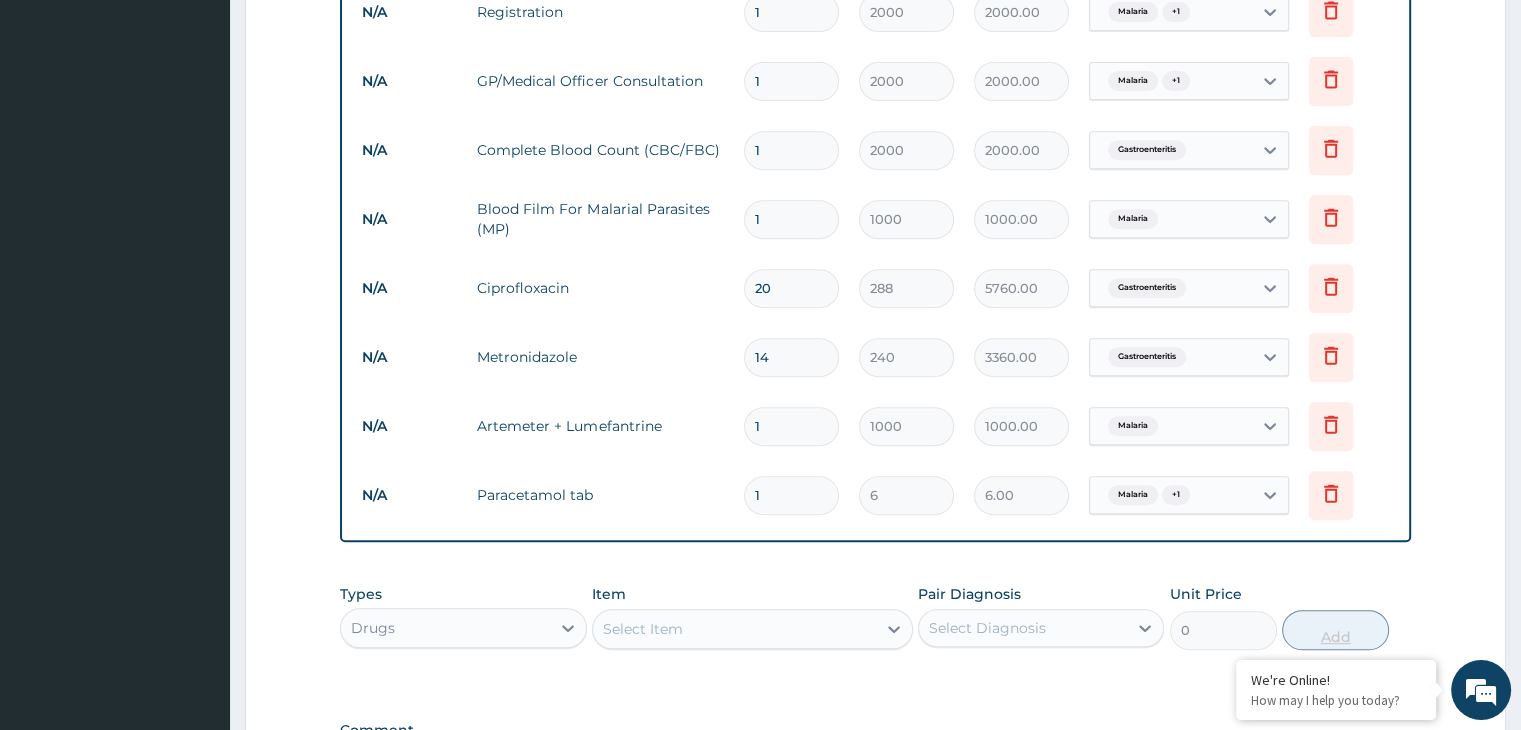 type on "18" 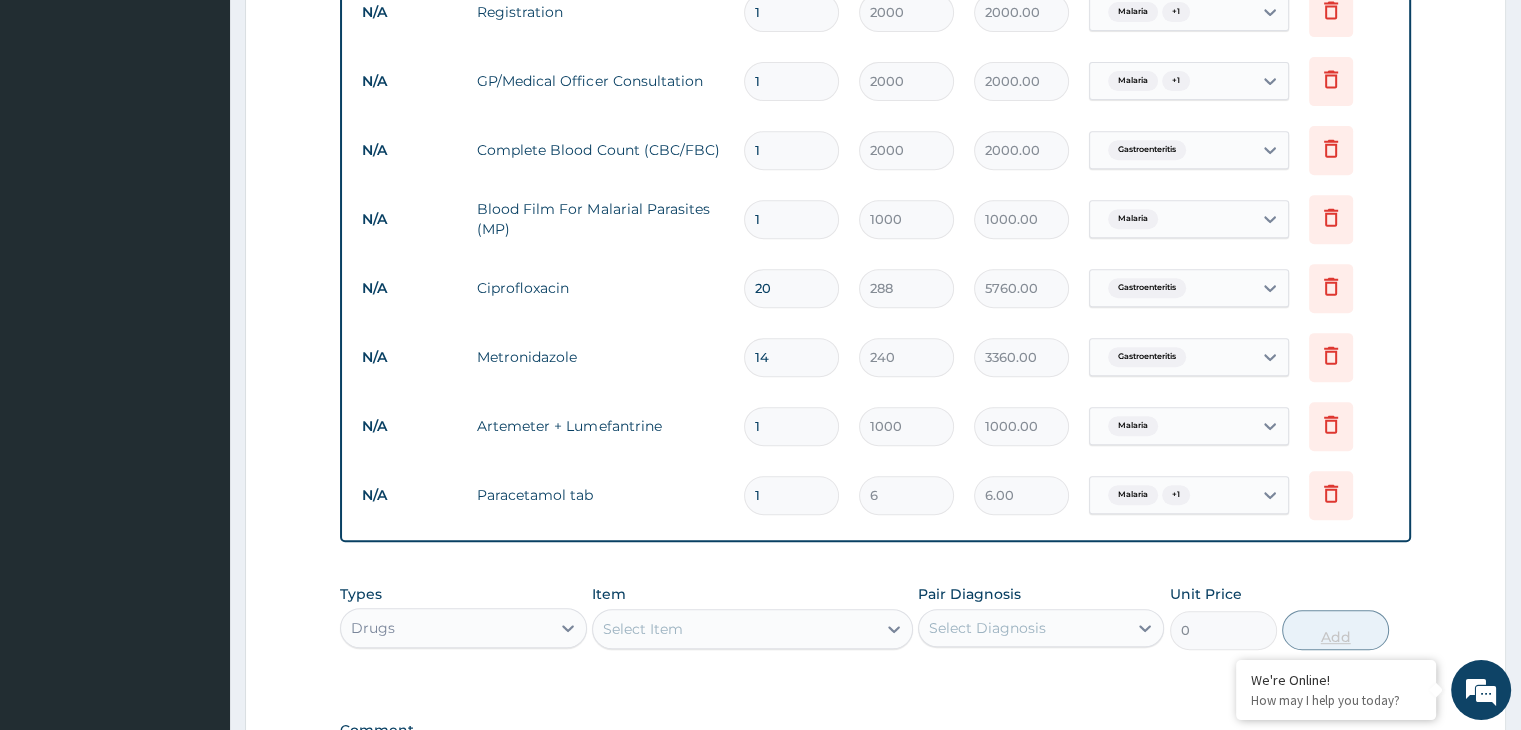type on "108.00" 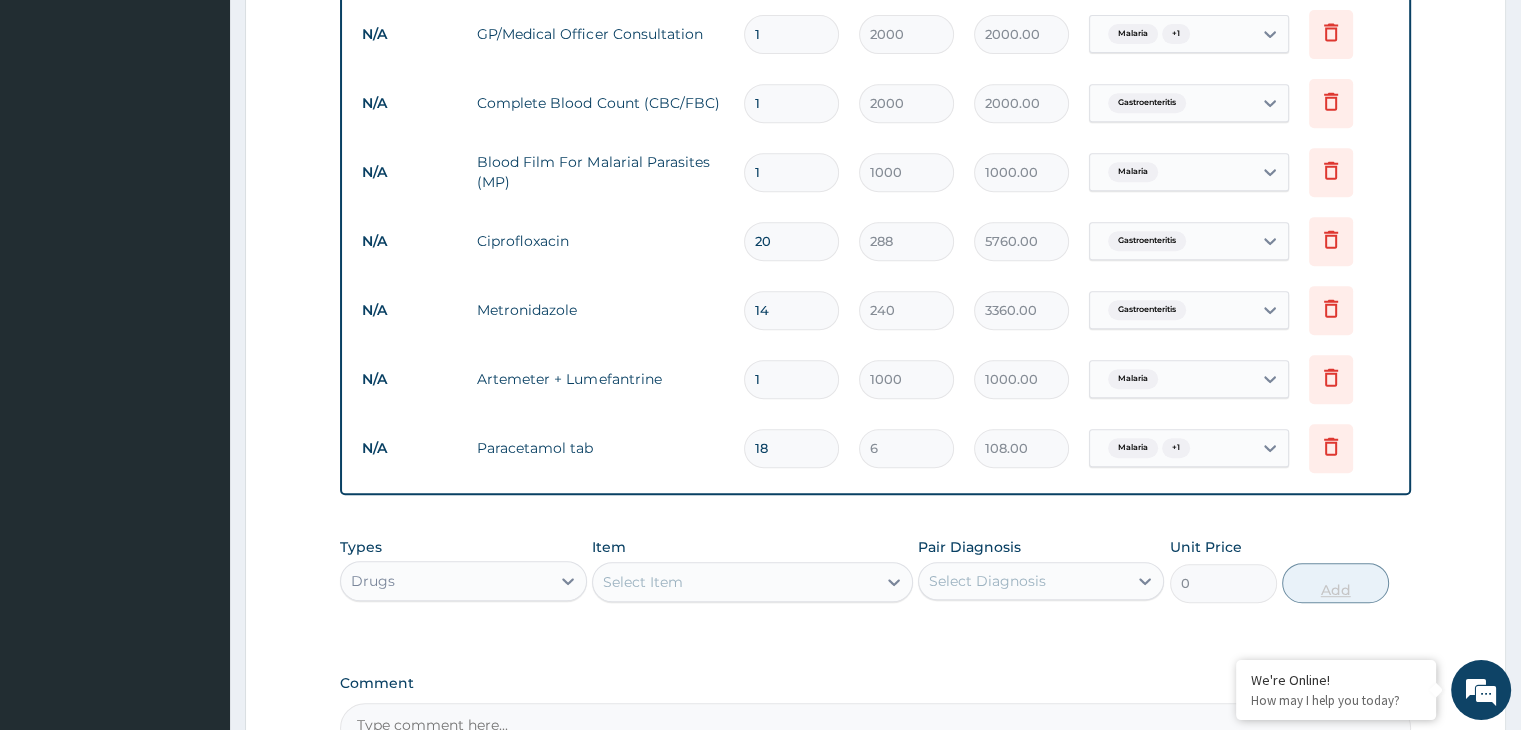 scroll, scrollTop: 1096, scrollLeft: 0, axis: vertical 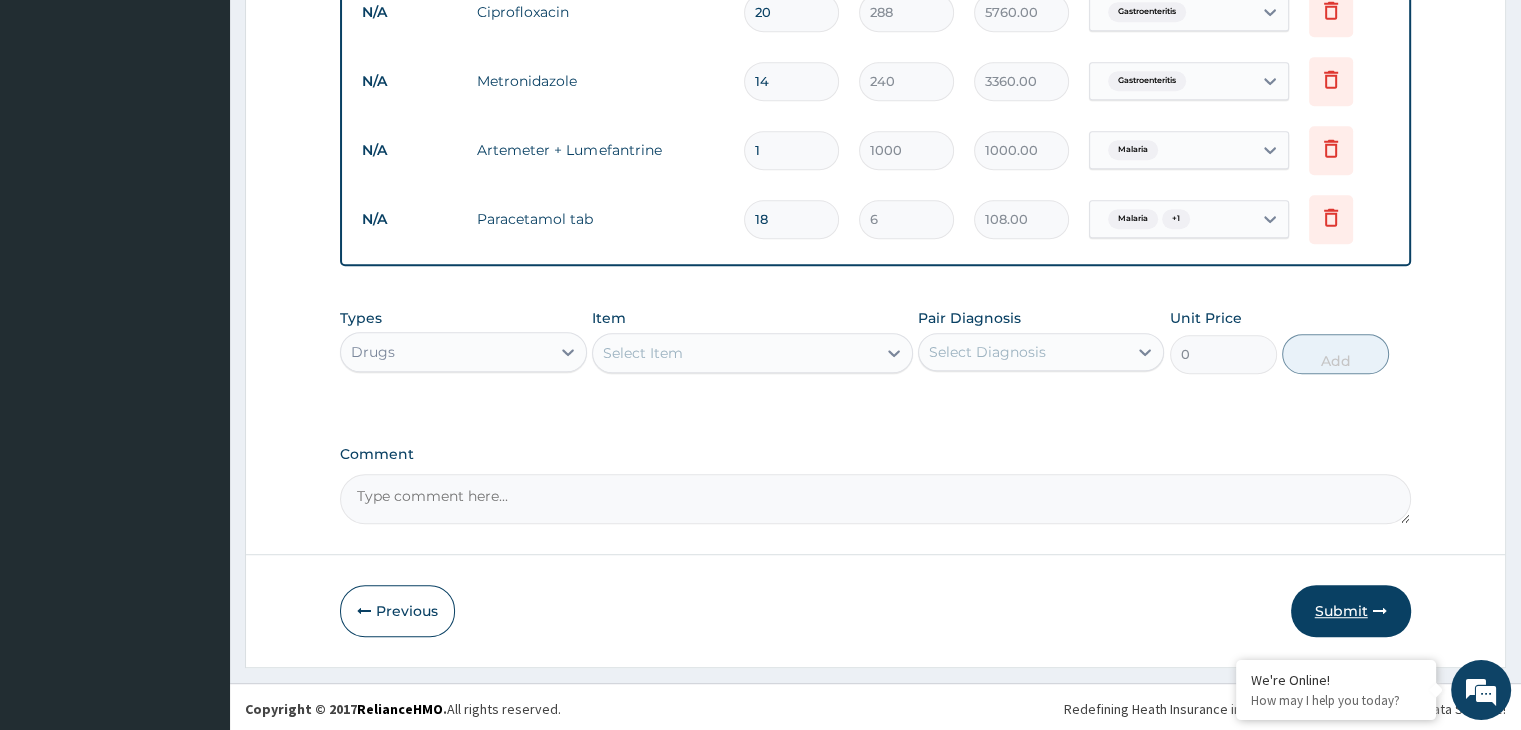 type on "18" 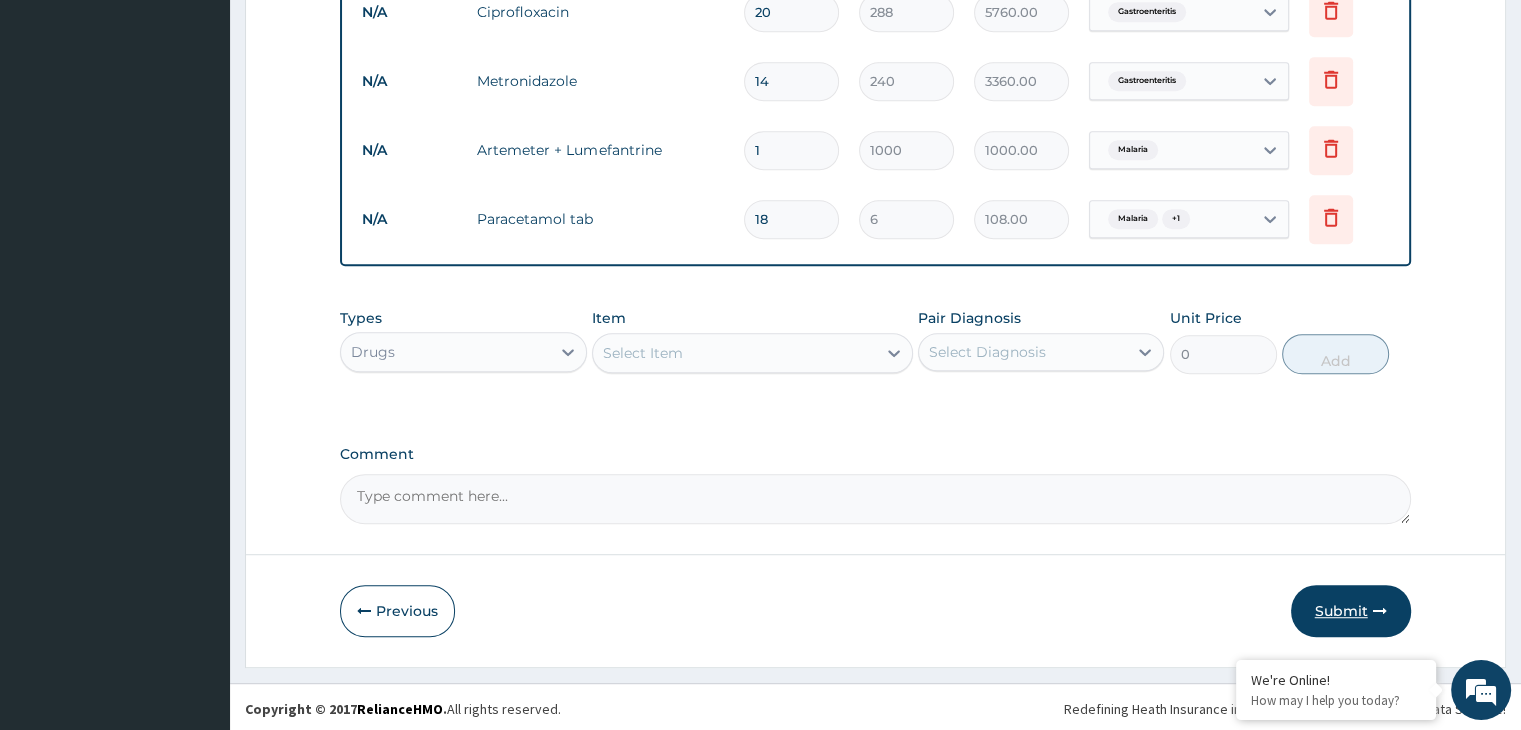 click on "Submit" at bounding box center [1351, 611] 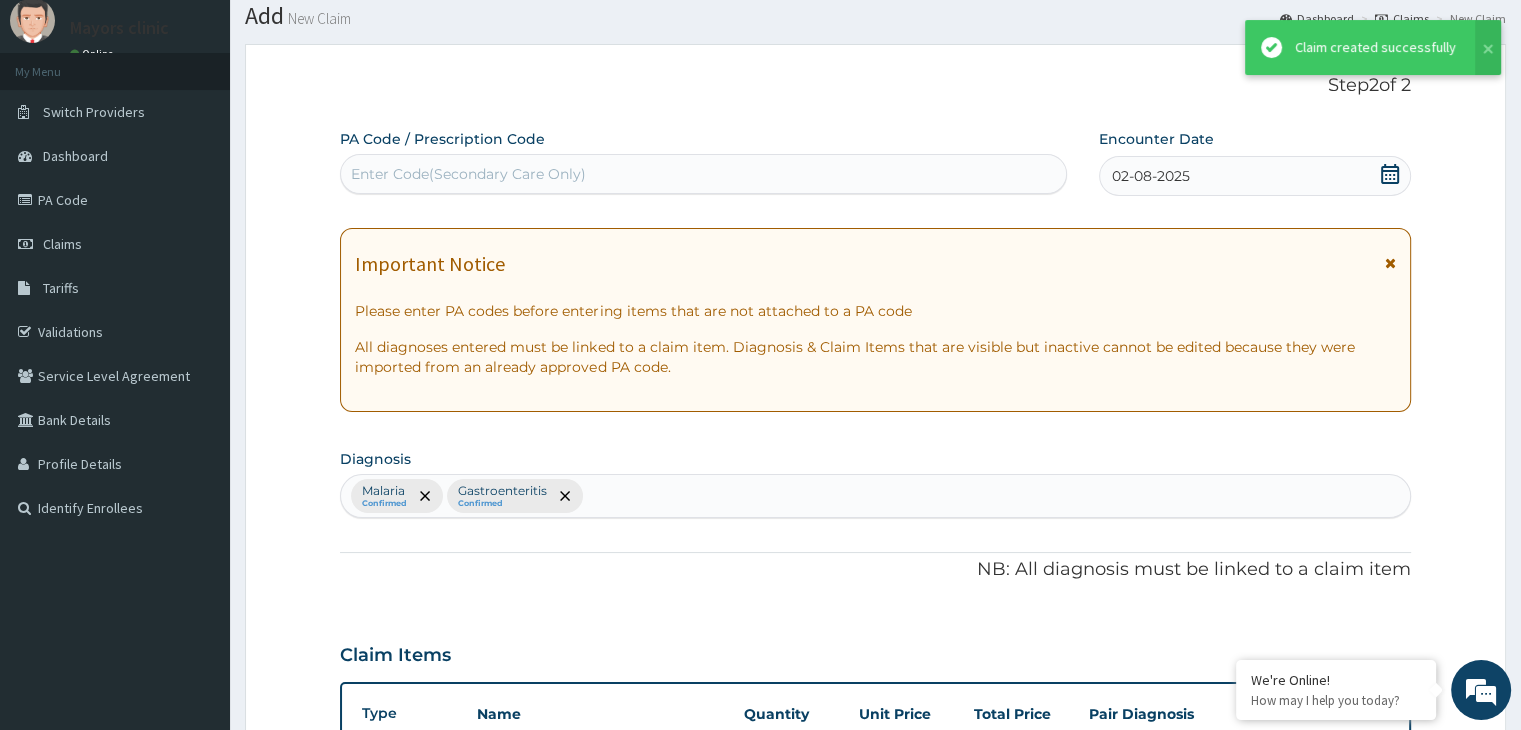 scroll, scrollTop: 1096, scrollLeft: 0, axis: vertical 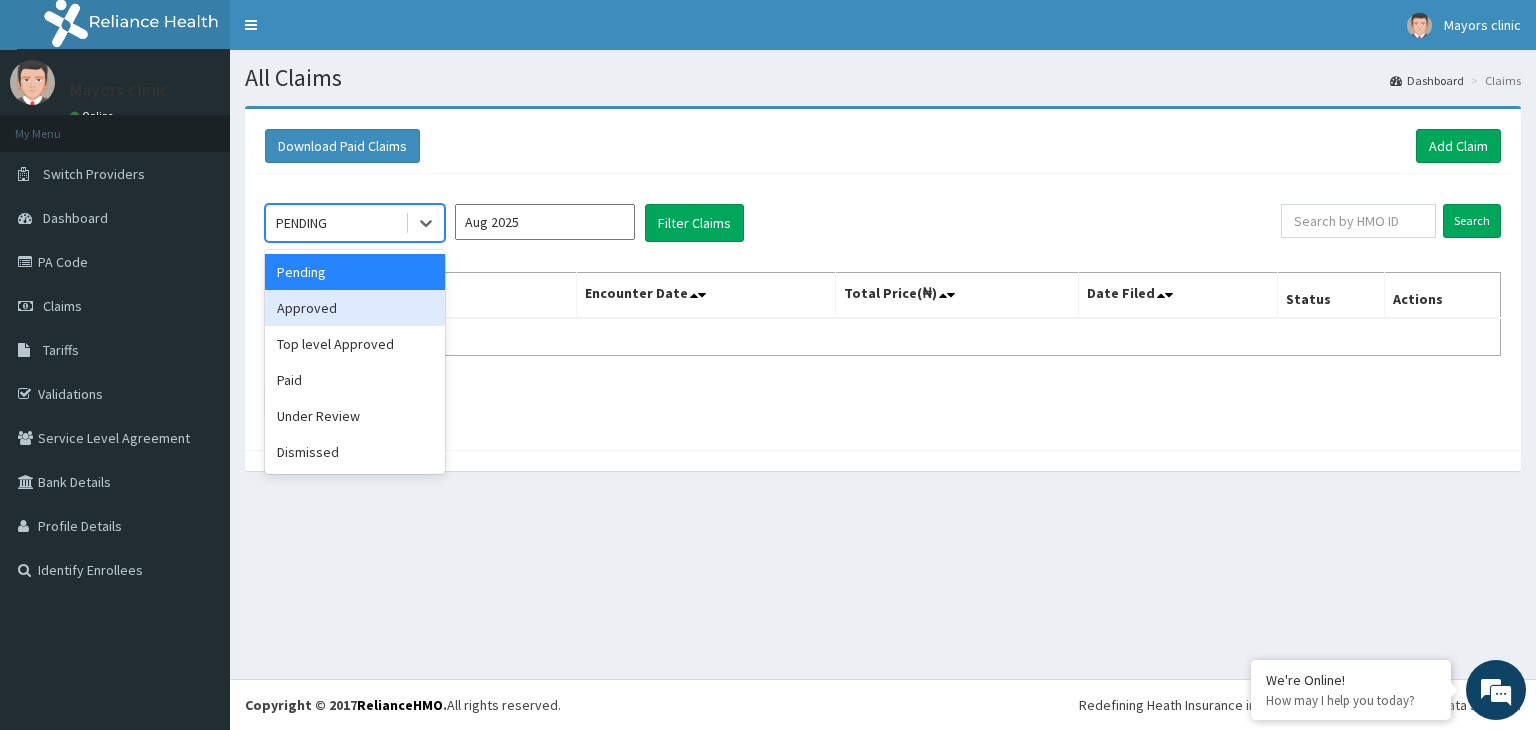 click on "Approved" at bounding box center (355, 308) 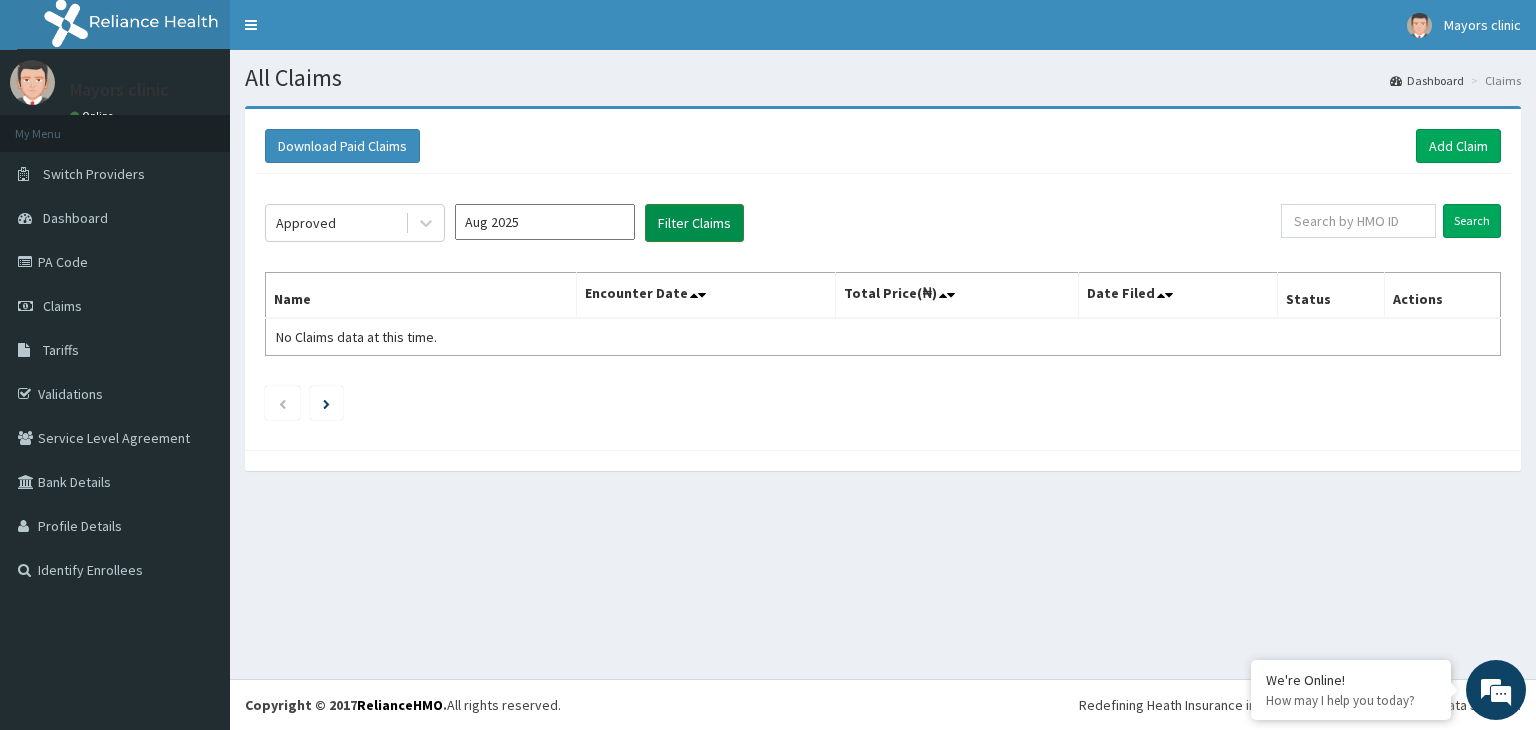 click on "Filter Claims" at bounding box center (694, 223) 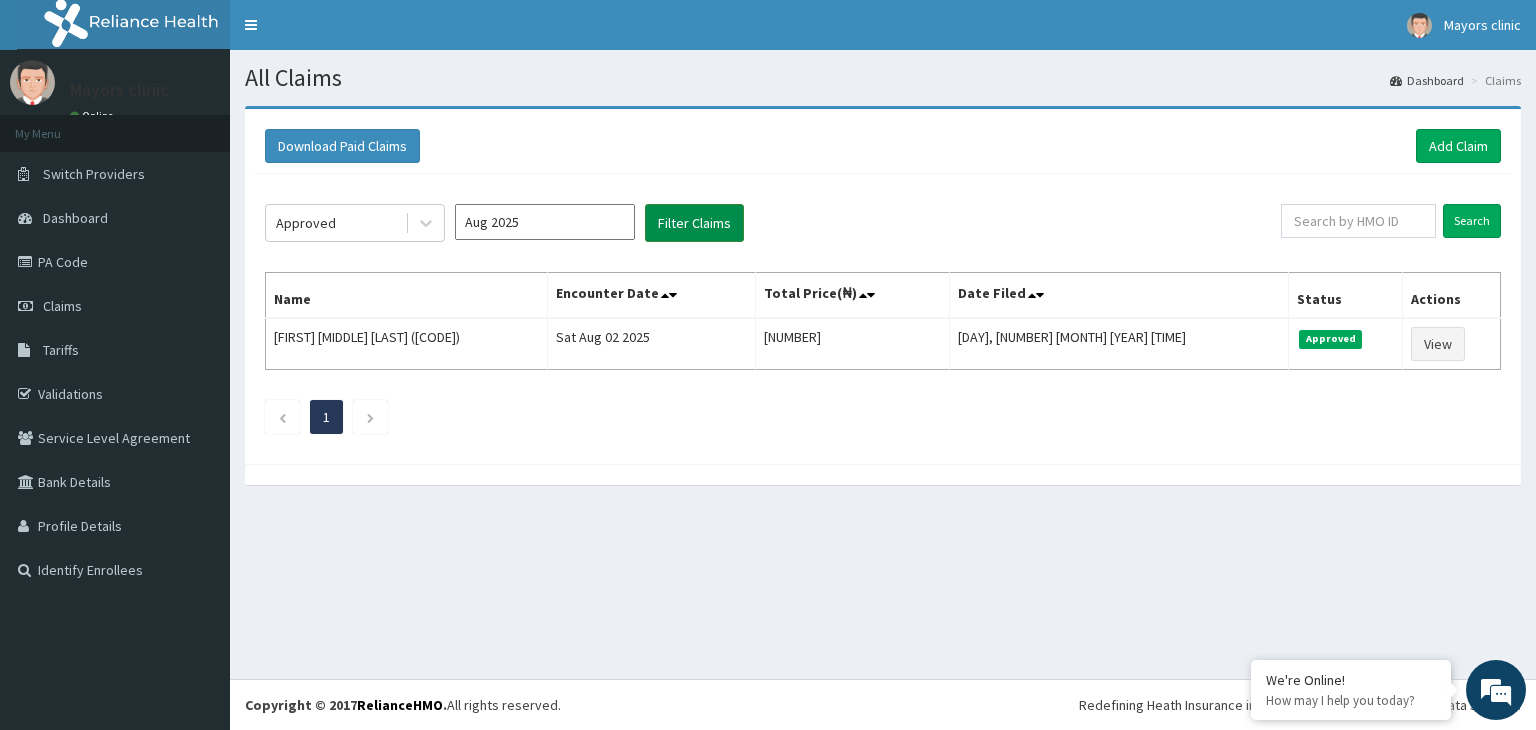 scroll, scrollTop: 0, scrollLeft: 0, axis: both 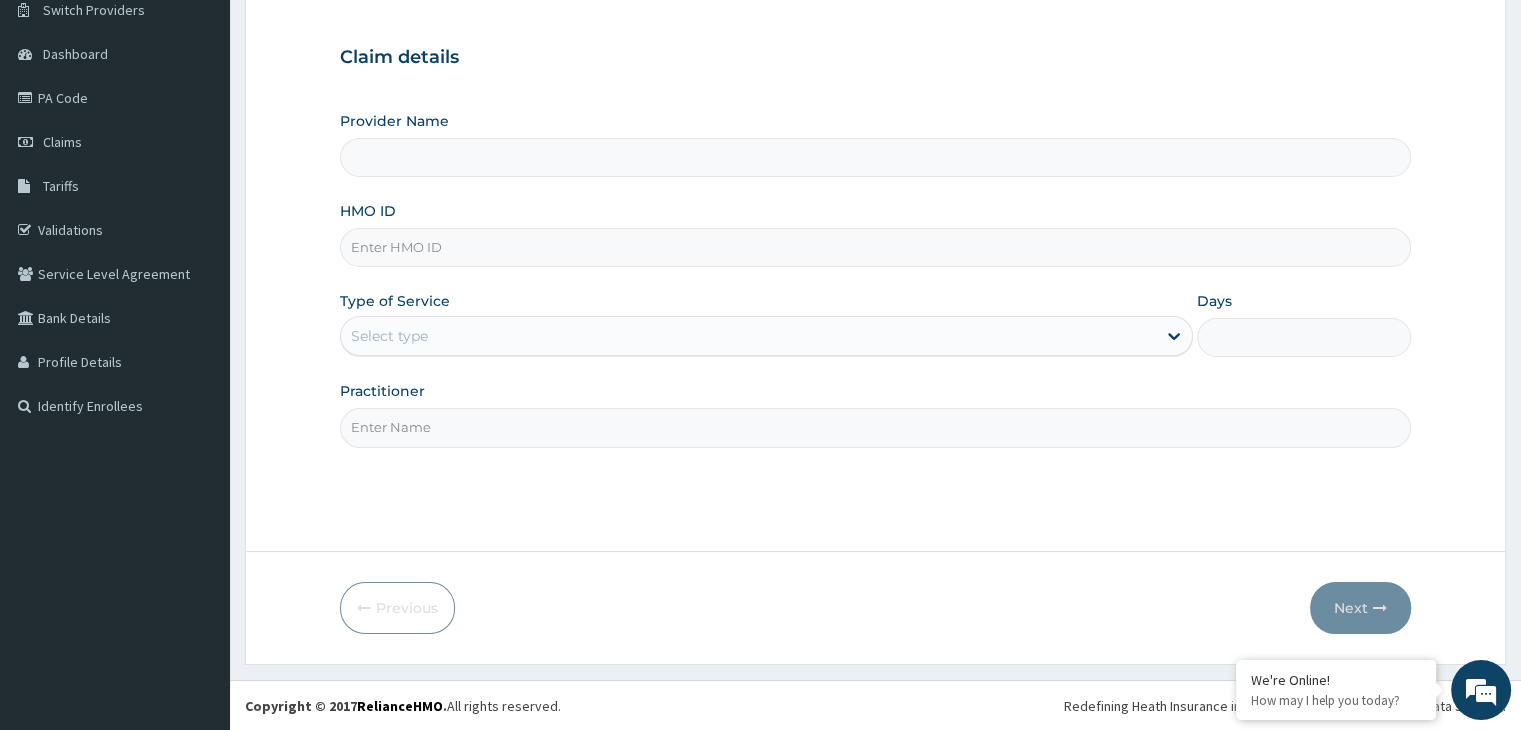 type on "Mayors Clinic" 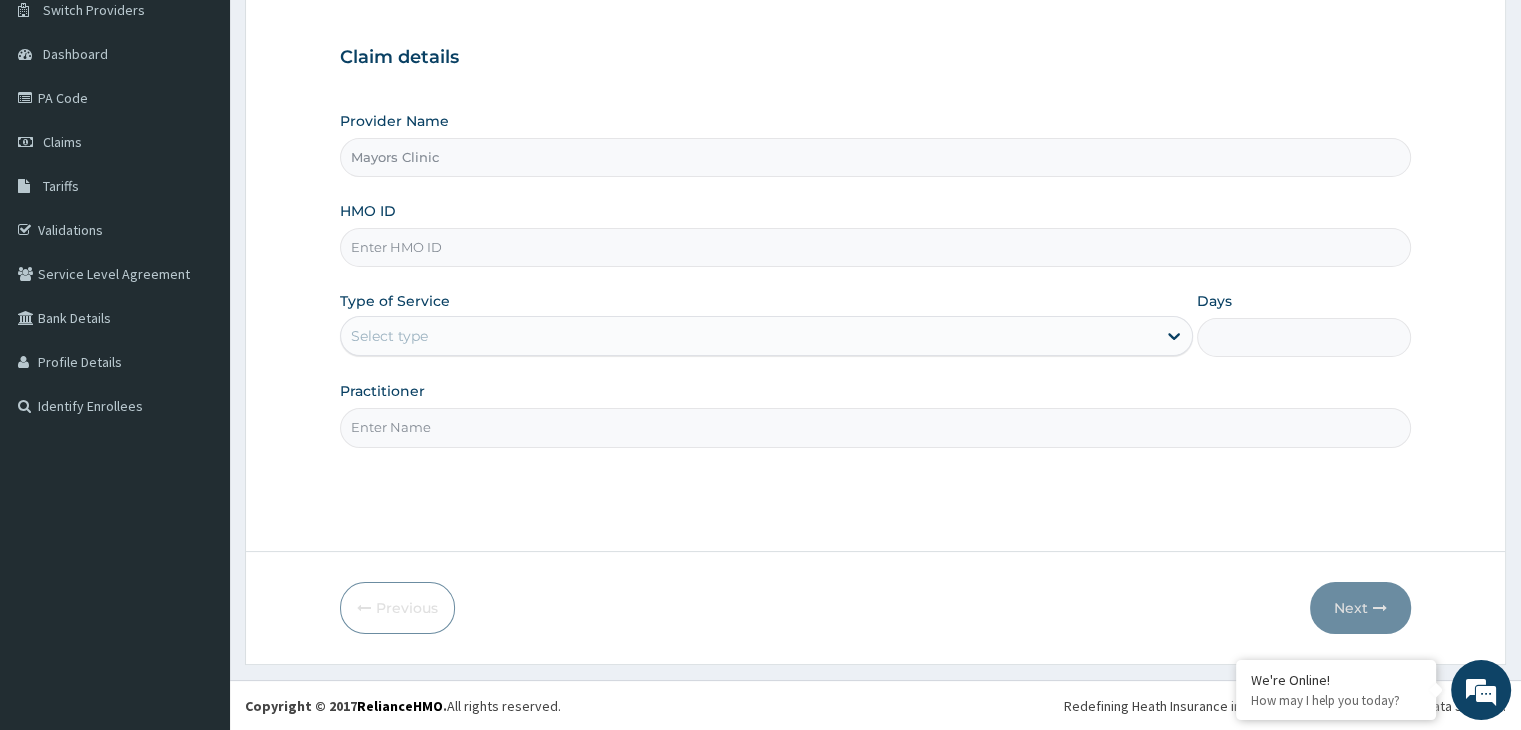 click on "HMO ID" at bounding box center (875, 247) 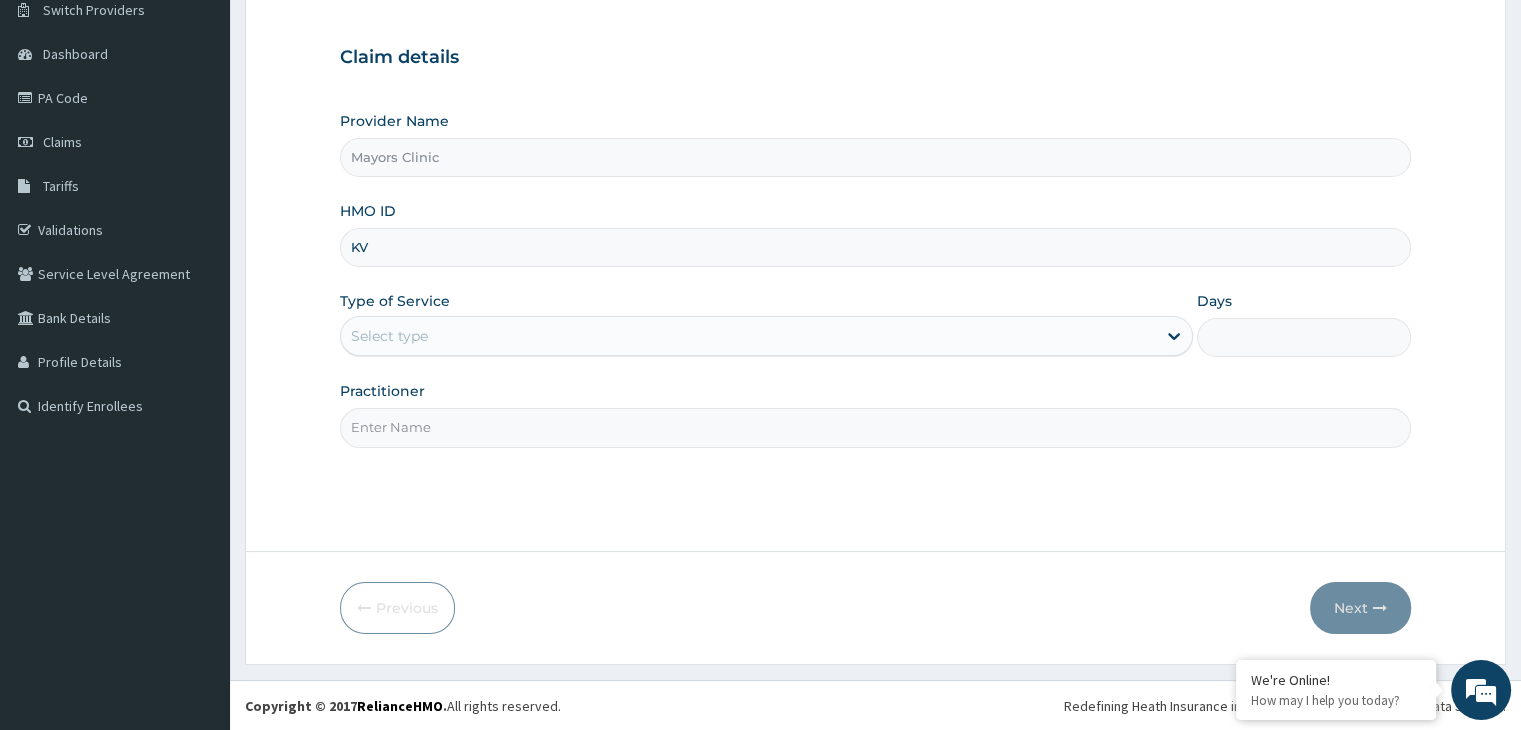 scroll, scrollTop: 0, scrollLeft: 0, axis: both 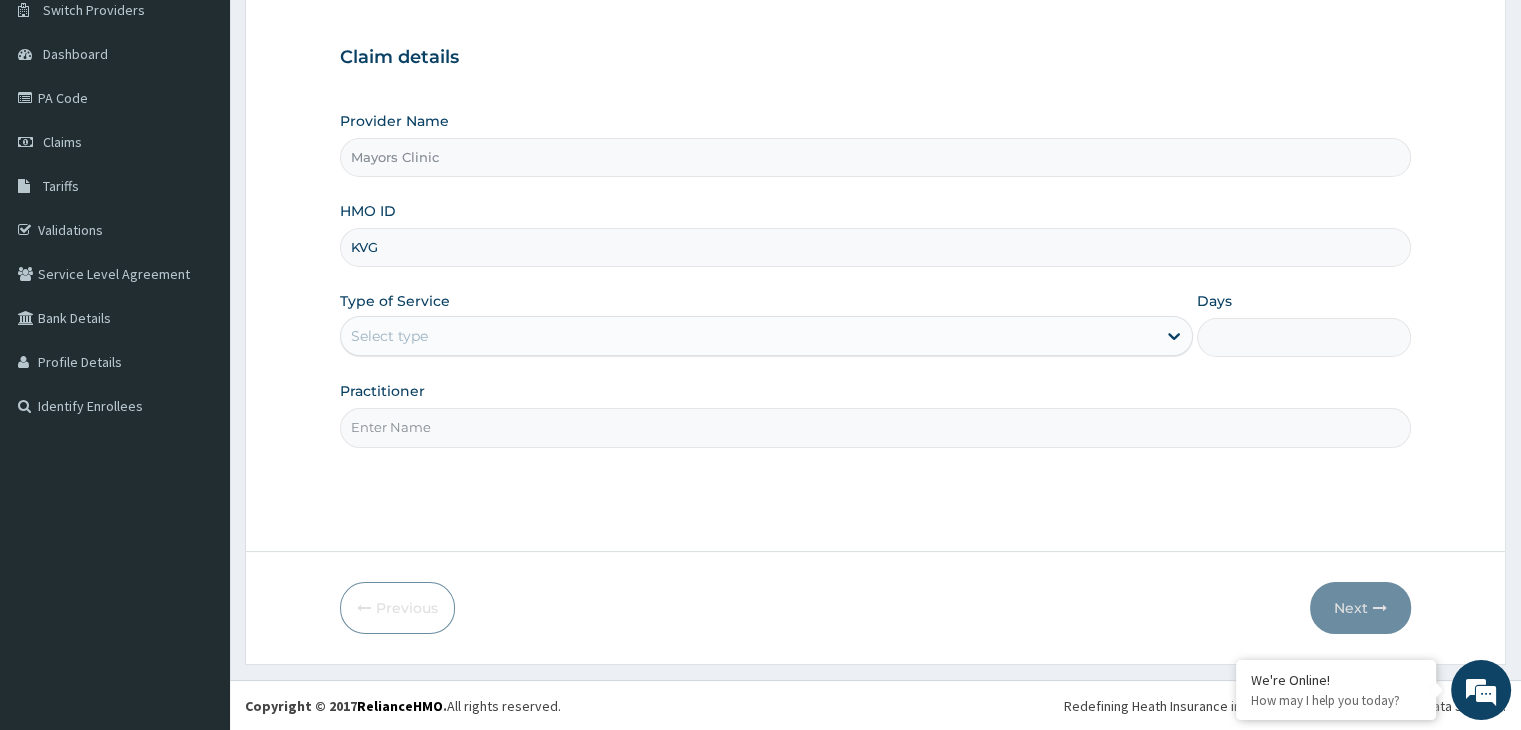 type on "KVG/10007/E" 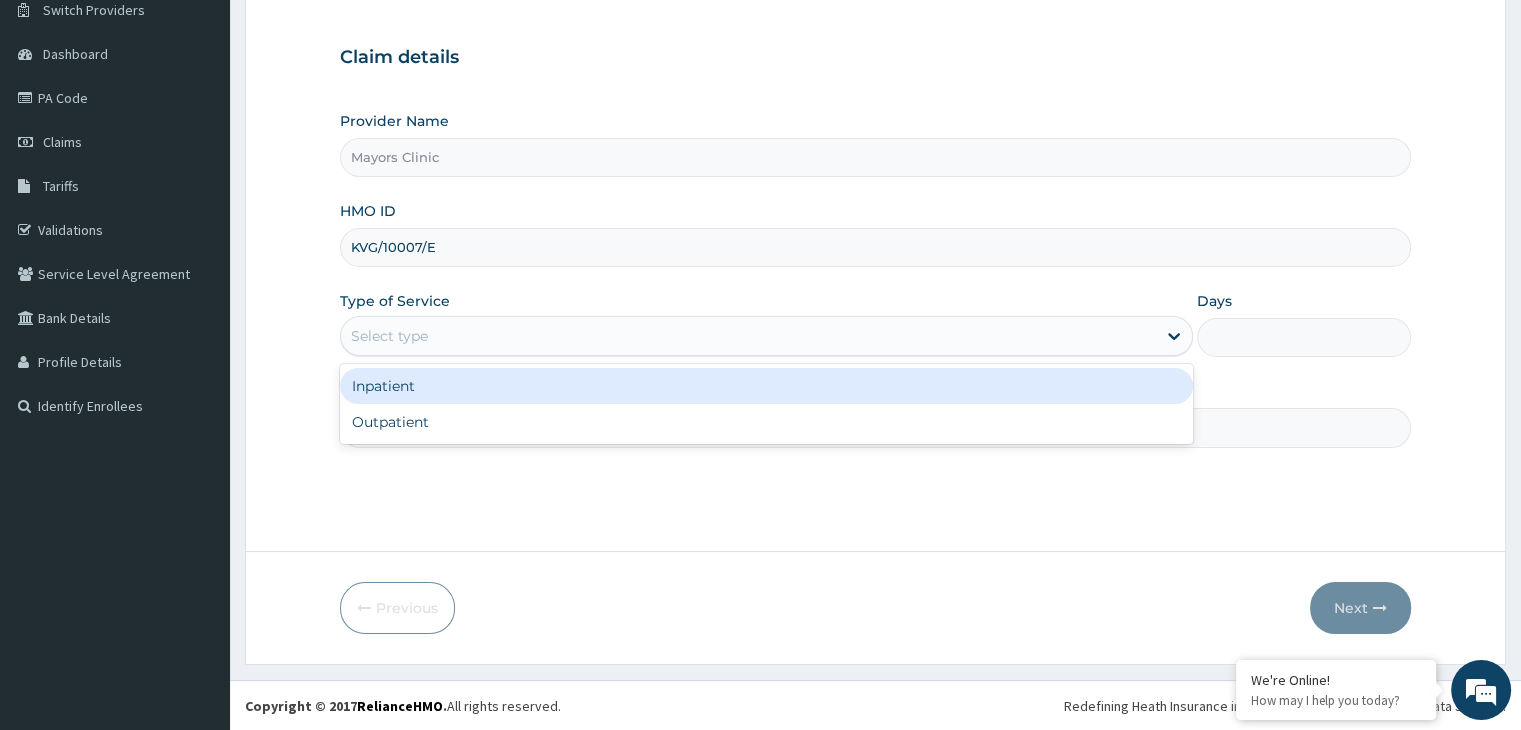 click on "Select type" at bounding box center (748, 336) 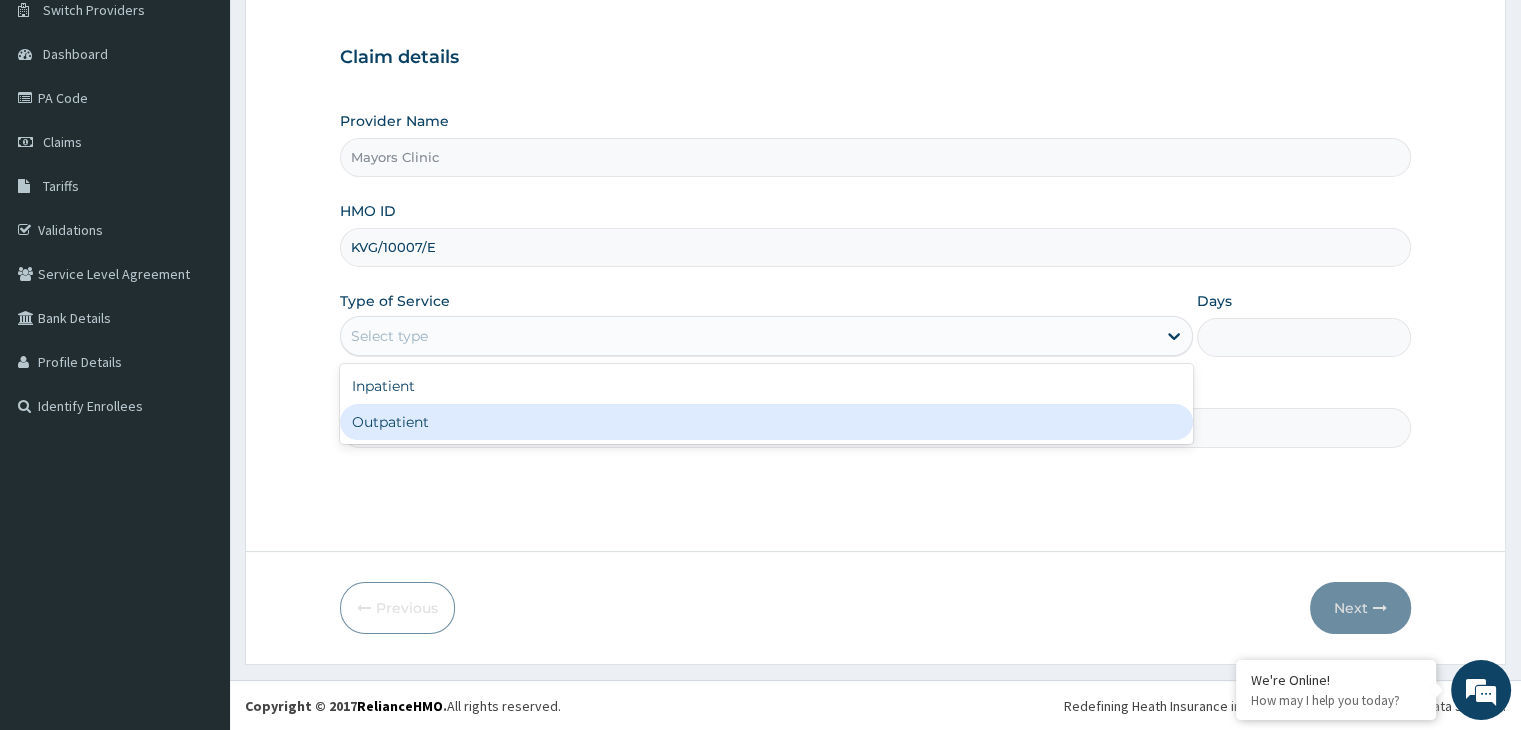 click on "Outpatient" at bounding box center (766, 422) 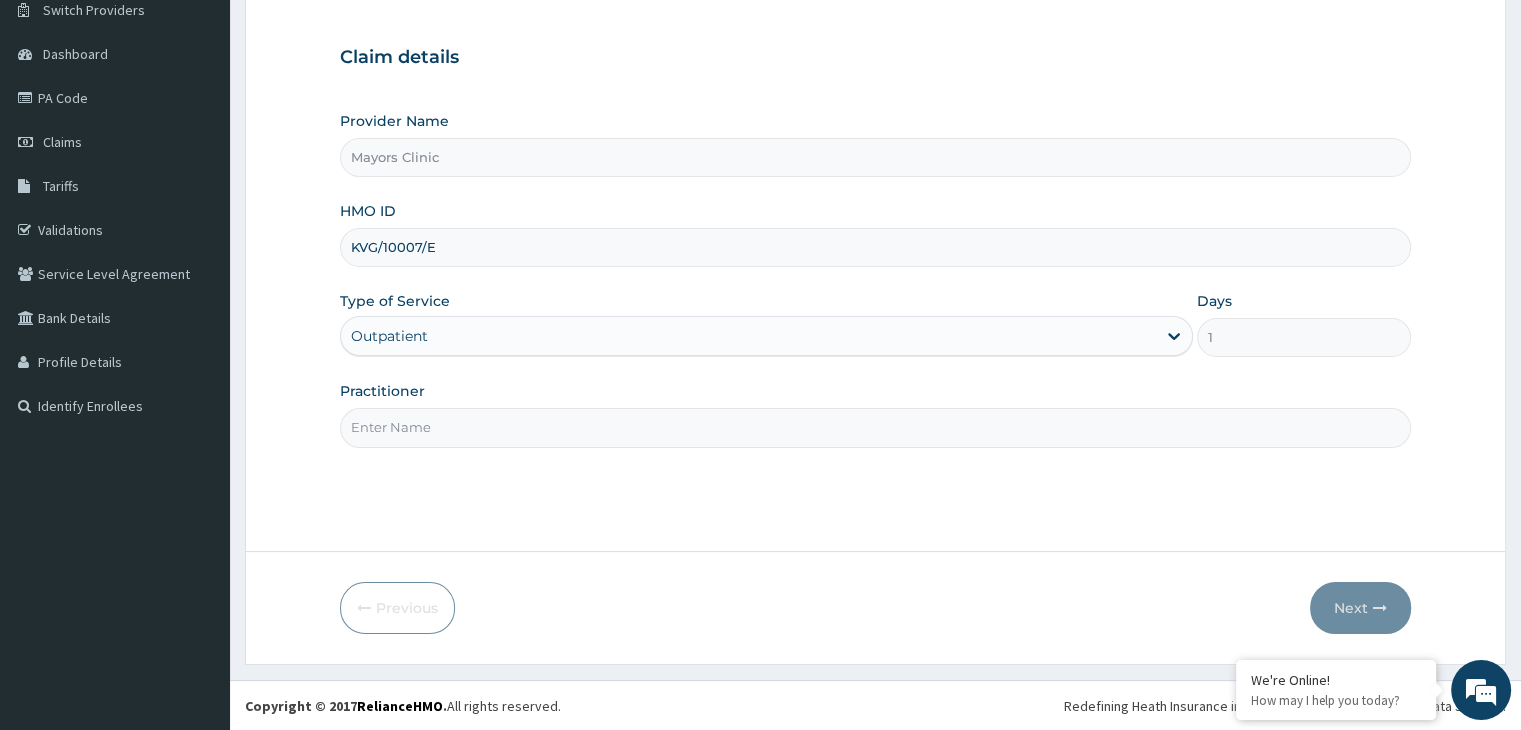 click on "Practitioner" at bounding box center [875, 427] 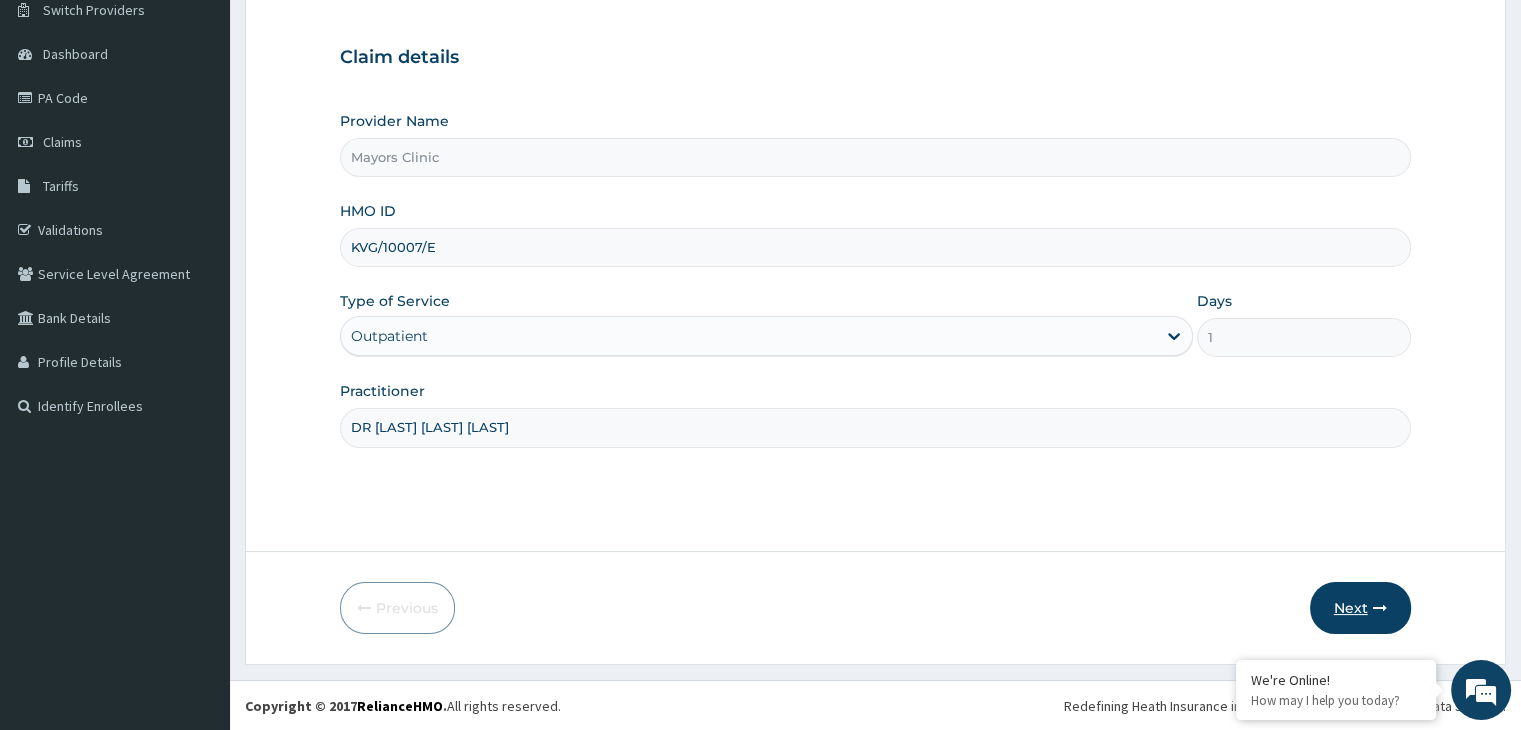 type on "DR ONUORAH REMIGIUS TOCHUKWU" 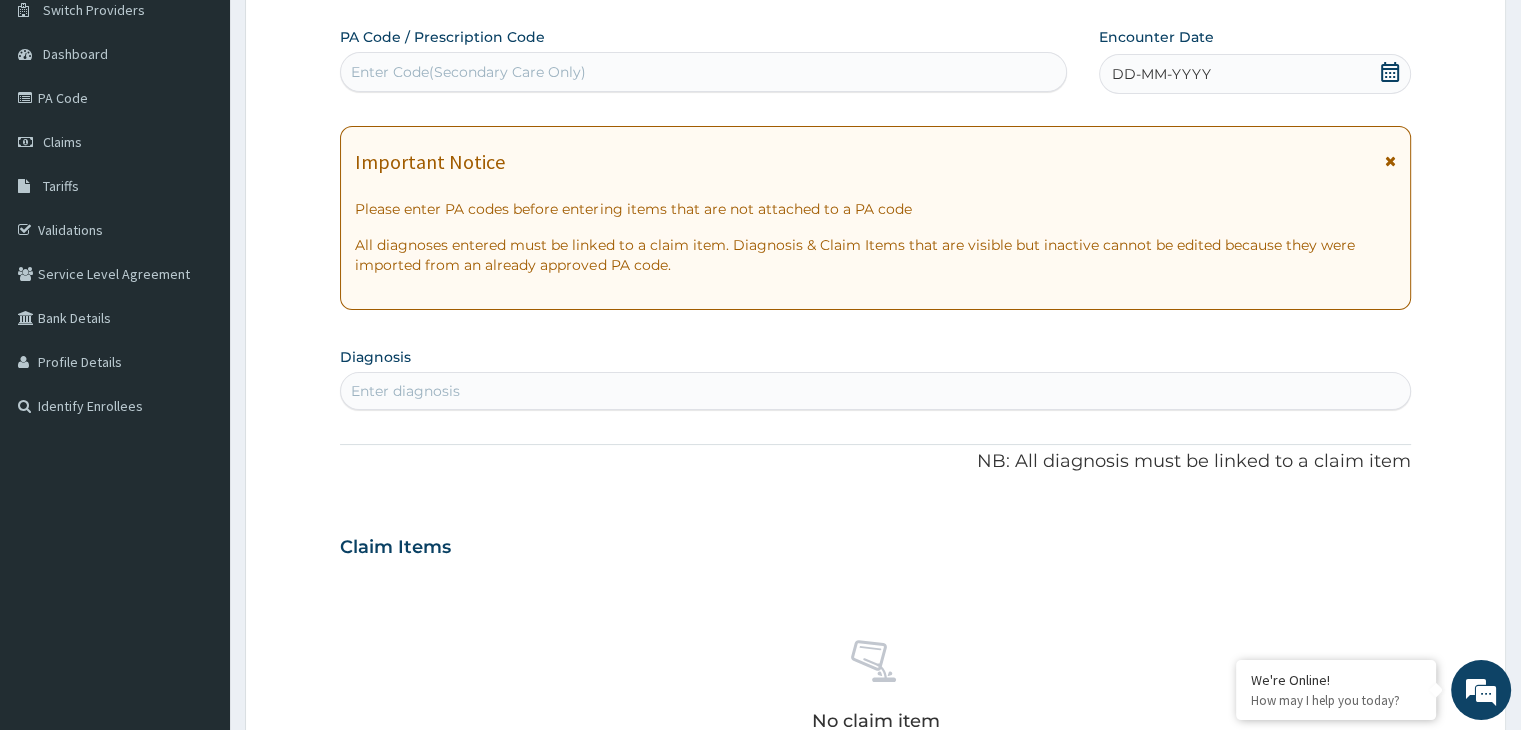 click on "DD-MM-YYYY" at bounding box center (1161, 74) 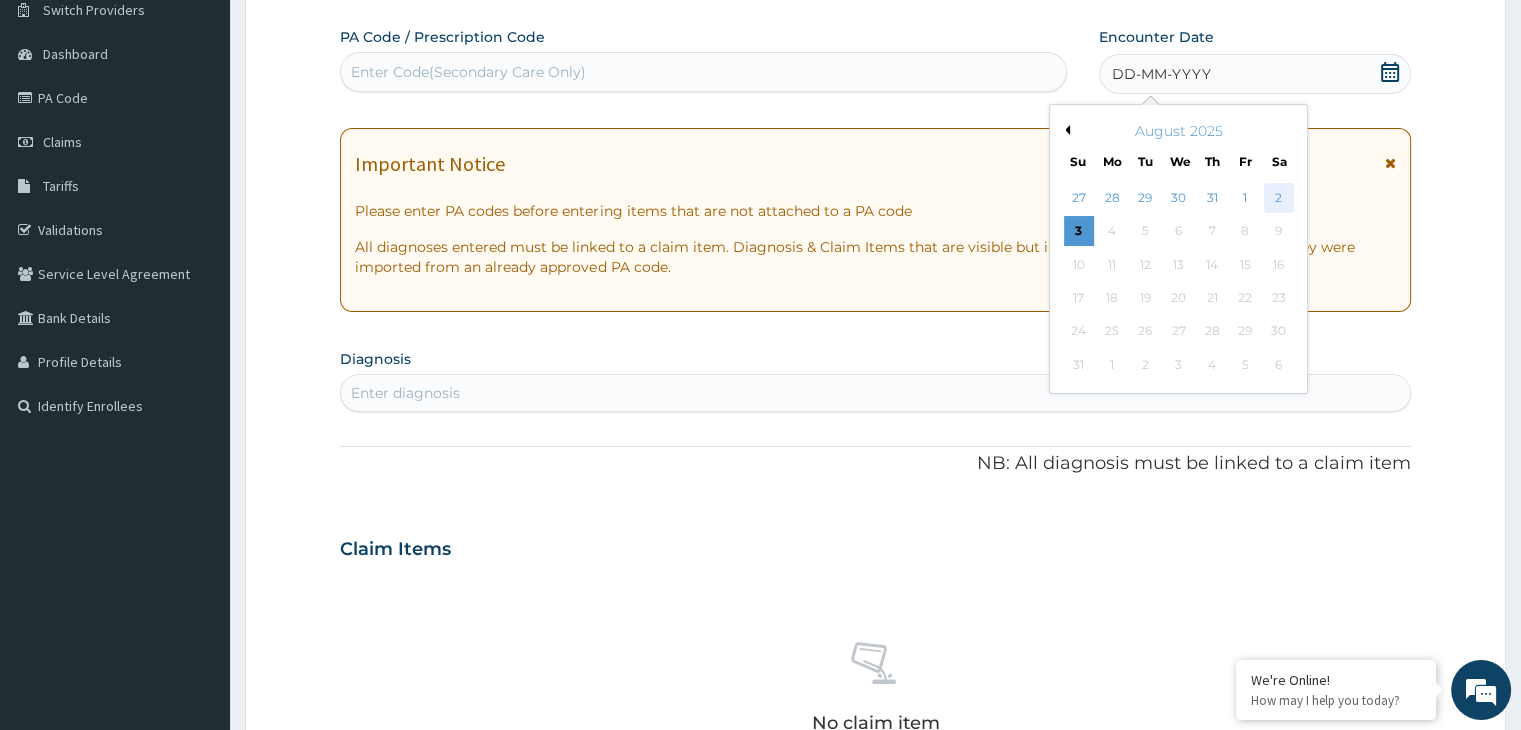 click on "2" at bounding box center [1279, 198] 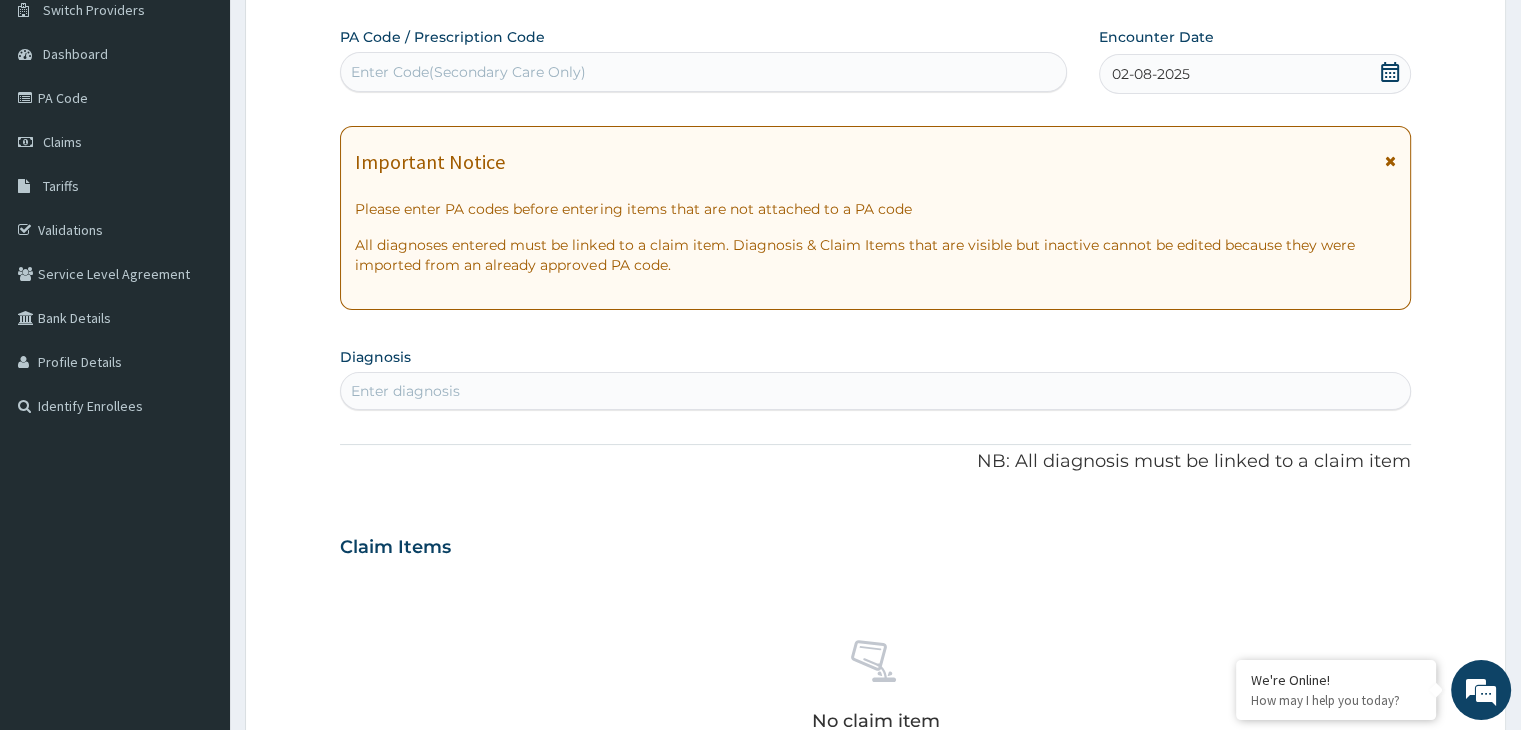 click on "Enter diagnosis" at bounding box center (875, 391) 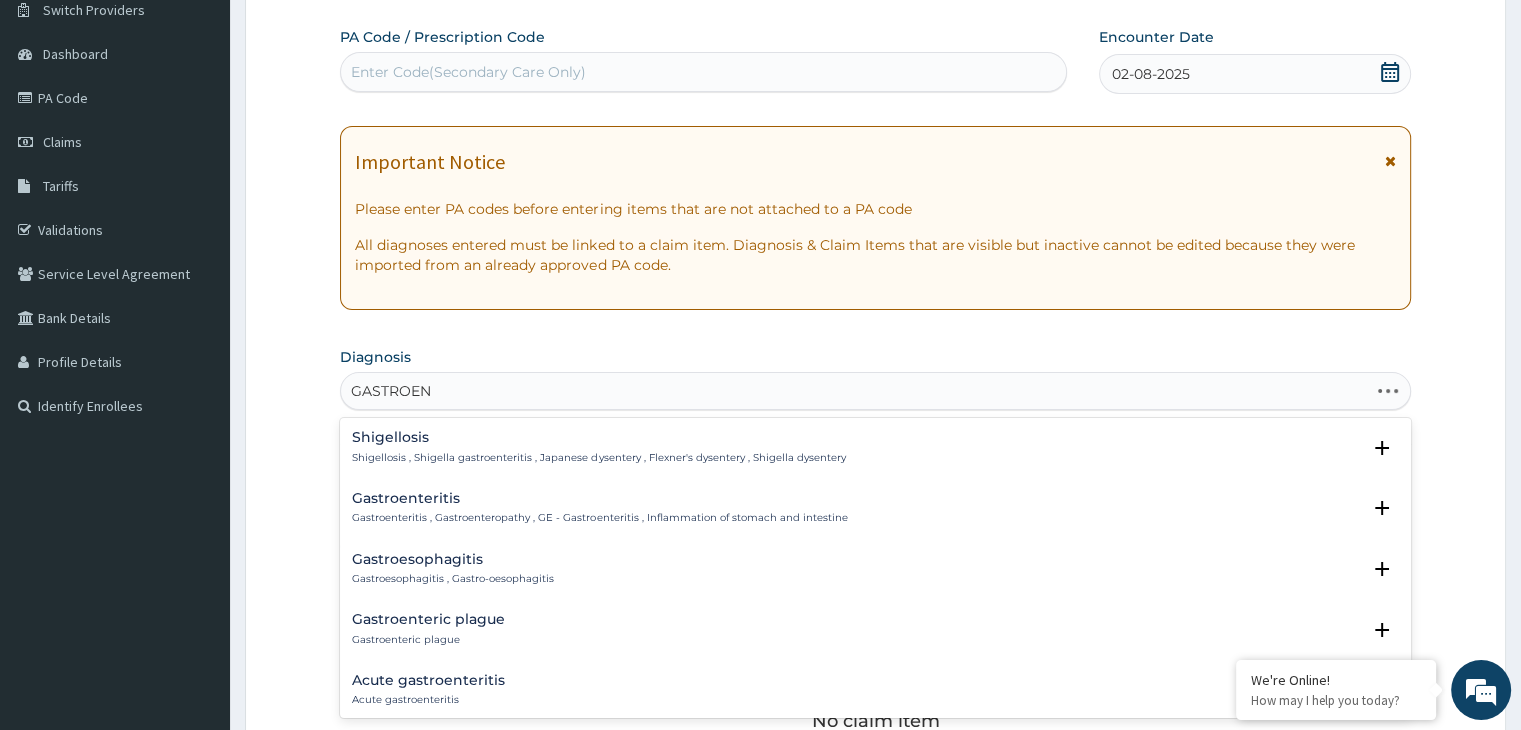 type on "GASTROENT" 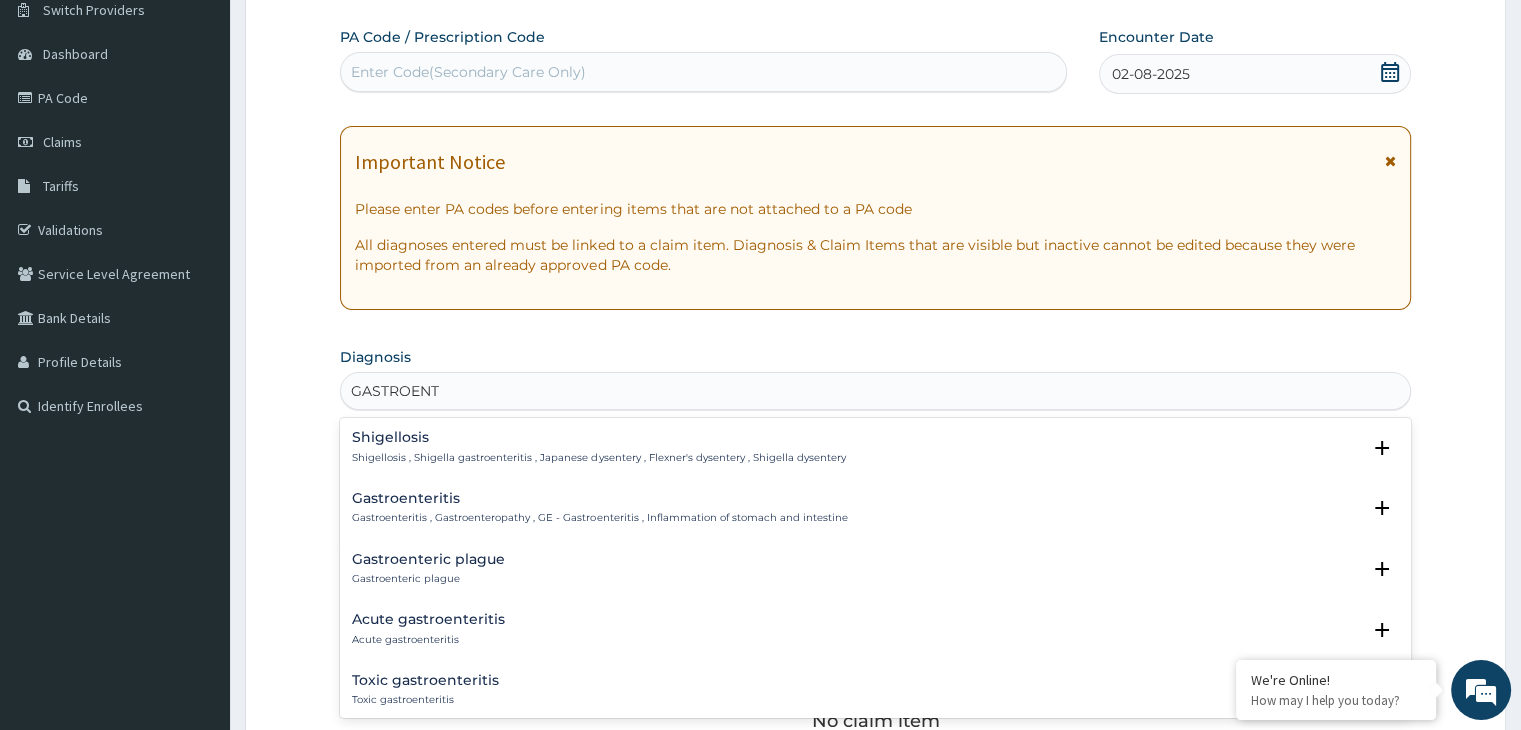 click on "Gastroenteritis" at bounding box center (599, 498) 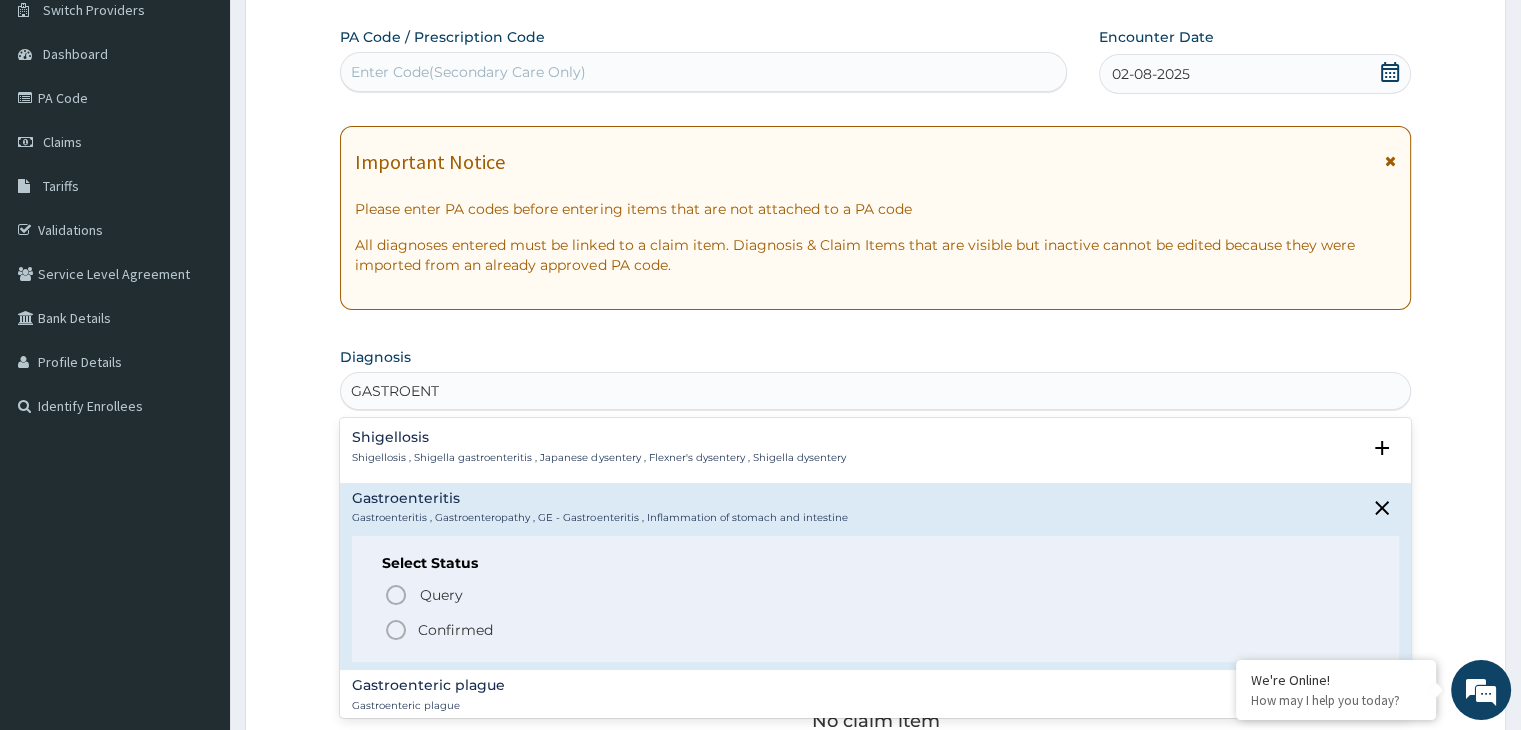 click 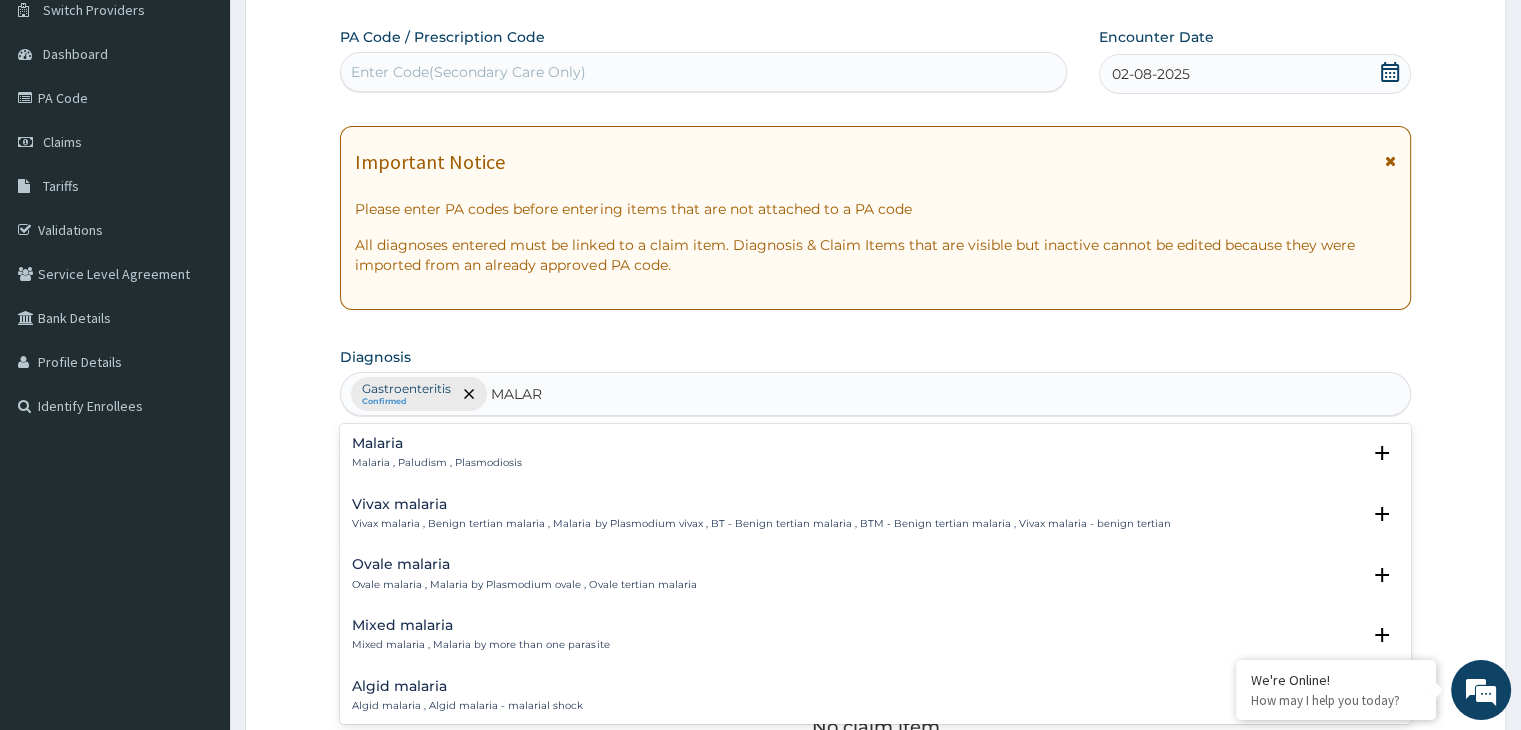 type on "MALARI" 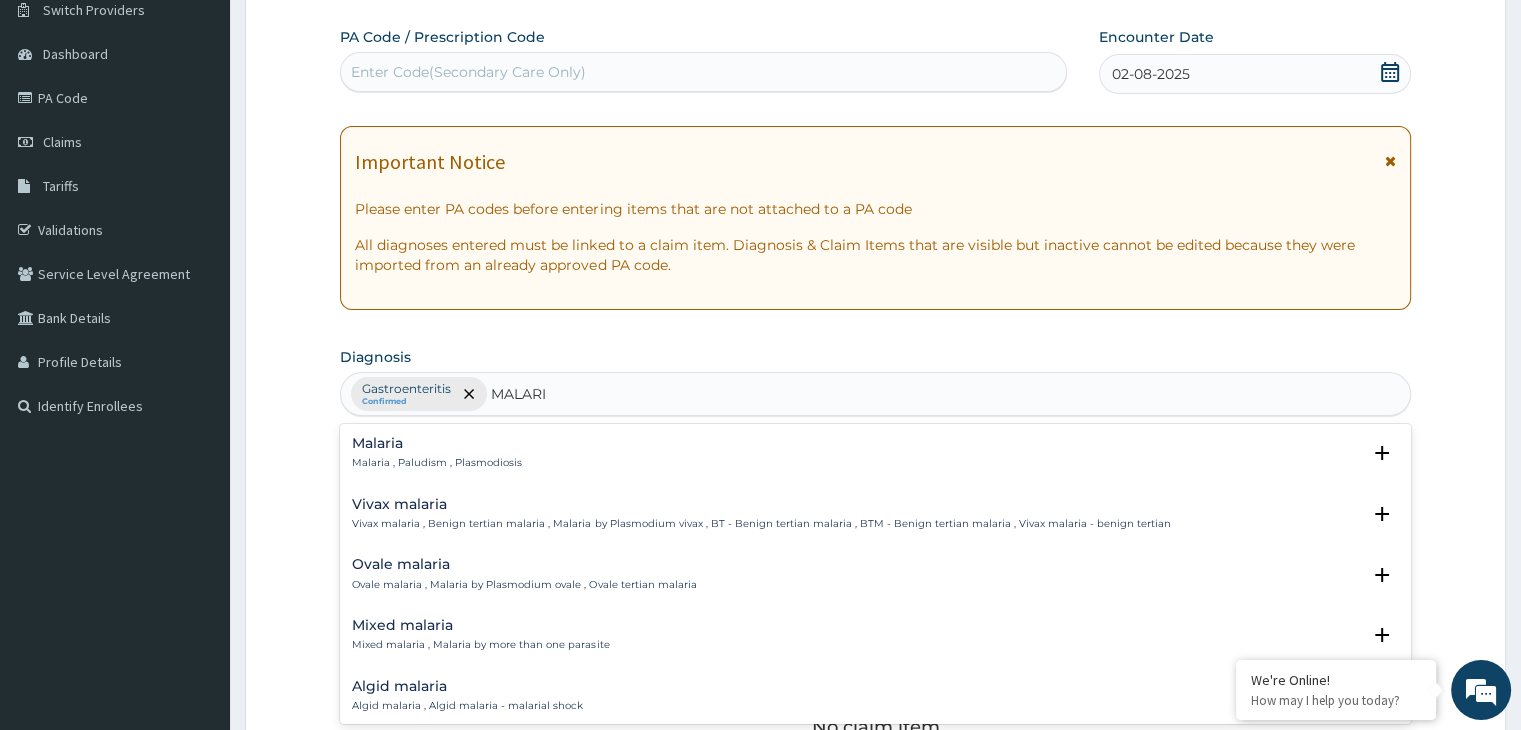 click on "Malaria Malaria , Paludism , Plasmodiosis" at bounding box center (437, 453) 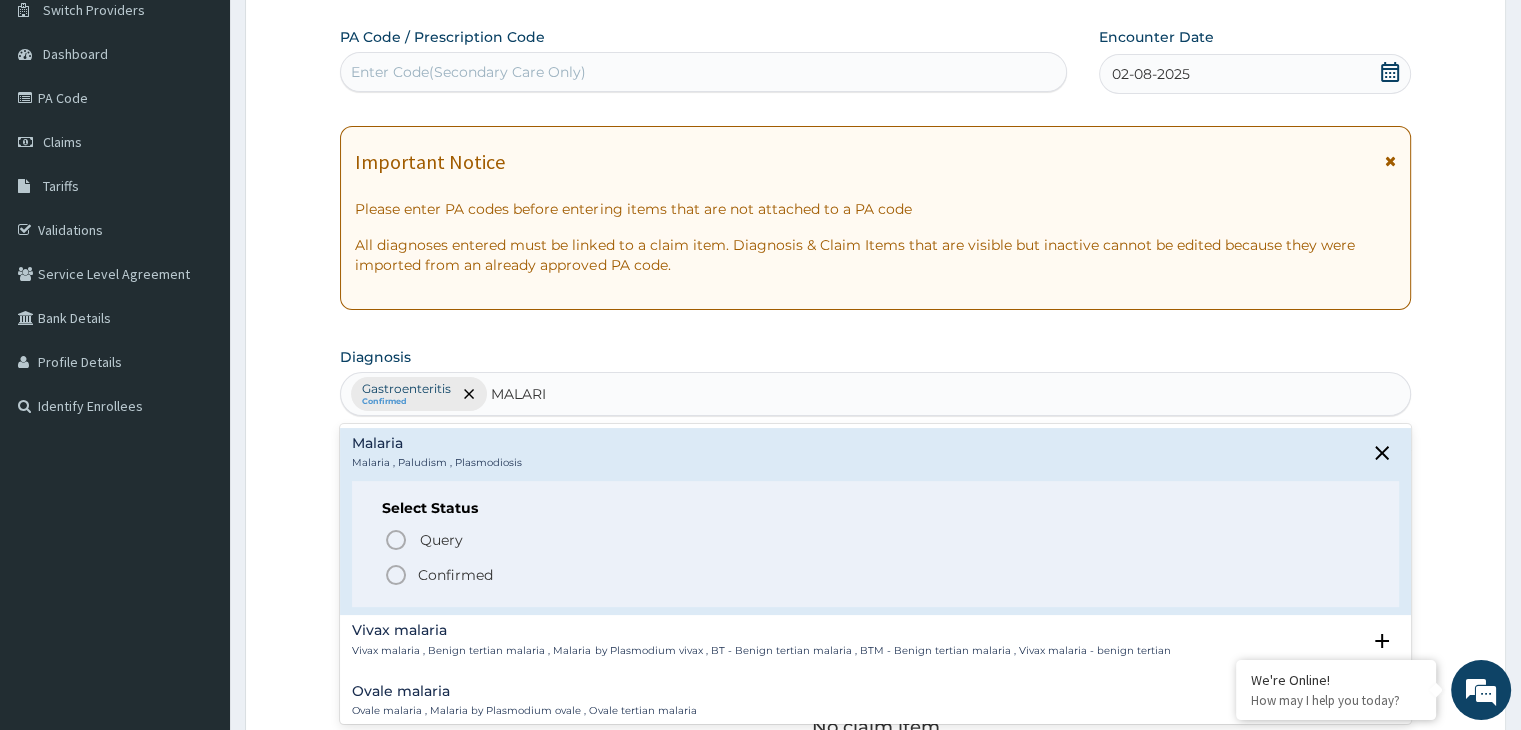 click 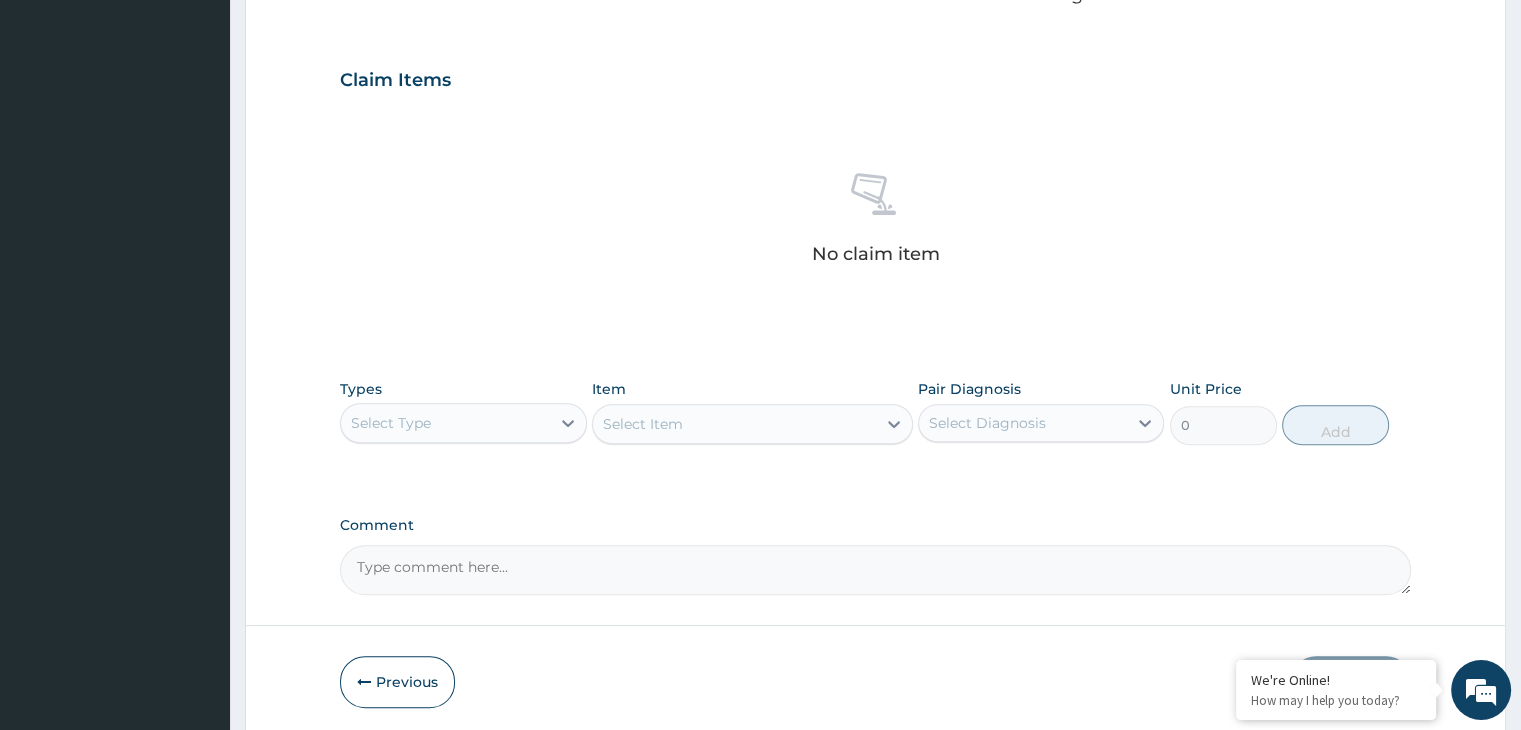 scroll, scrollTop: 638, scrollLeft: 0, axis: vertical 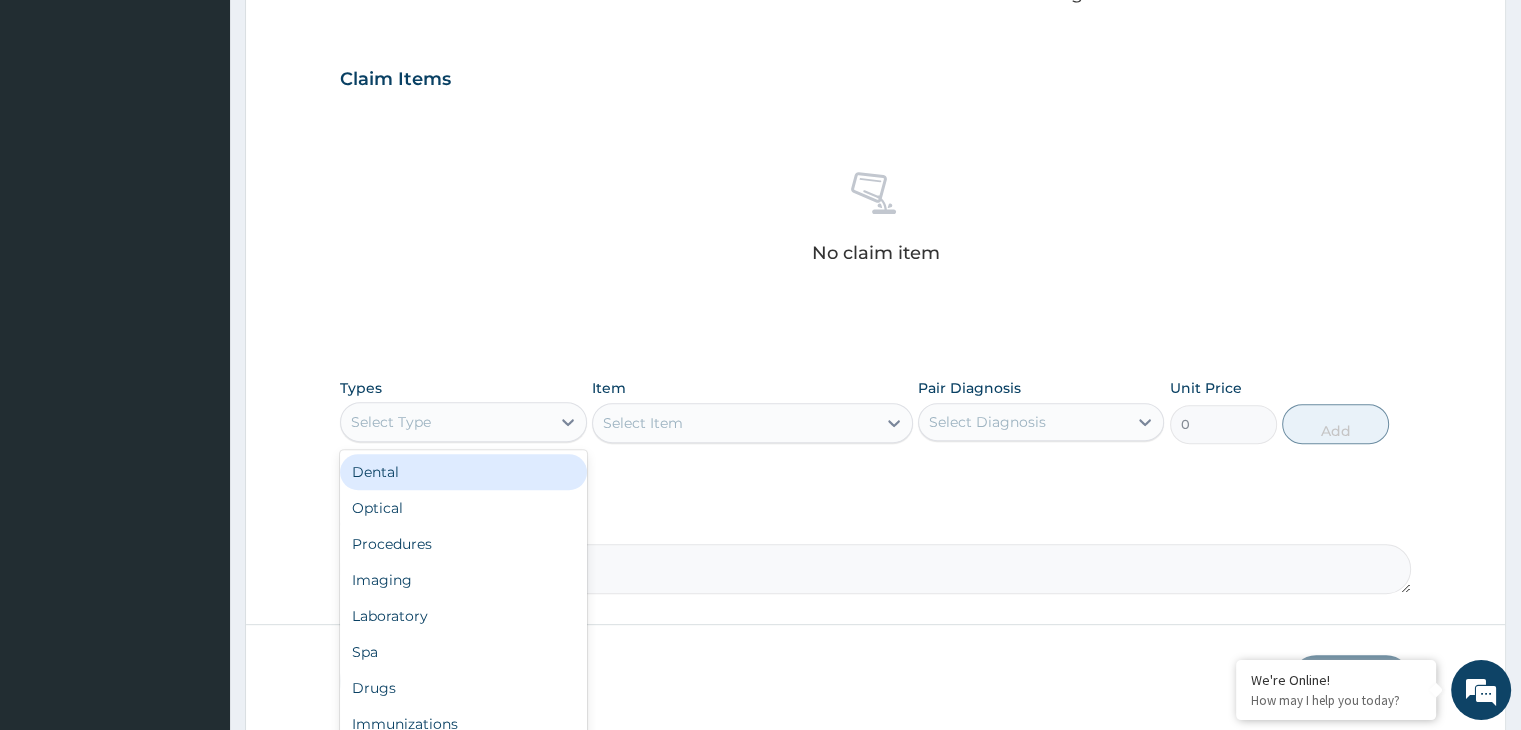 click on "Select Type" at bounding box center [445, 422] 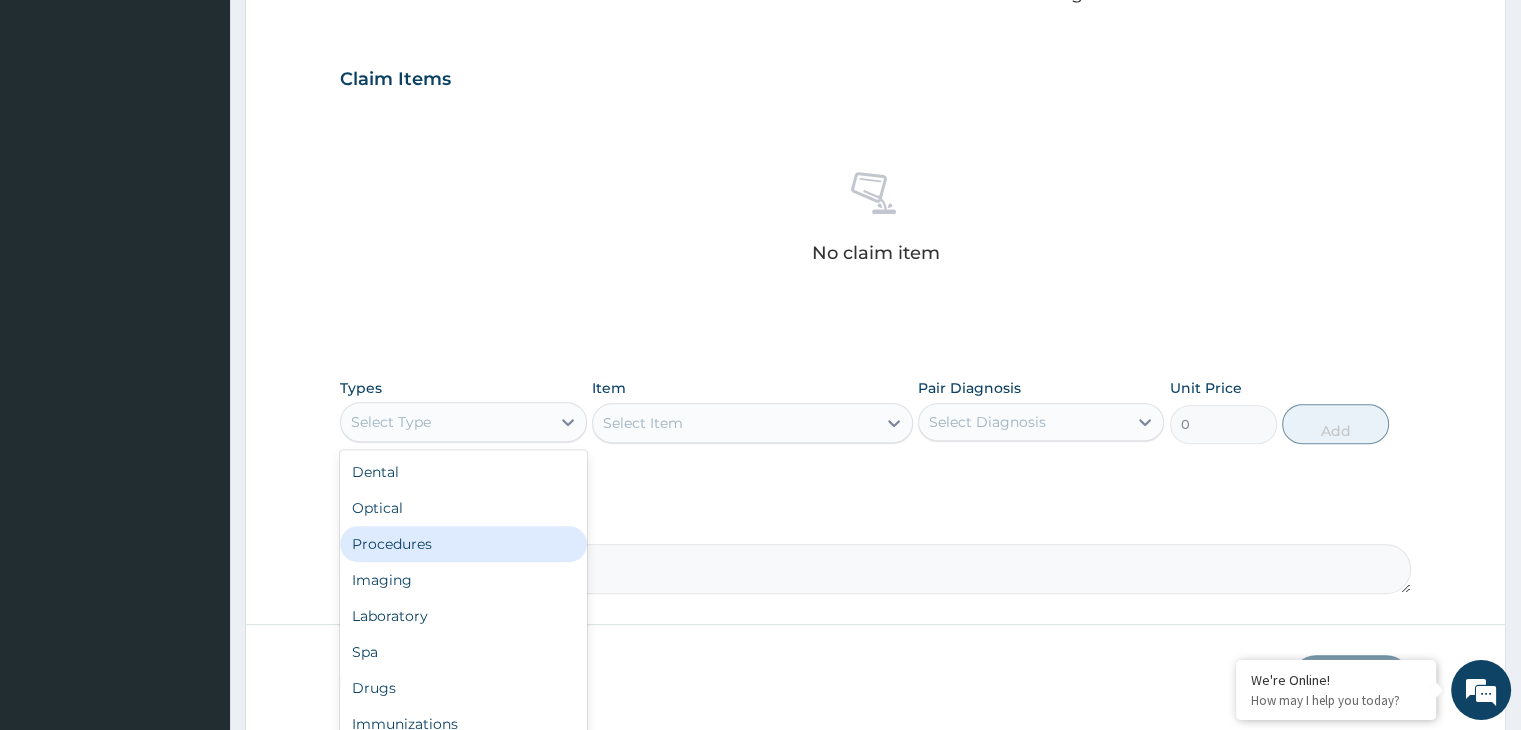 click on "Procedures" at bounding box center (463, 544) 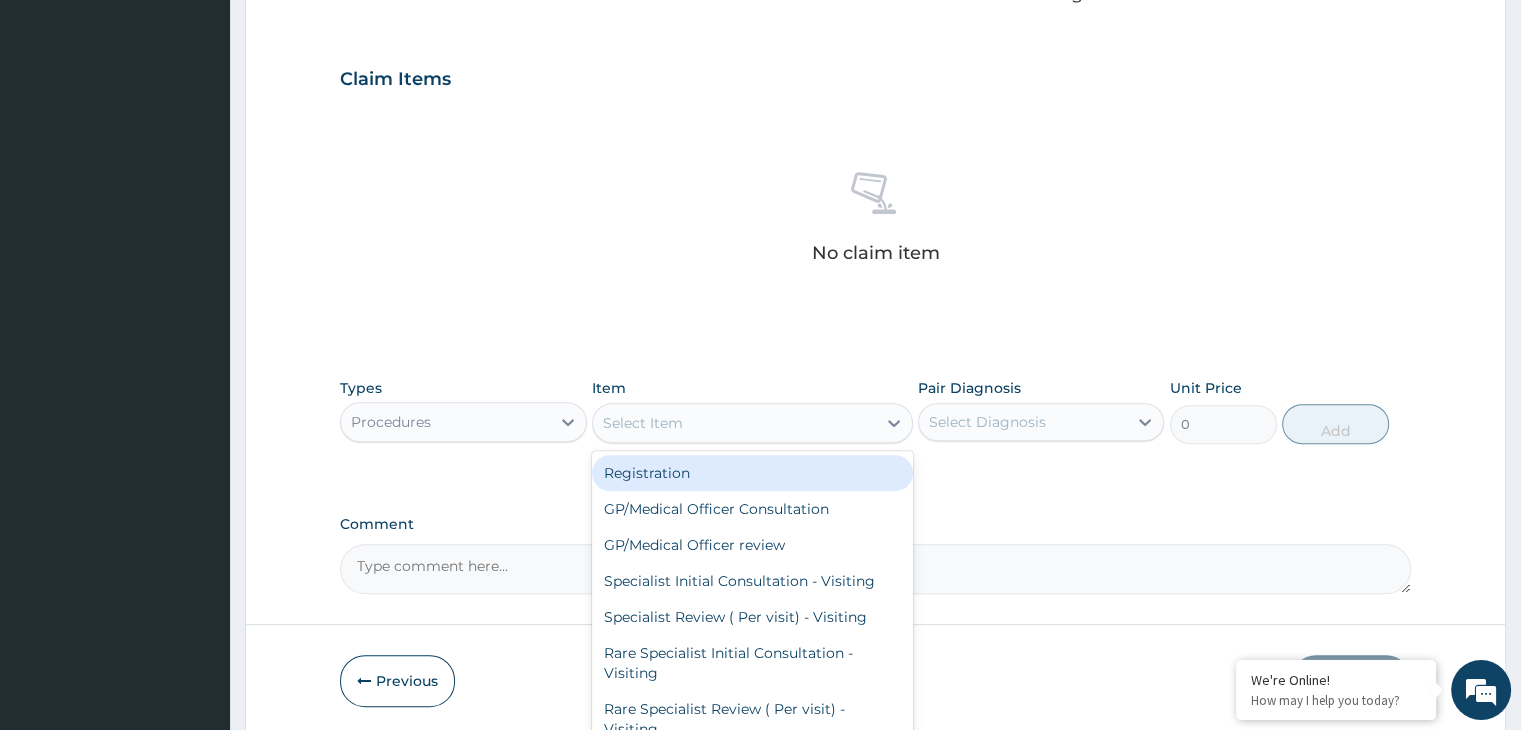 click on "Select Item" at bounding box center [734, 423] 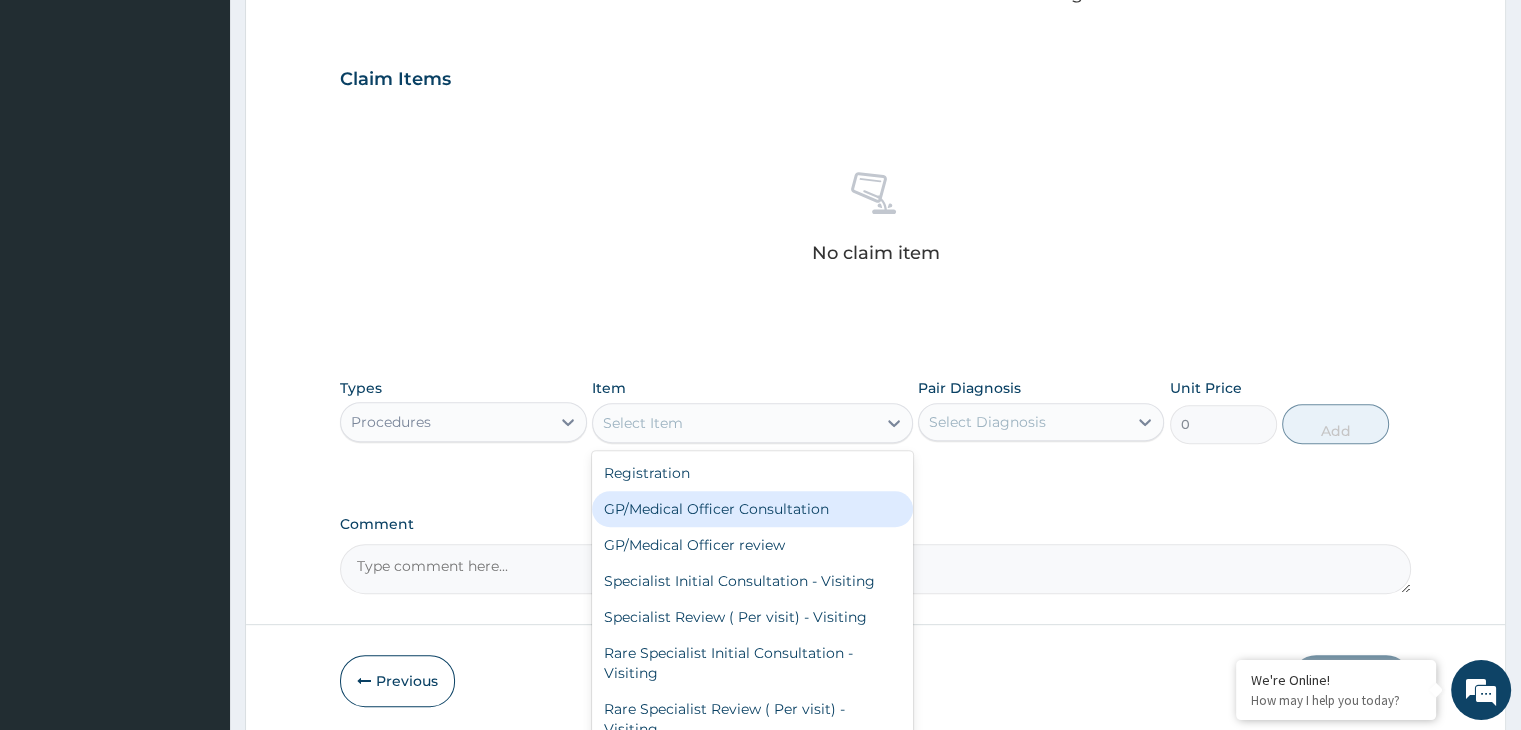 click on "GP/Medical Officer Consultation" at bounding box center [752, 509] 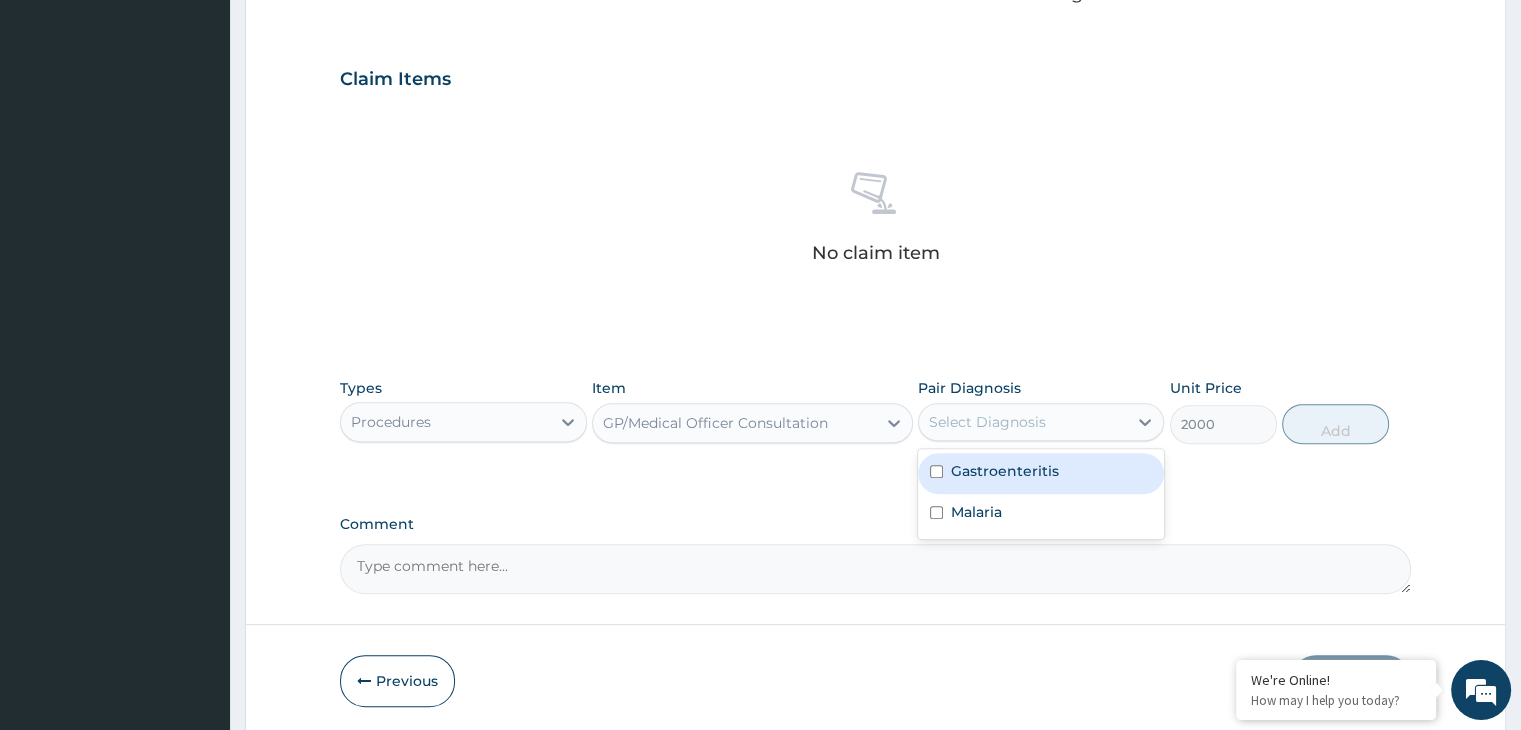 click on "Select Diagnosis" at bounding box center [987, 422] 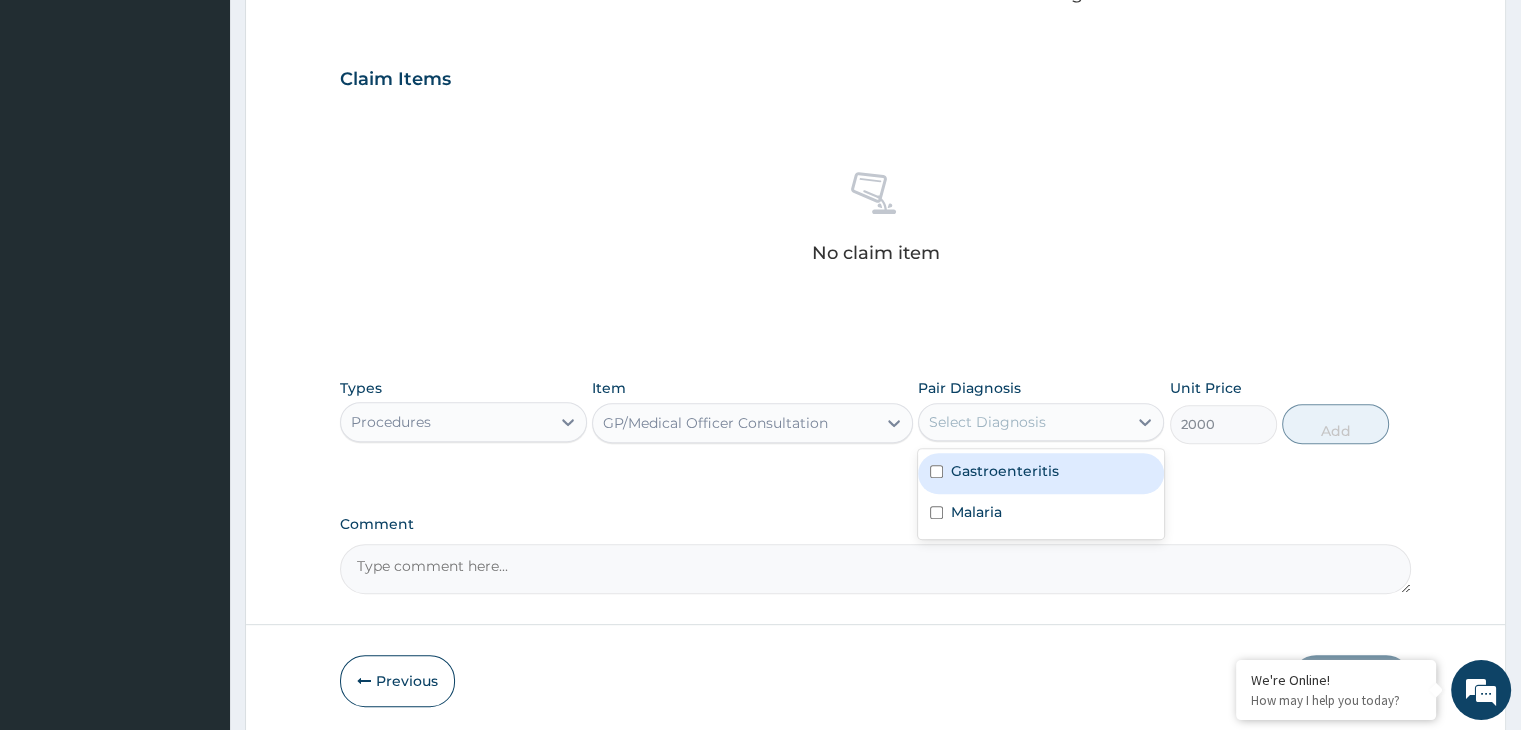 click on "Gastroenteritis" at bounding box center (1041, 473) 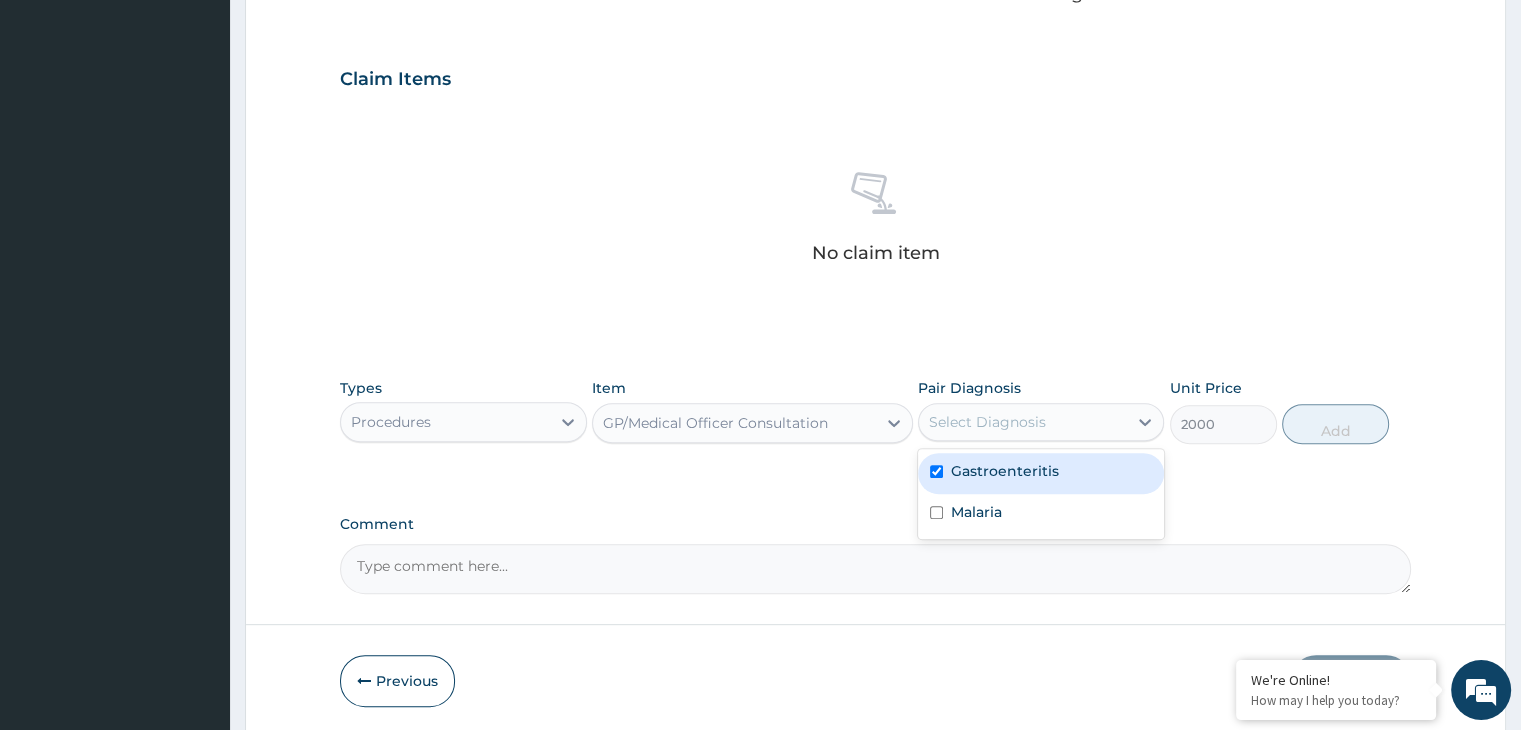 checkbox on "true" 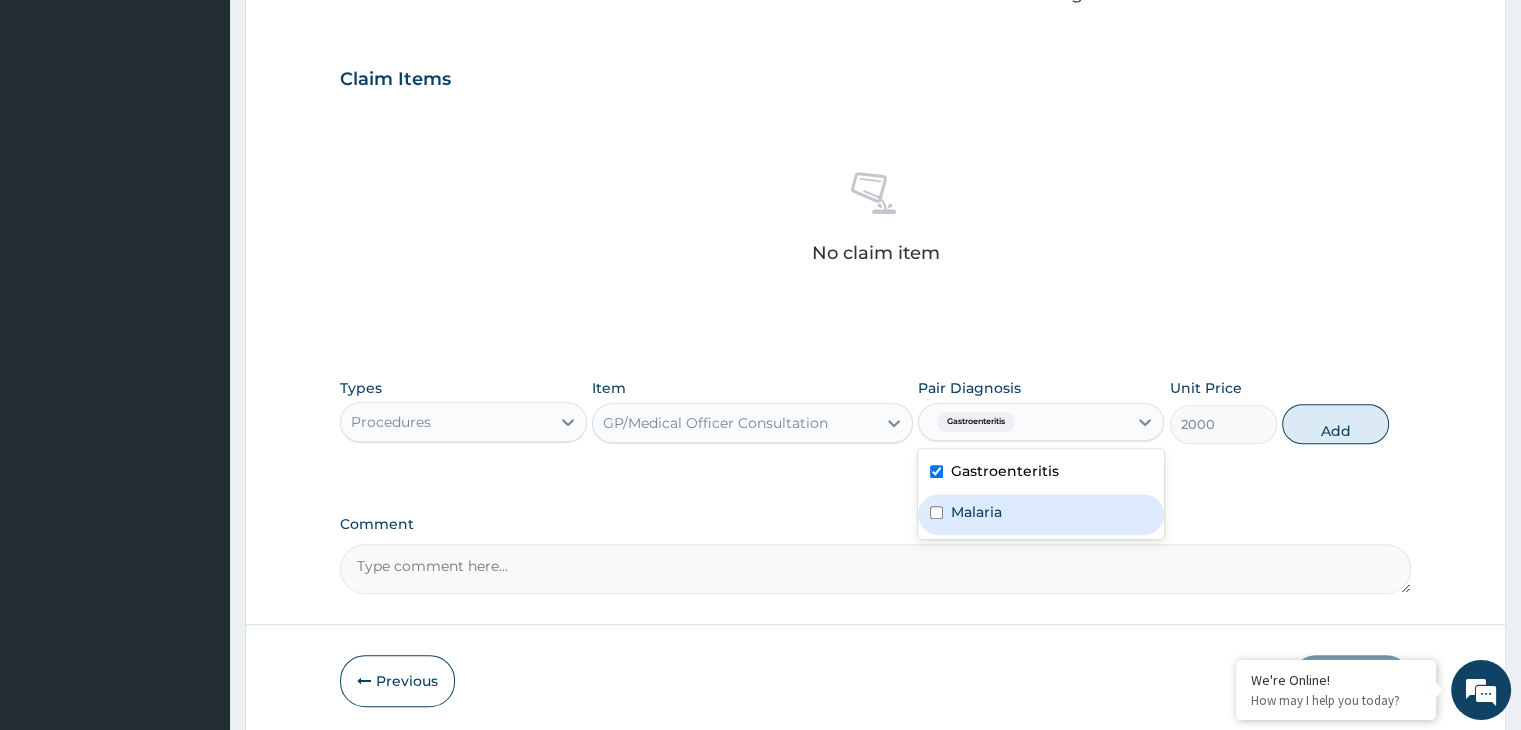 click at bounding box center [936, 512] 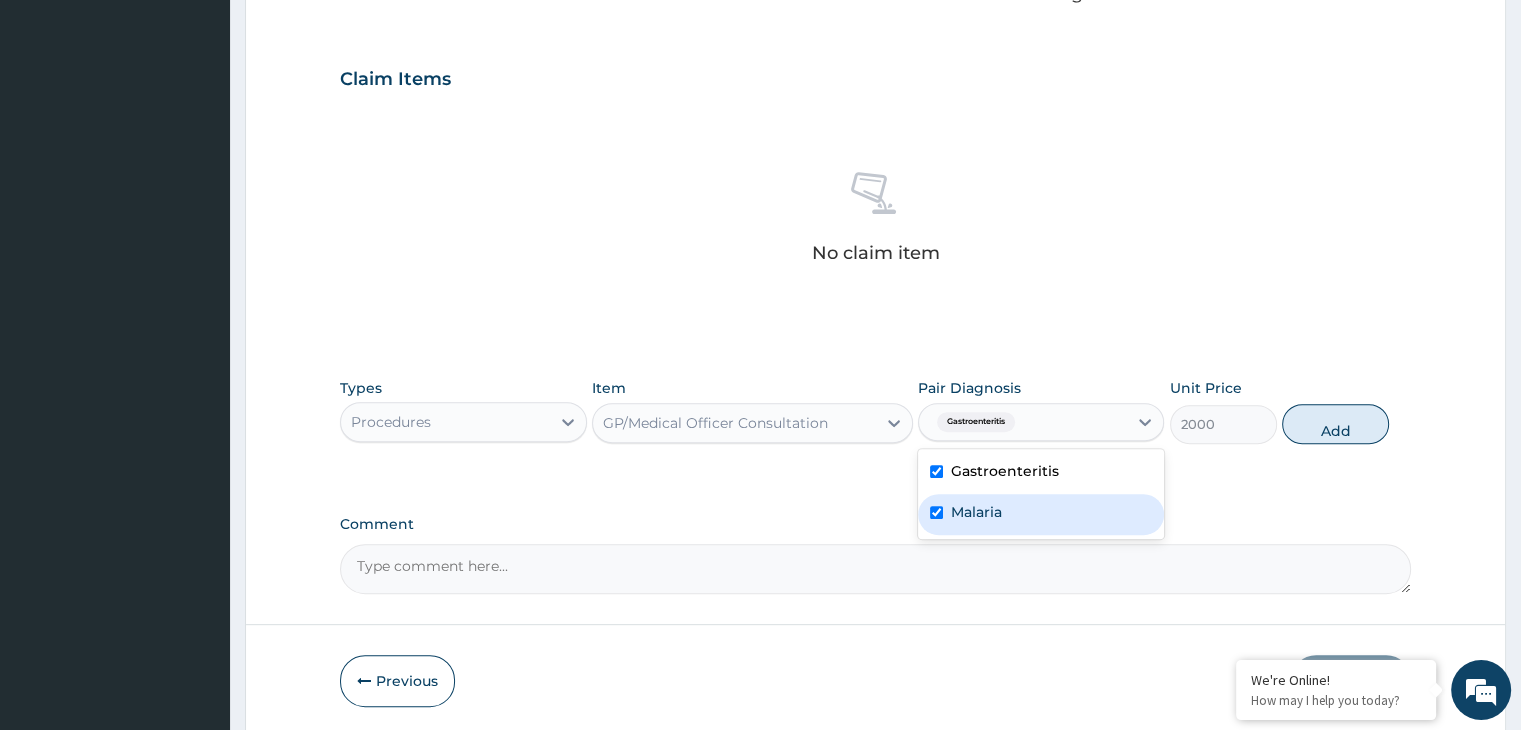 checkbox on "true" 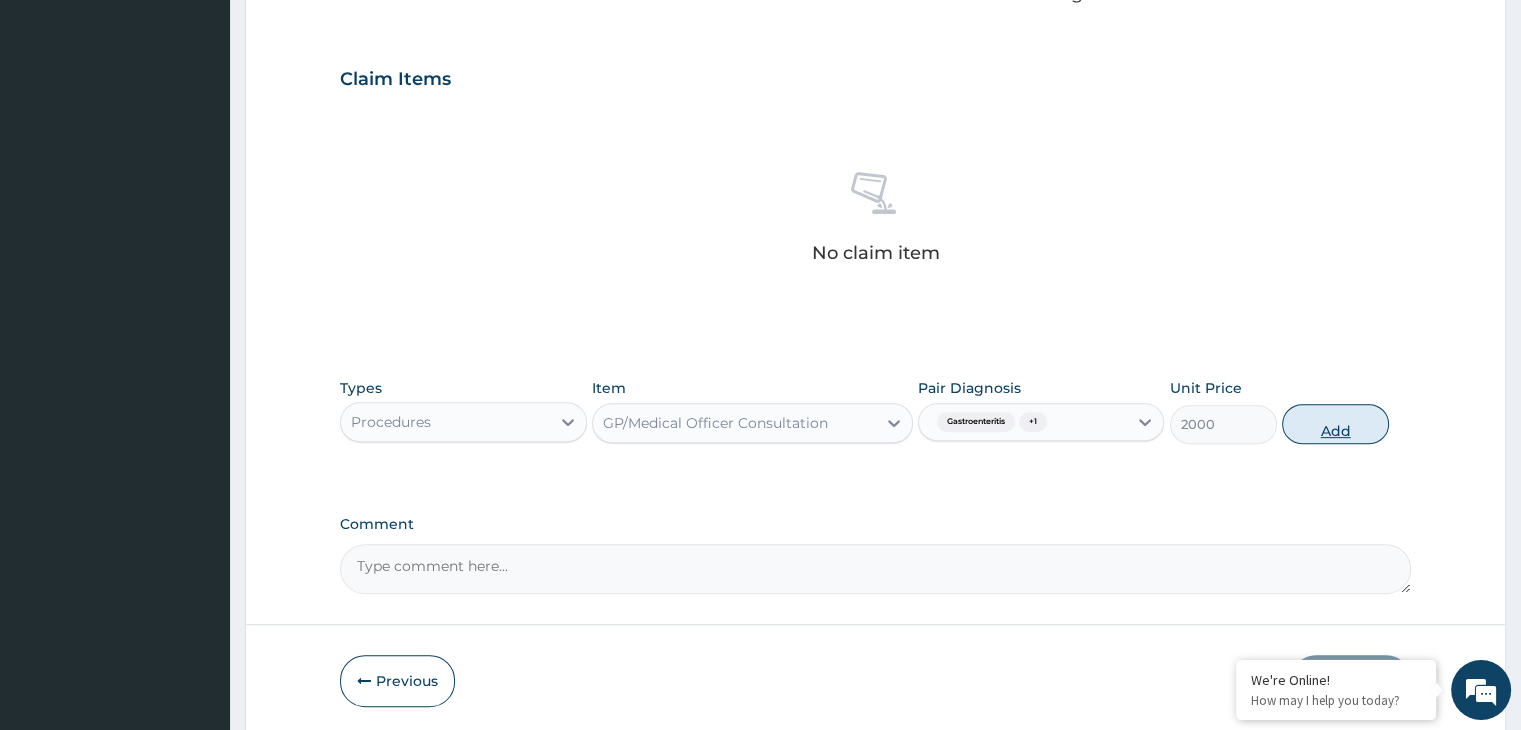 click on "Add" at bounding box center (1335, 424) 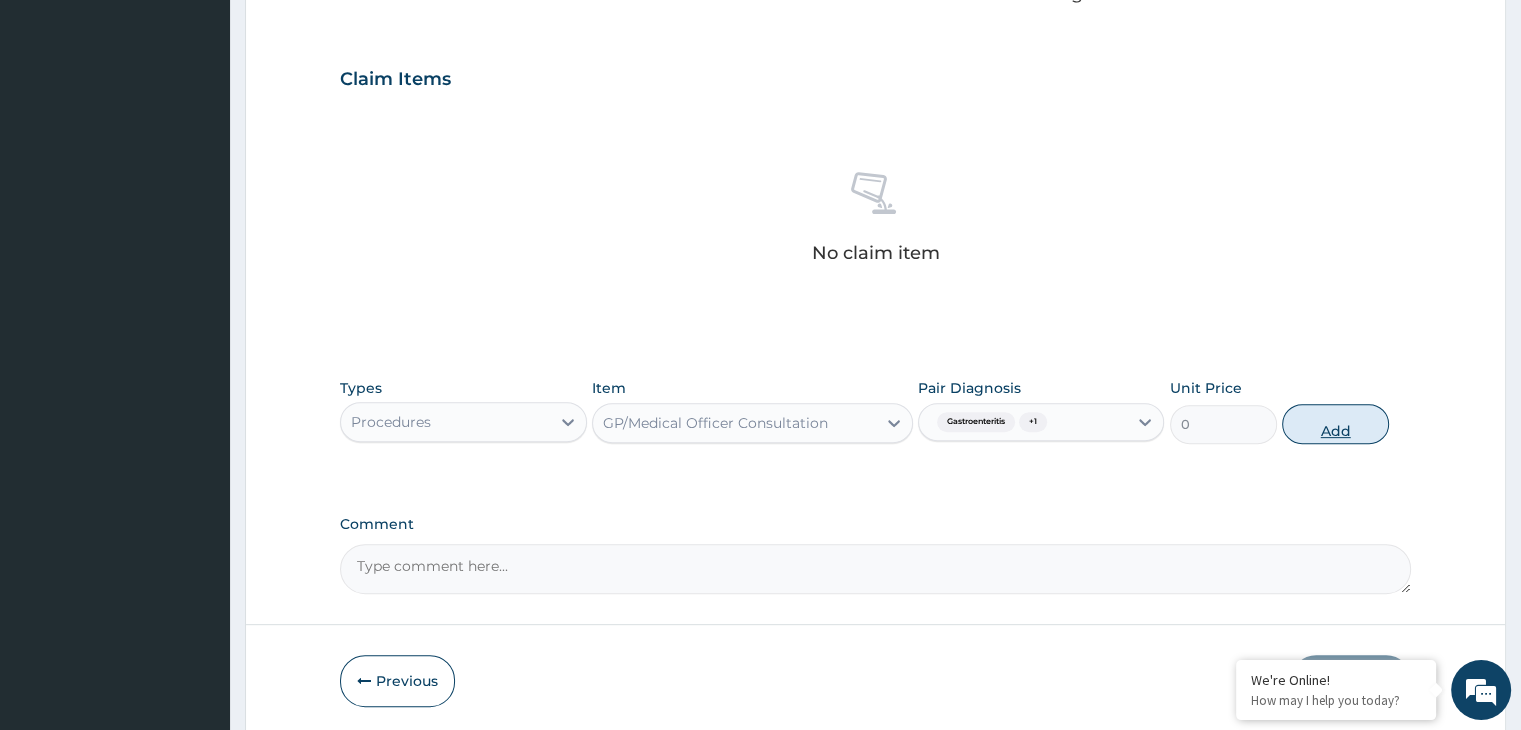 scroll, scrollTop: 614, scrollLeft: 0, axis: vertical 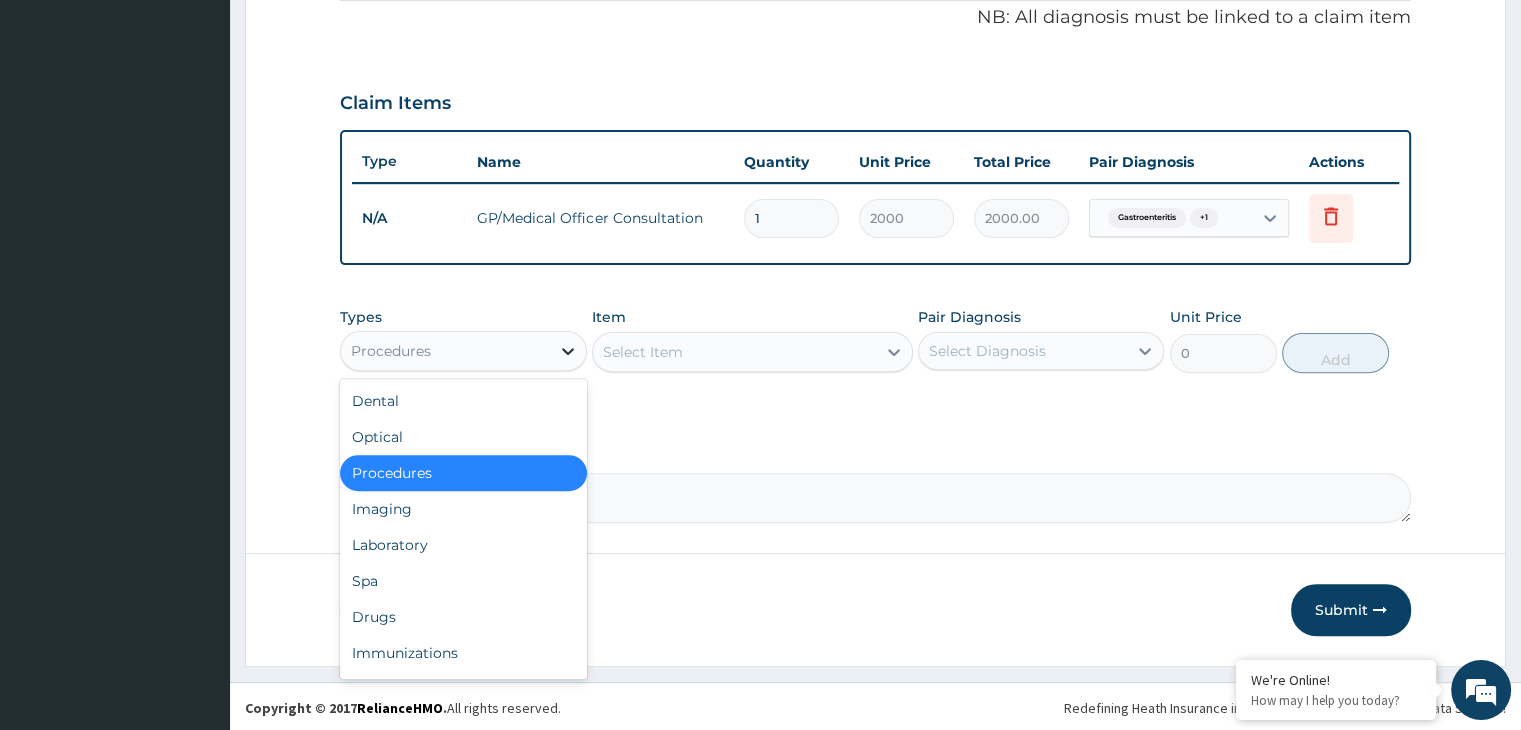 click 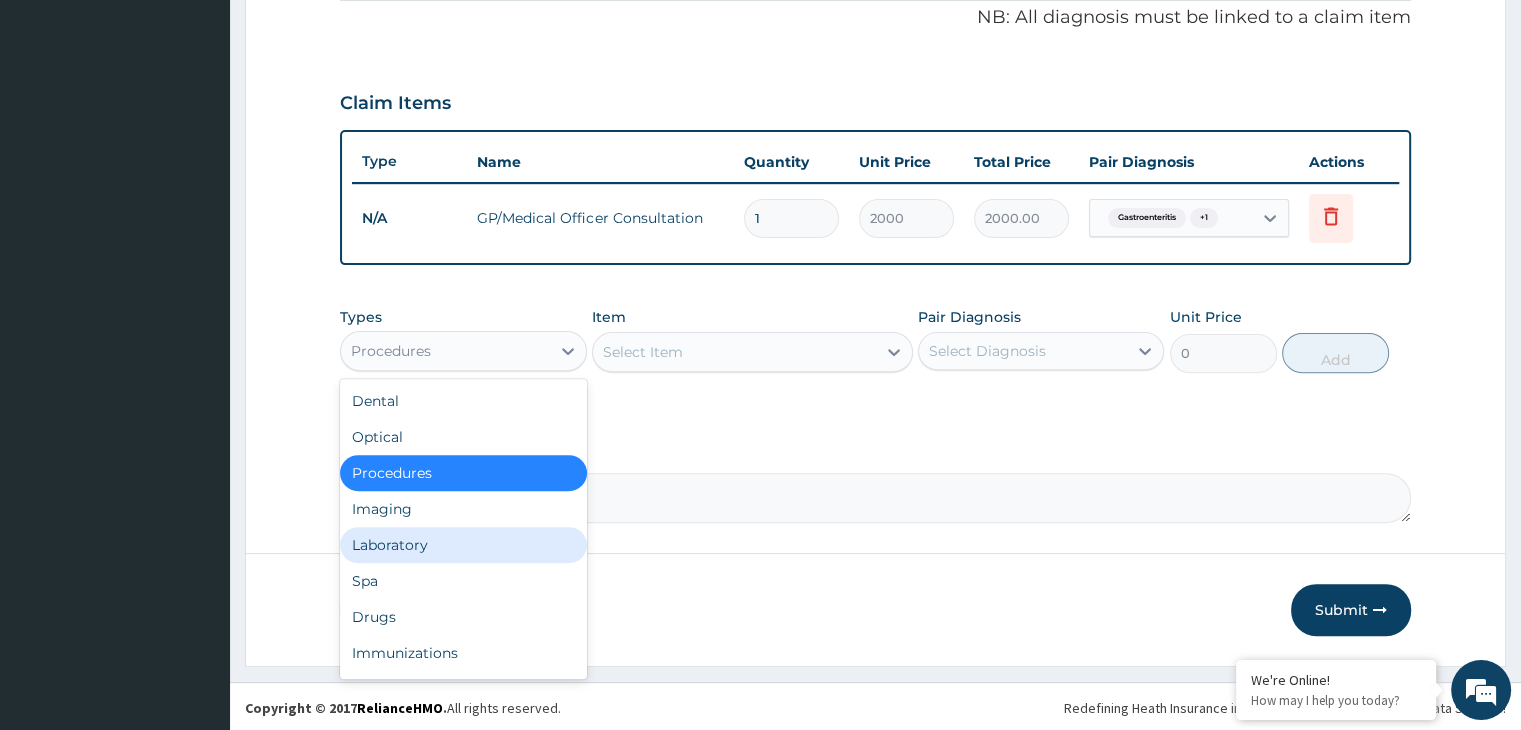 click on "Laboratory" at bounding box center (463, 545) 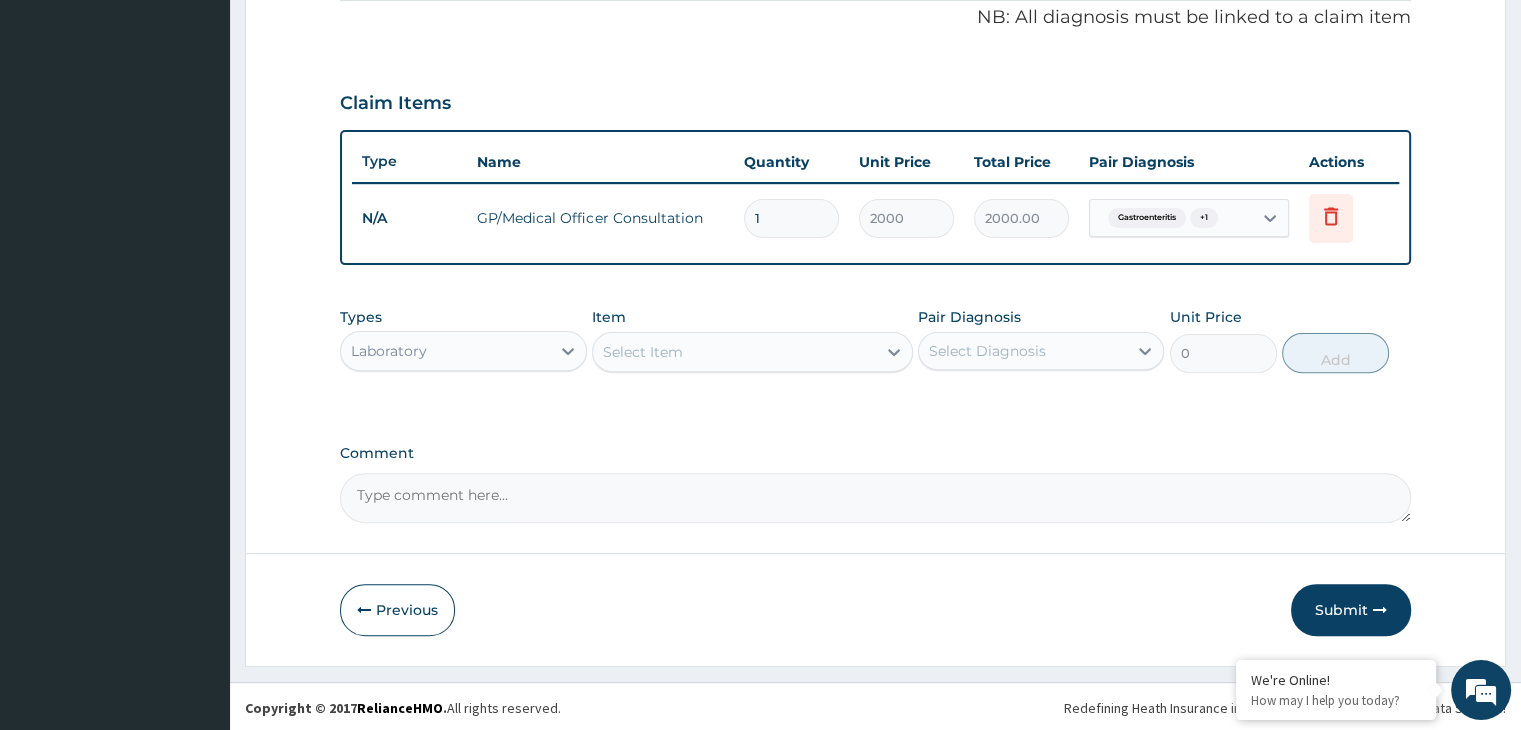 click on "Select Item" at bounding box center [752, 352] 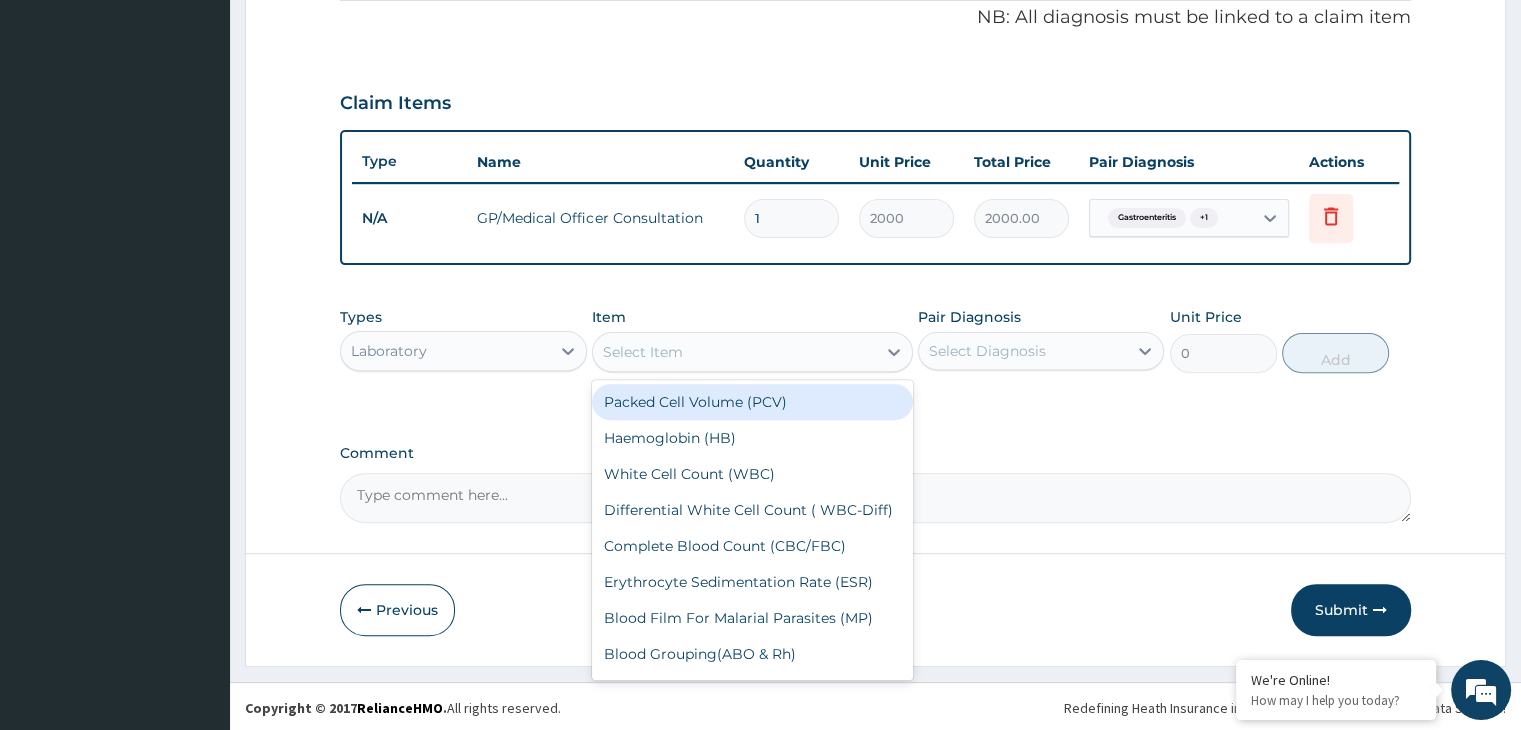 click on "Select Item" at bounding box center [734, 352] 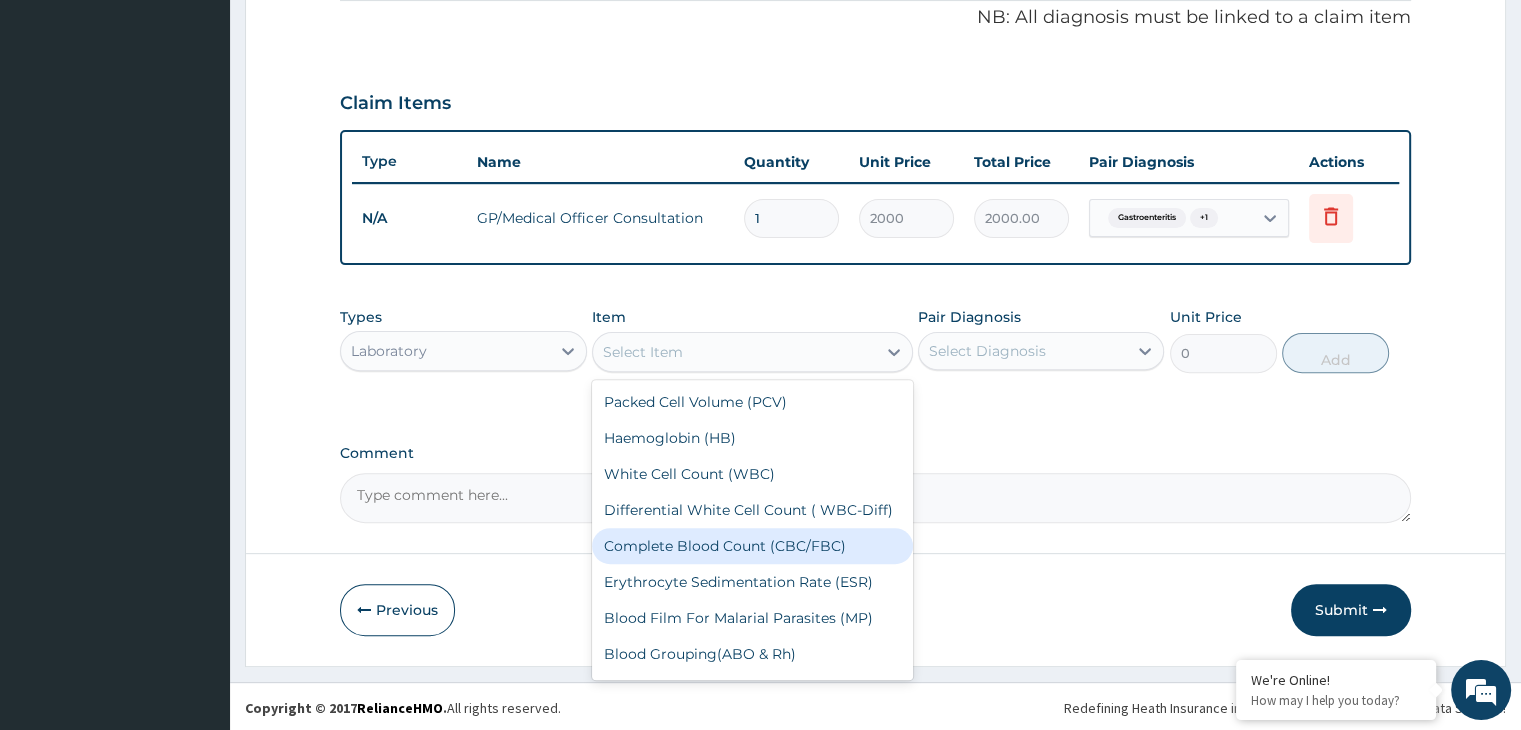 click on "Complete Blood Count (CBC/FBC)" at bounding box center (752, 546) 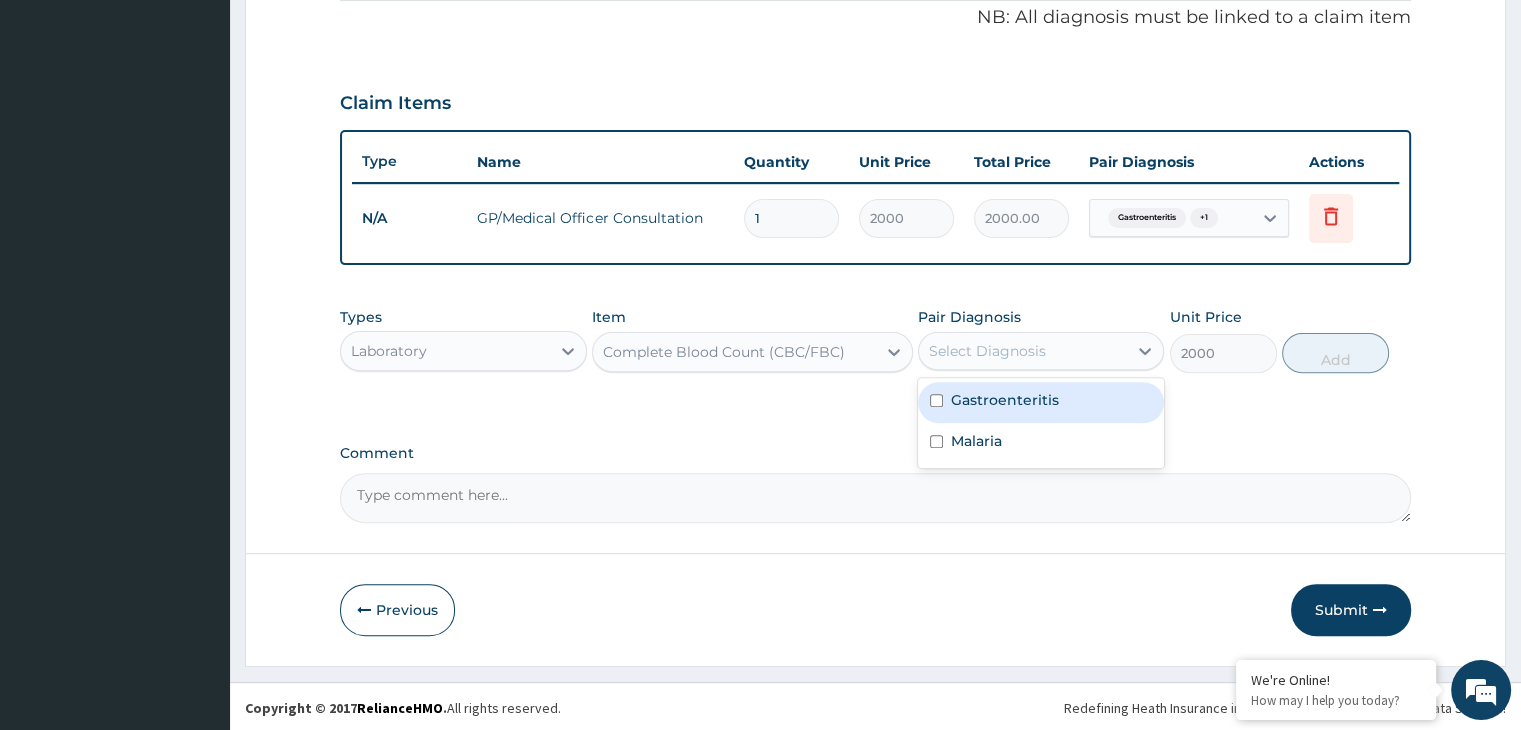 click on "Select Diagnosis" at bounding box center [1041, 351] 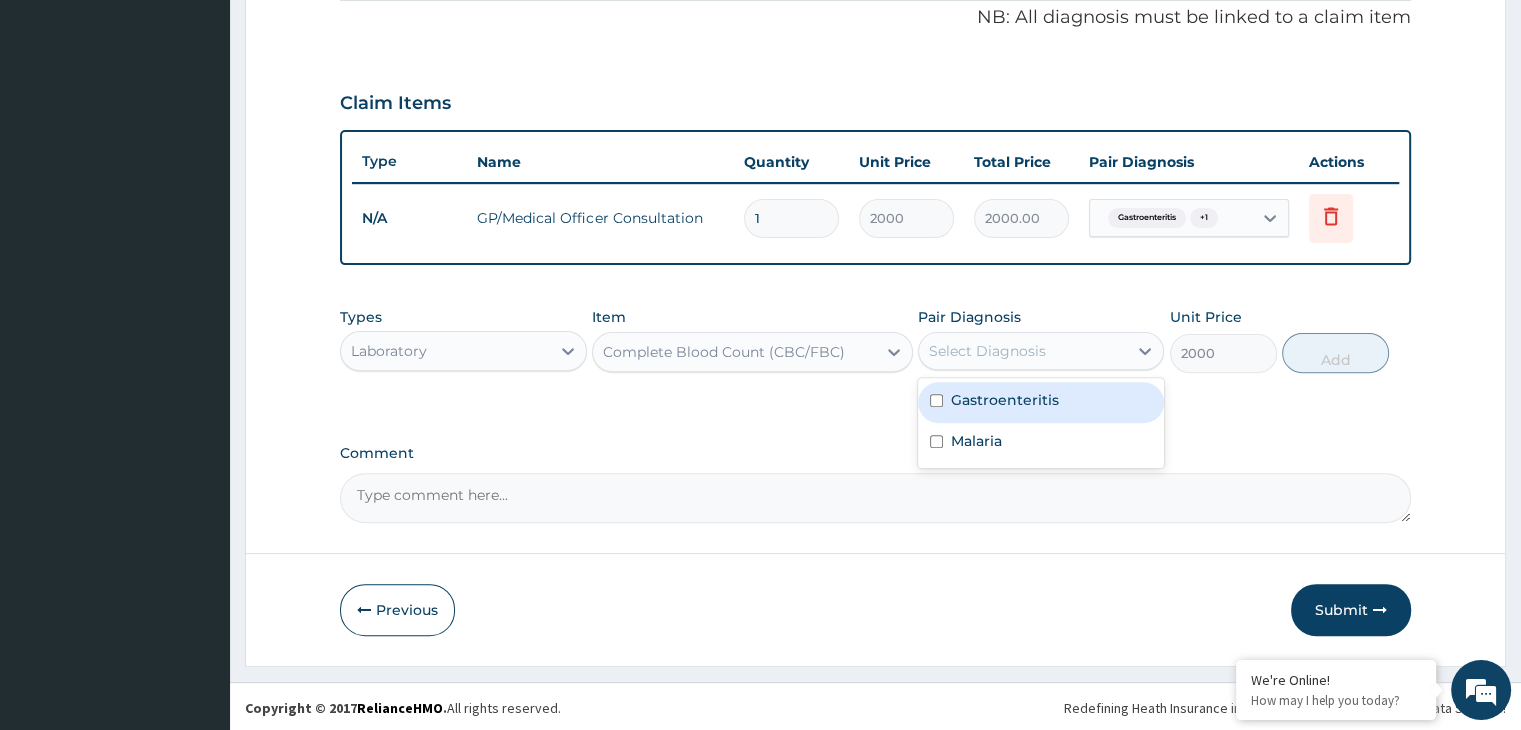 click on "Gastroenteritis" at bounding box center (1005, 400) 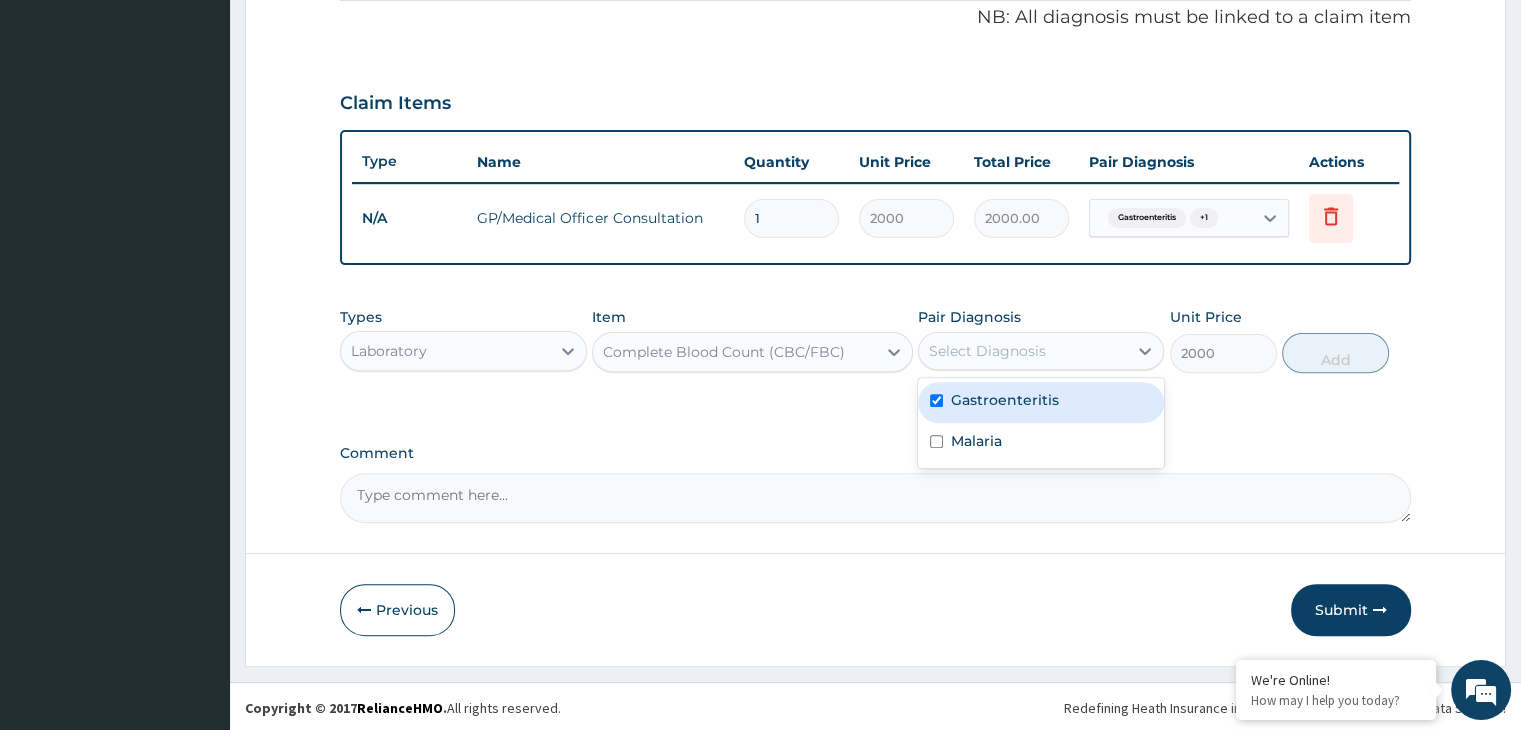 checkbox on "true" 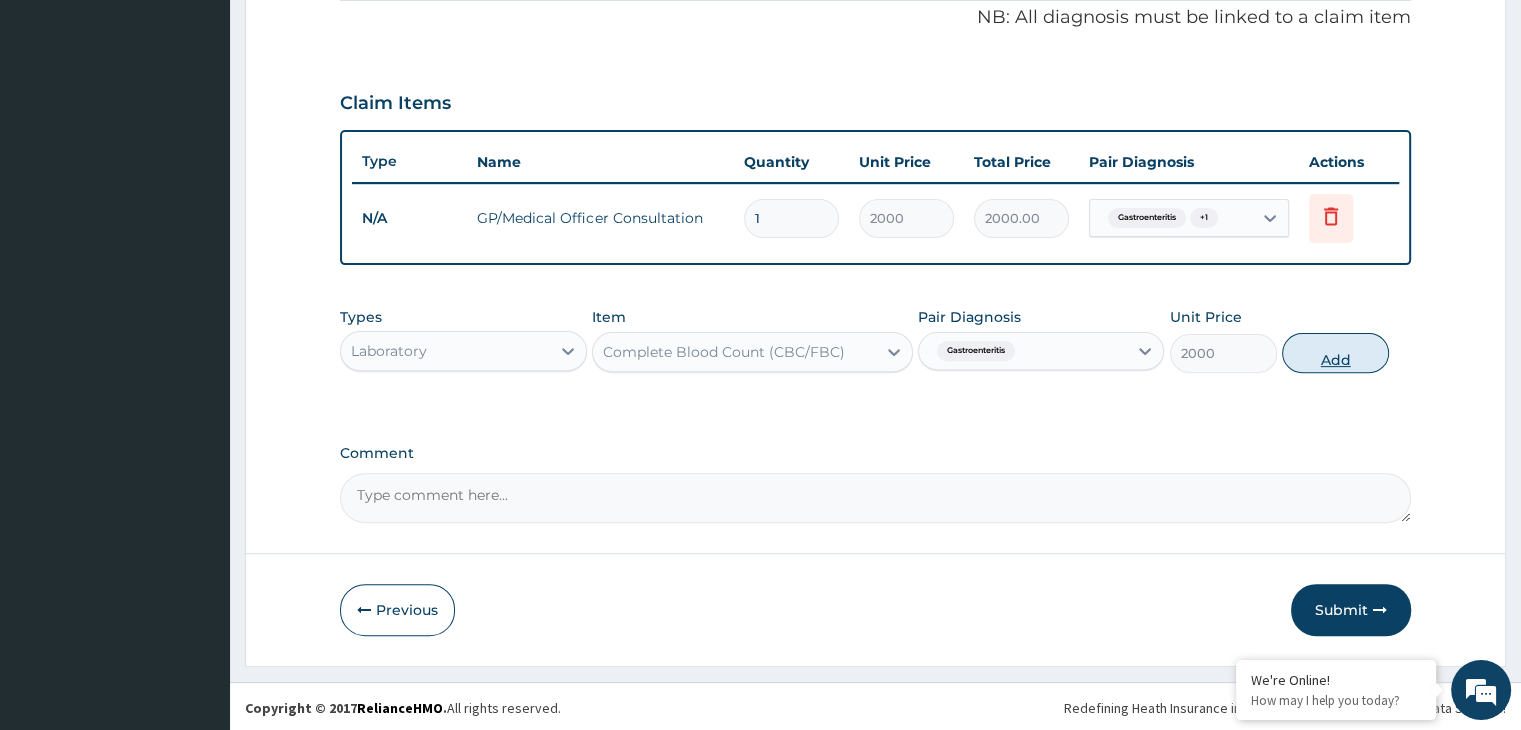 click on "Add" at bounding box center [1335, 353] 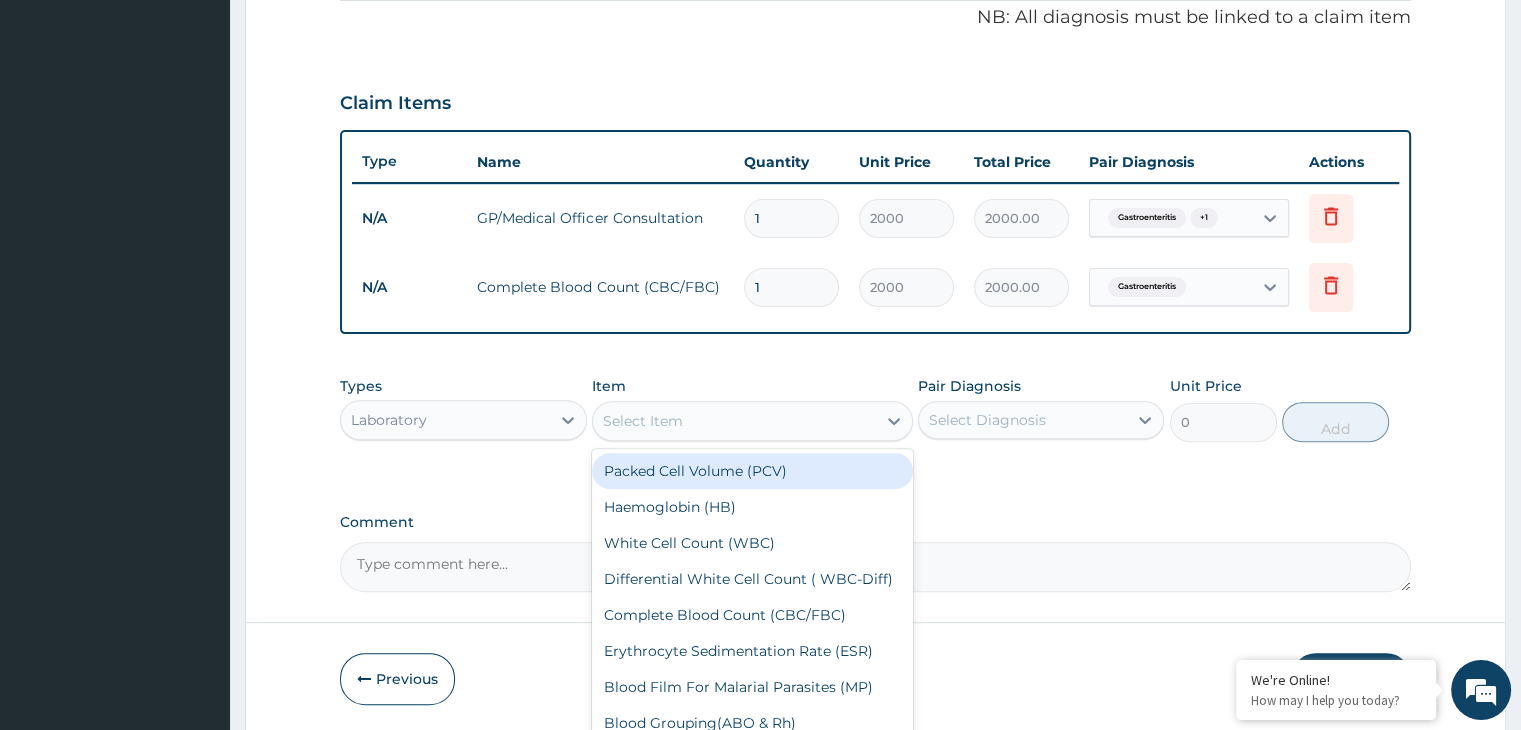 click on "Select Item" at bounding box center [734, 421] 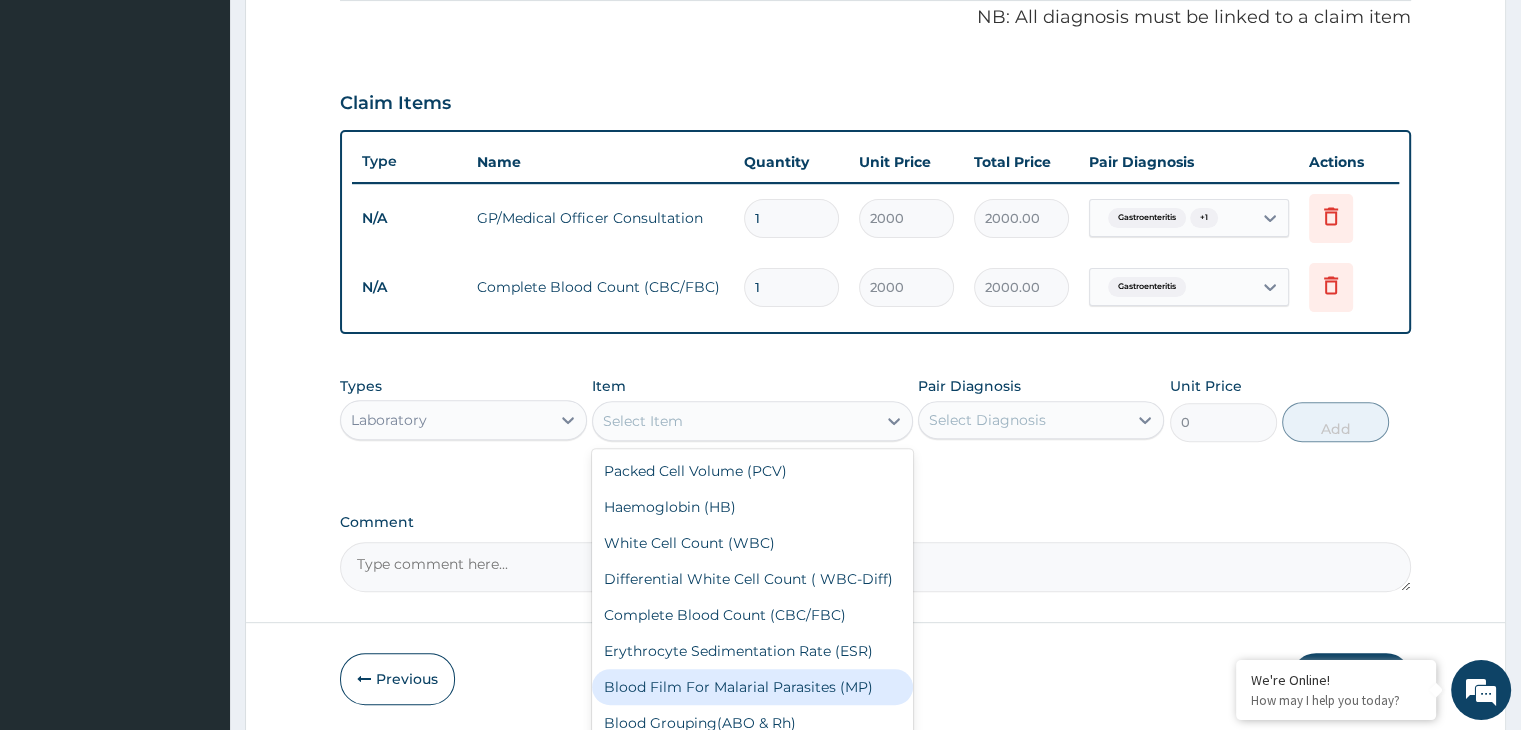 click on "Blood Film For Malarial Parasites (MP)" at bounding box center (752, 687) 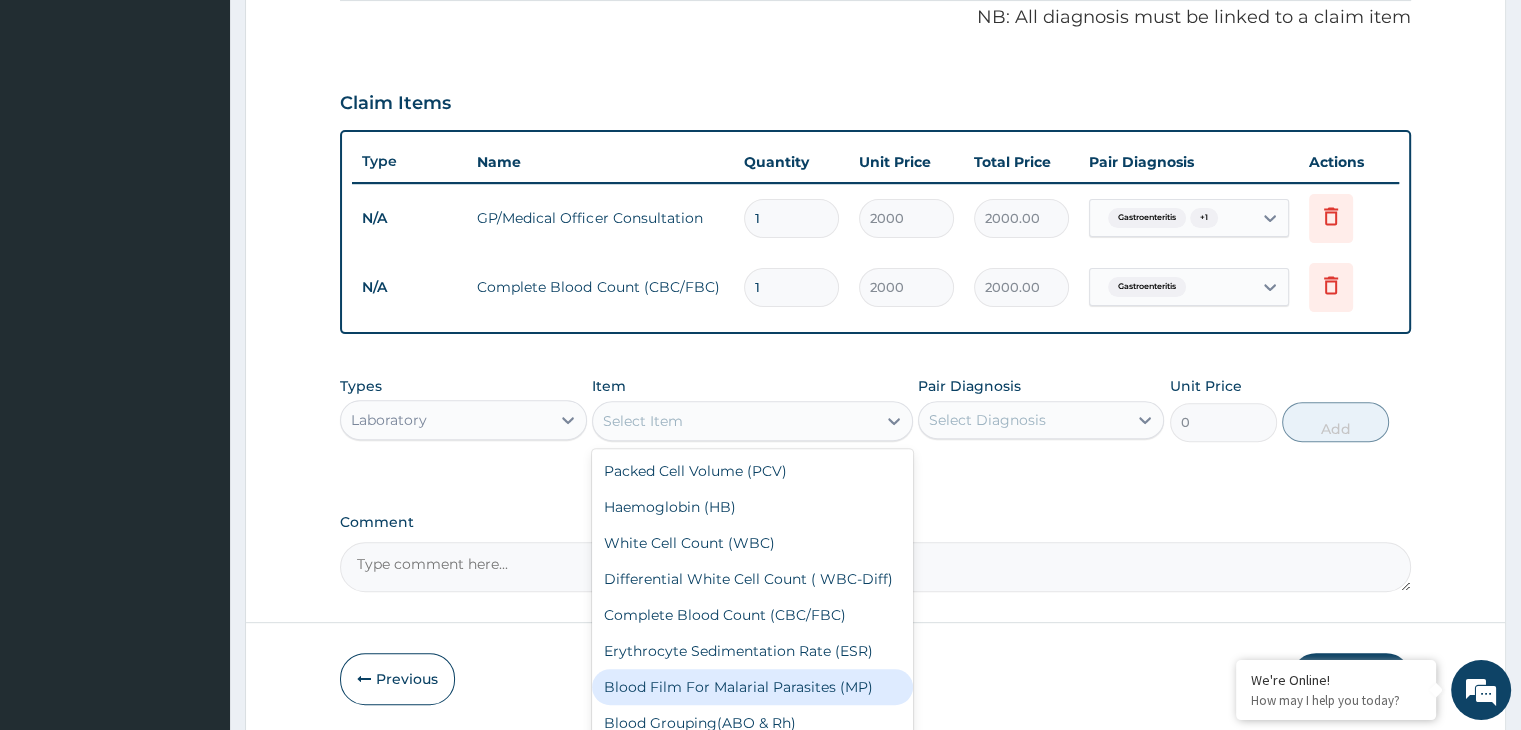 type on "1000" 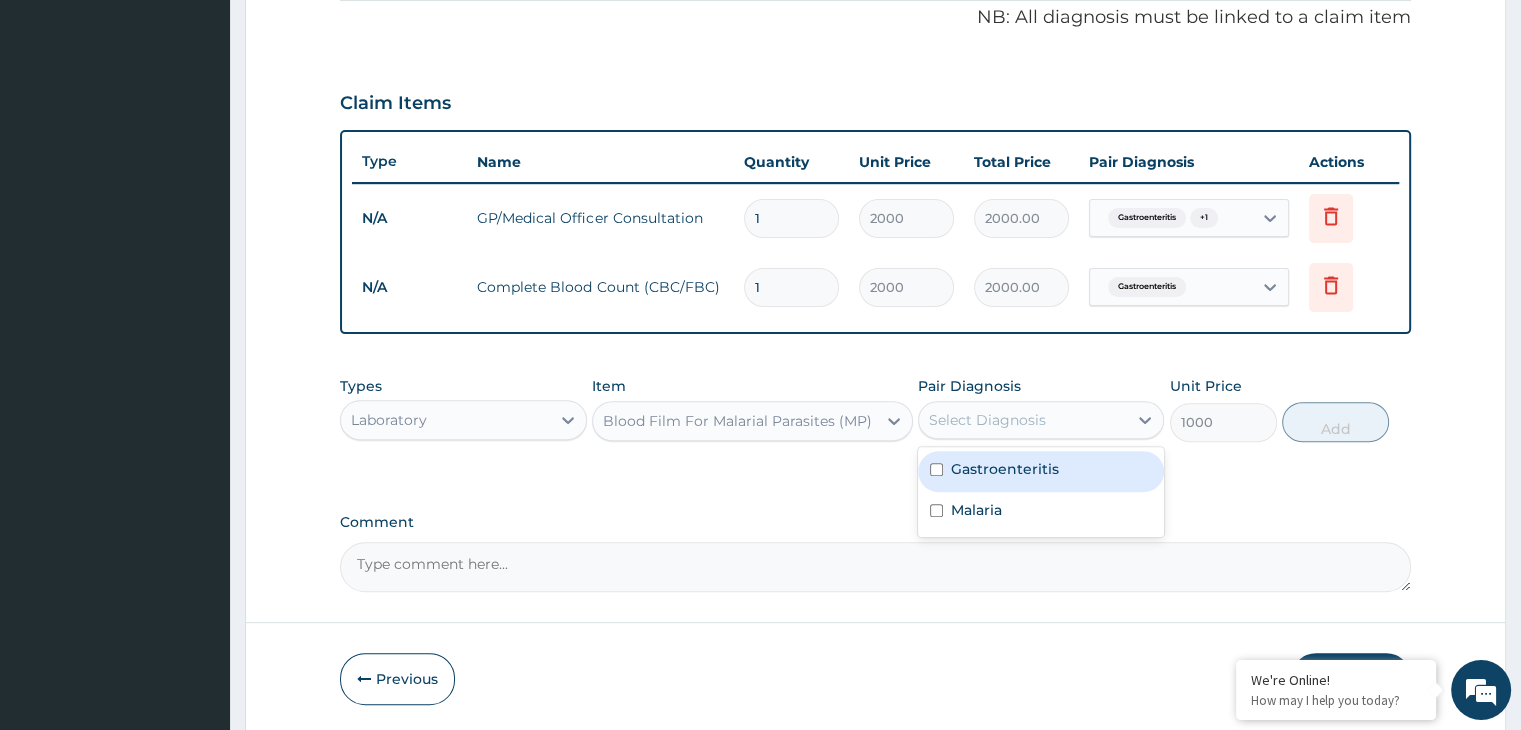 click on "Select Diagnosis" at bounding box center [1023, 420] 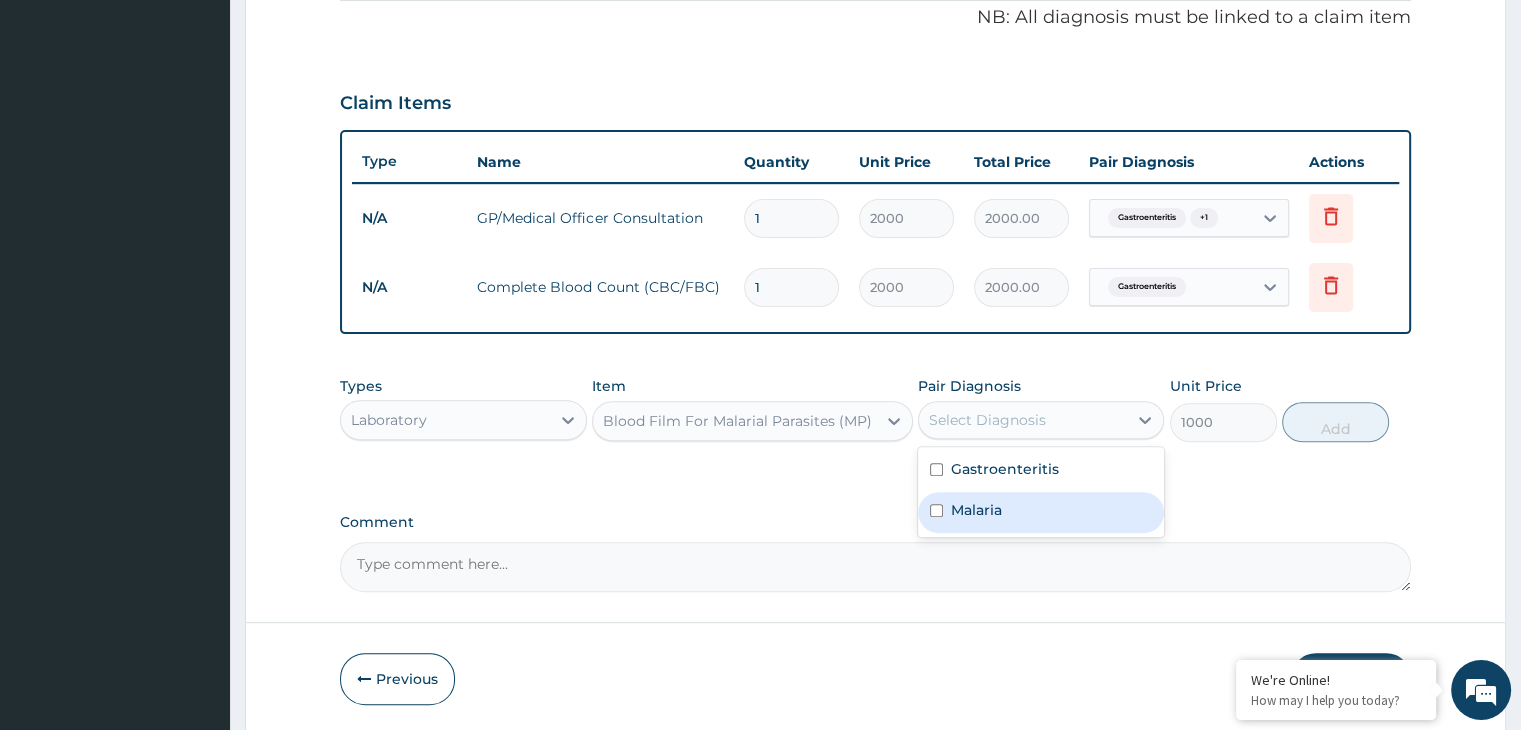 click at bounding box center (936, 510) 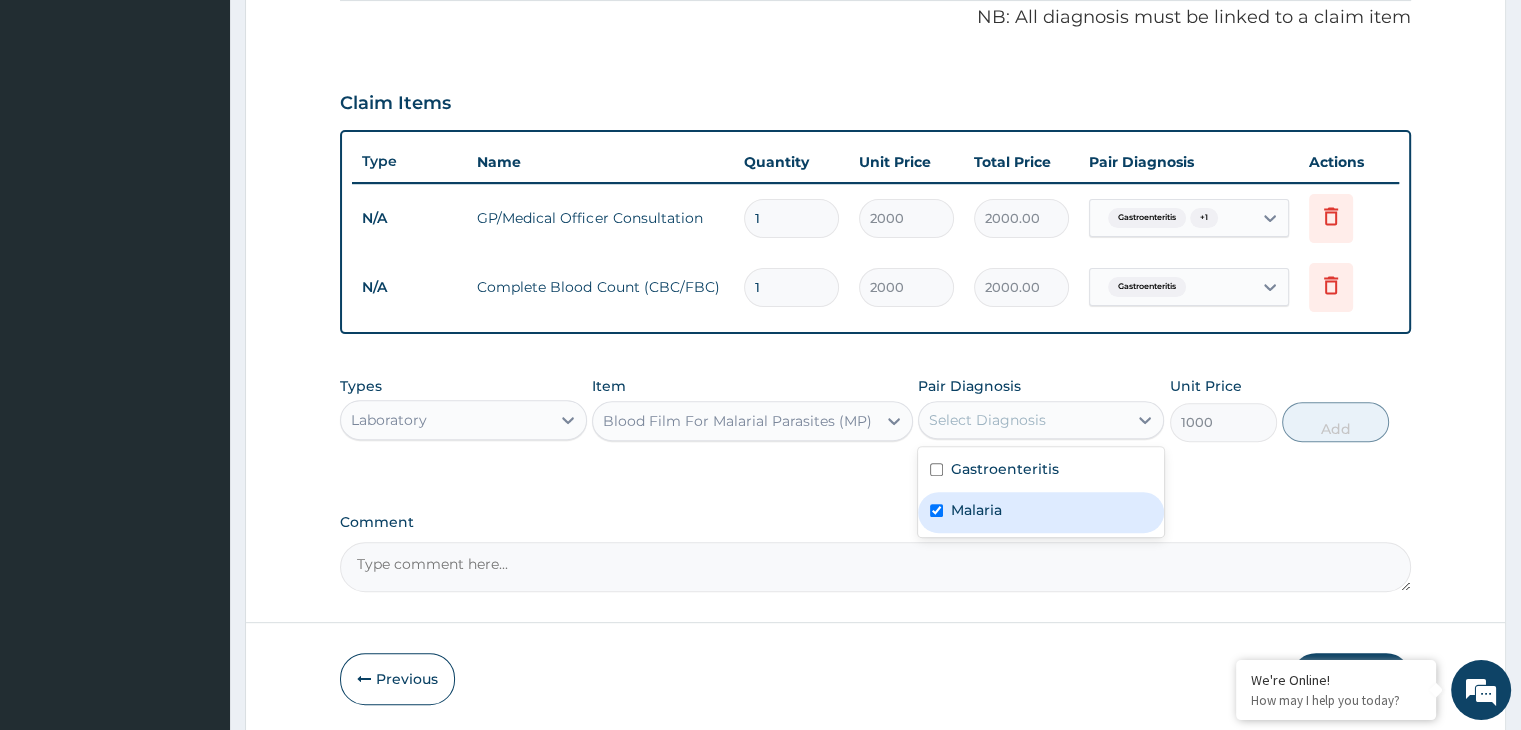 checkbox on "true" 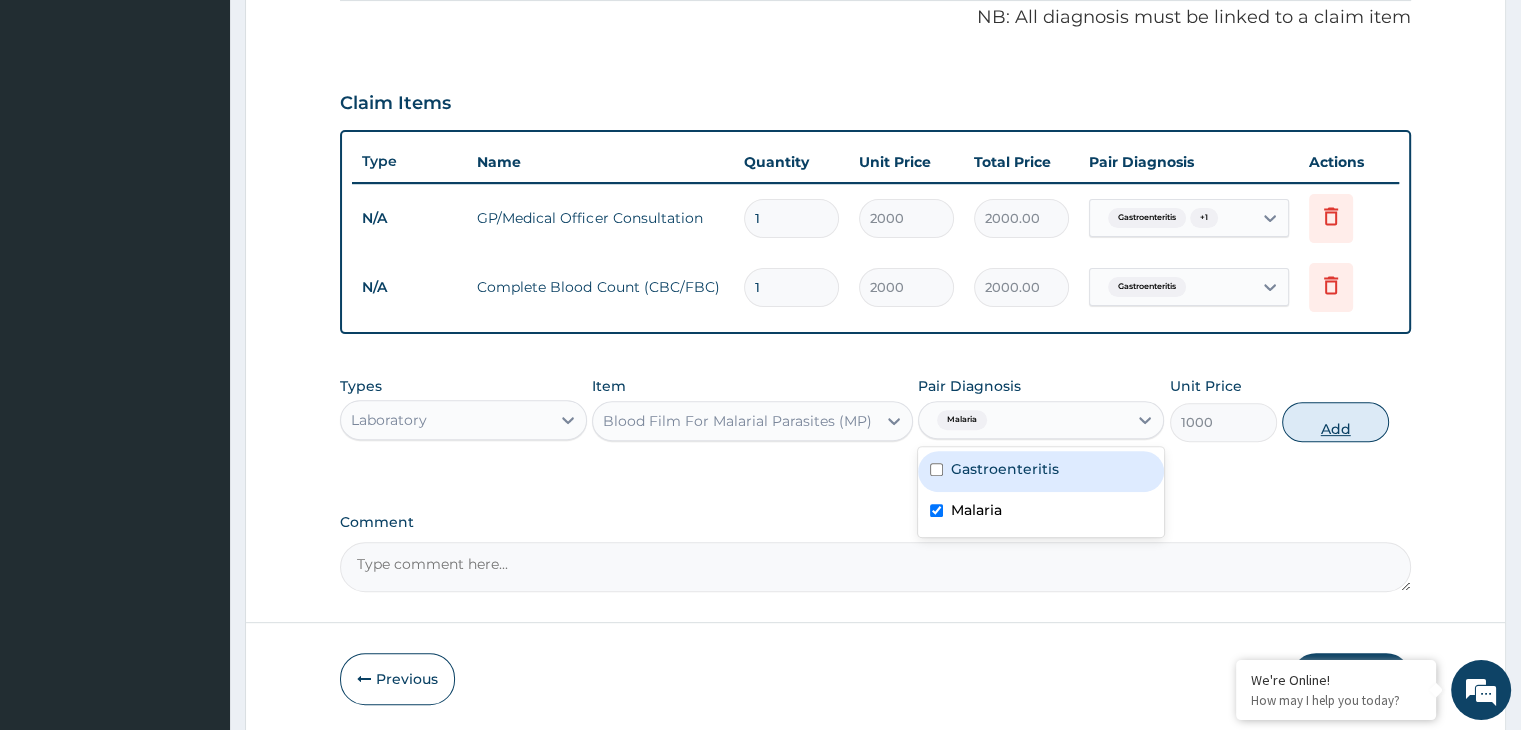 click on "Add" at bounding box center (1335, 422) 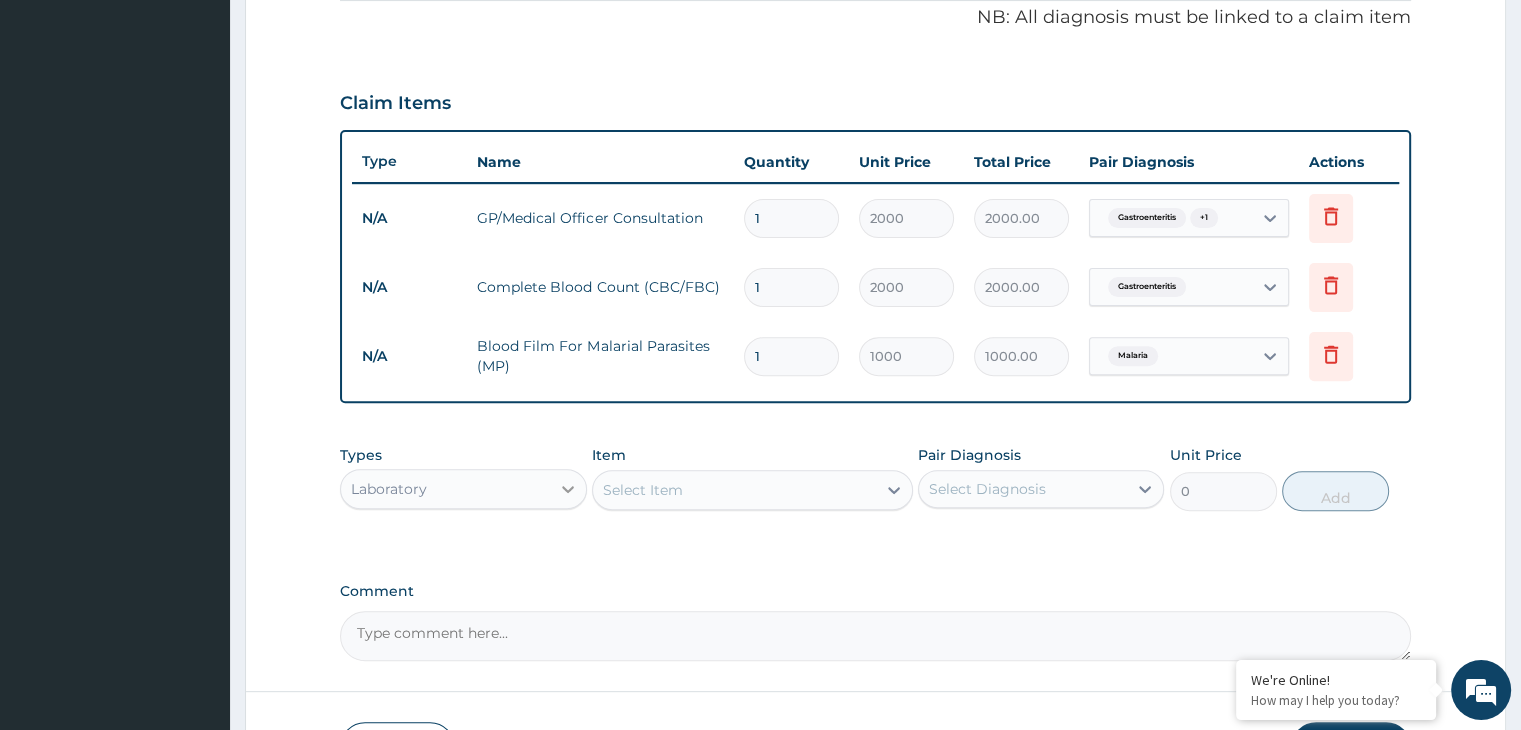 click at bounding box center [568, 489] 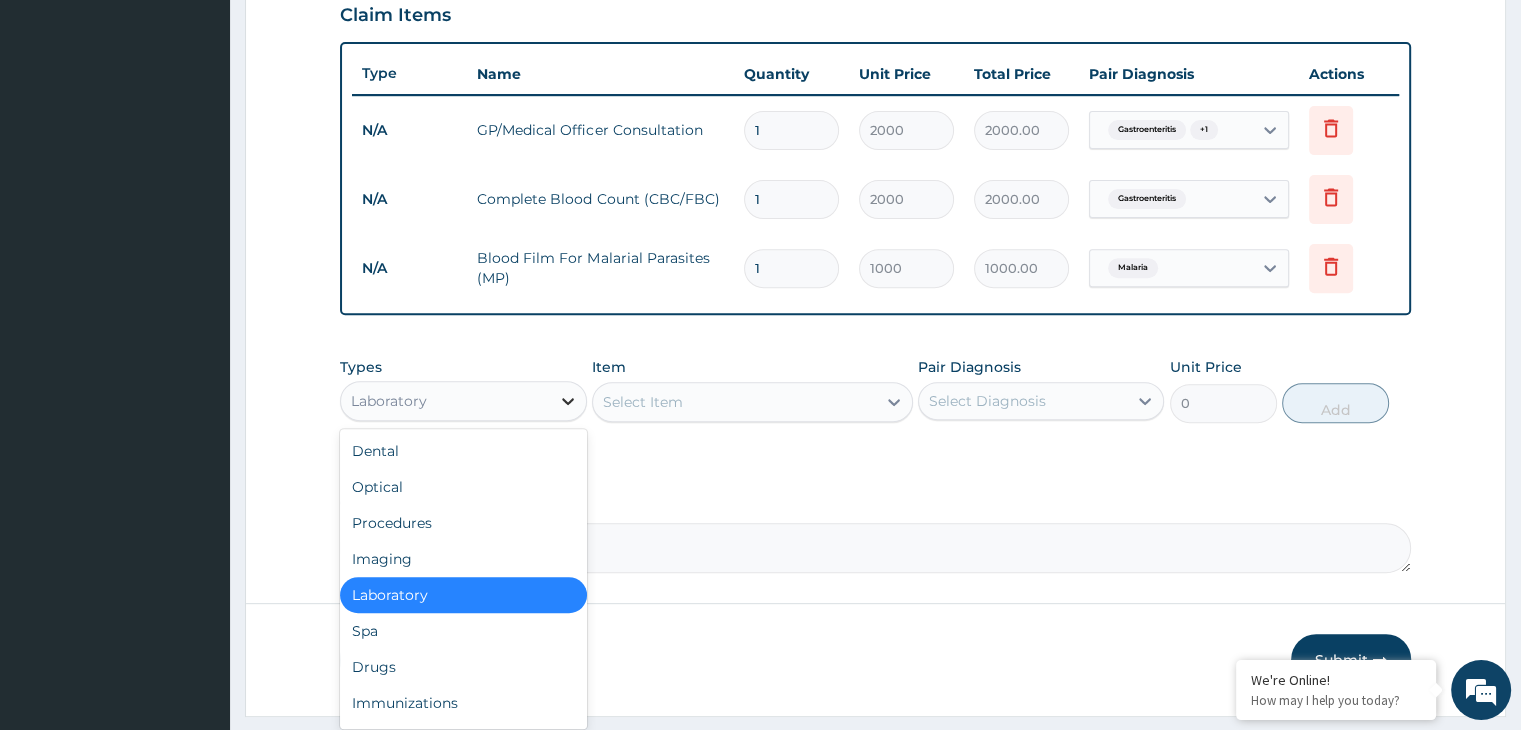 scroll, scrollTop: 752, scrollLeft: 0, axis: vertical 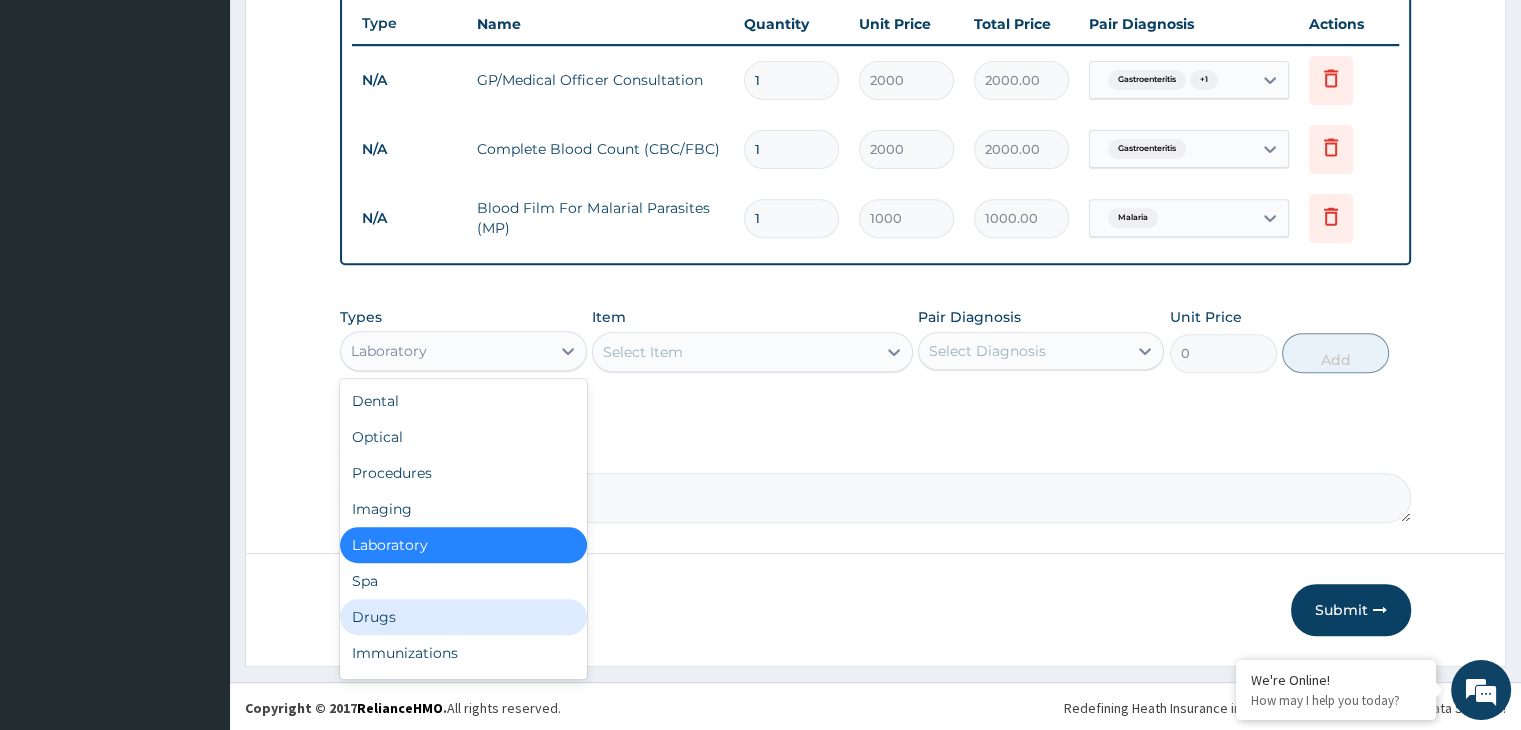 click on "Drugs" at bounding box center (463, 617) 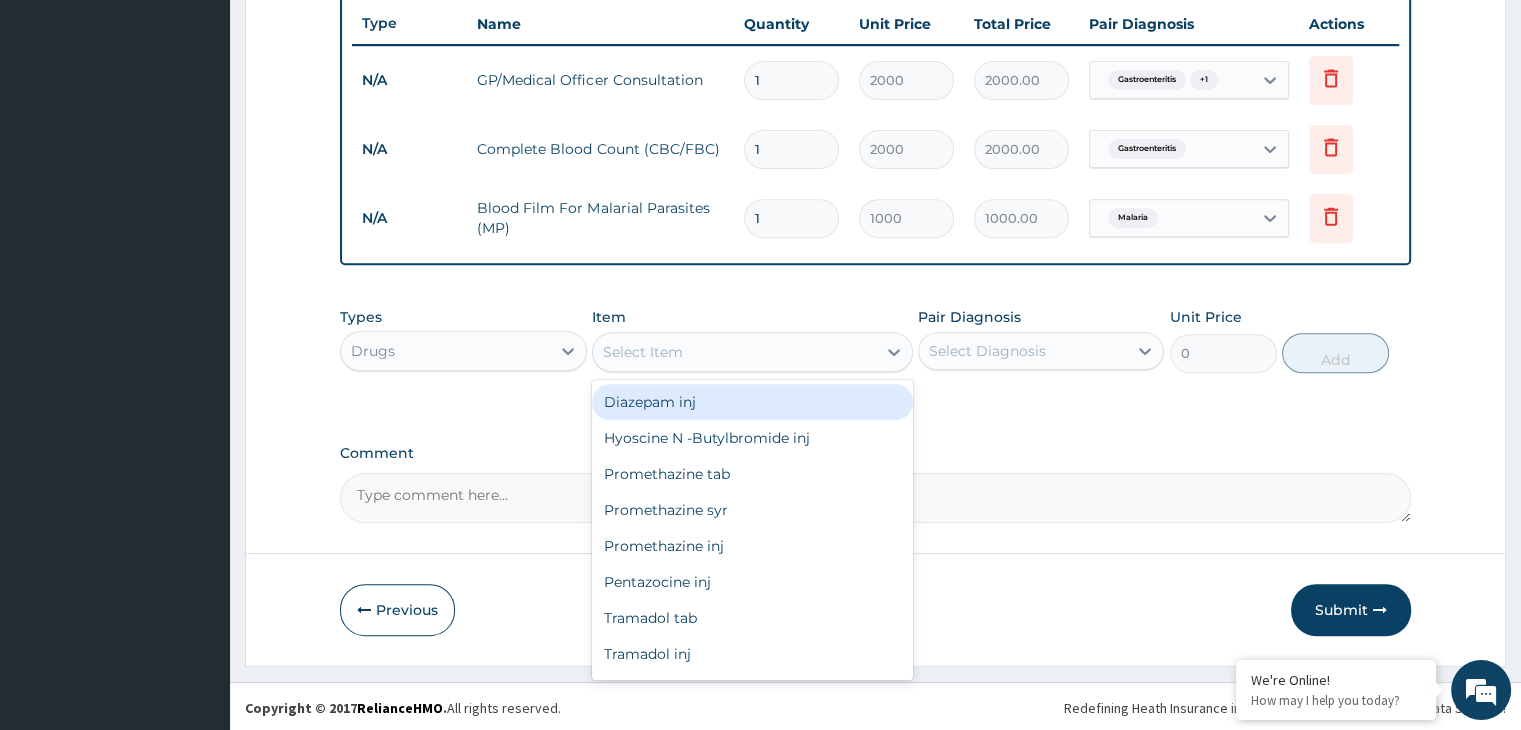 click on "Select Item" at bounding box center (734, 352) 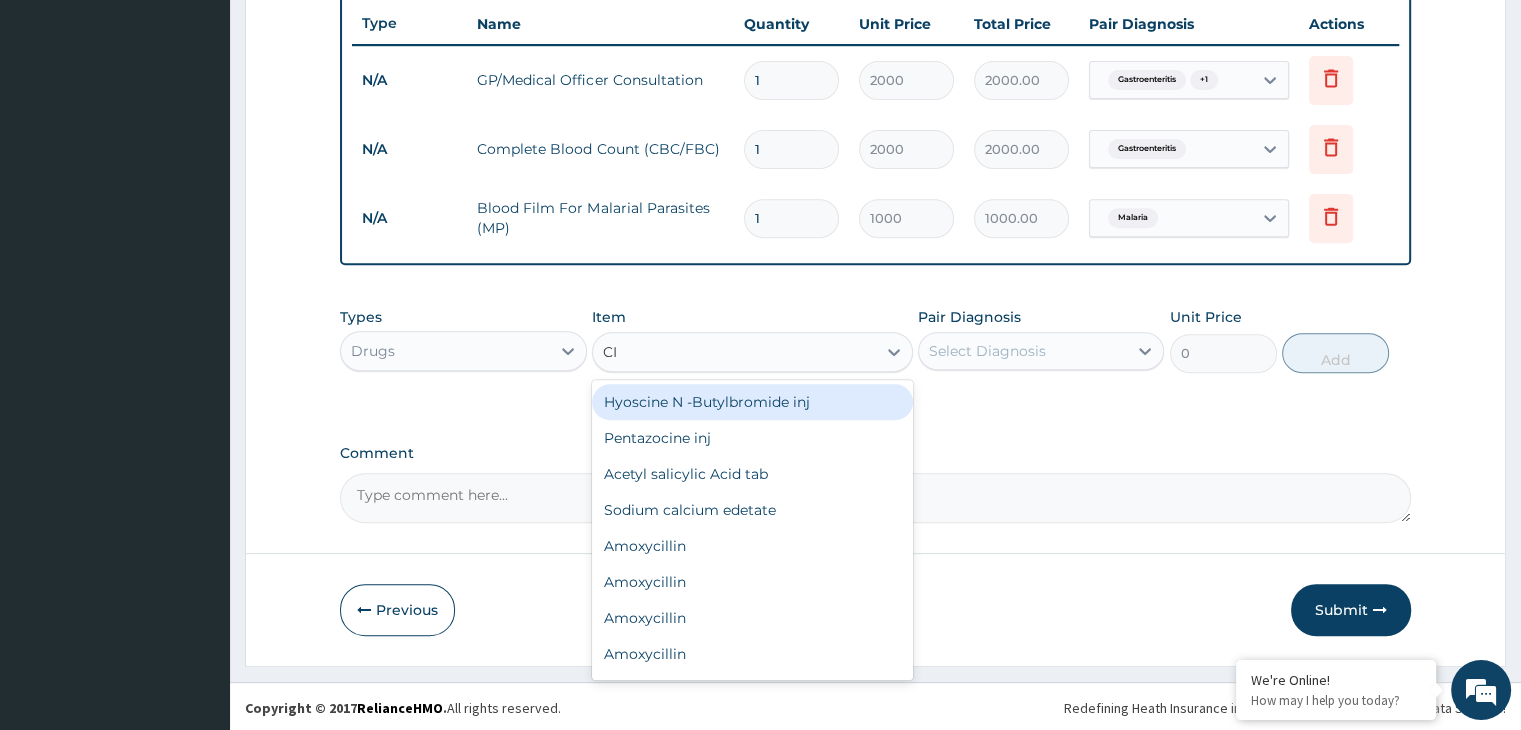 type on "CIP" 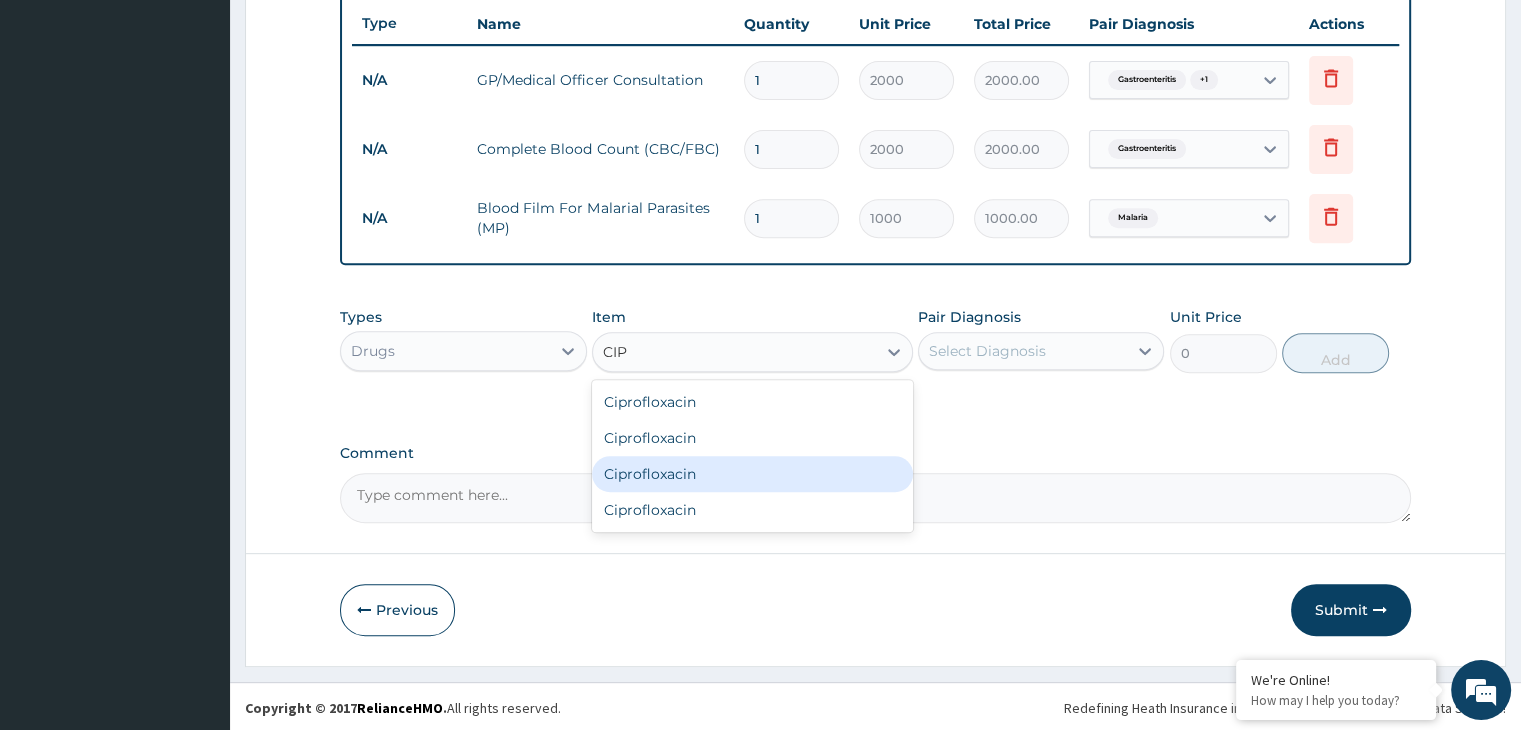 click on "Ciprofloxacin" at bounding box center (752, 474) 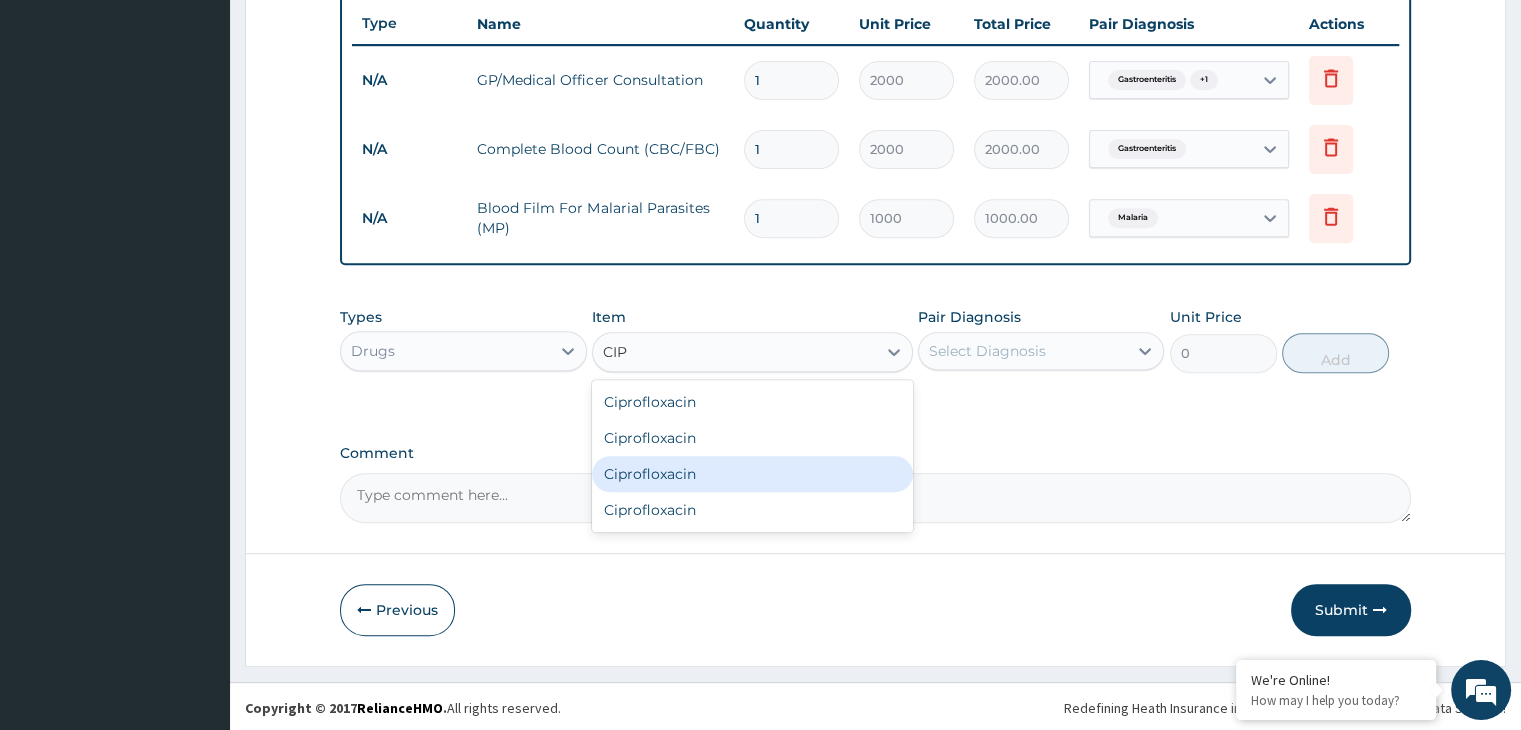 type 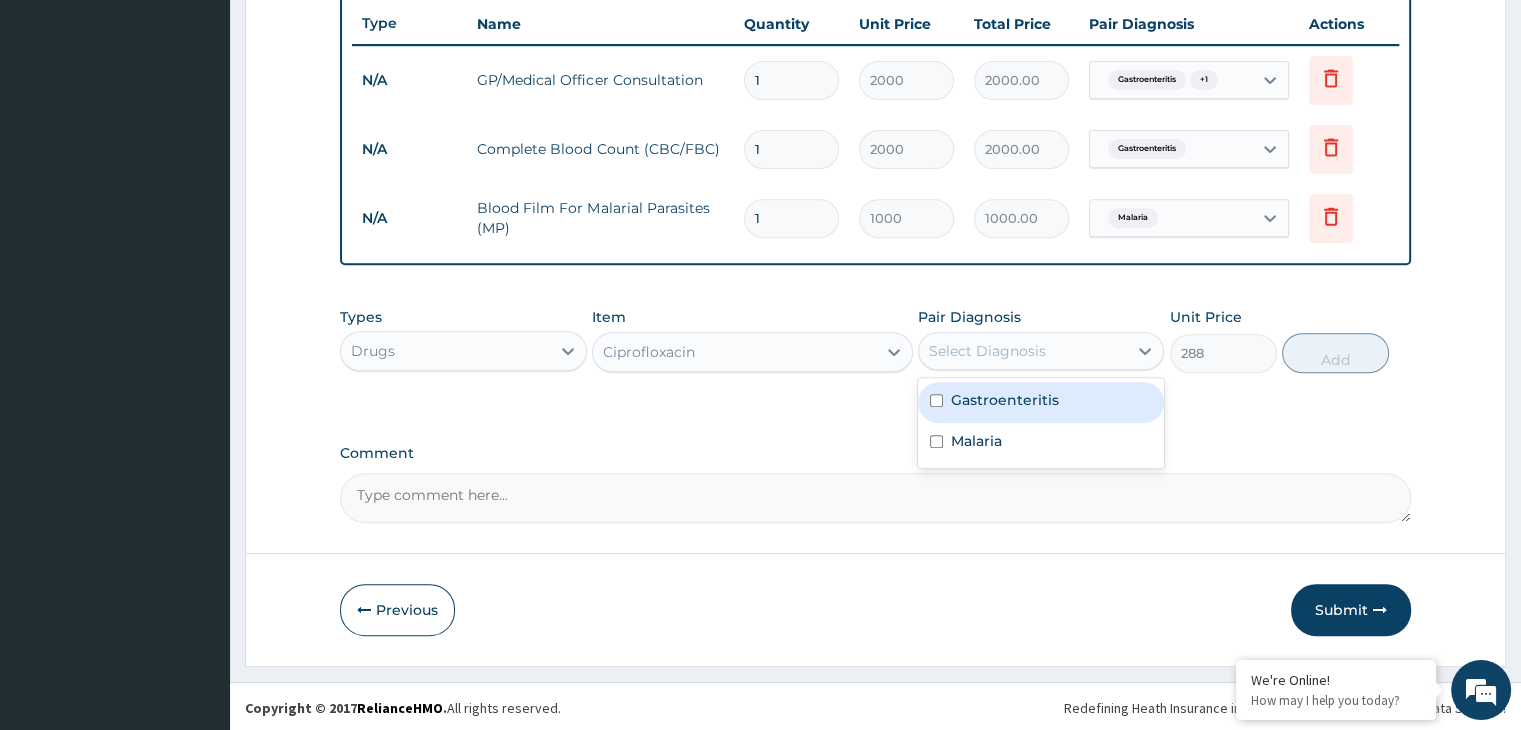 click on "Select Diagnosis" at bounding box center [987, 351] 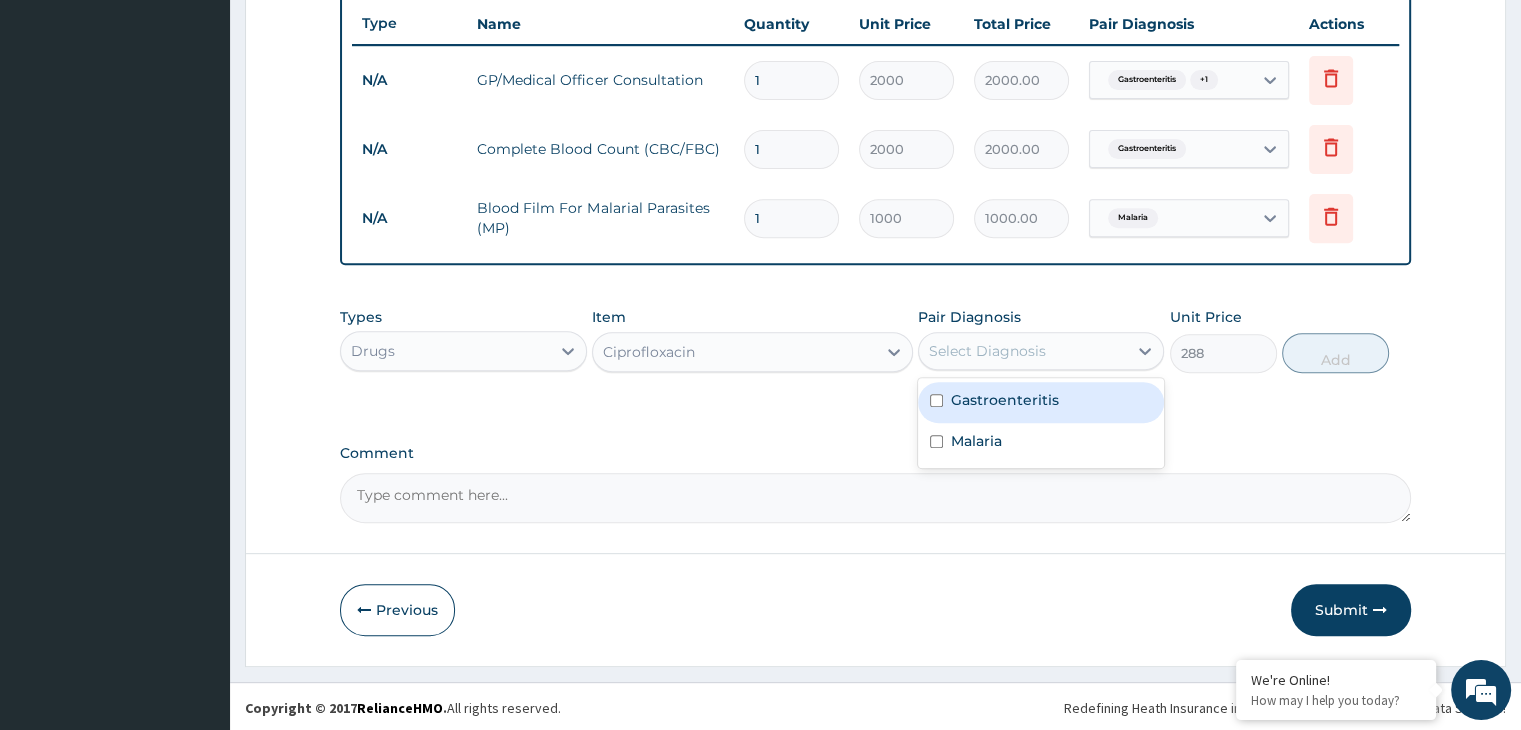 click on "Gastroenteritis" at bounding box center (1005, 400) 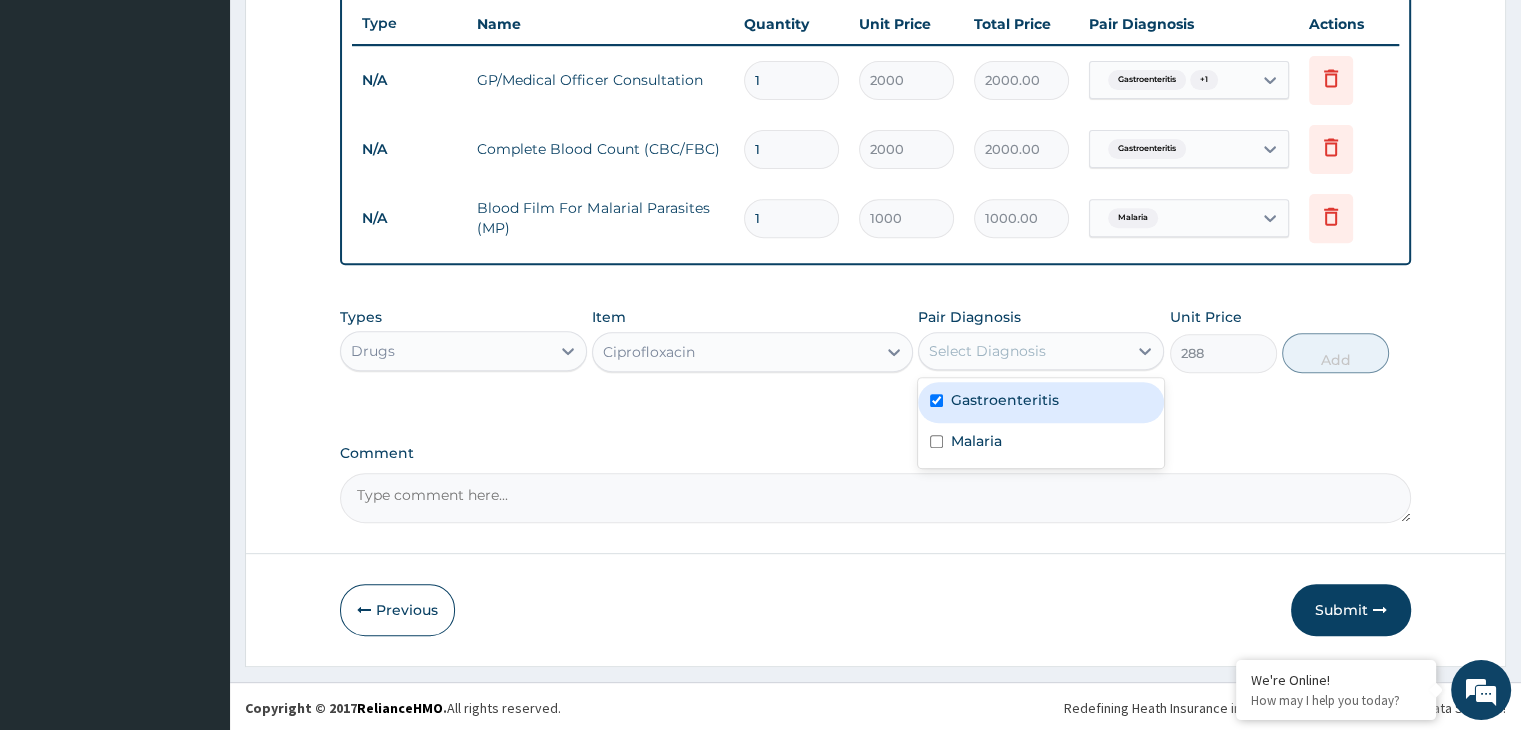 checkbox on "true" 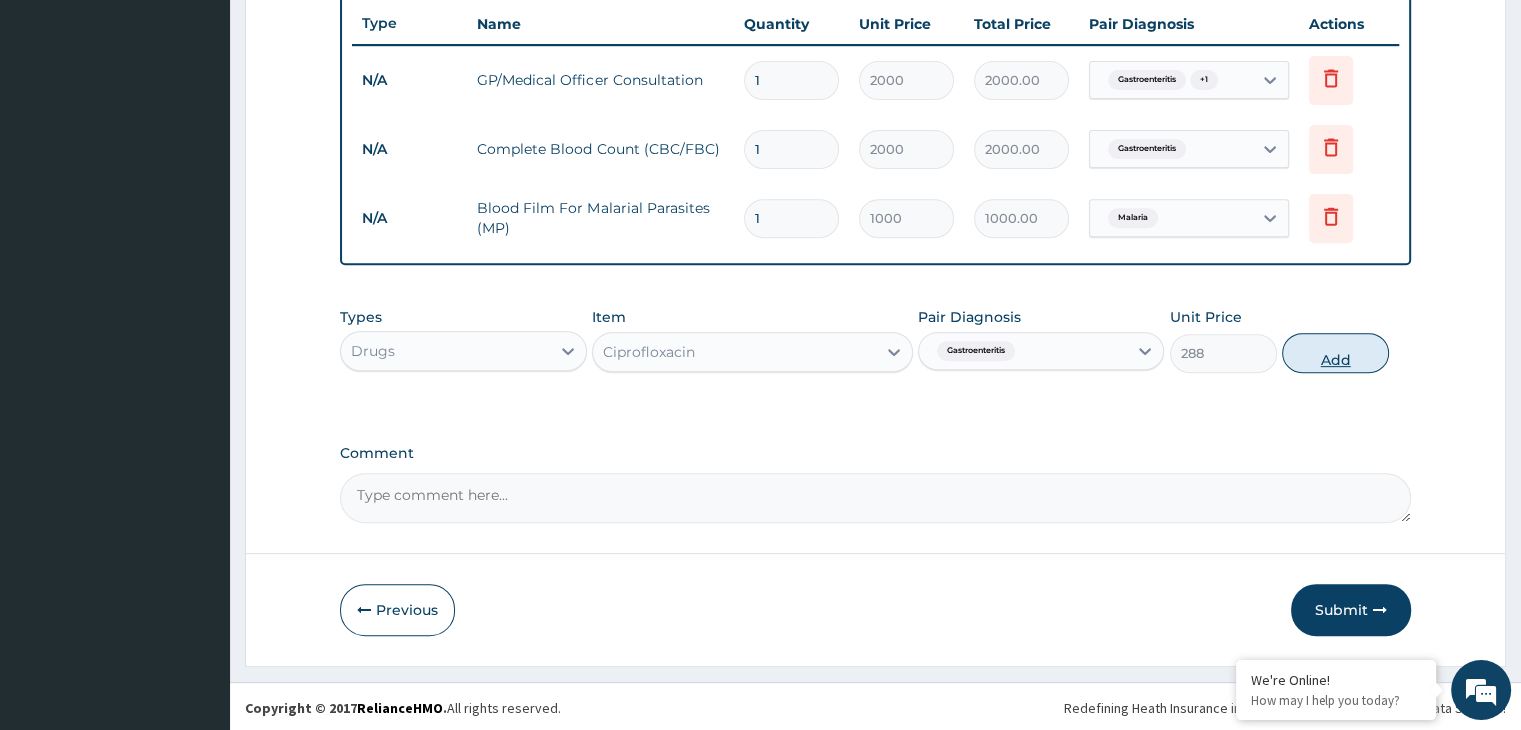 click on "Add" at bounding box center [1335, 353] 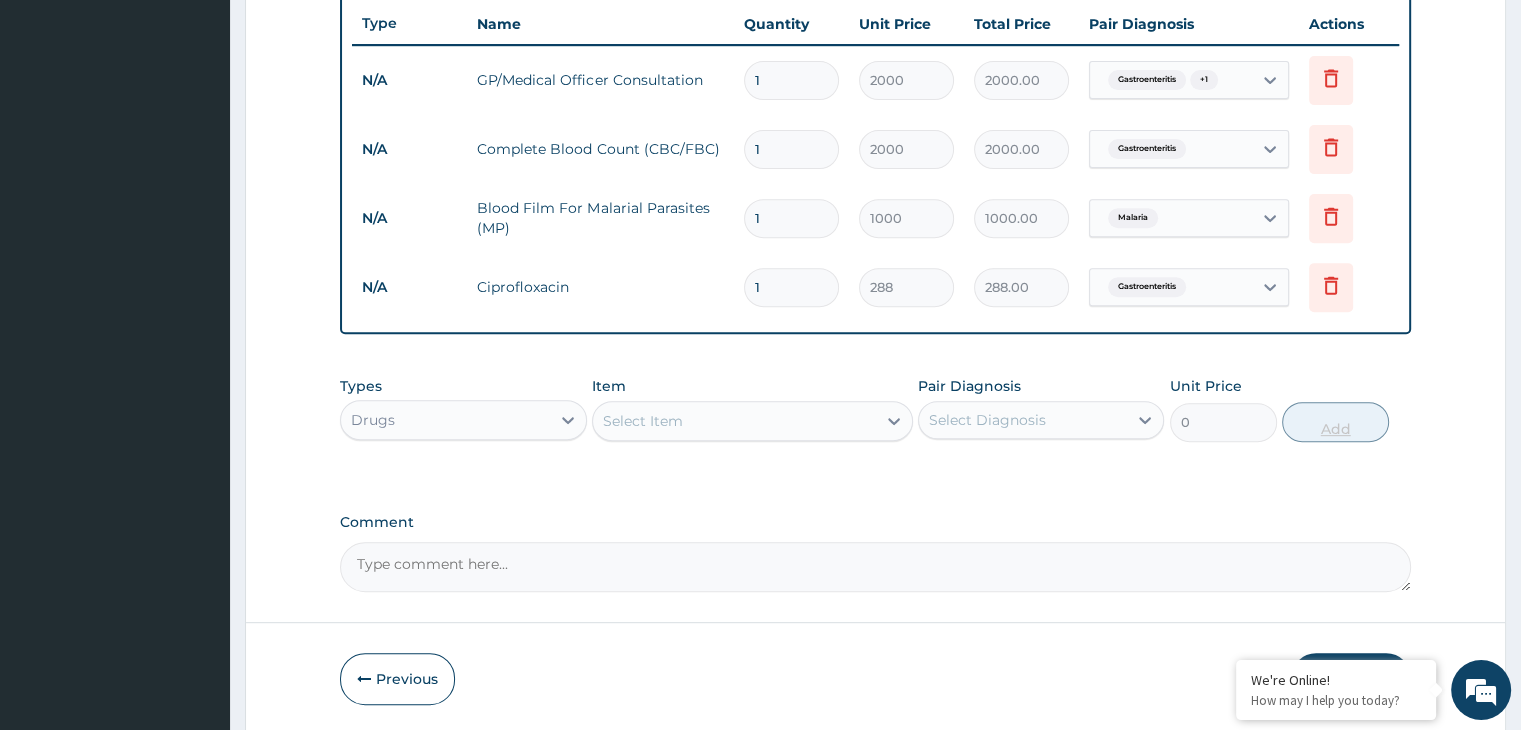 type 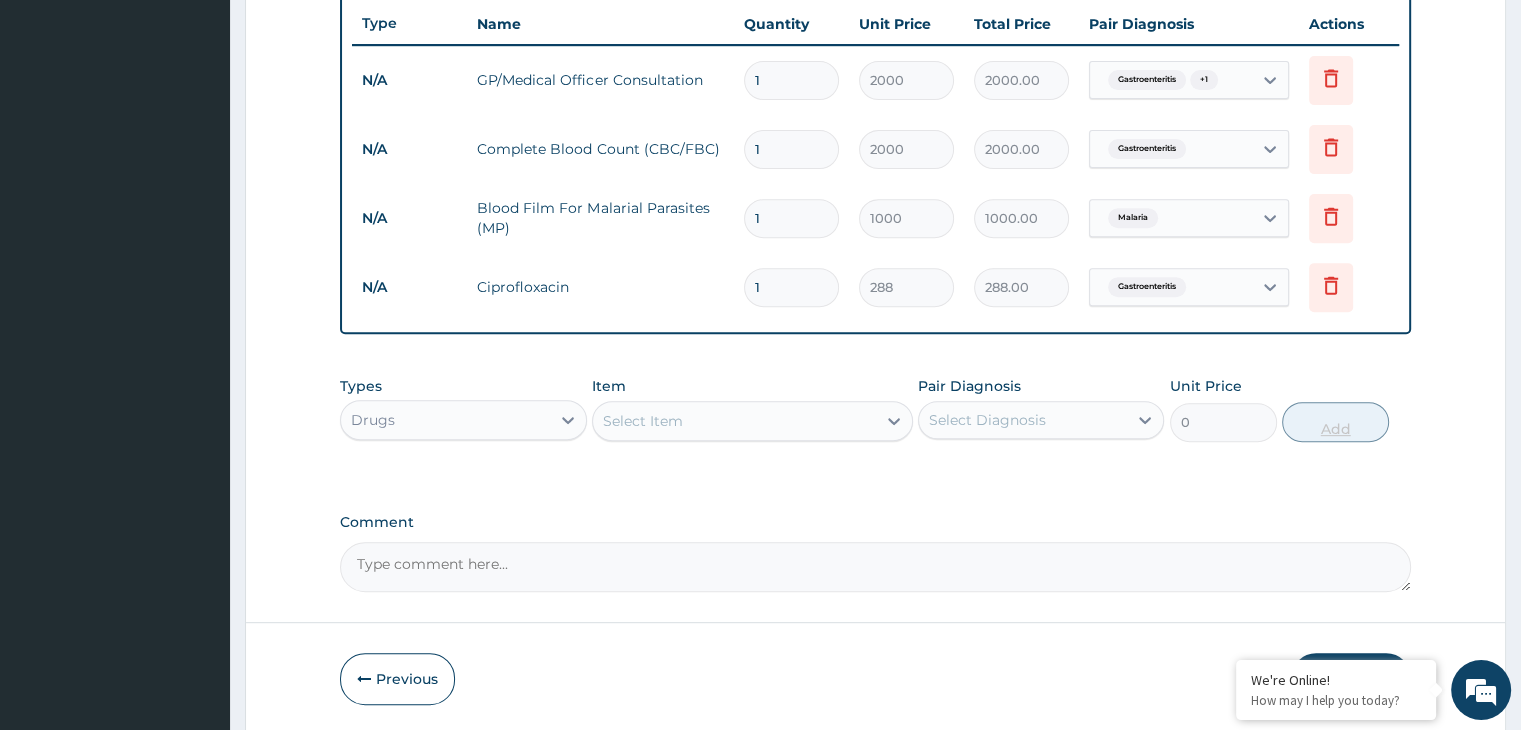 type on "0.00" 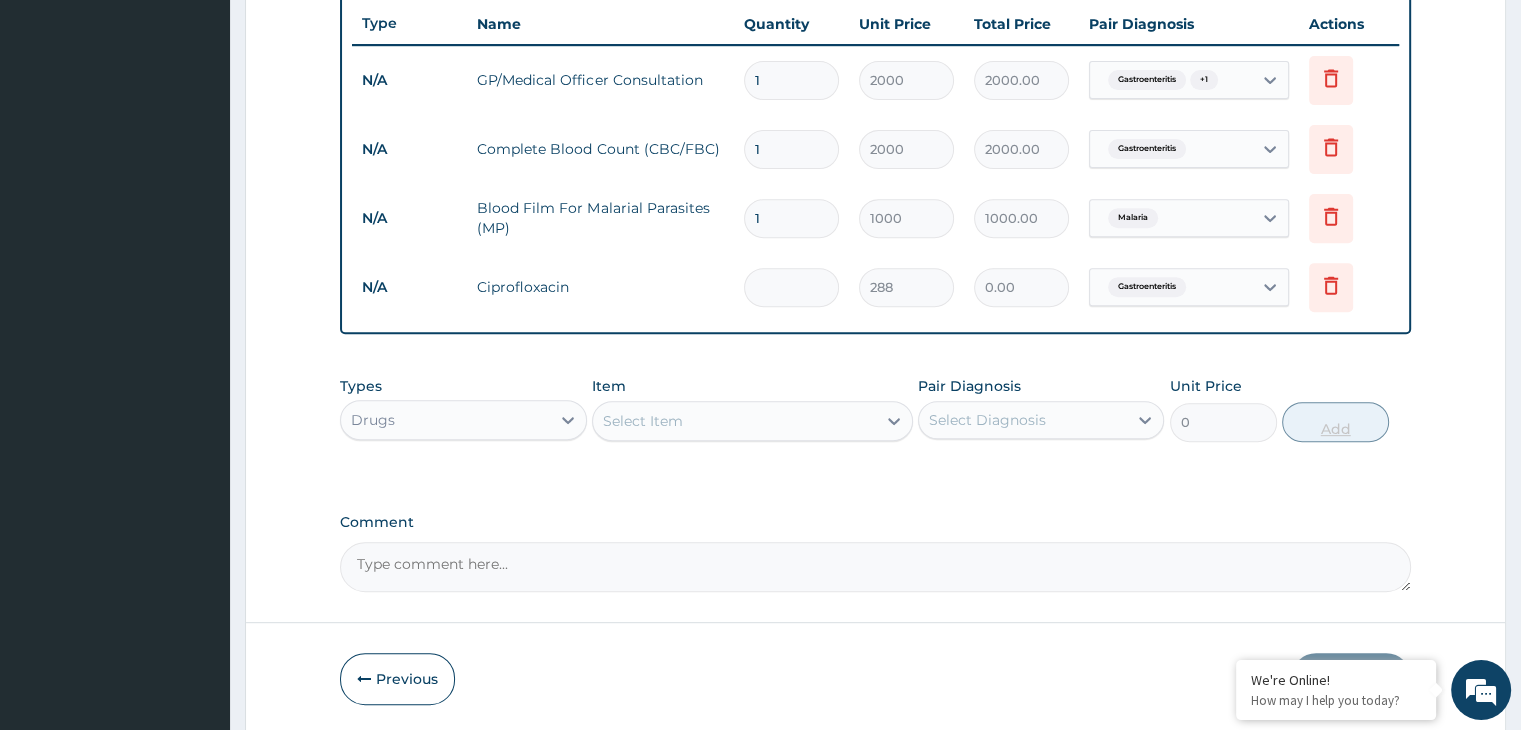 type on "2" 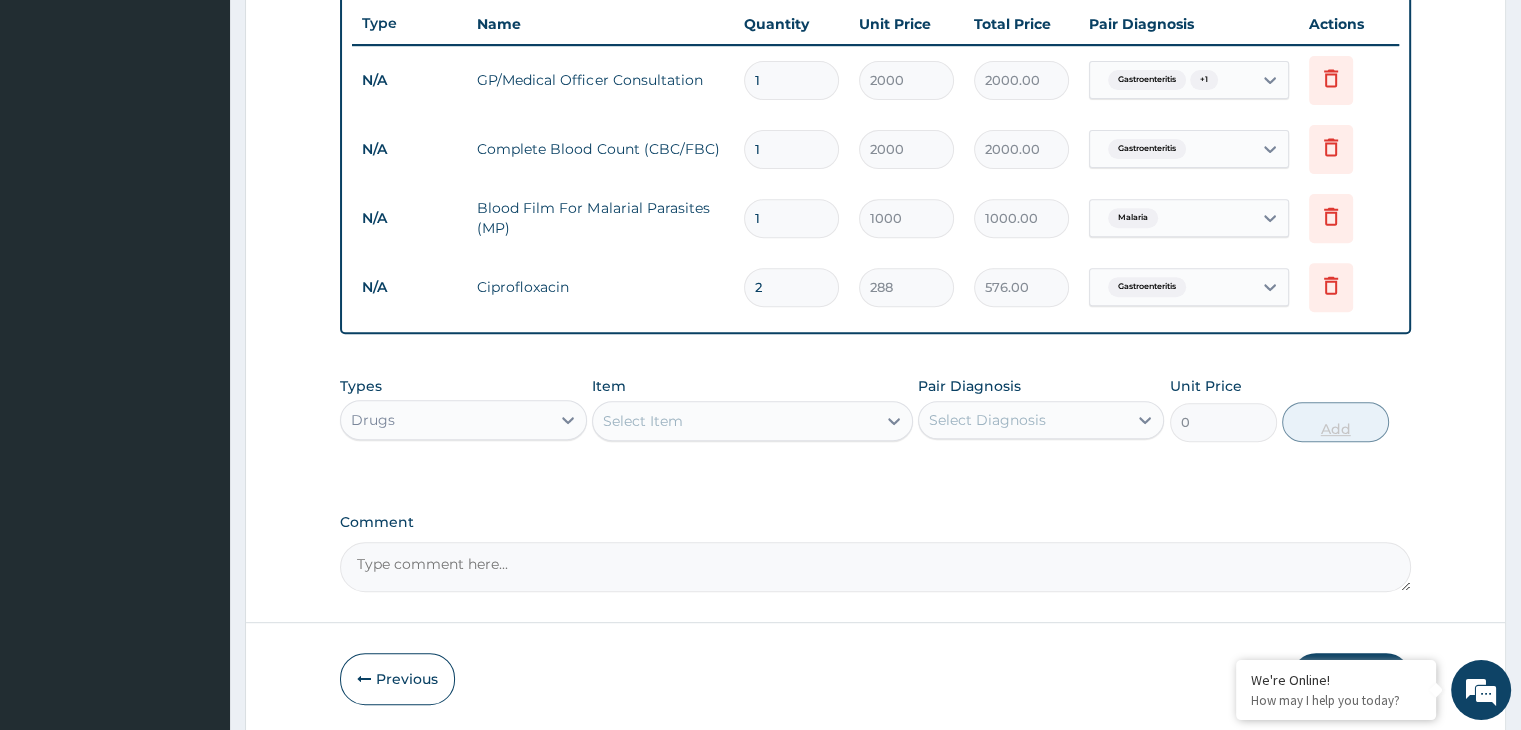 type on "20" 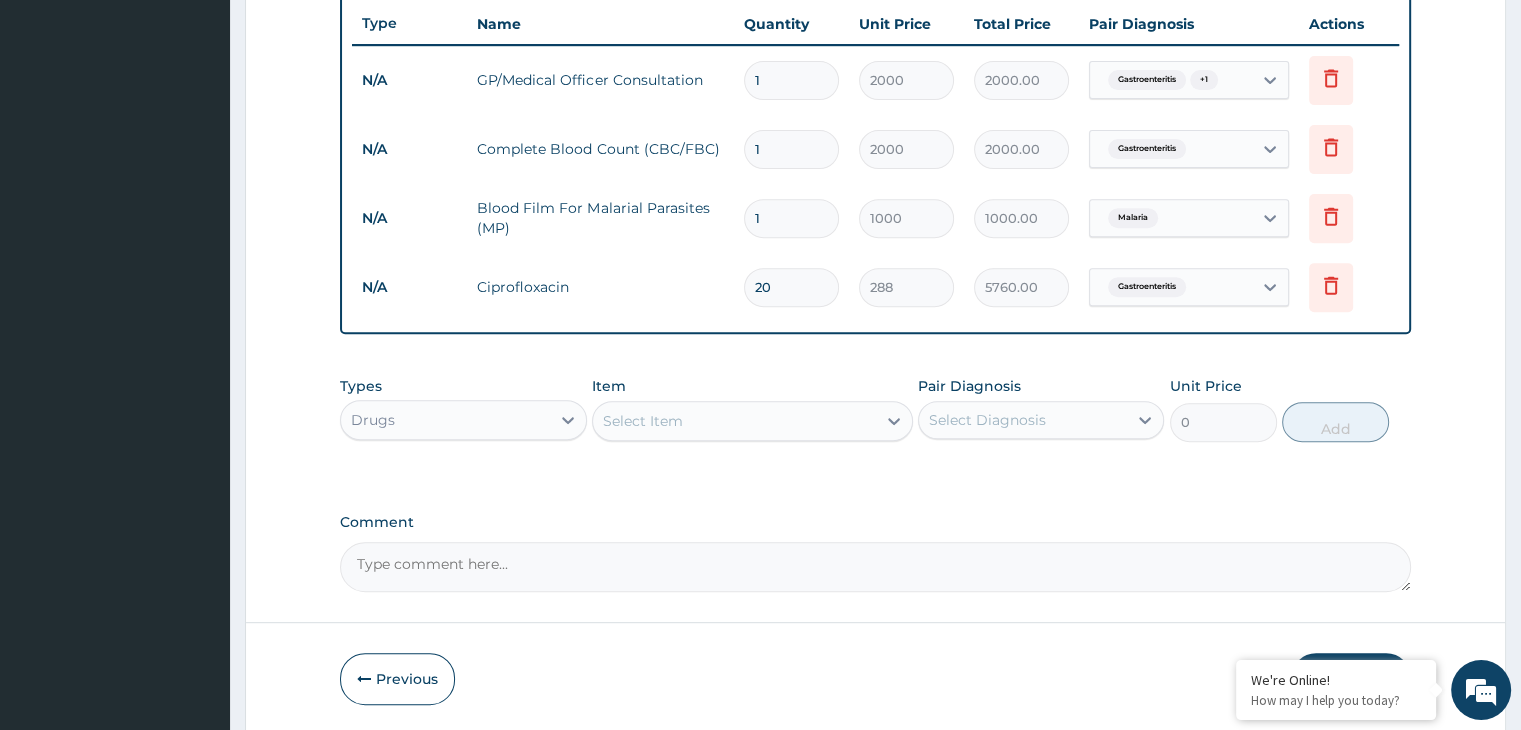 type on "20" 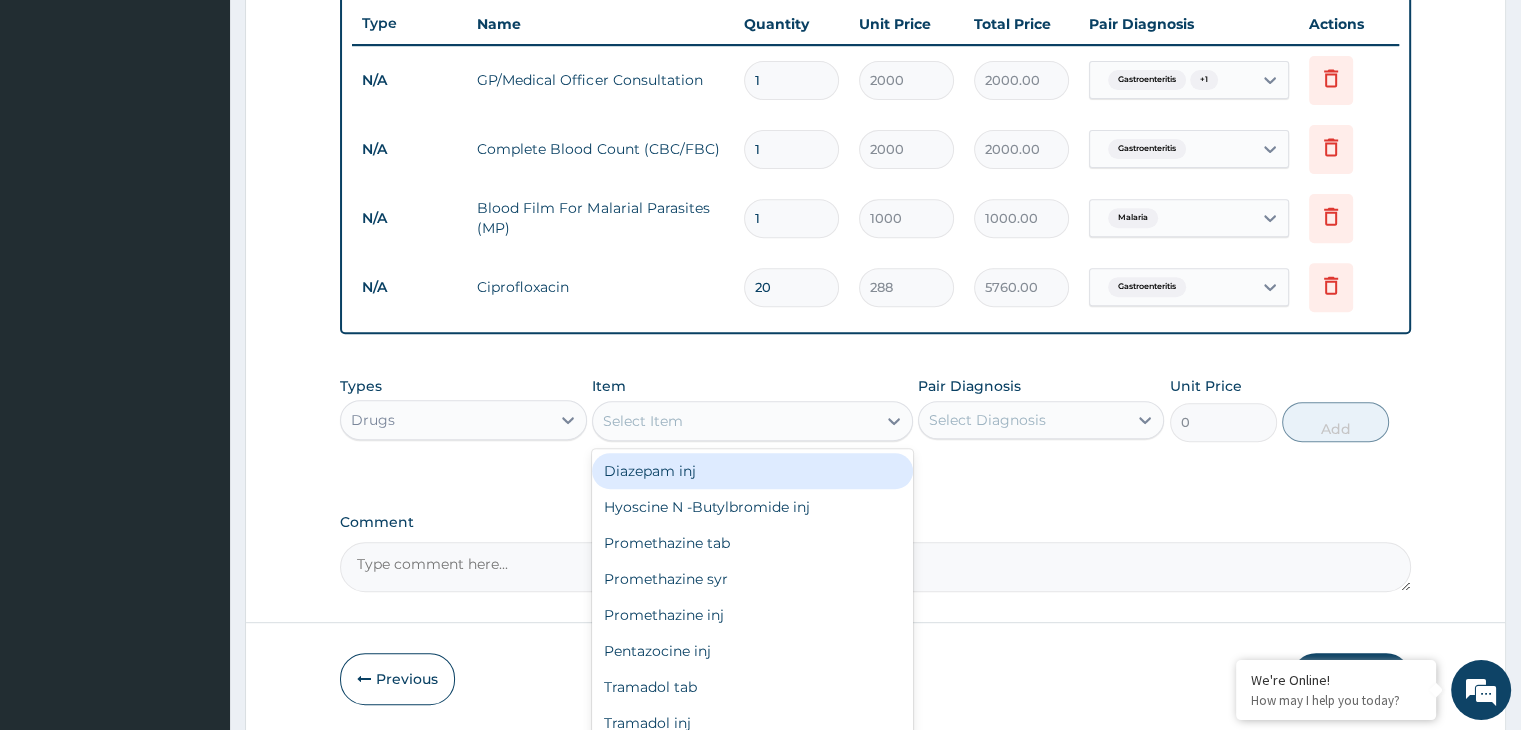 click on "Select Item" at bounding box center (734, 421) 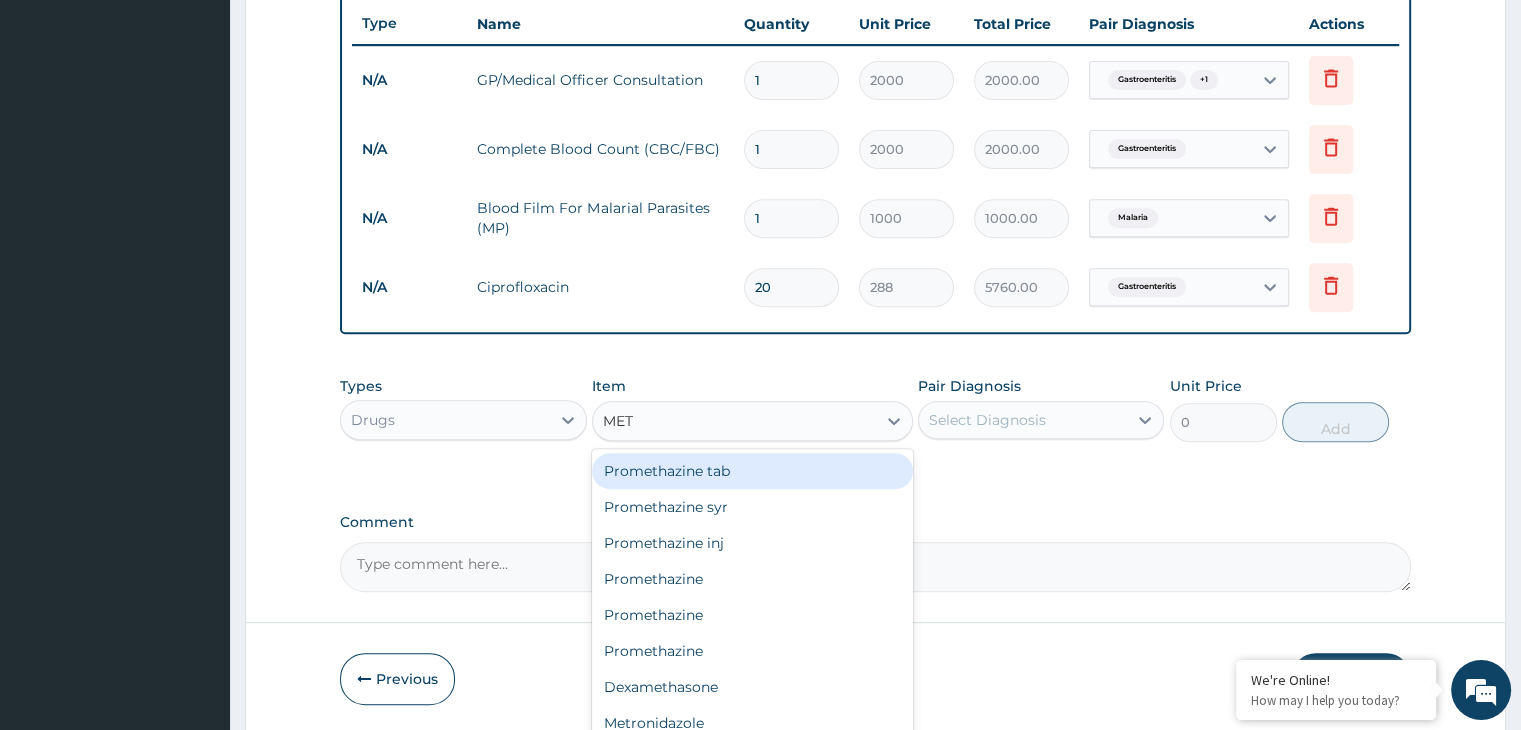 type on "METR" 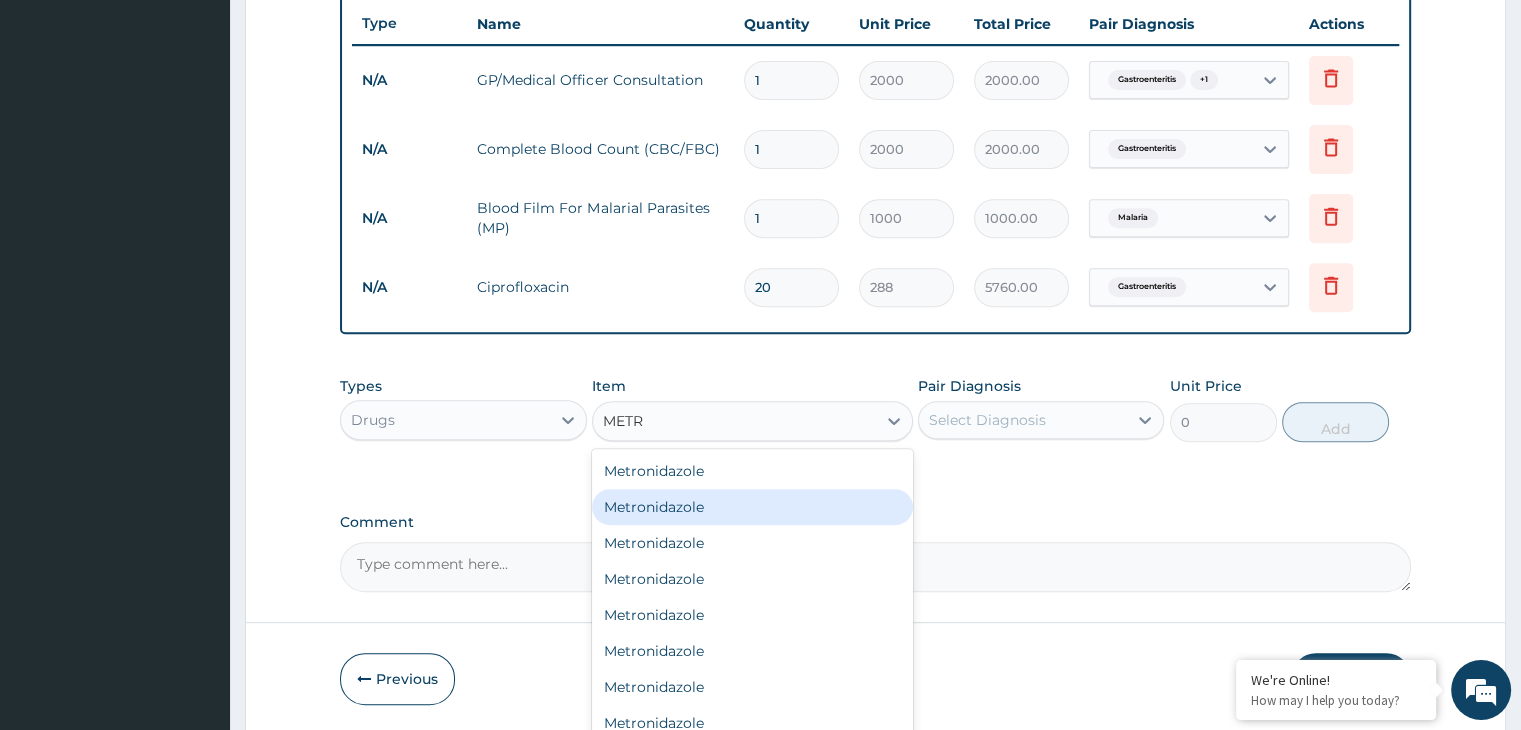 click on "Metronidazole" at bounding box center (752, 507) 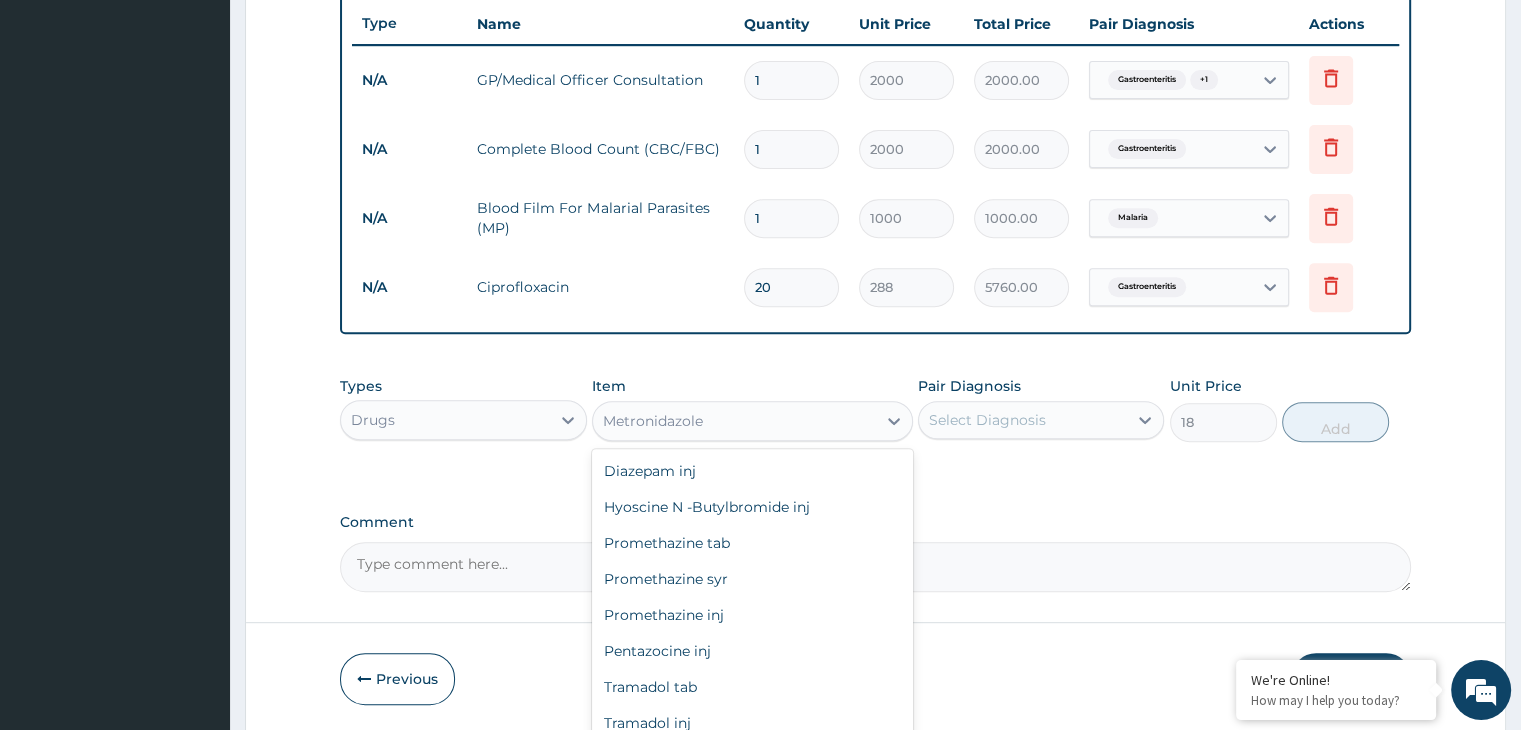 click on "Metronidazole" at bounding box center [734, 421] 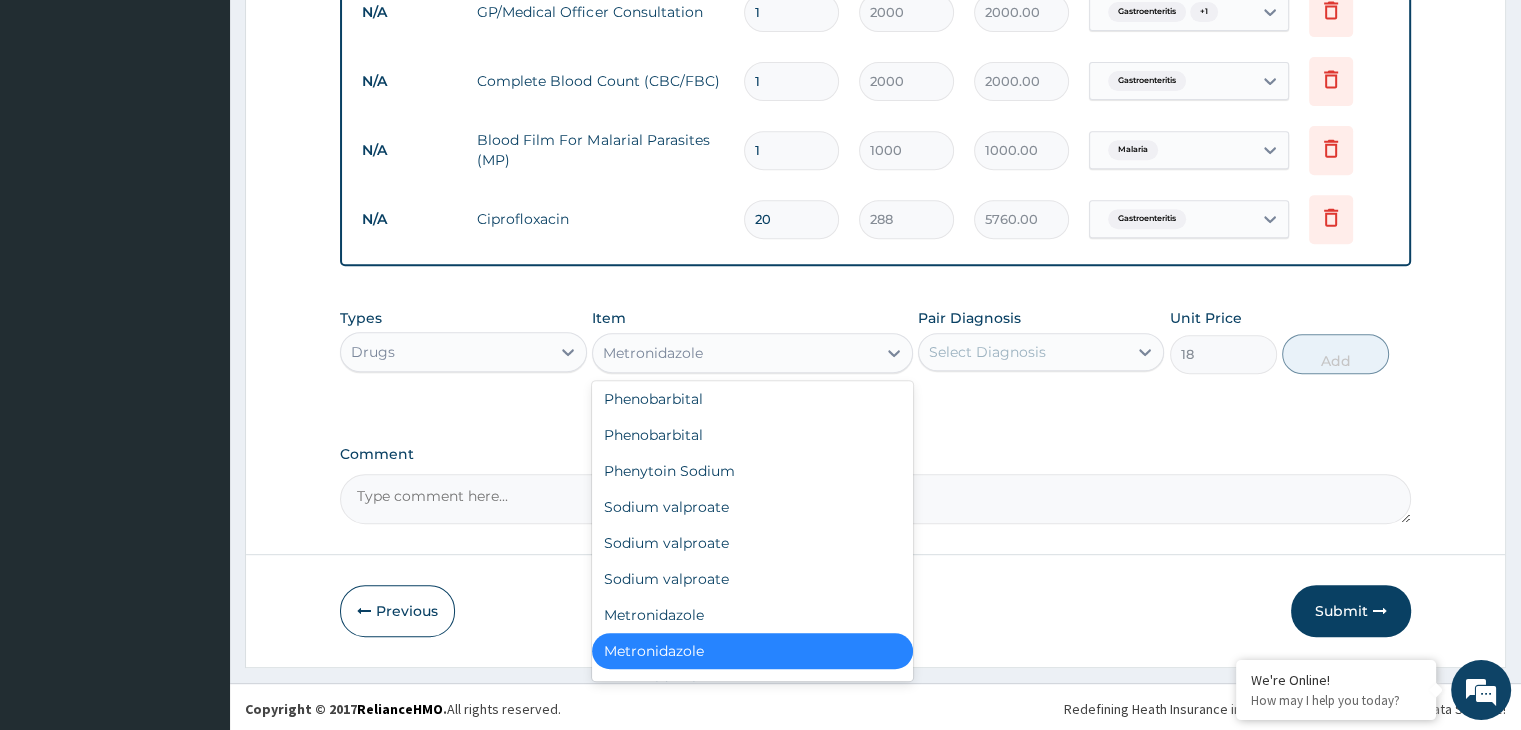 scroll, scrollTop: 820, scrollLeft: 0, axis: vertical 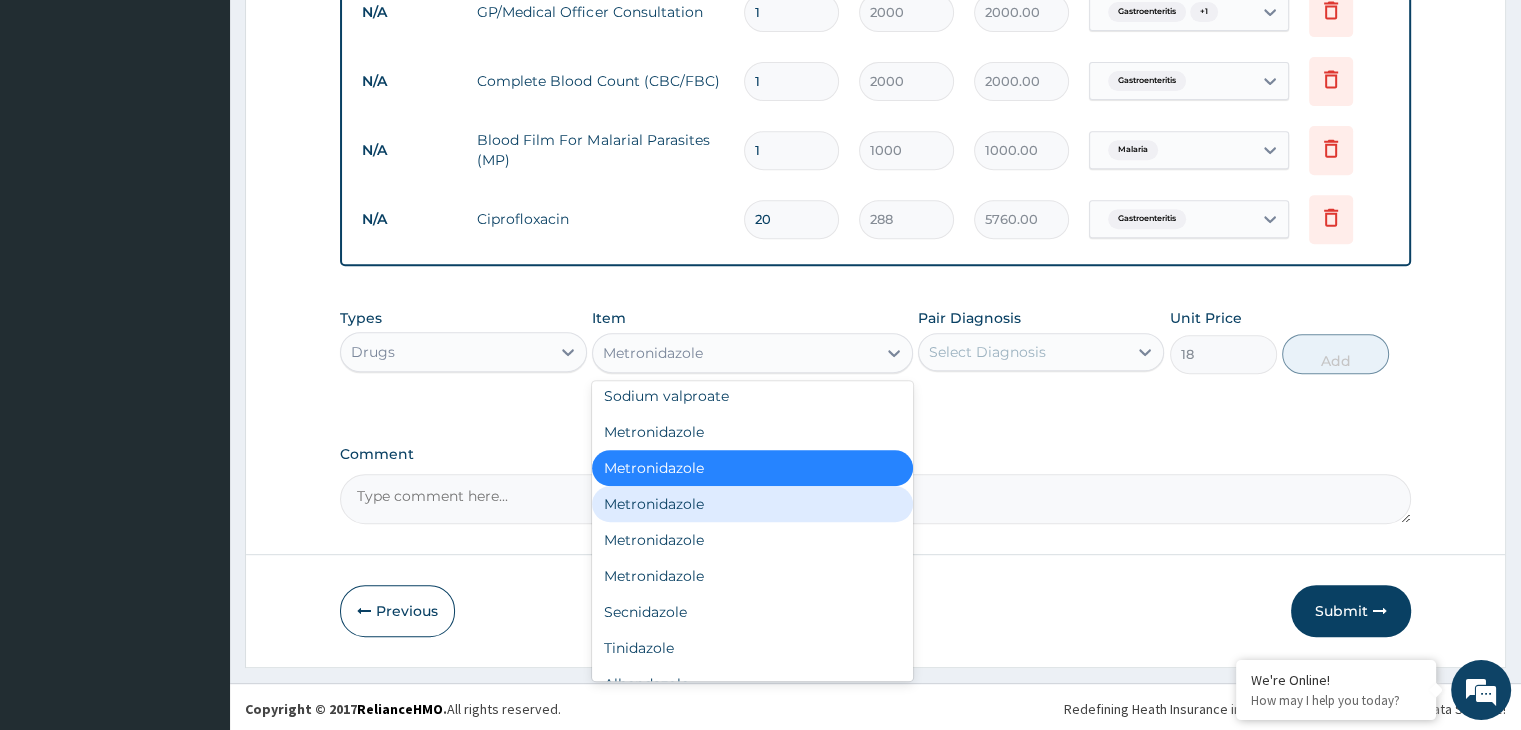click on "Metronidazole" at bounding box center [752, 504] 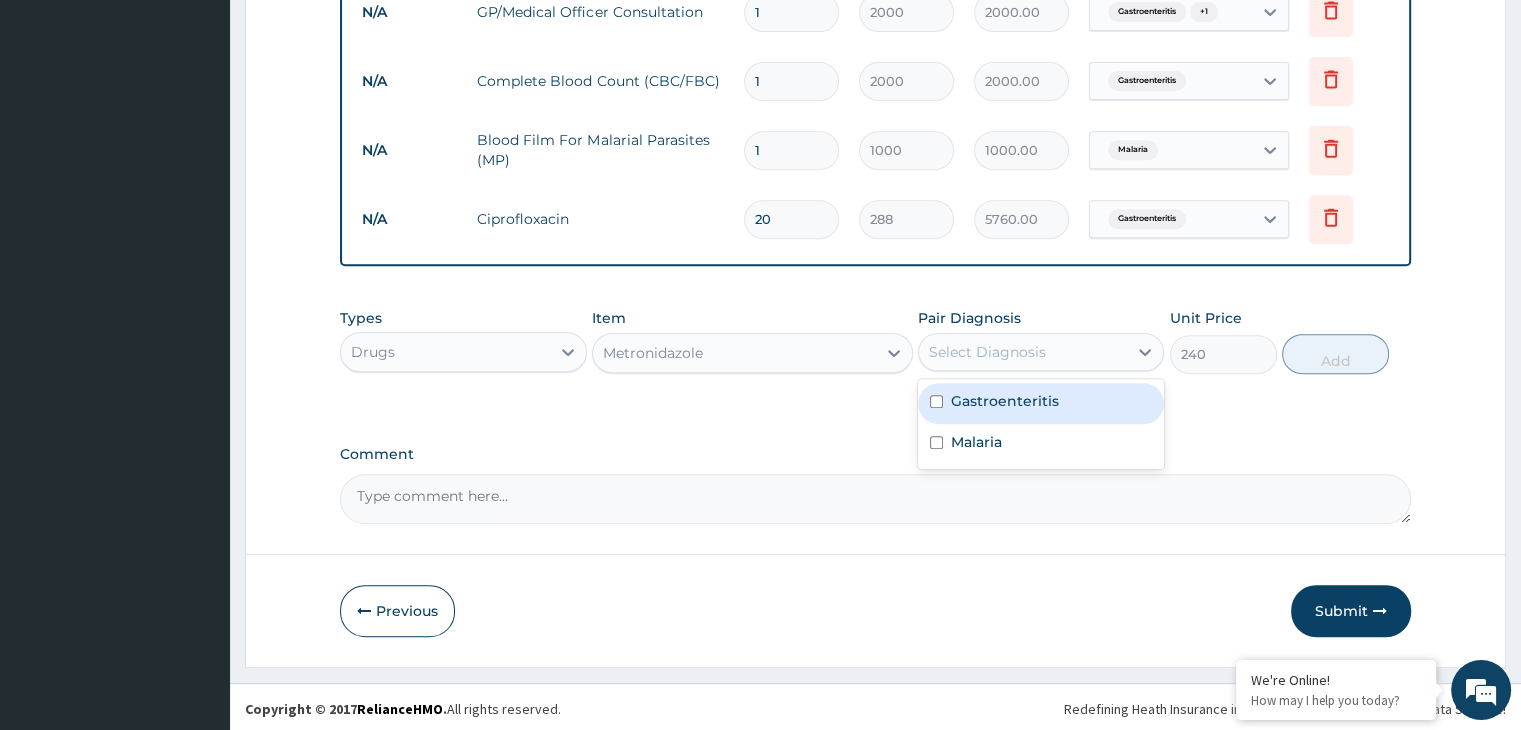 click on "Select Diagnosis" at bounding box center [1023, 352] 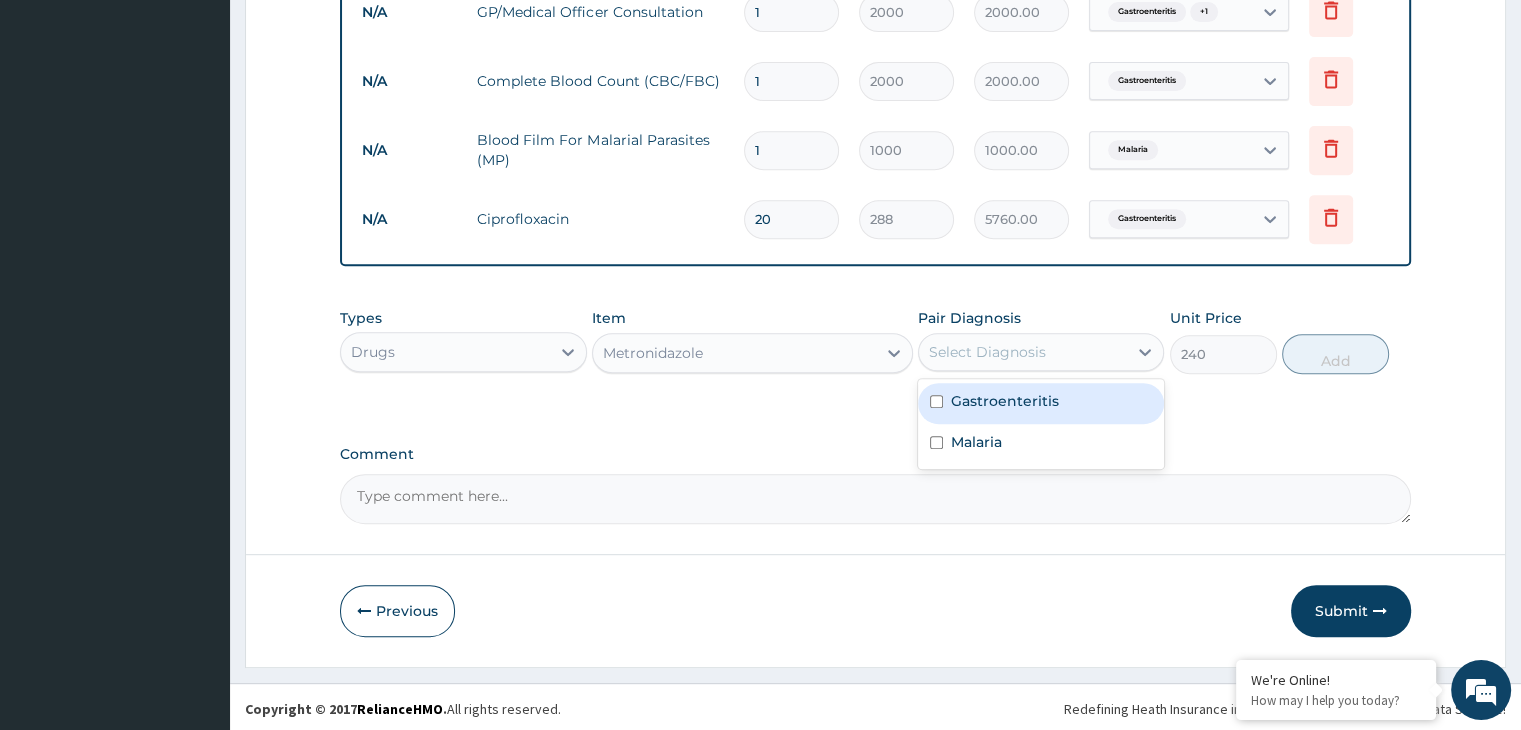 click at bounding box center (936, 401) 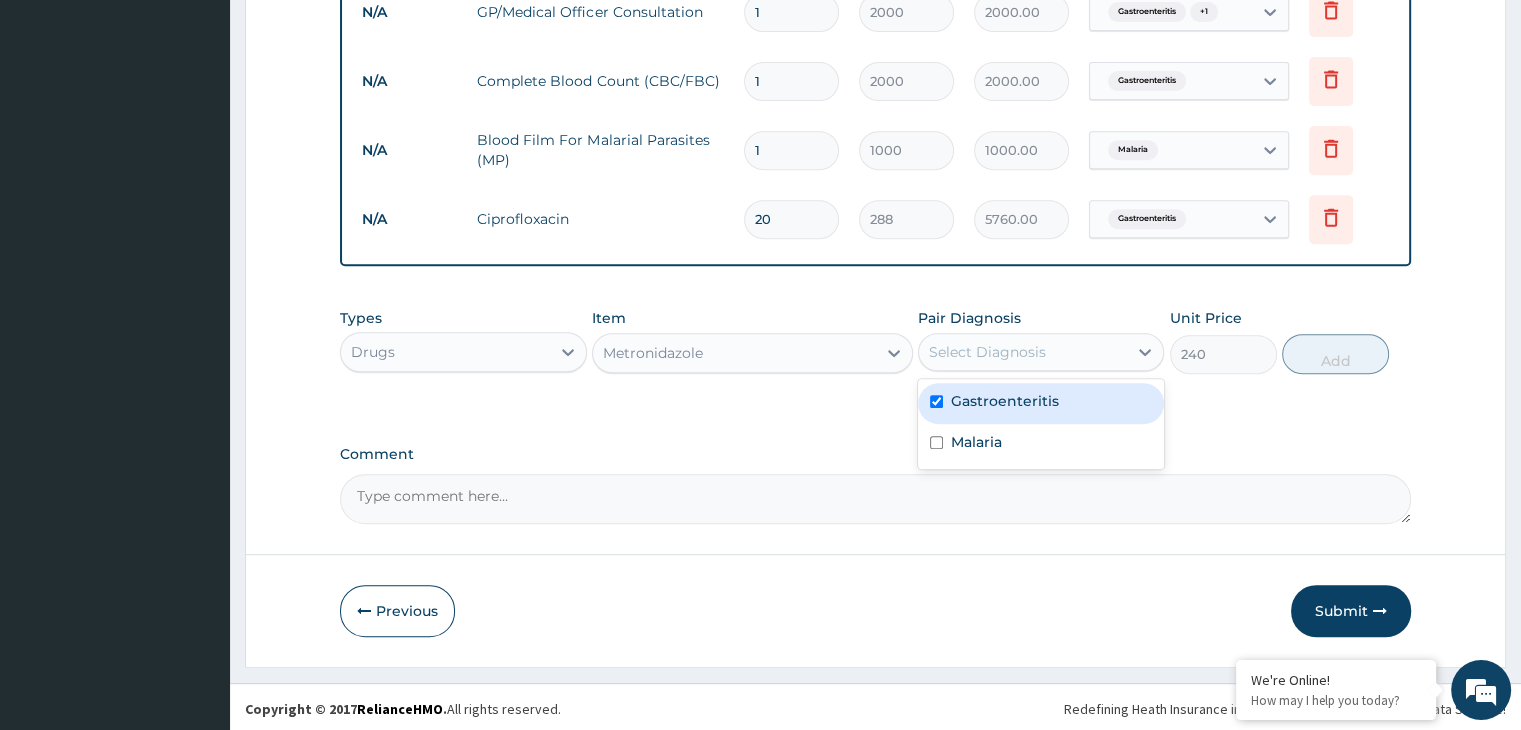 checkbox on "true" 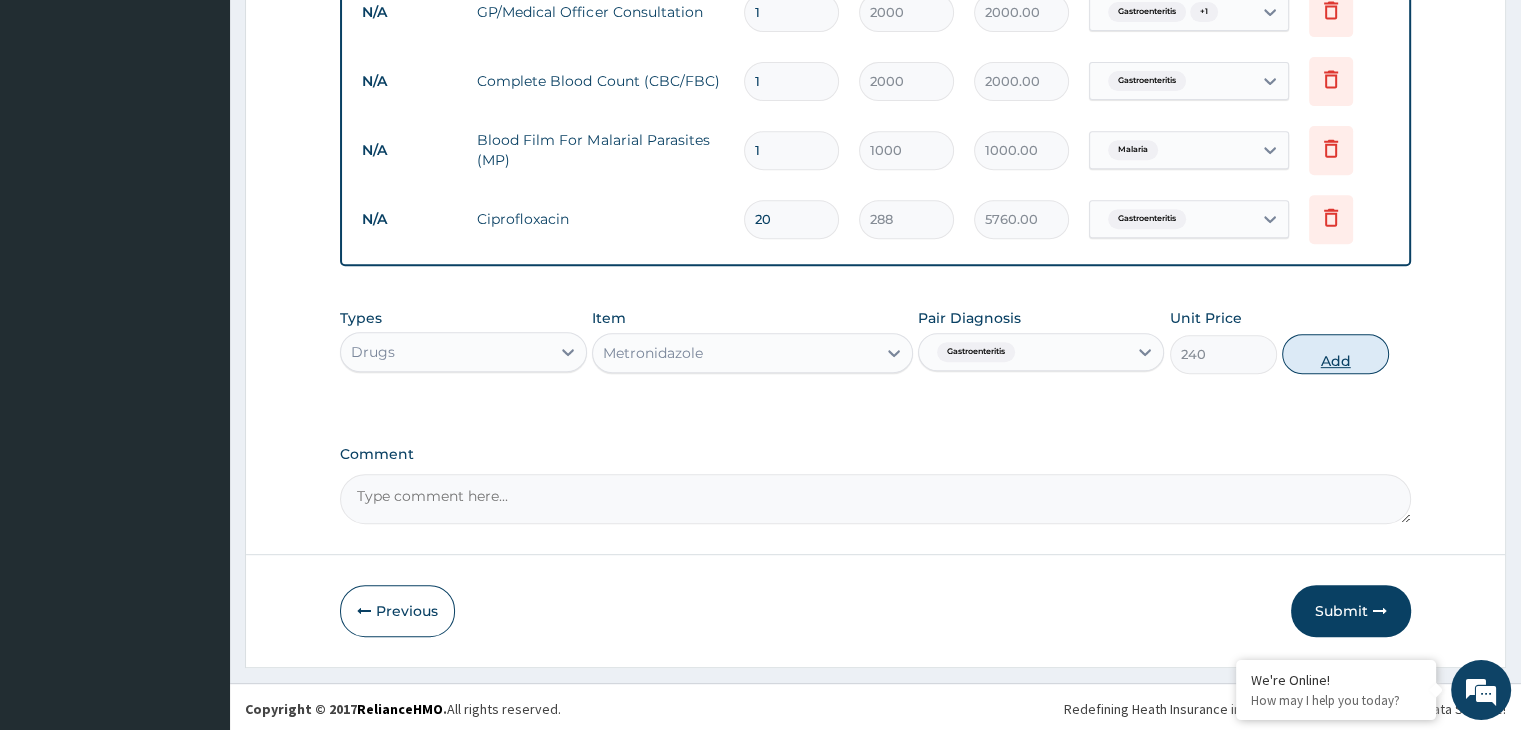 click on "Add" at bounding box center [1335, 354] 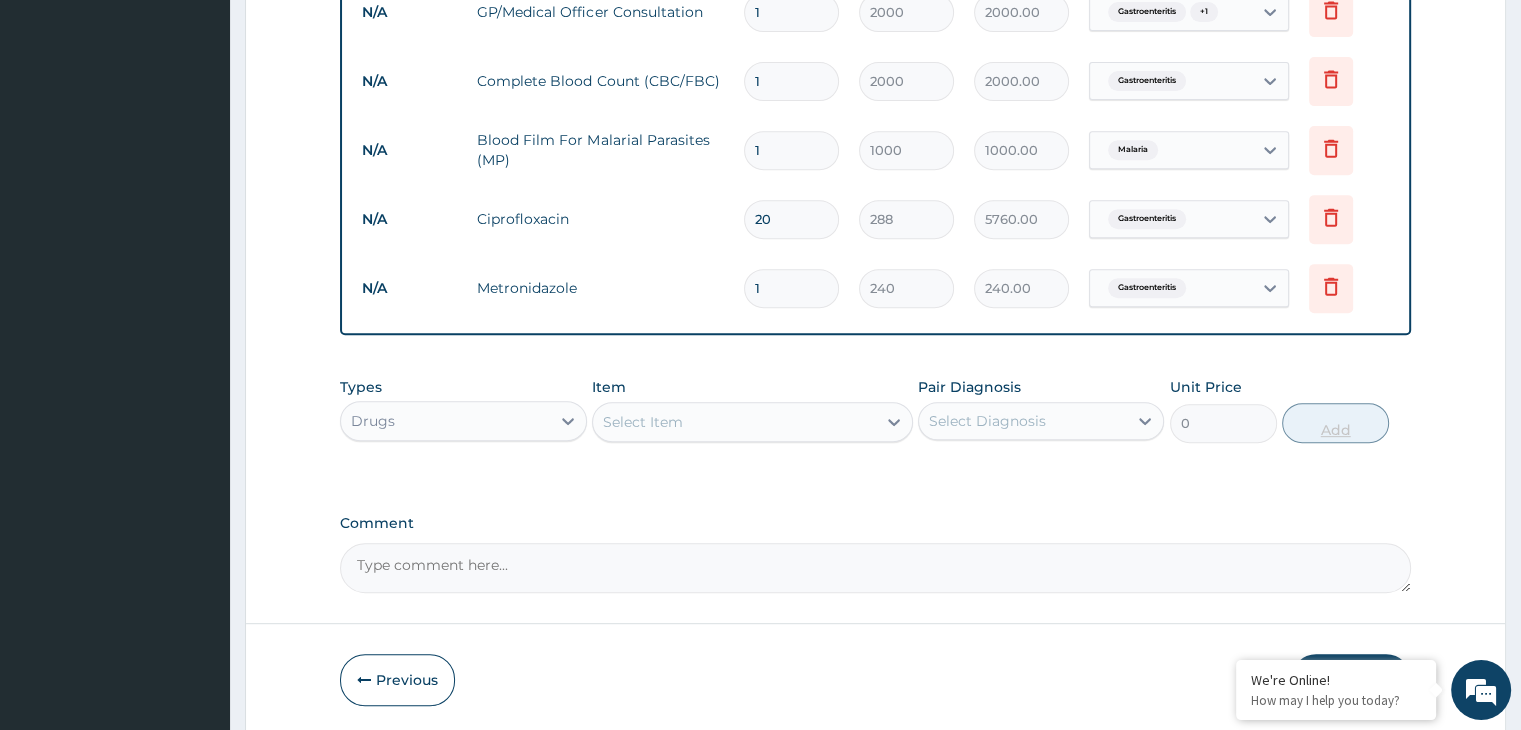 type on "14" 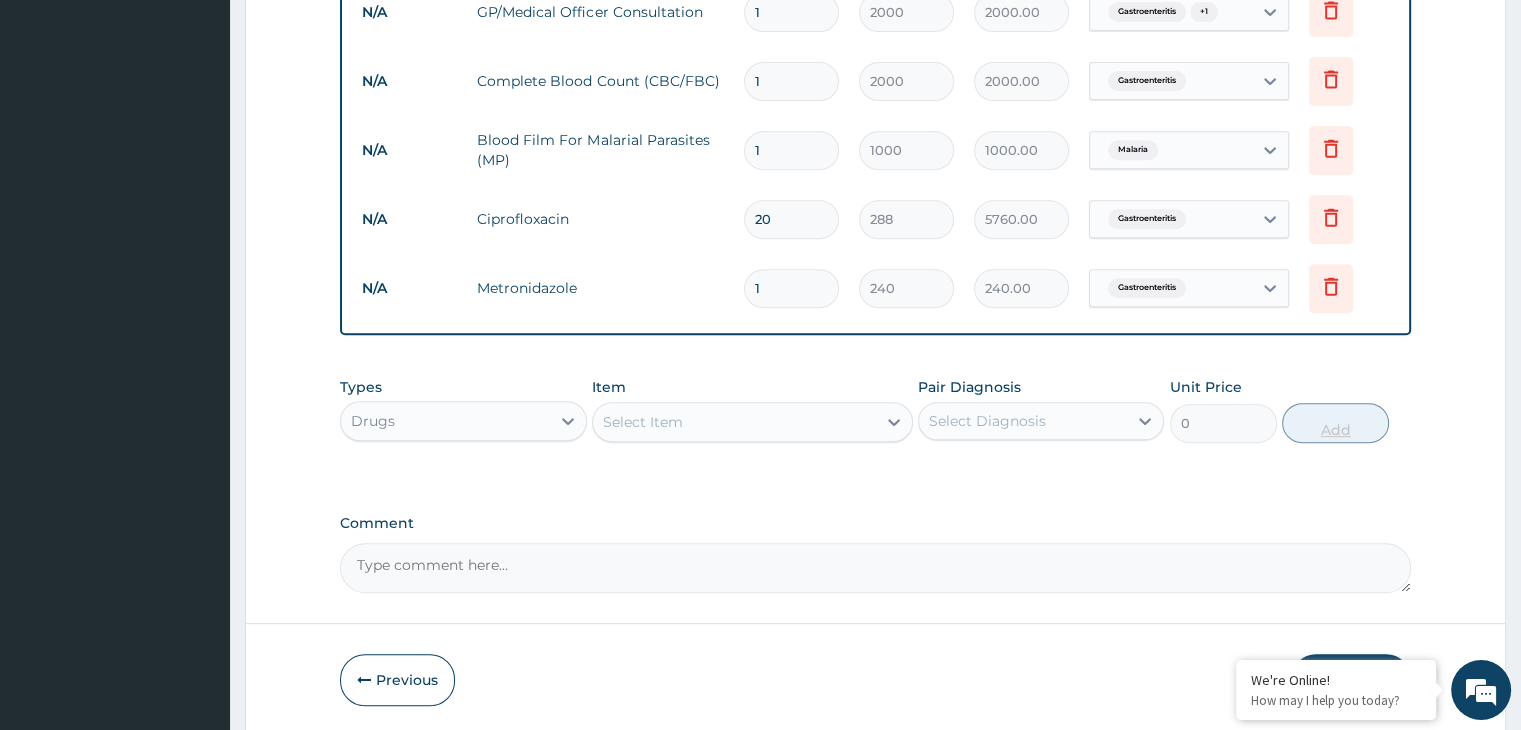 type on "3360.00" 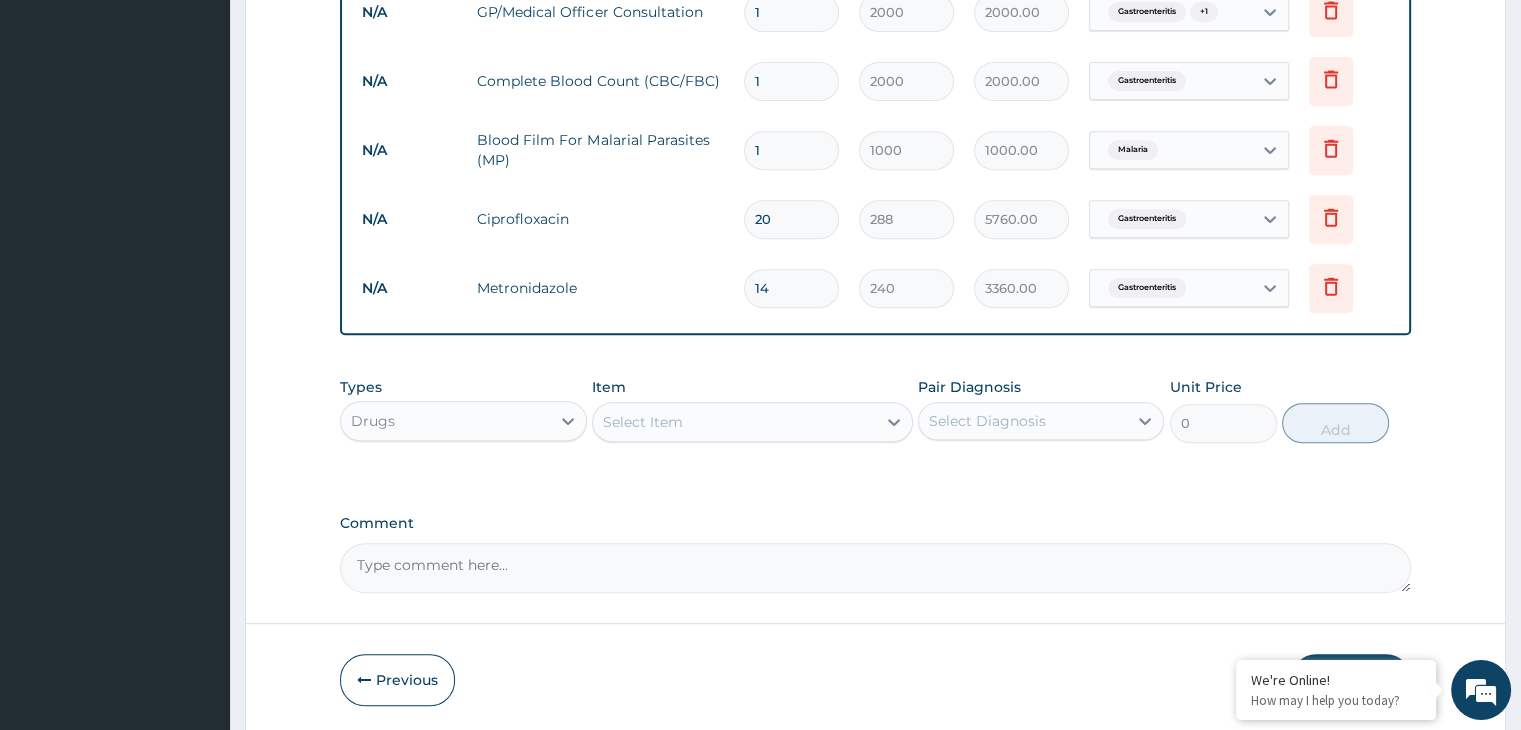 type on "14" 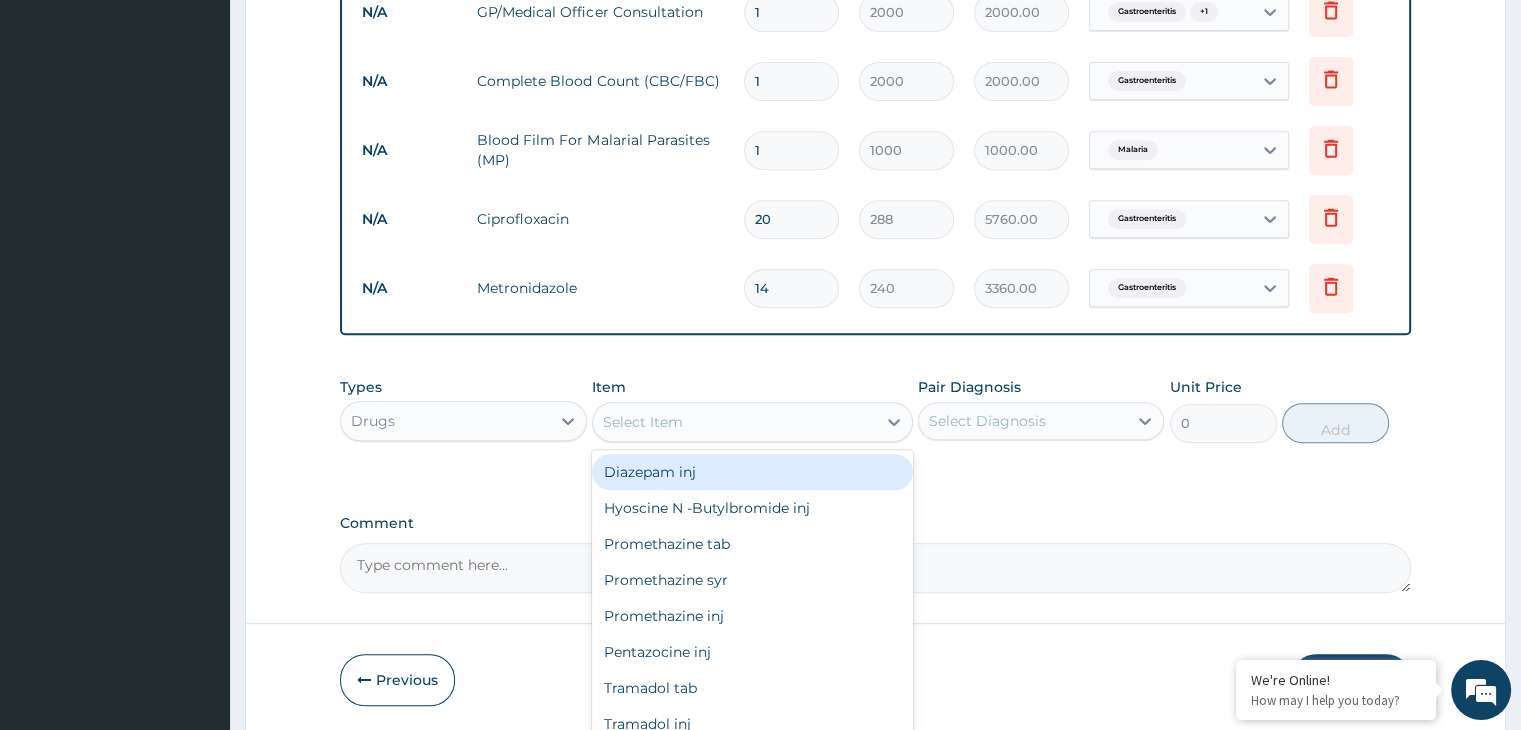 click on "Select Item" at bounding box center (734, 422) 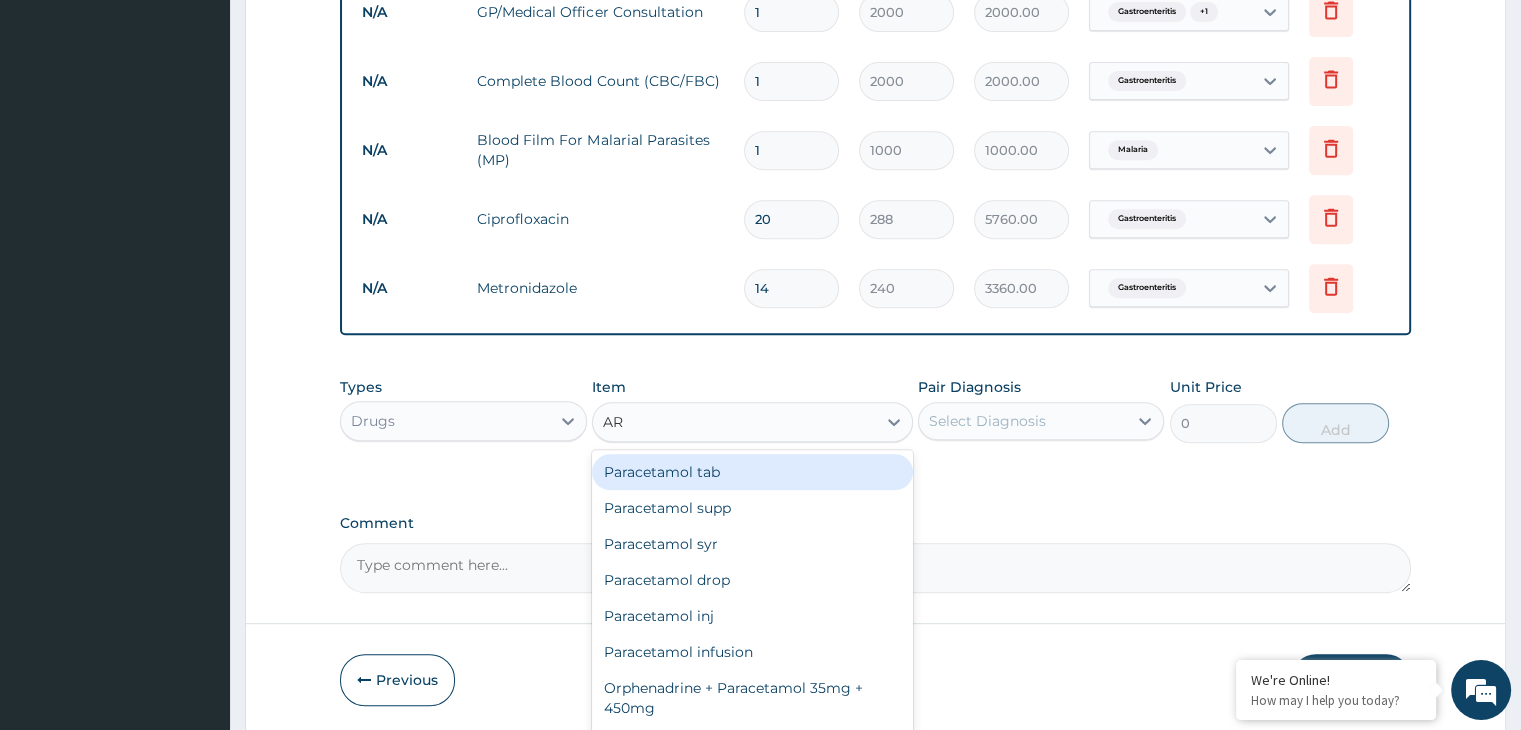 type on "ART" 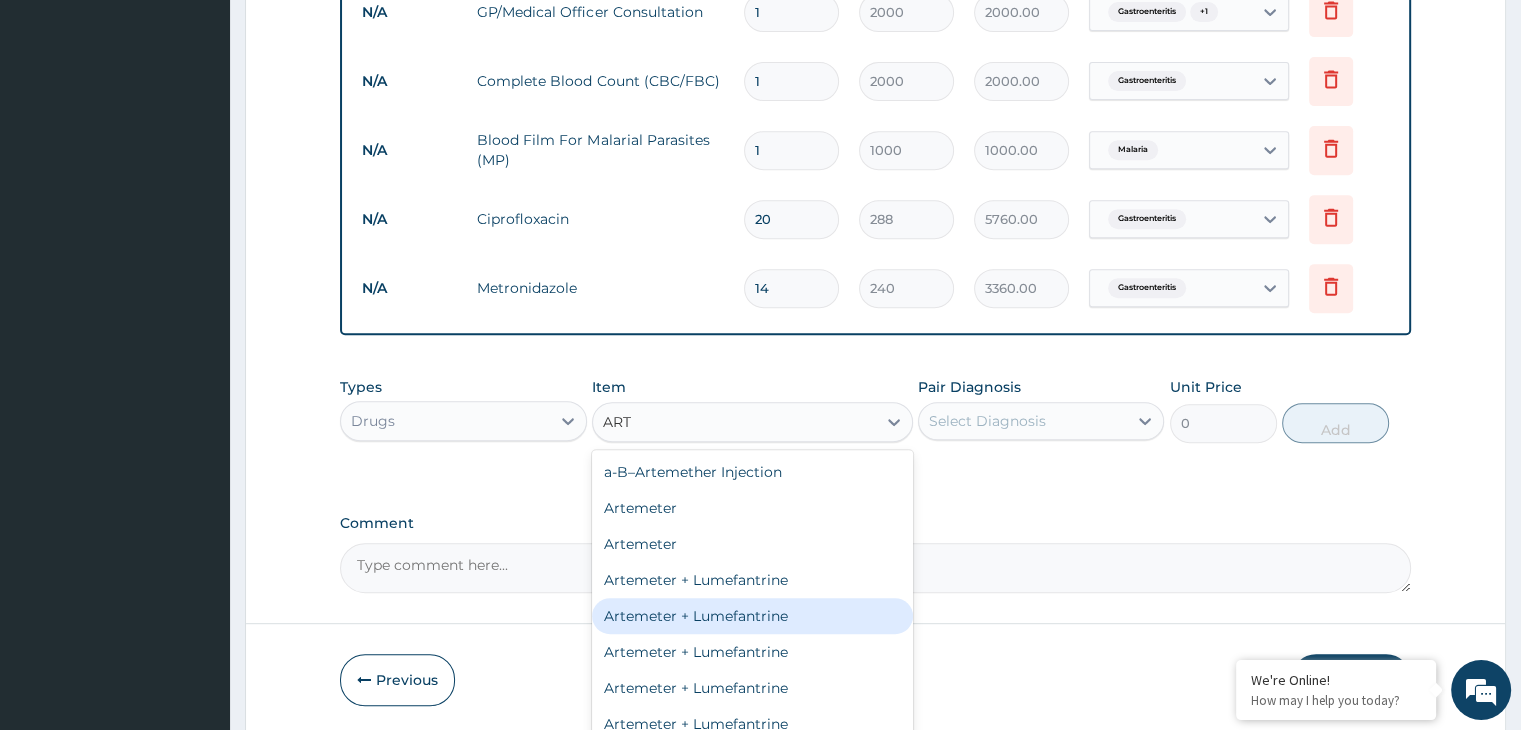 click on "Artemeter + Lumefantrine" at bounding box center (752, 616) 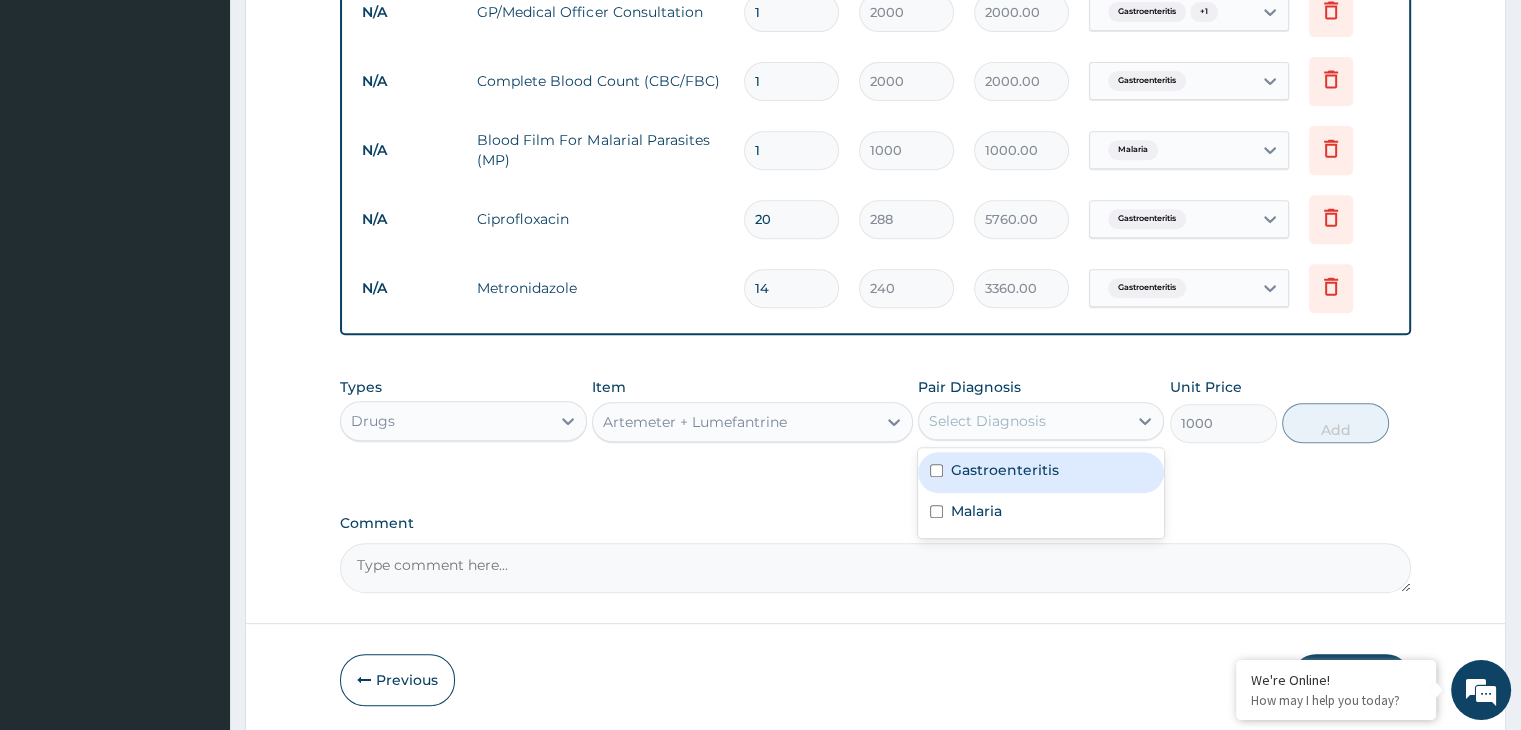 click on "Select Diagnosis" at bounding box center (987, 421) 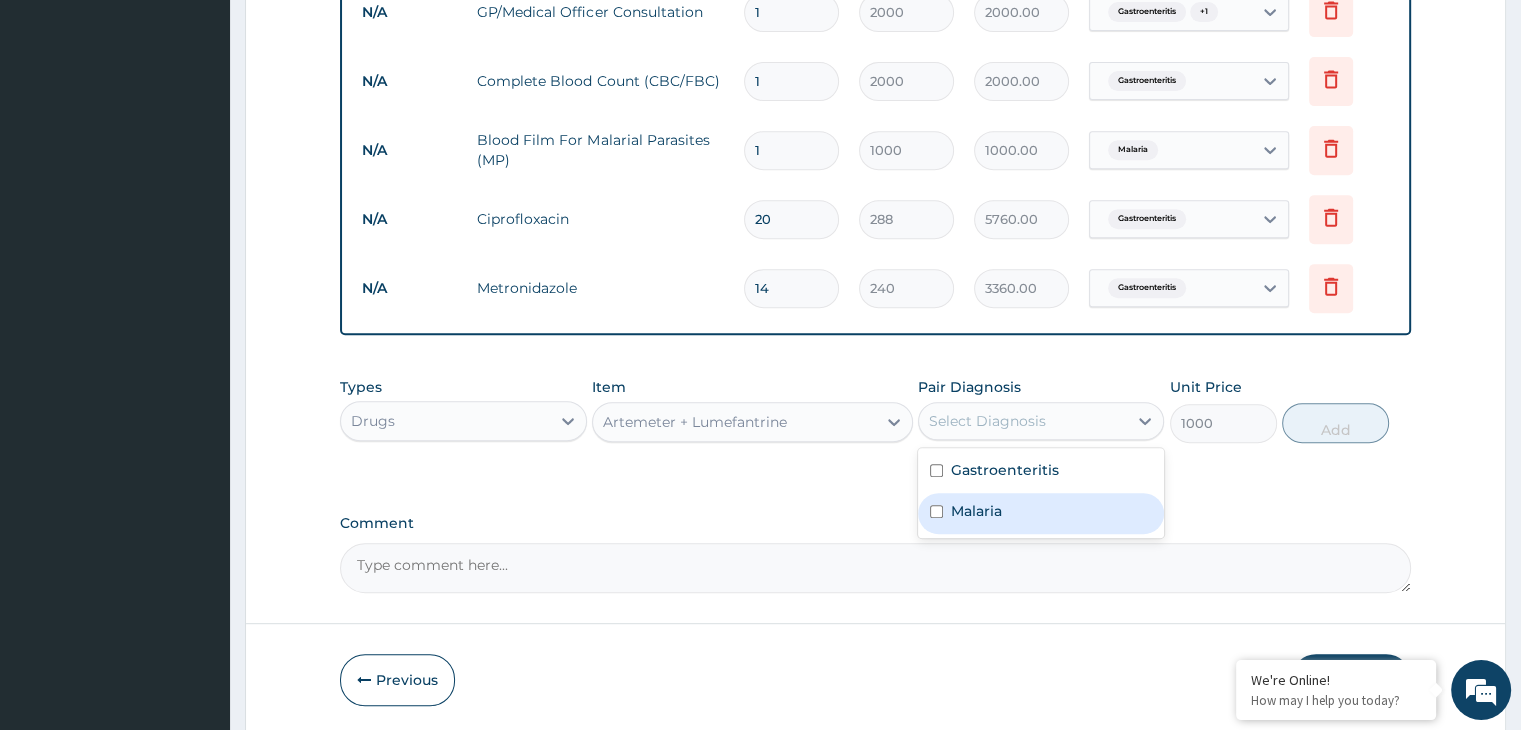 click on "Malaria" at bounding box center (976, 511) 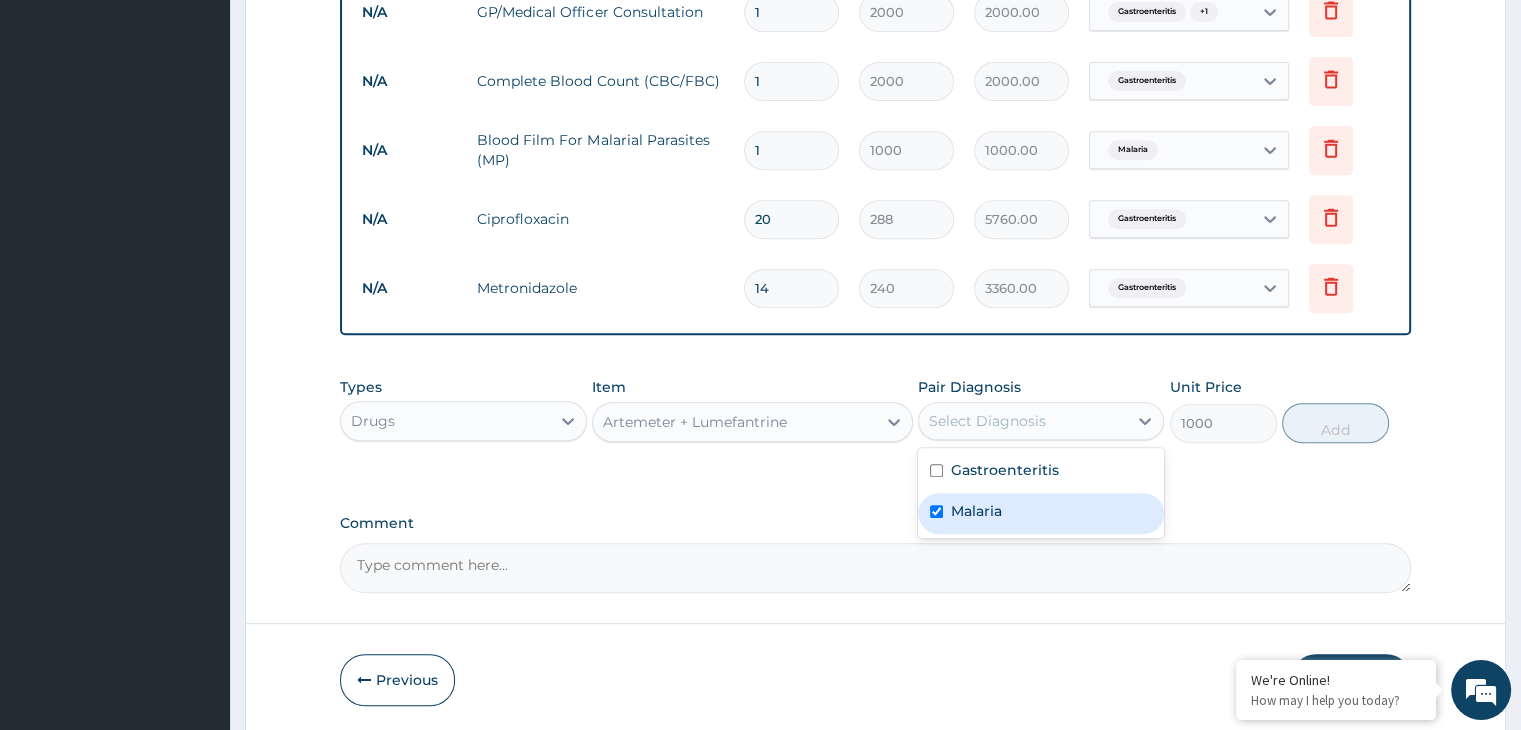 checkbox on "true" 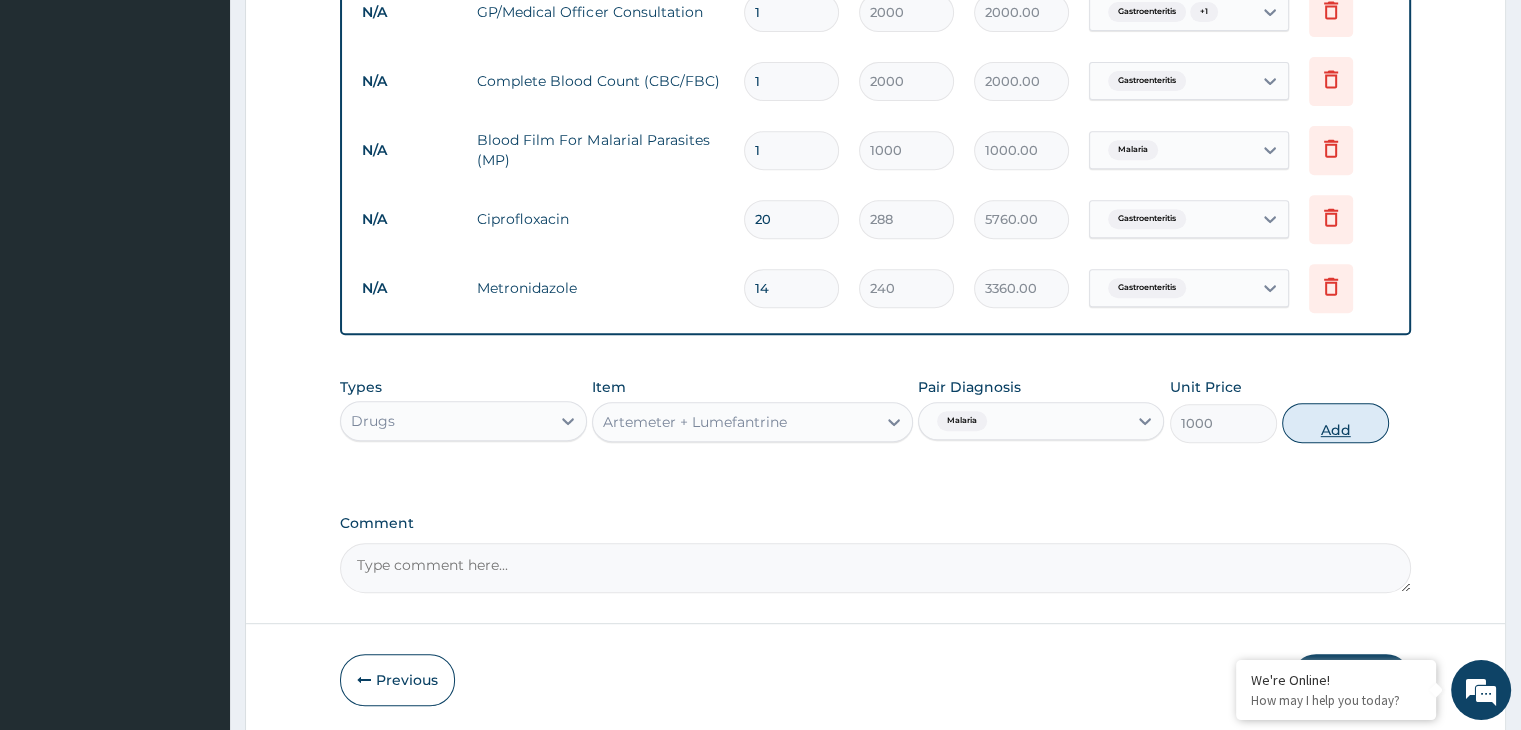 click on "Add" at bounding box center (1335, 423) 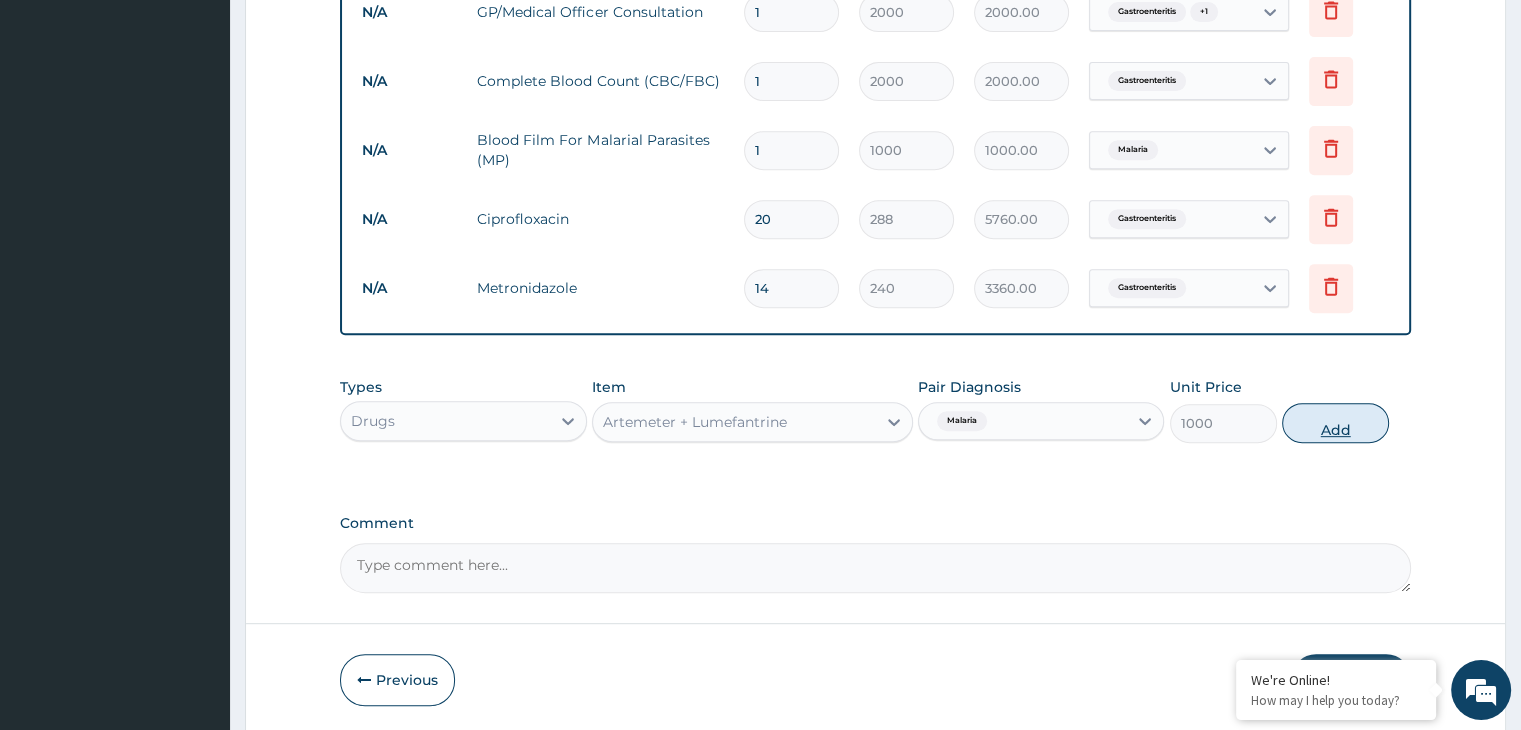 type on "0" 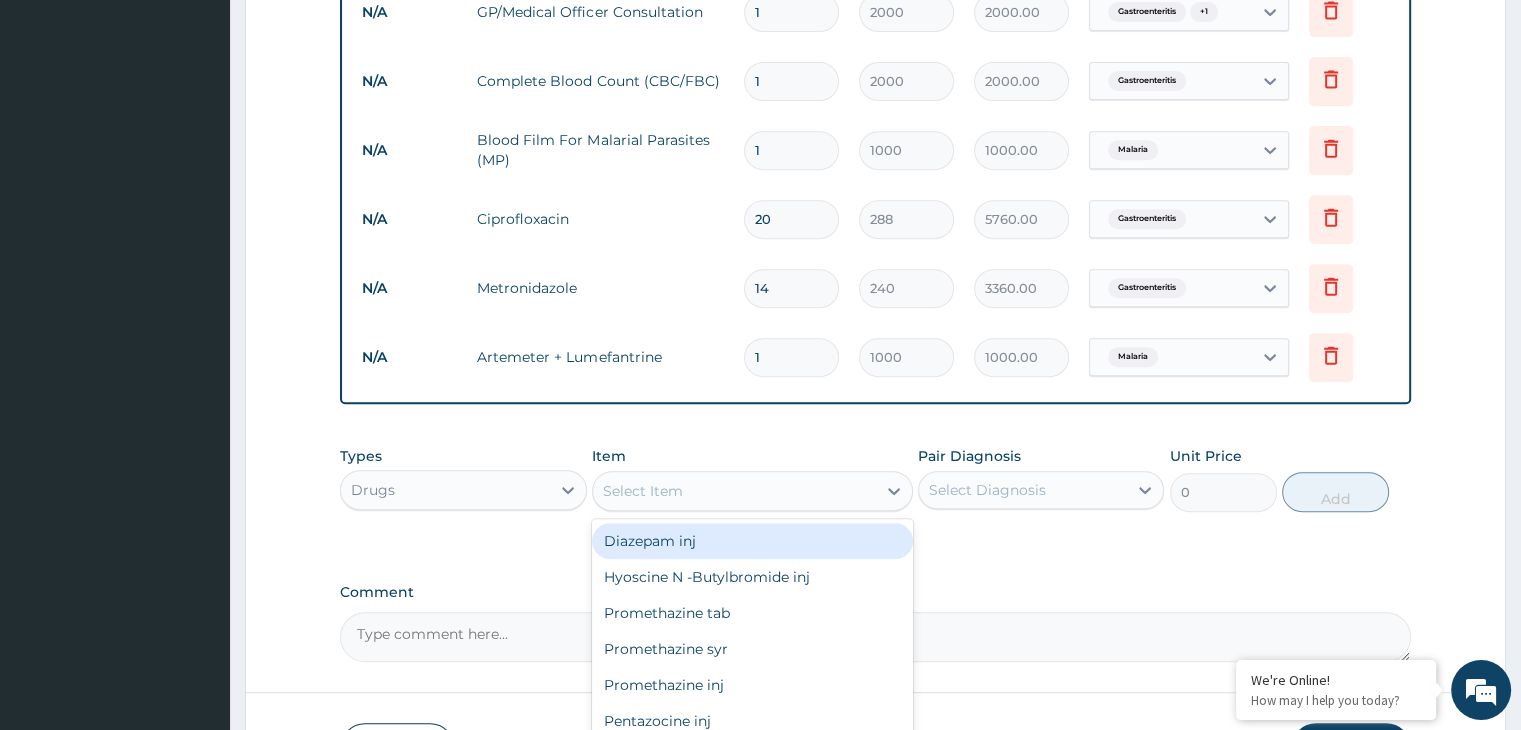click on "Select Item" at bounding box center (734, 491) 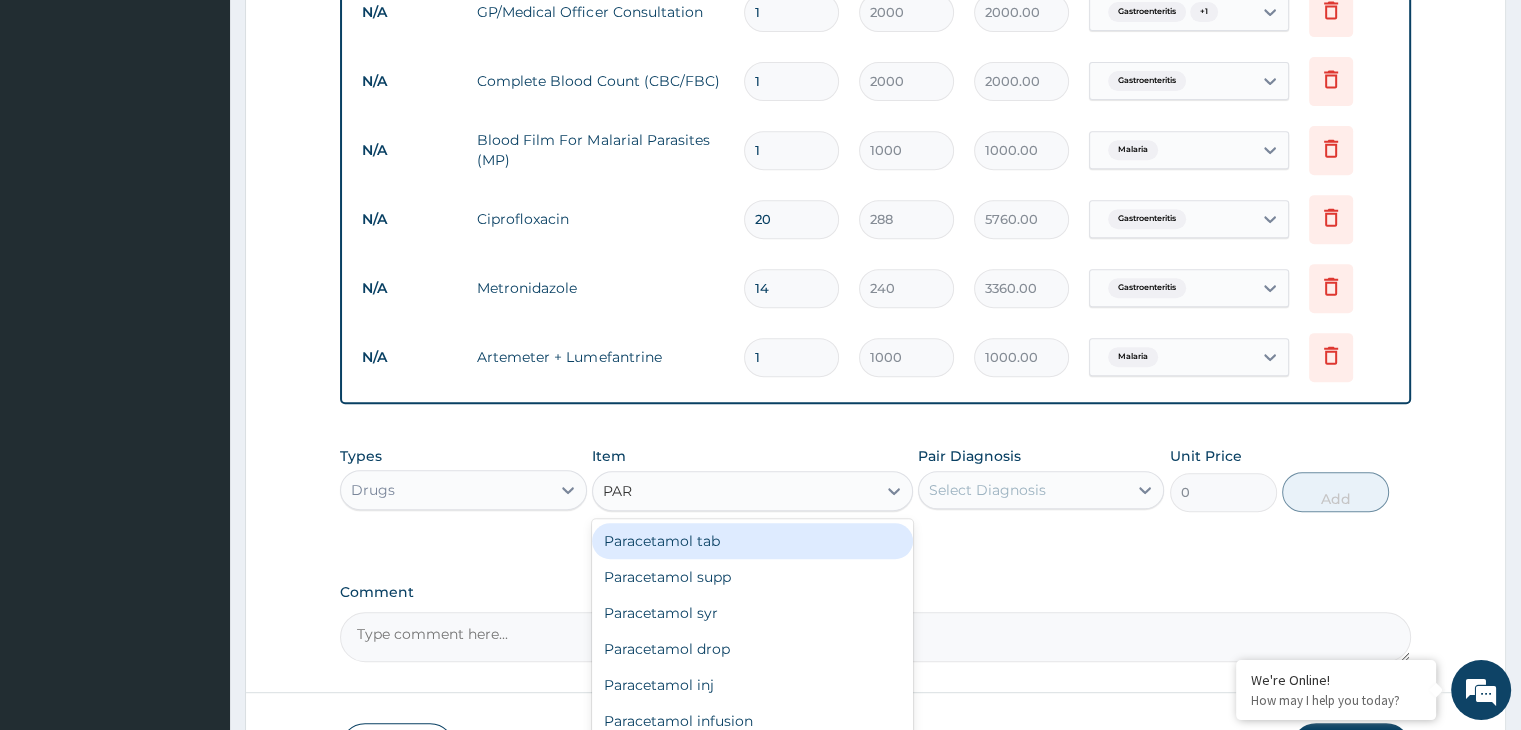 type on "PARA" 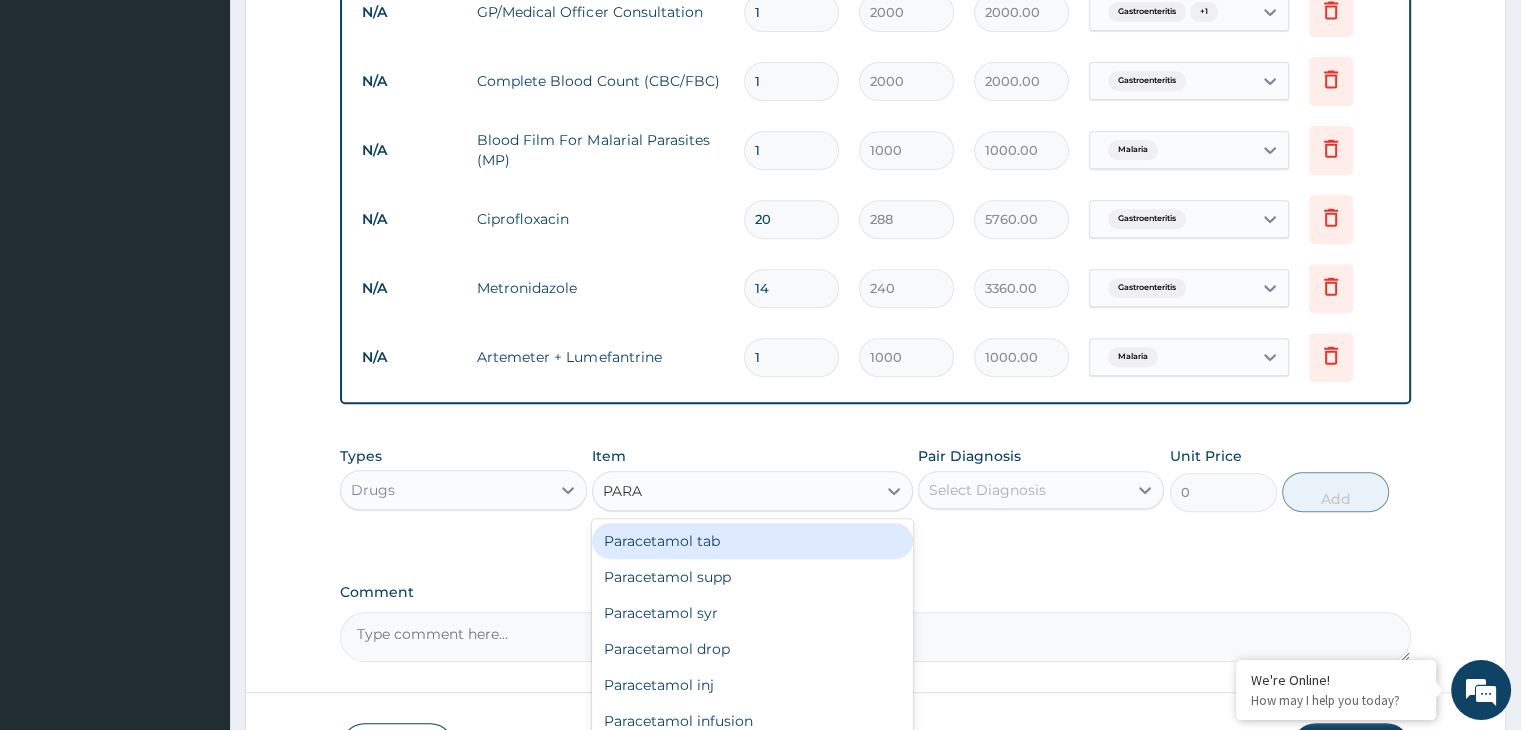 click on "Paracetamol tab" at bounding box center [752, 541] 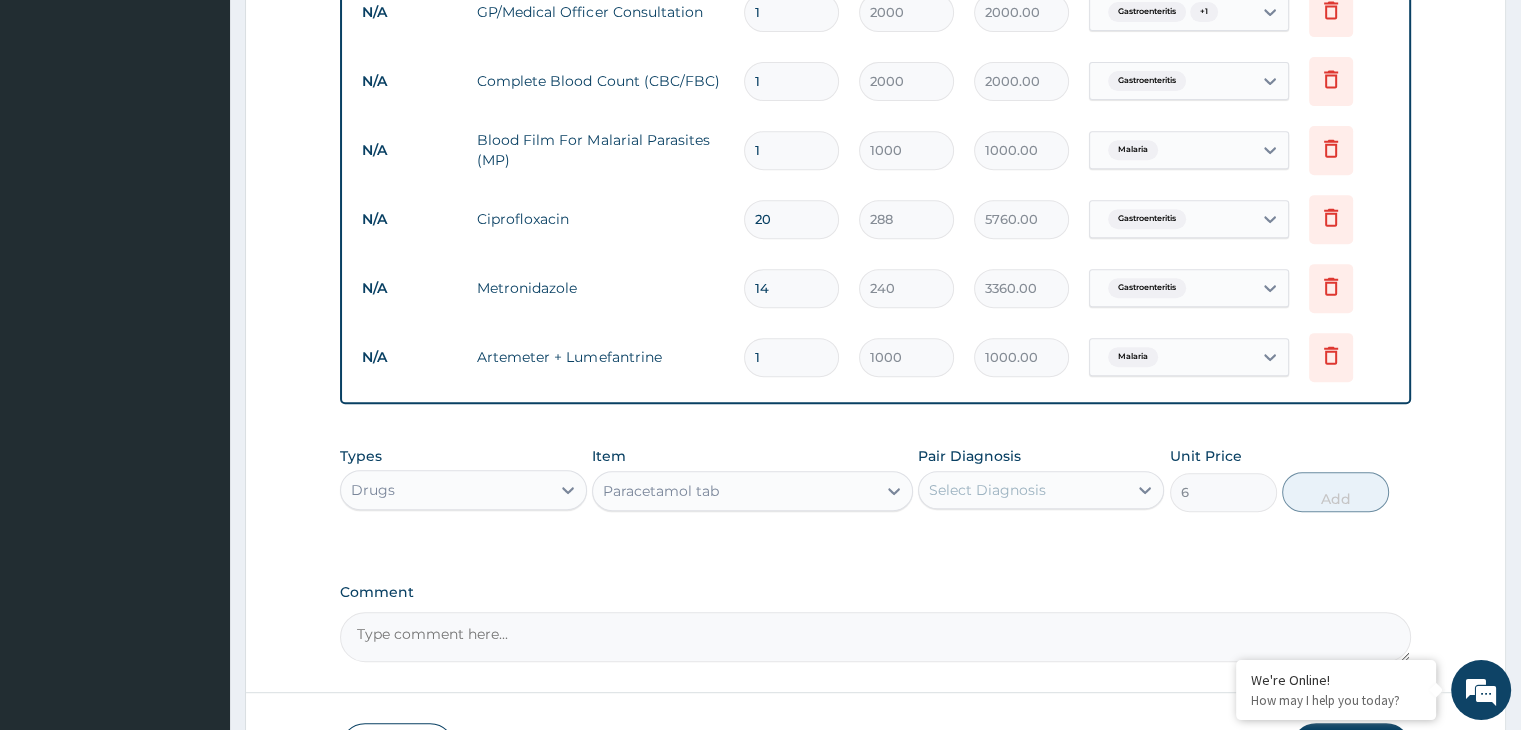 click on "Select Diagnosis" at bounding box center [987, 490] 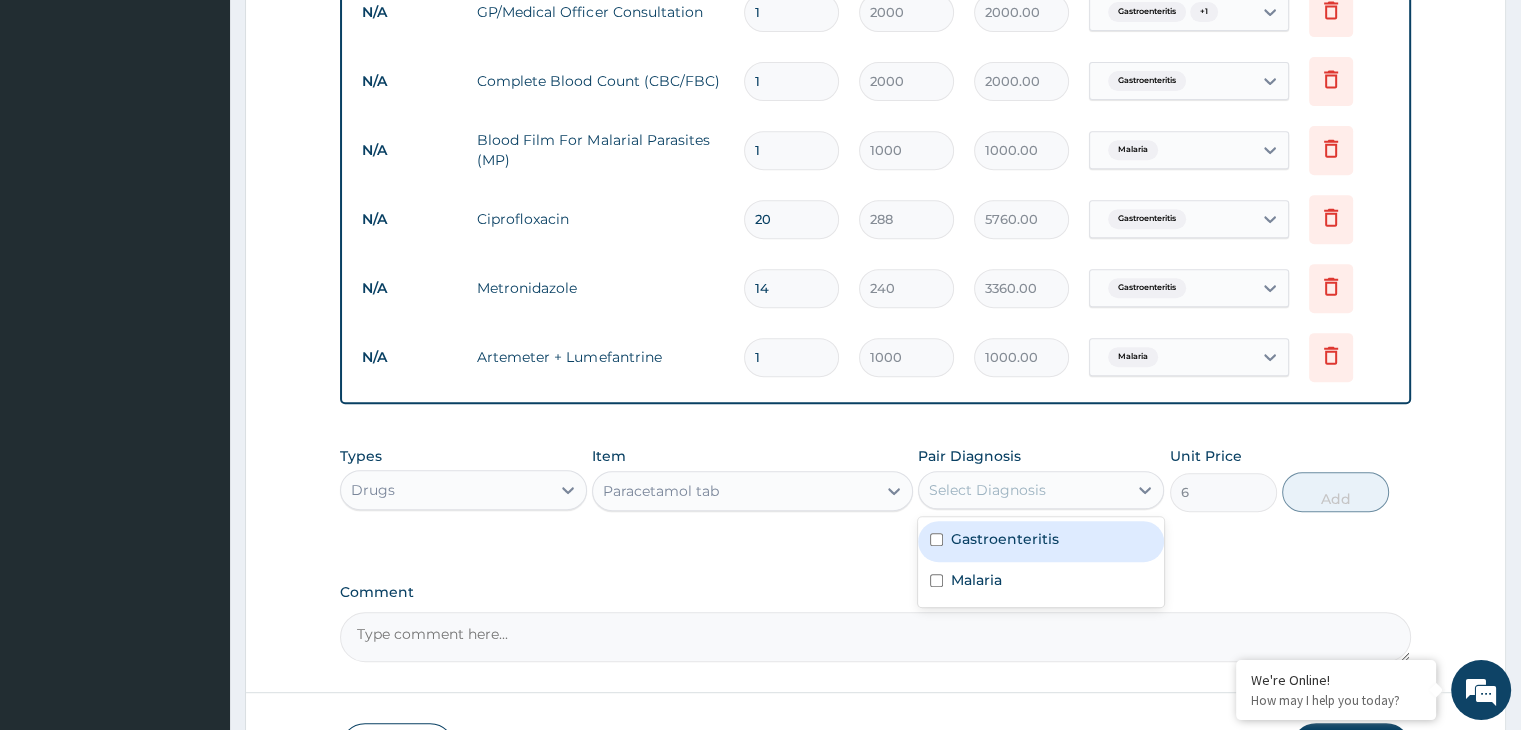 click on "Gastroenteritis" at bounding box center [1041, 541] 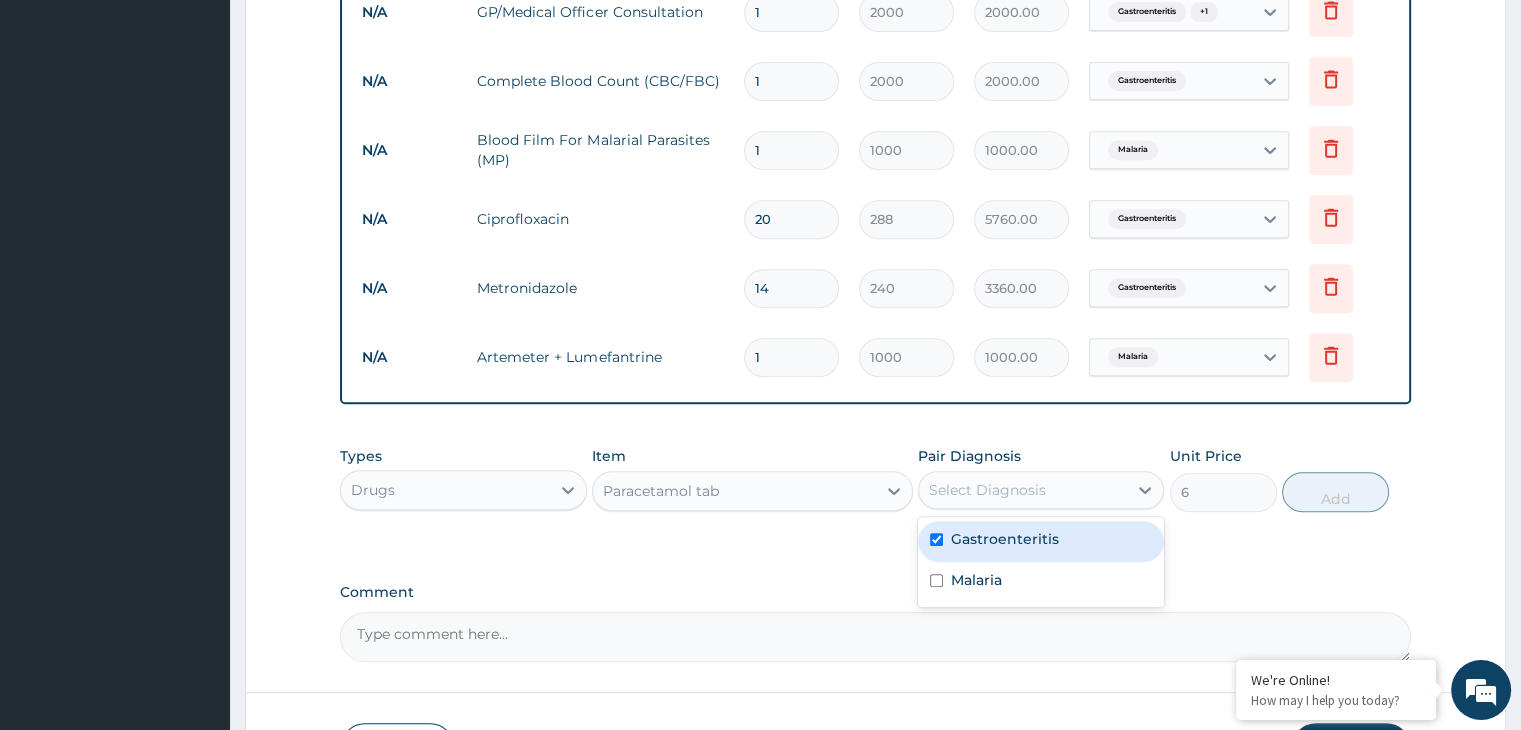 checkbox on "true" 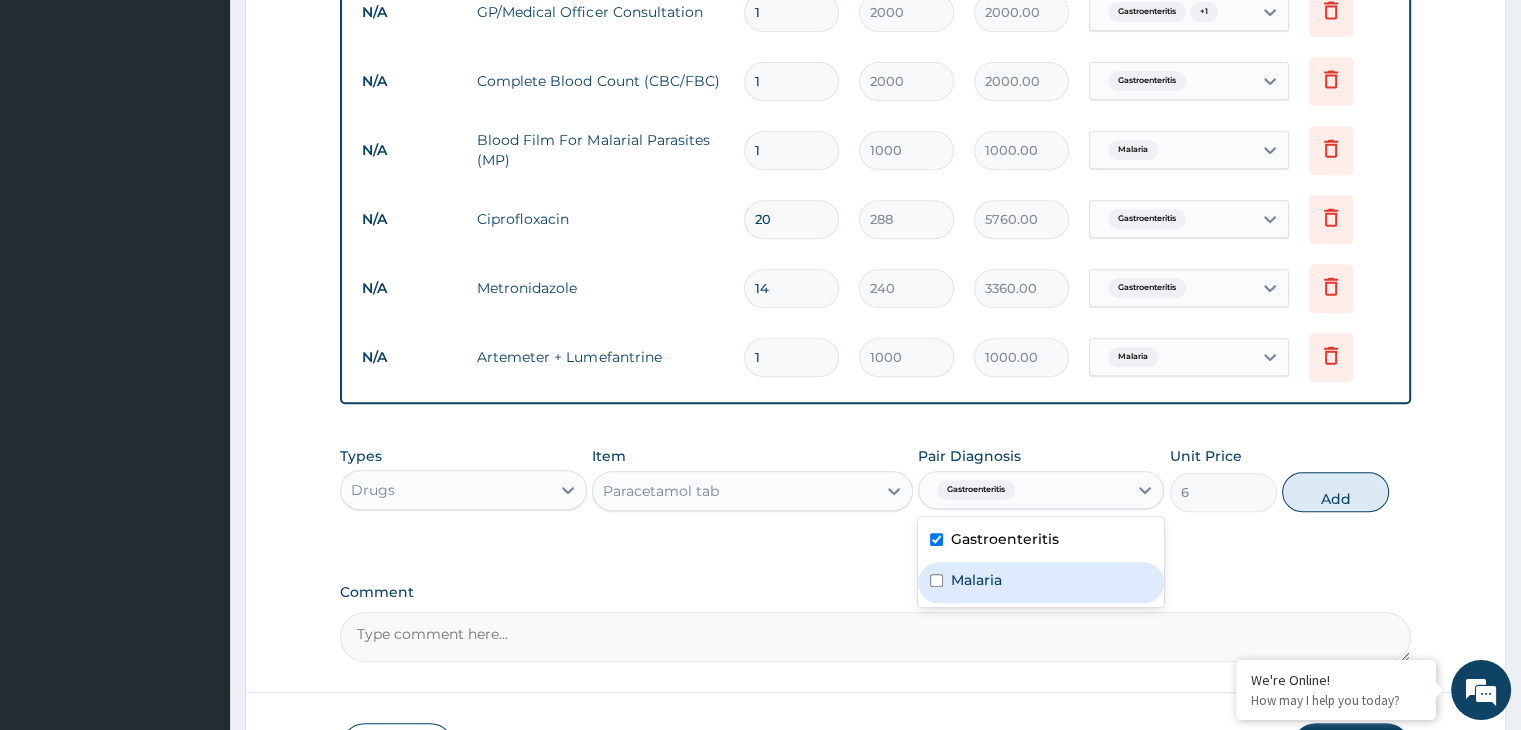click on "Malaria" at bounding box center (1041, 582) 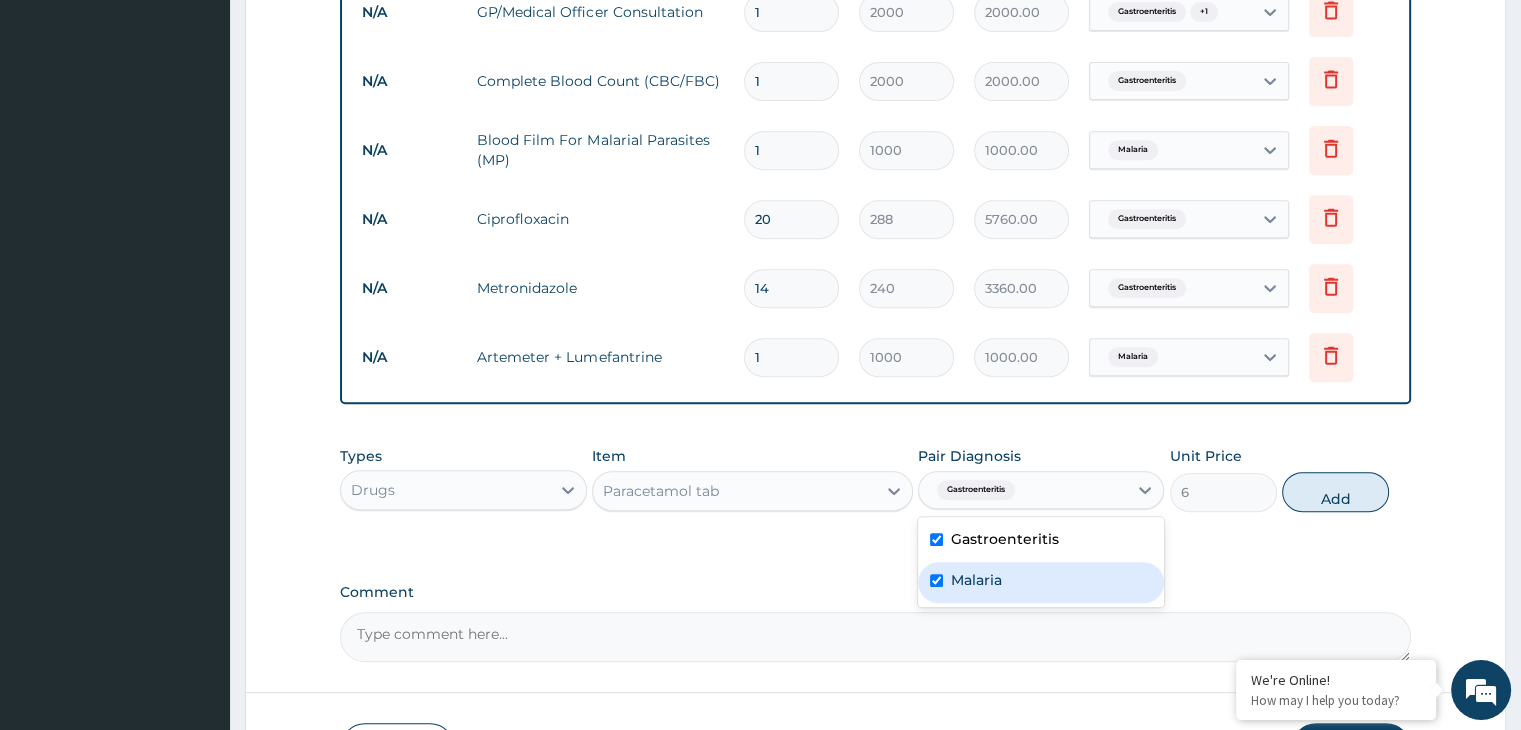 checkbox on "true" 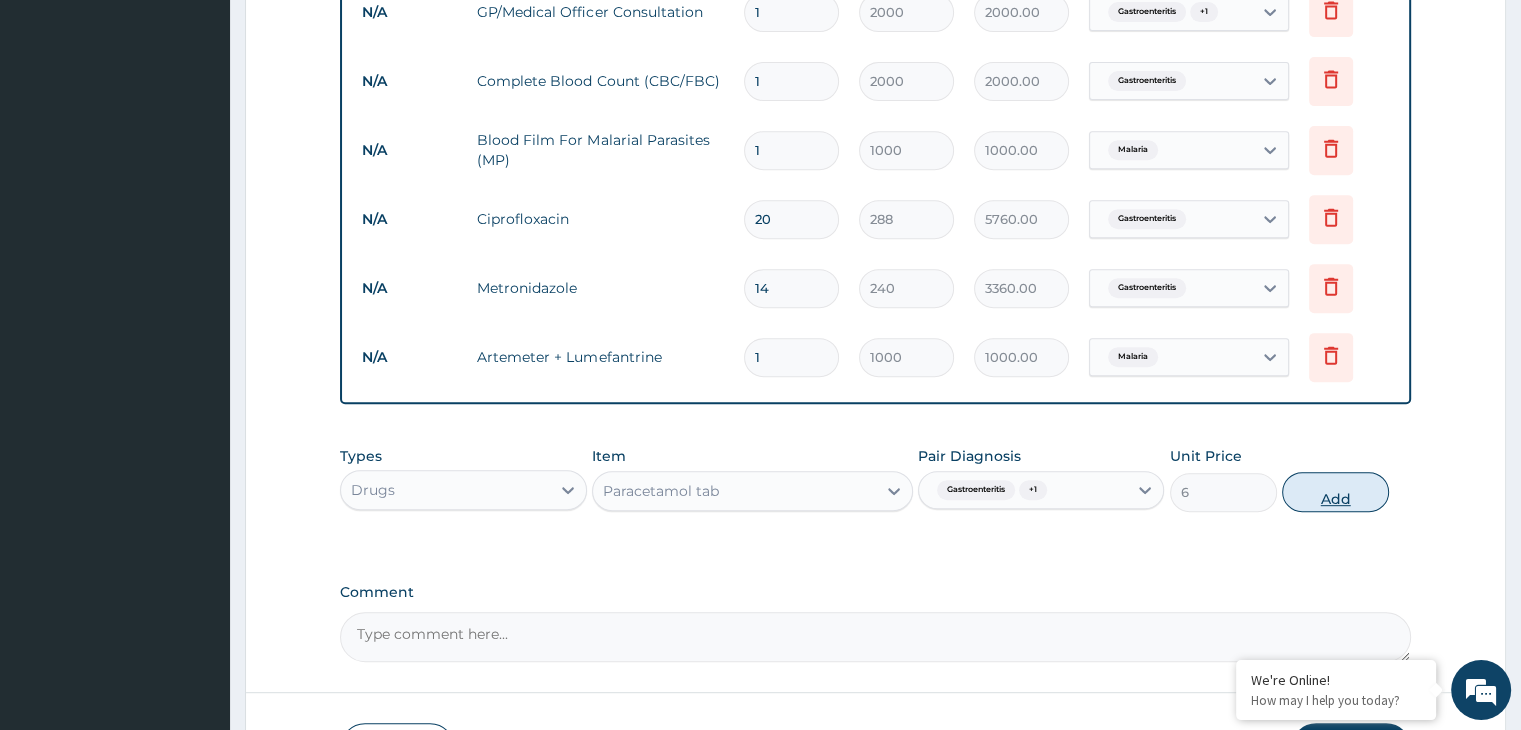 click on "Add" at bounding box center [1335, 492] 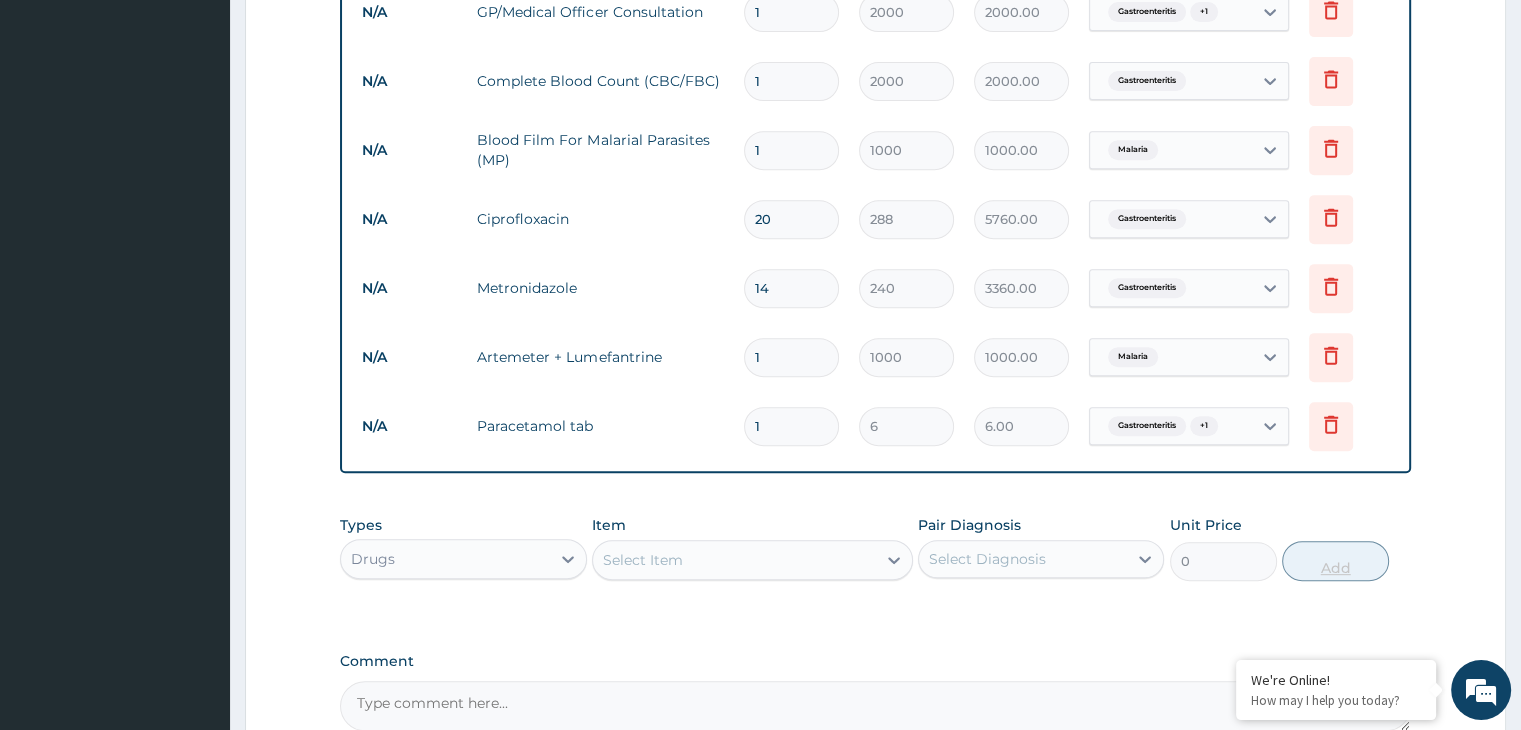type on "18" 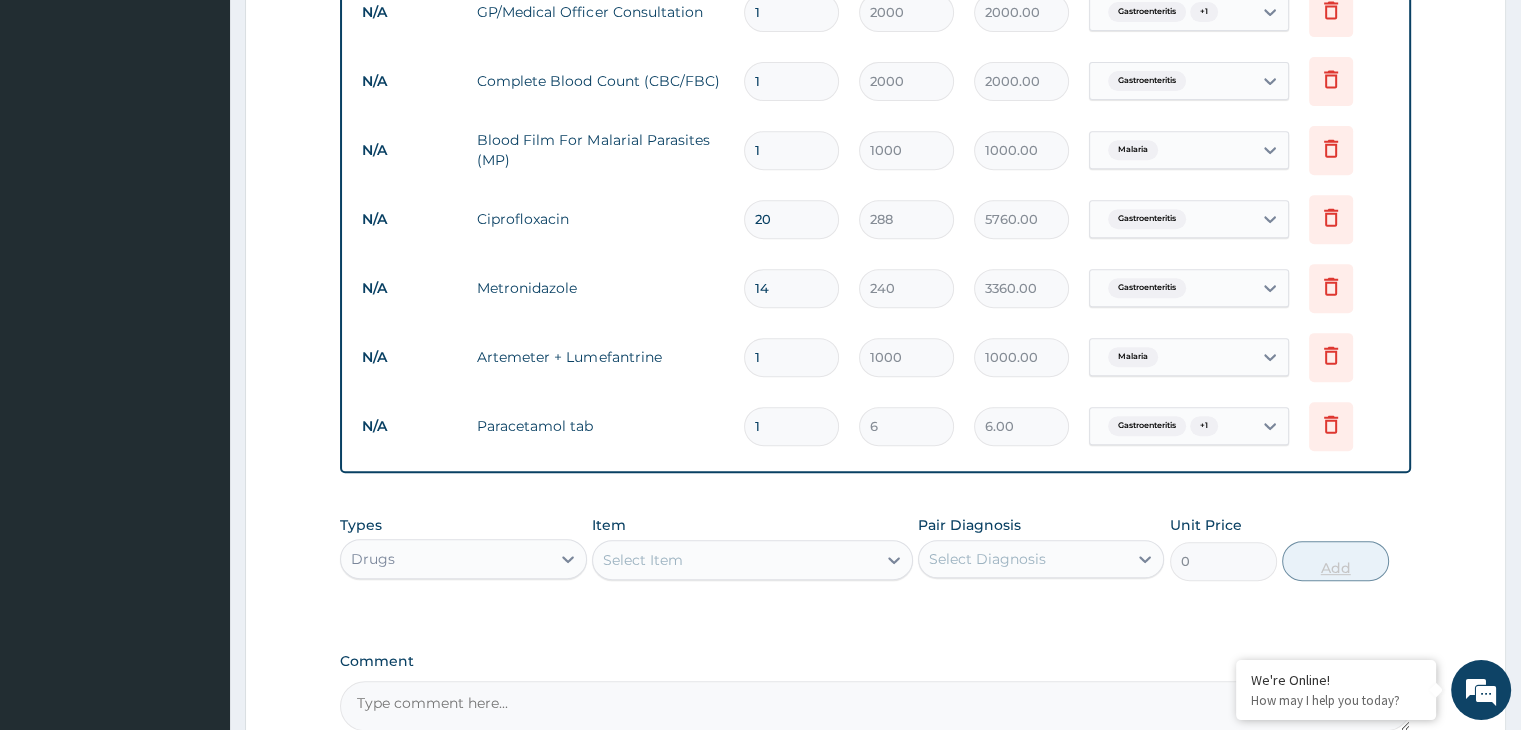 type on "108.00" 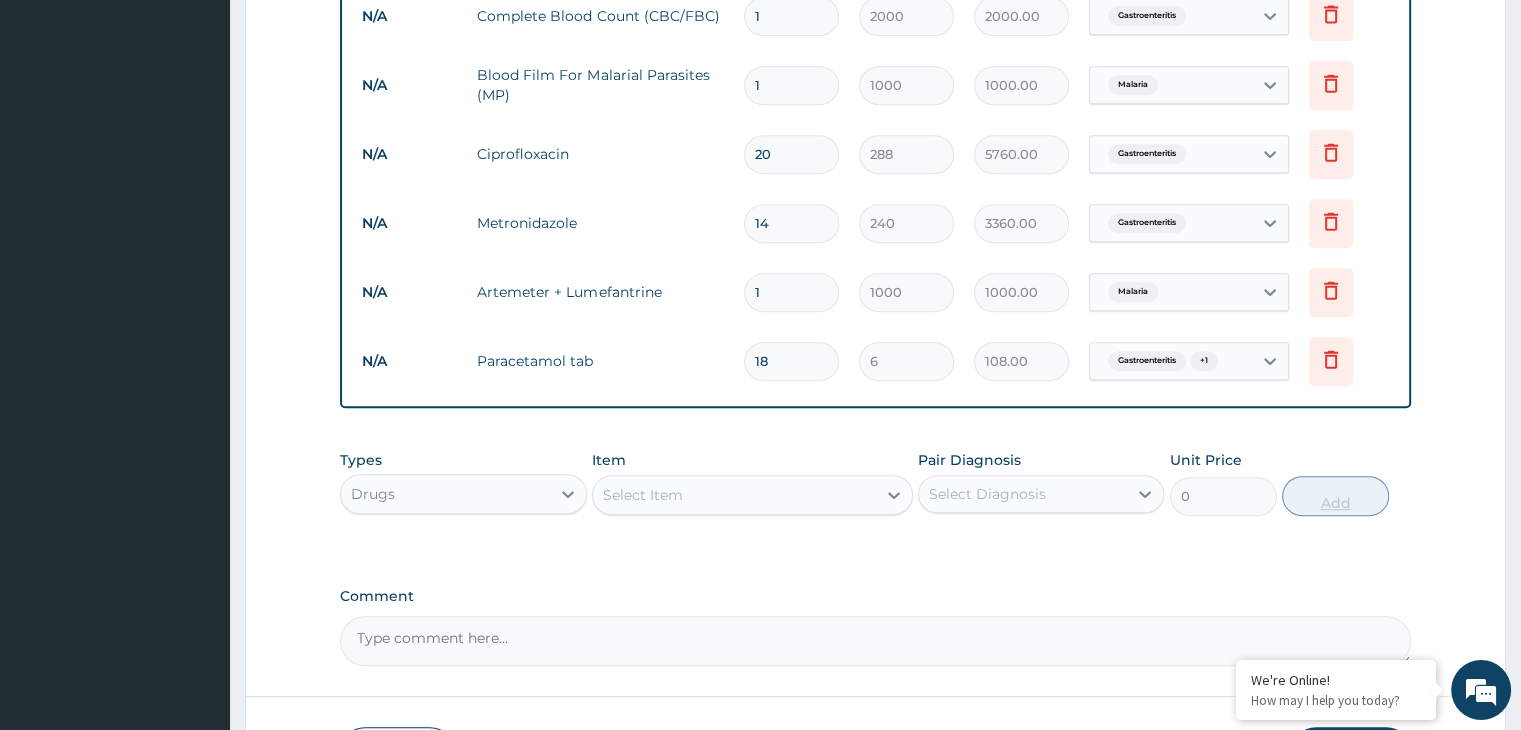 scroll, scrollTop: 1027, scrollLeft: 0, axis: vertical 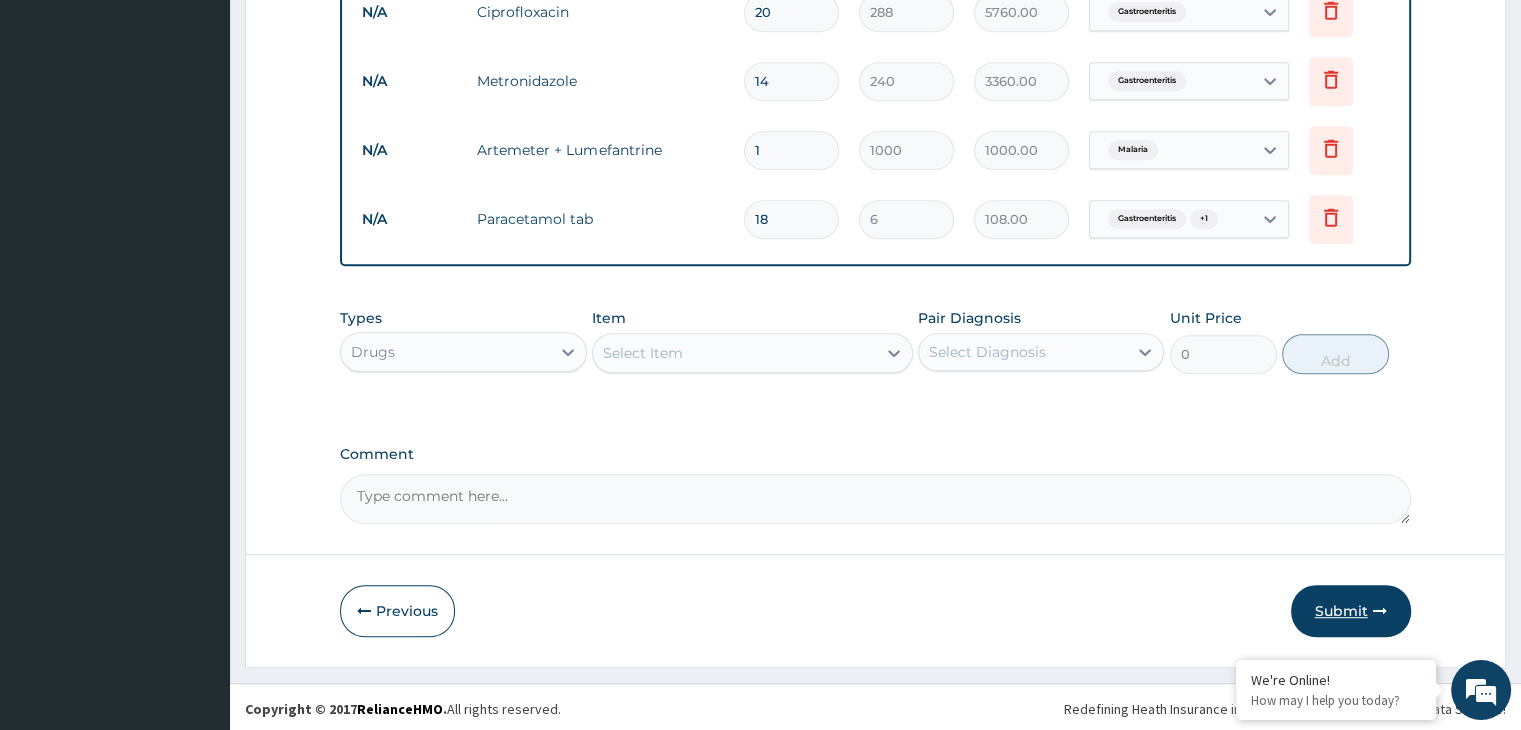 type on "18" 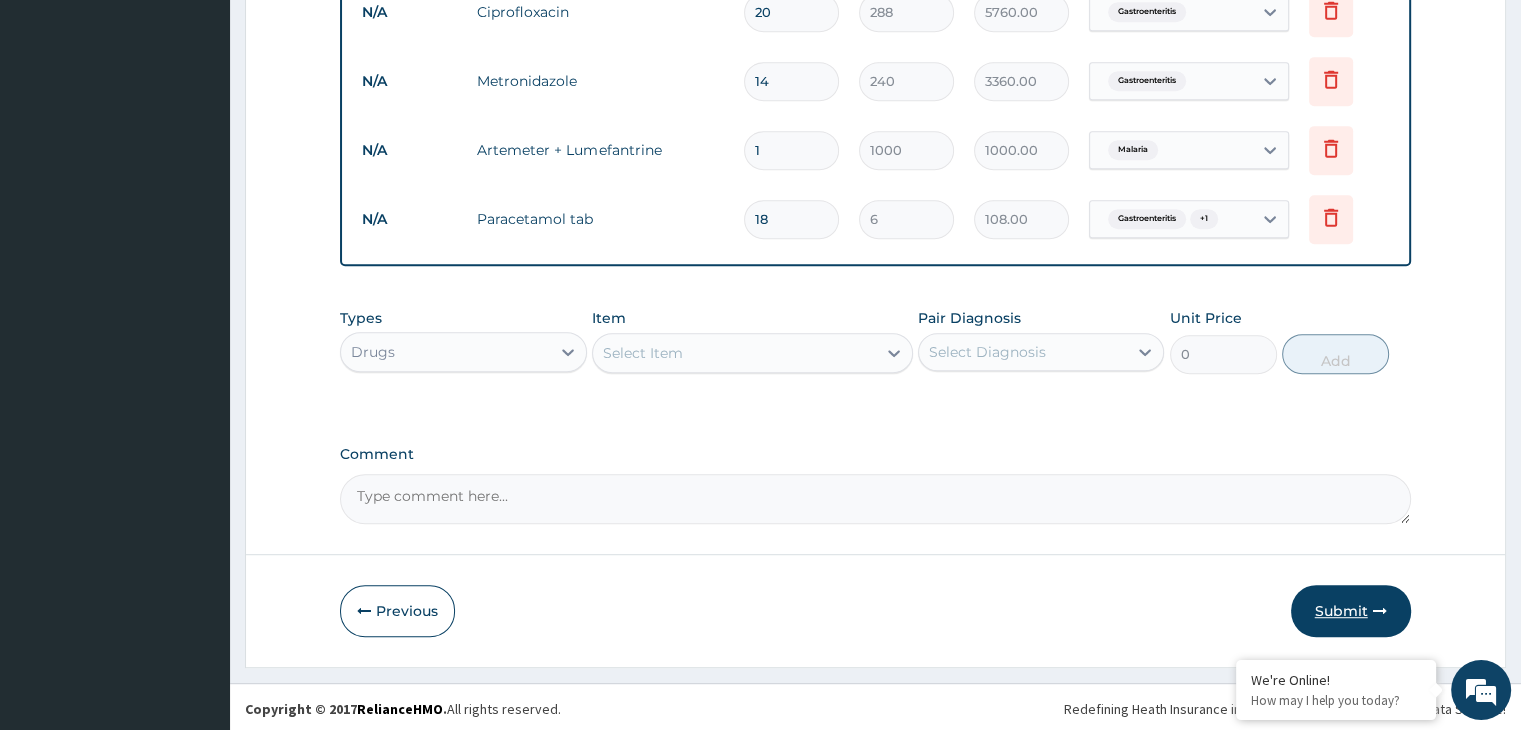 click on "Submit" at bounding box center (1351, 611) 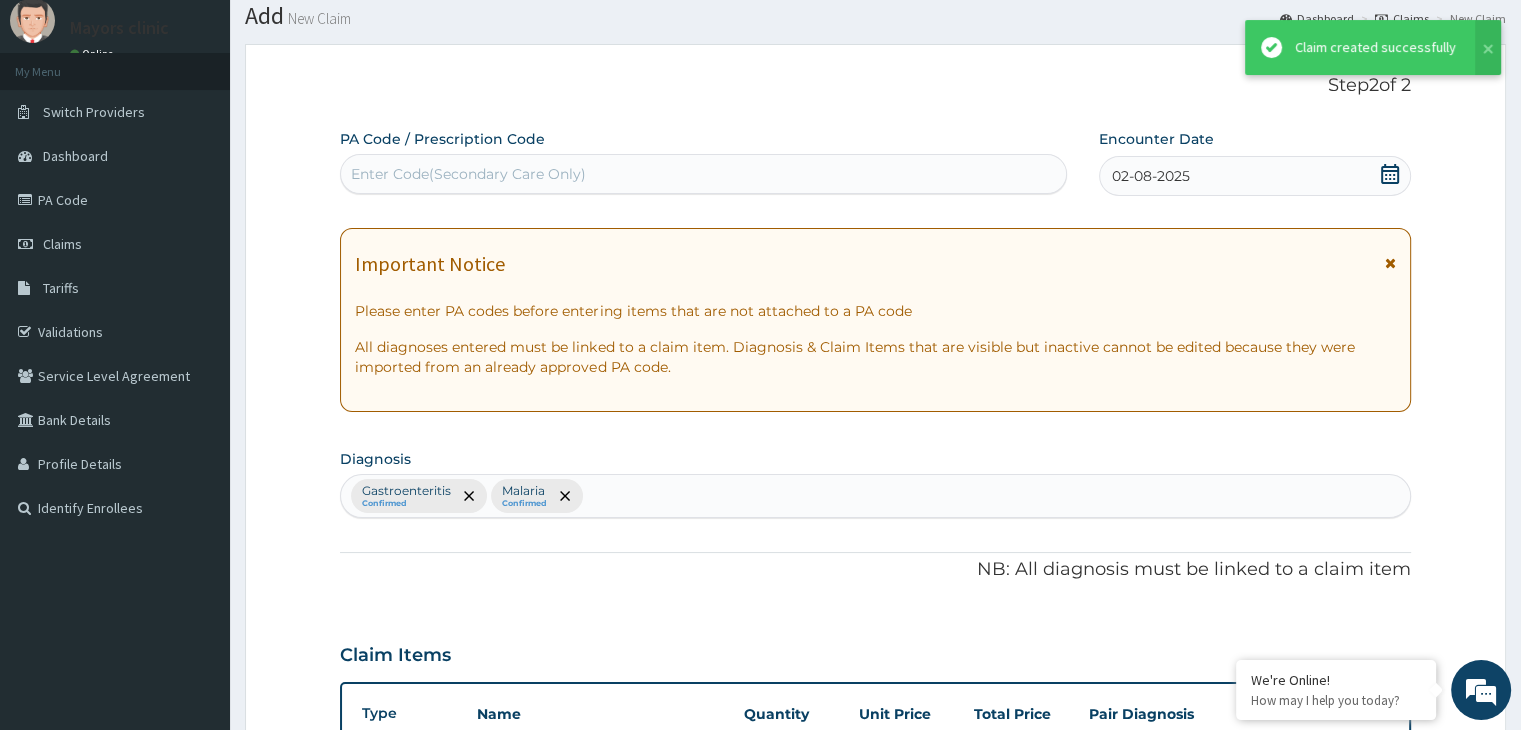 scroll, scrollTop: 1027, scrollLeft: 0, axis: vertical 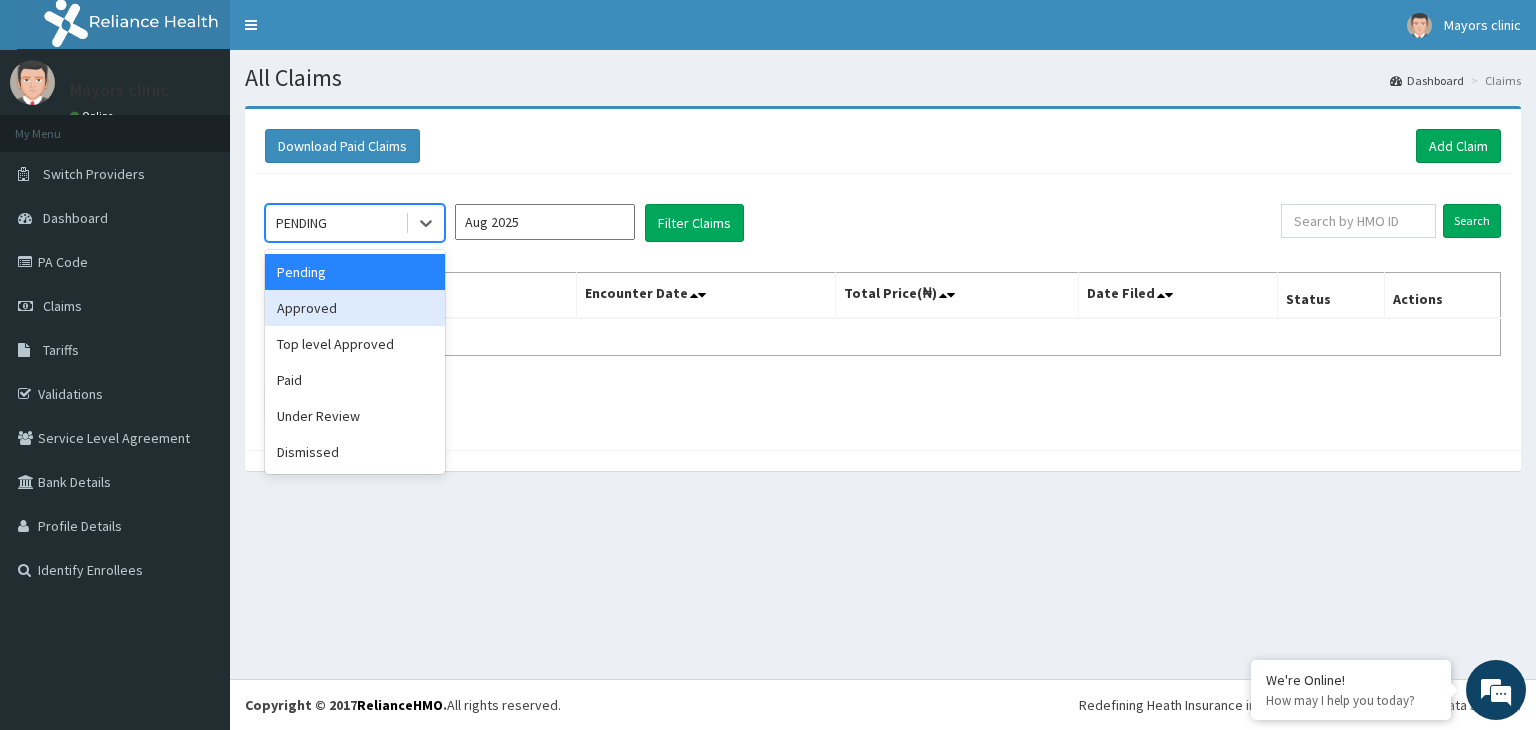 click on "Approved" at bounding box center (355, 308) 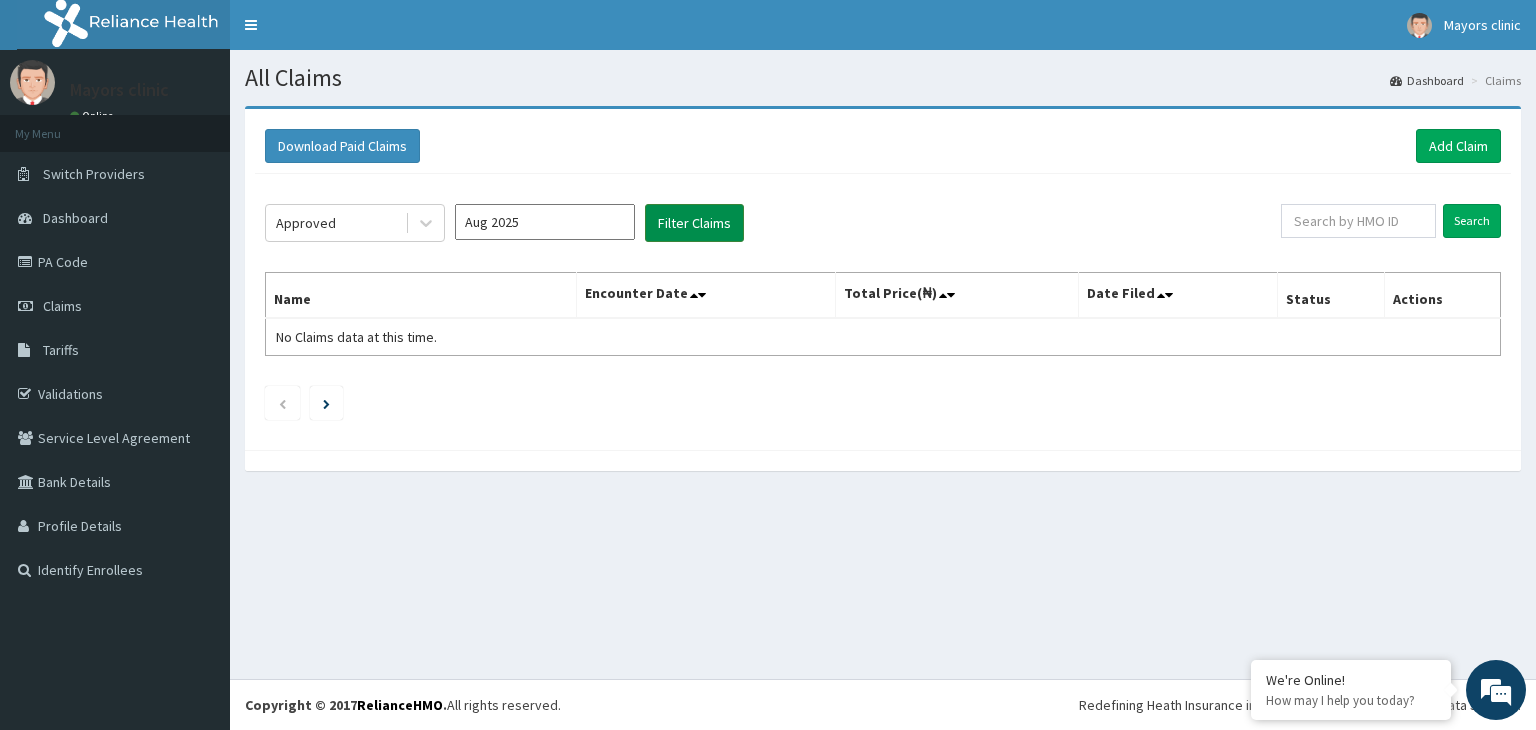 click on "Filter Claims" at bounding box center (694, 223) 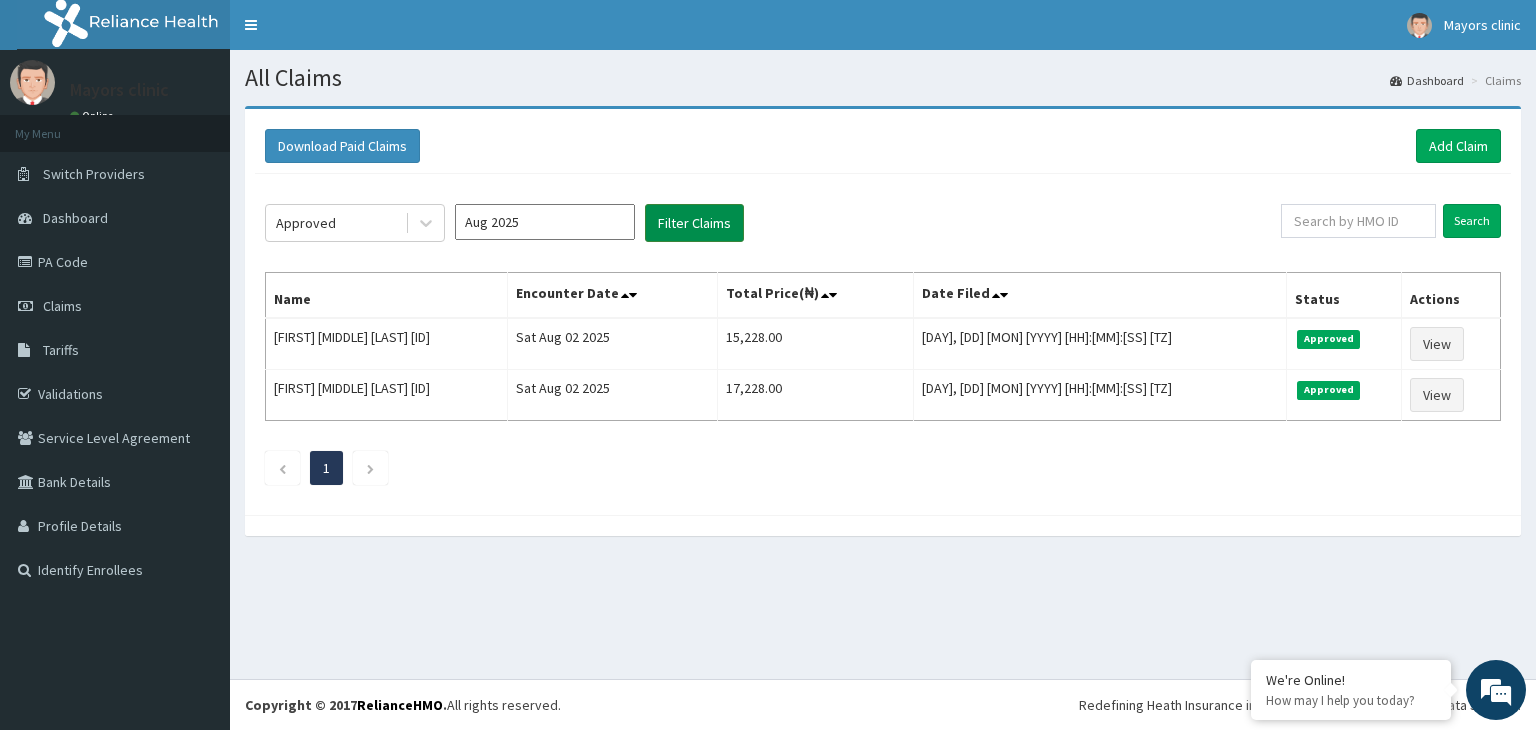 scroll, scrollTop: 0, scrollLeft: 0, axis: both 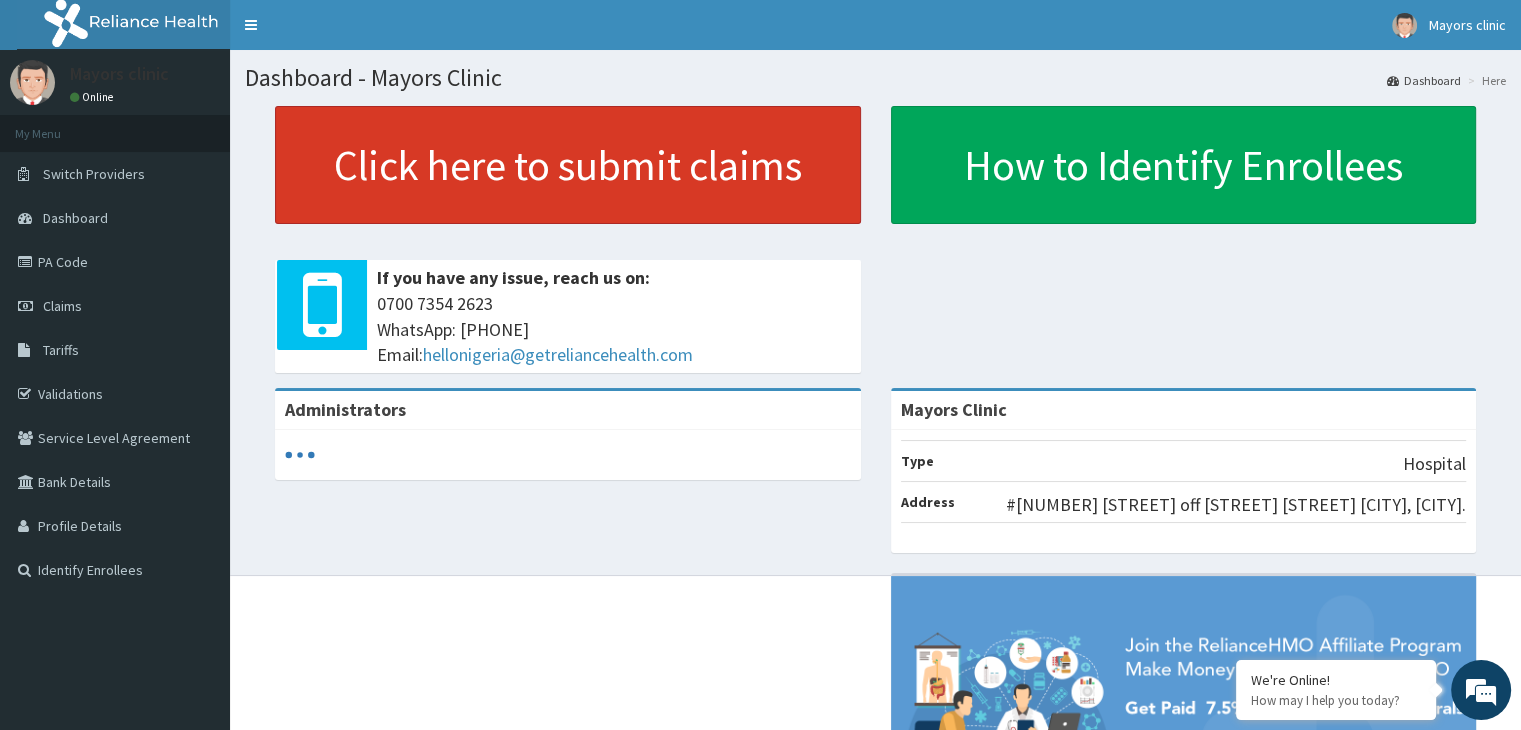 click on "Click here to submit claims" at bounding box center [568, 165] 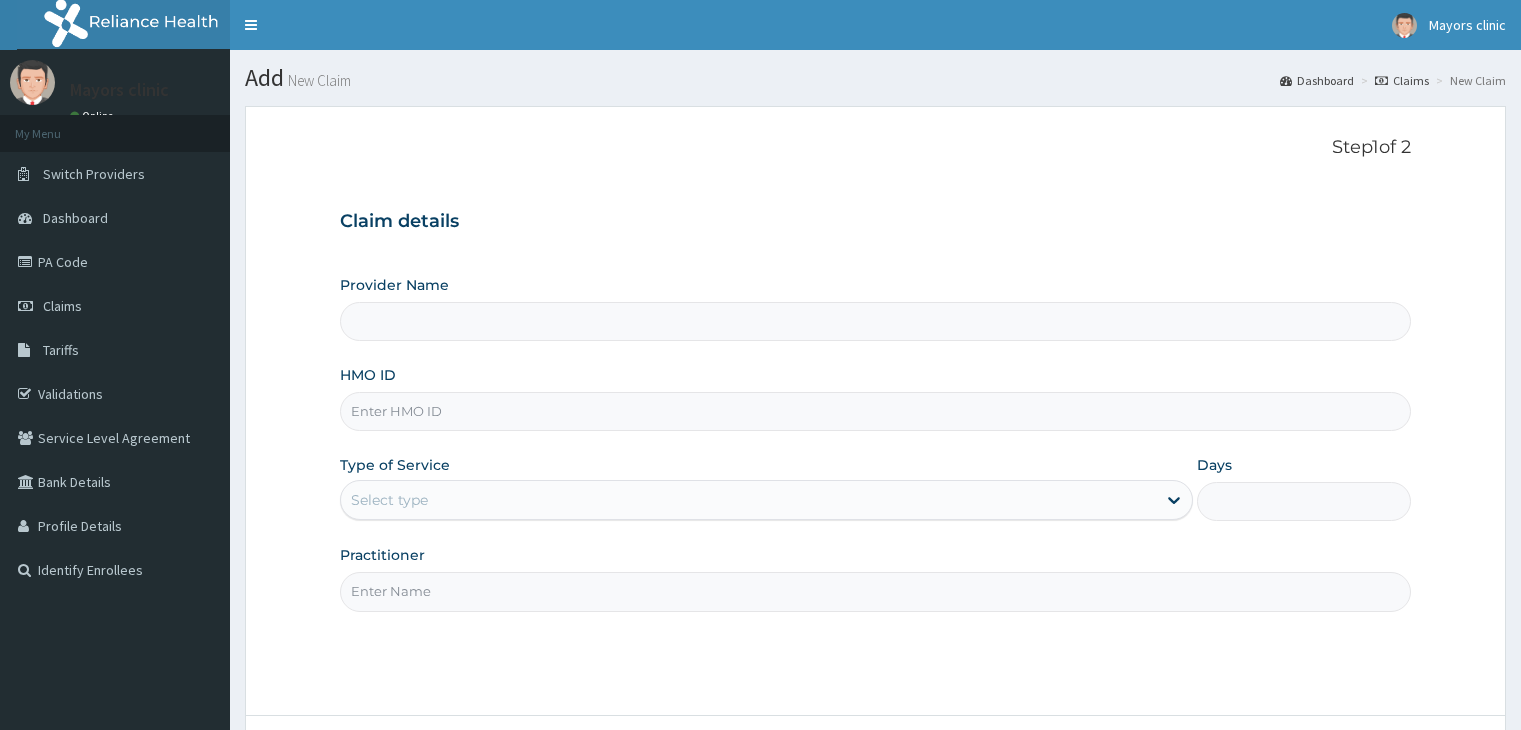 scroll, scrollTop: 0, scrollLeft: 0, axis: both 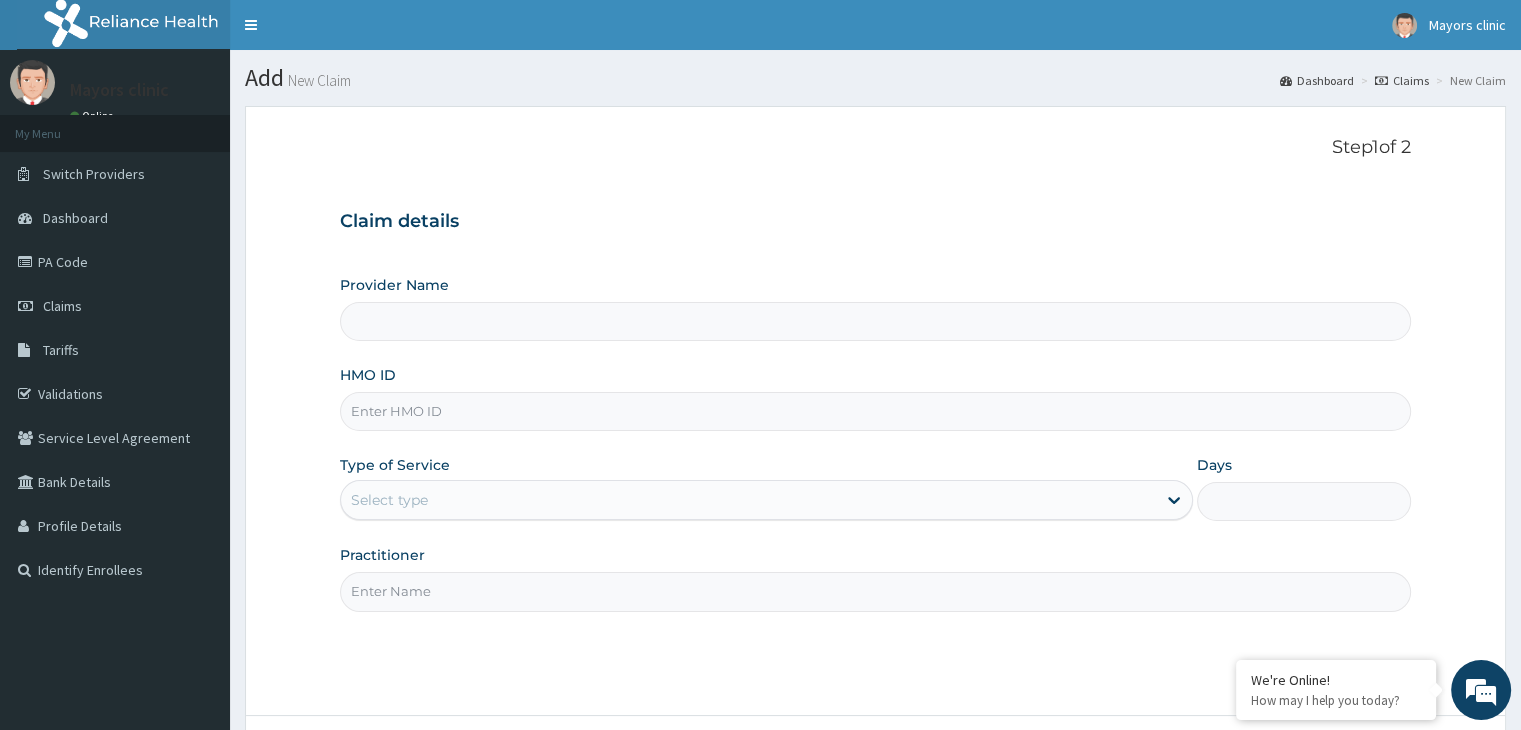 type on "Mayors Clinic" 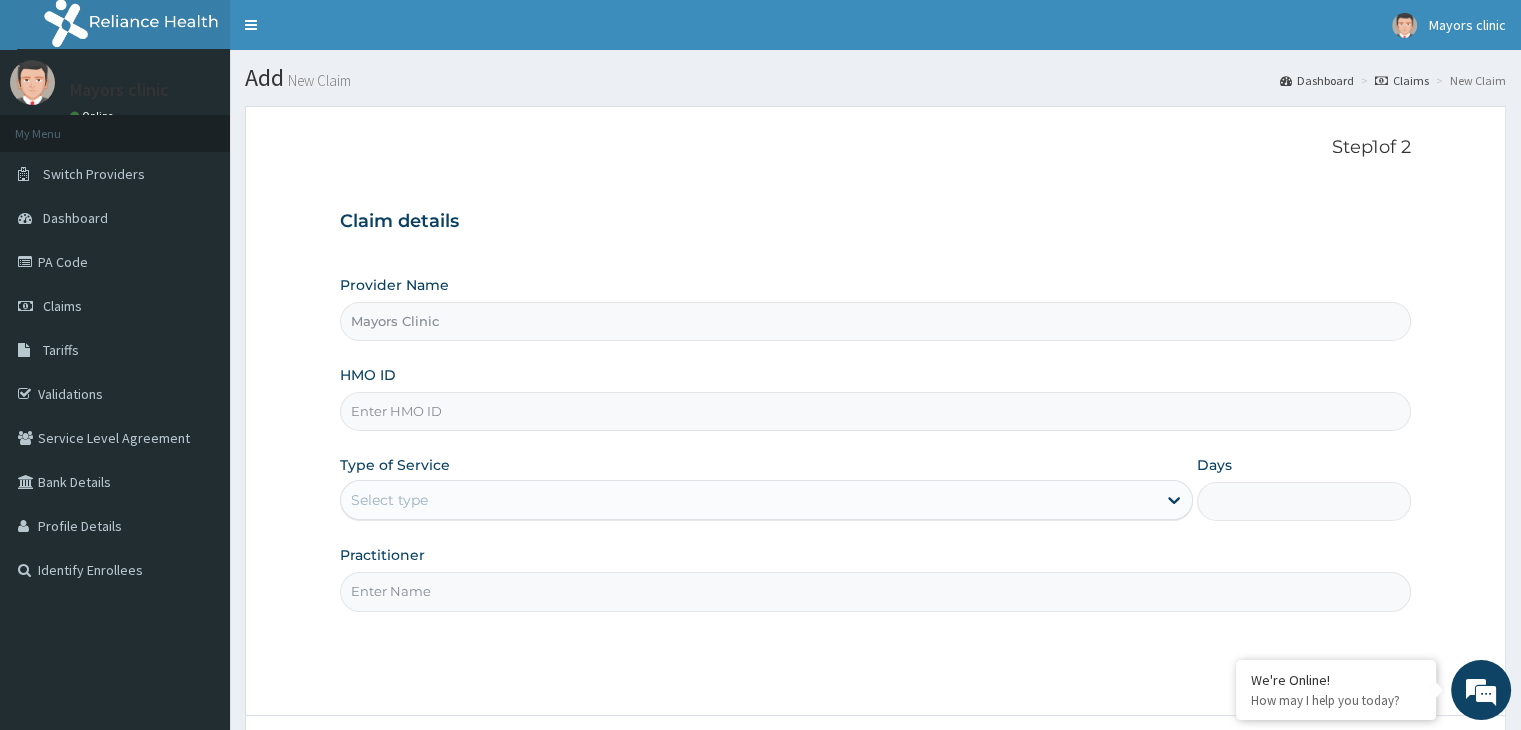 click on "HMO ID" at bounding box center [875, 411] 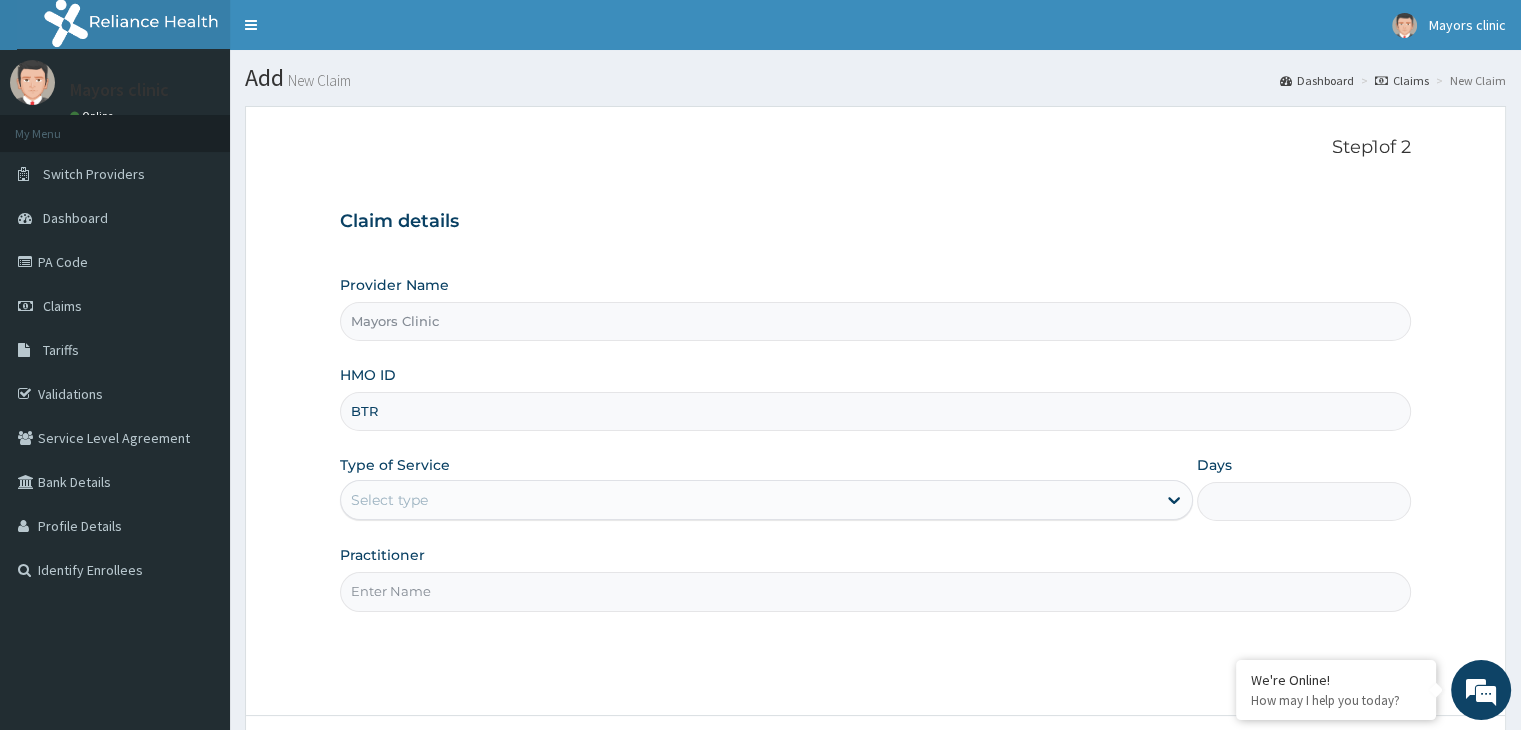 scroll, scrollTop: 0, scrollLeft: 0, axis: both 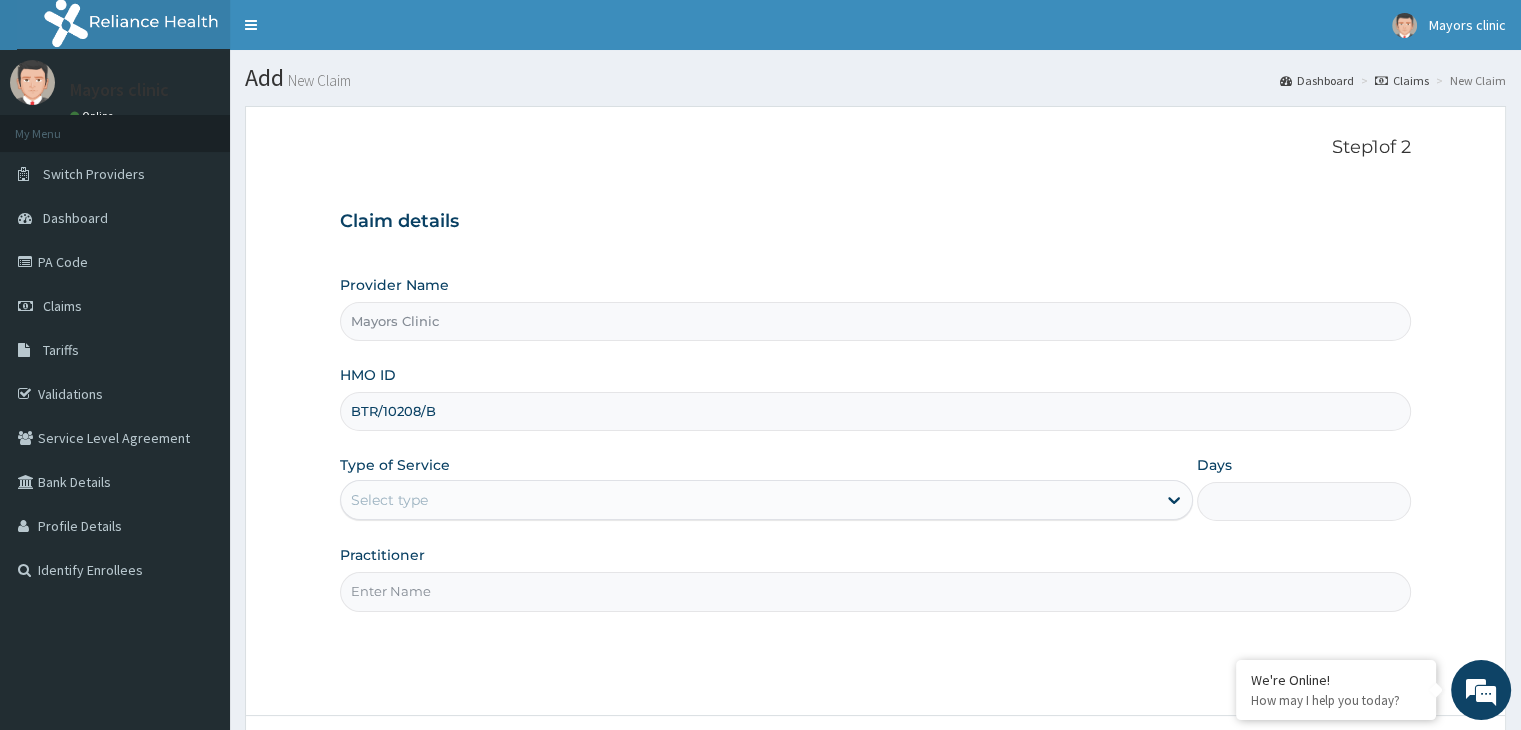 type on "BTR/10208/B" 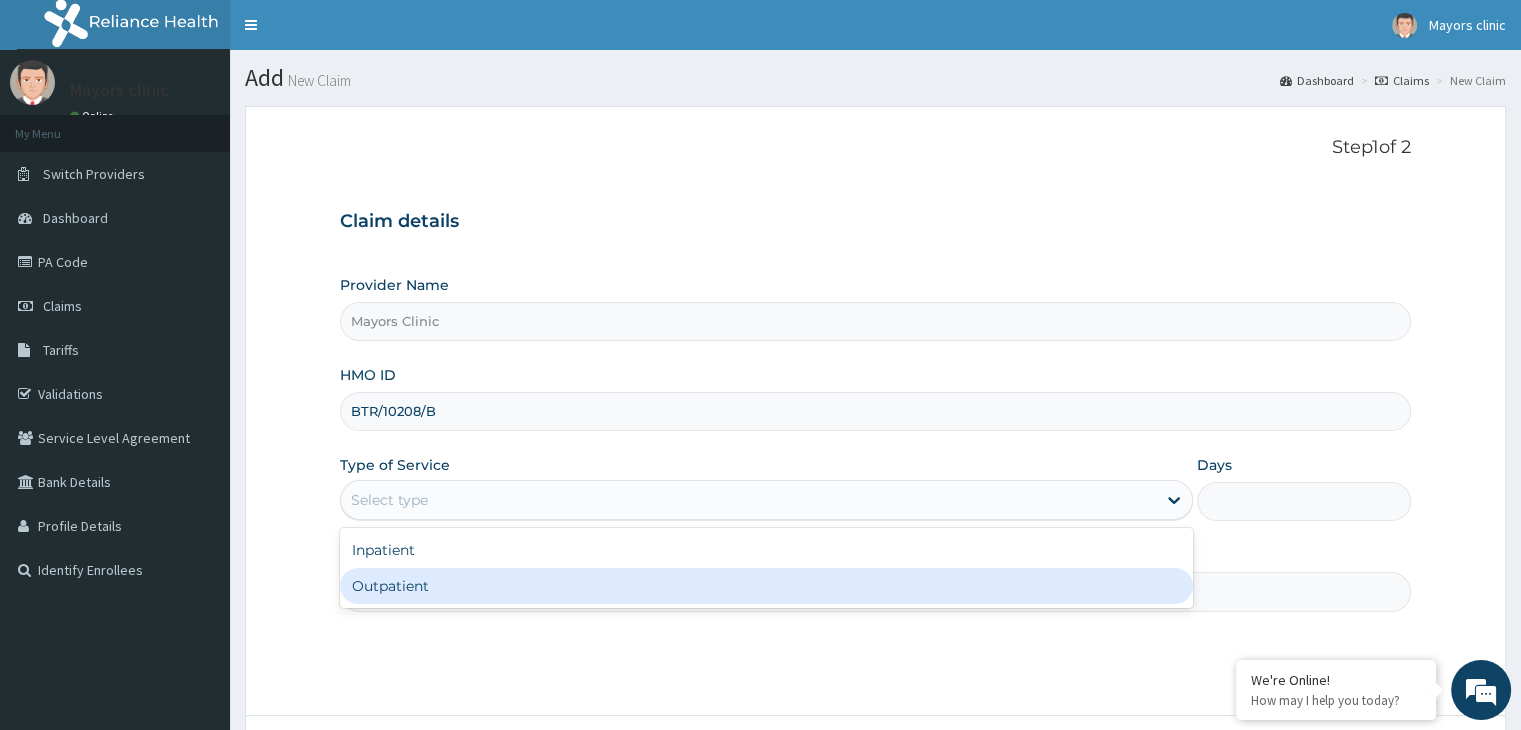 click on "Outpatient" at bounding box center [766, 586] 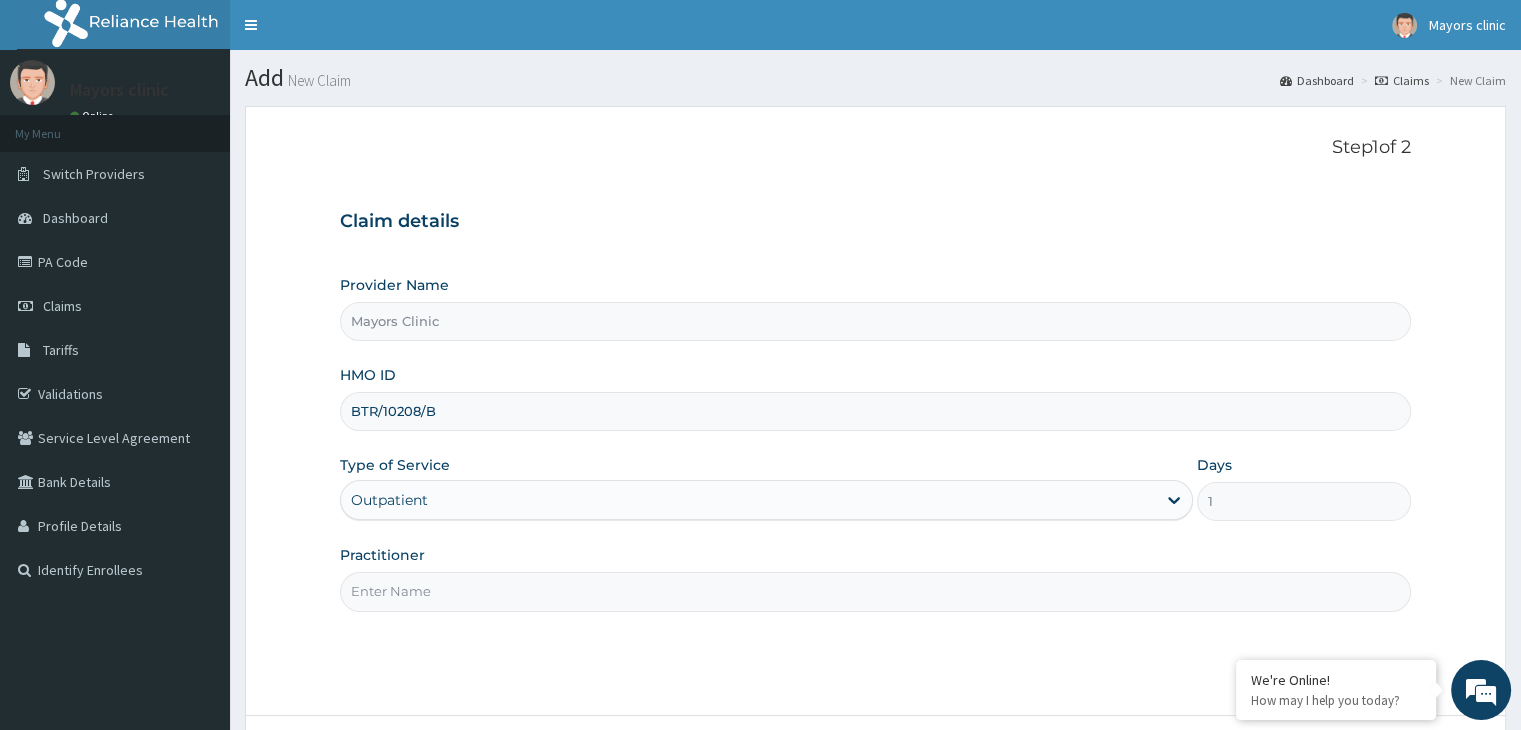 click on "Practitioner" at bounding box center (875, 591) 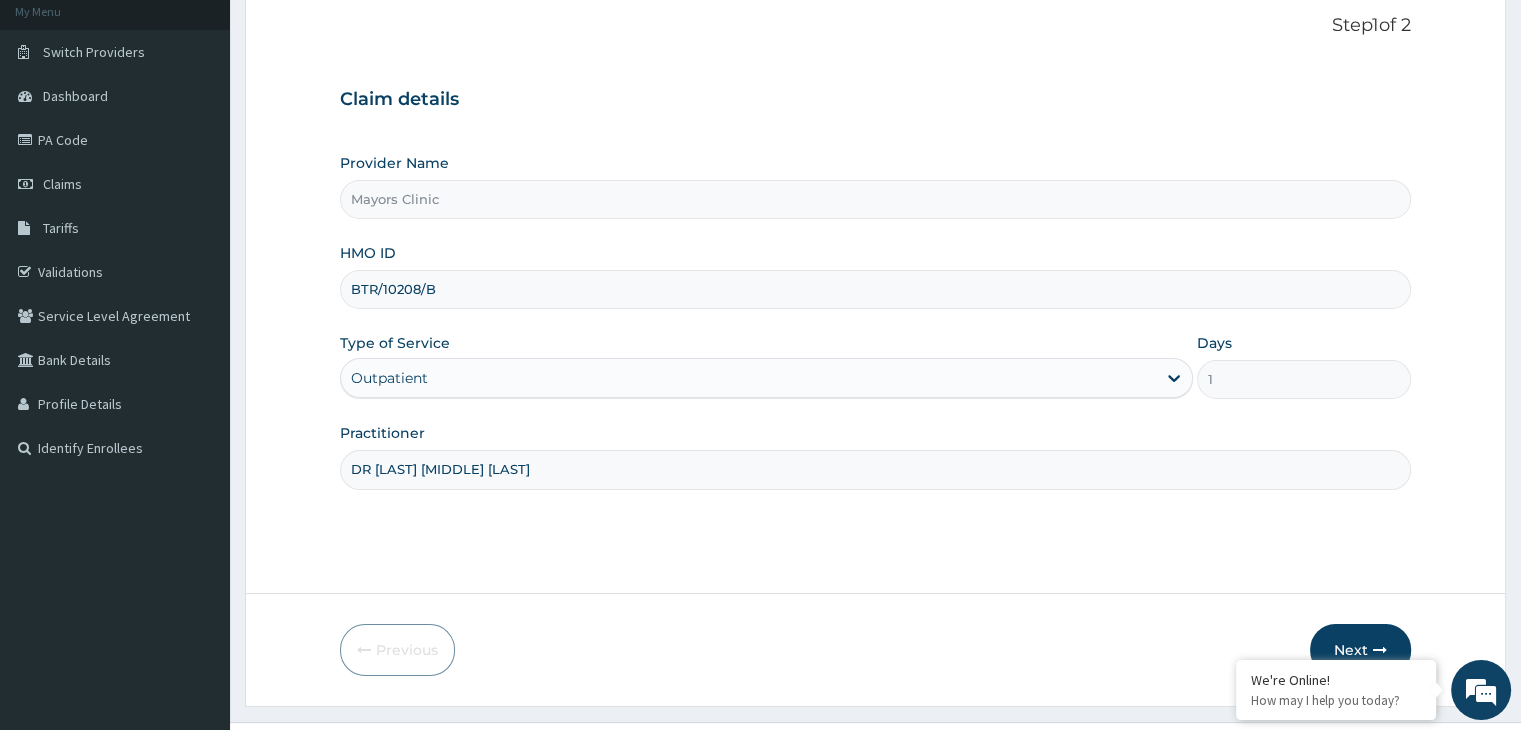 scroll, scrollTop: 164, scrollLeft: 0, axis: vertical 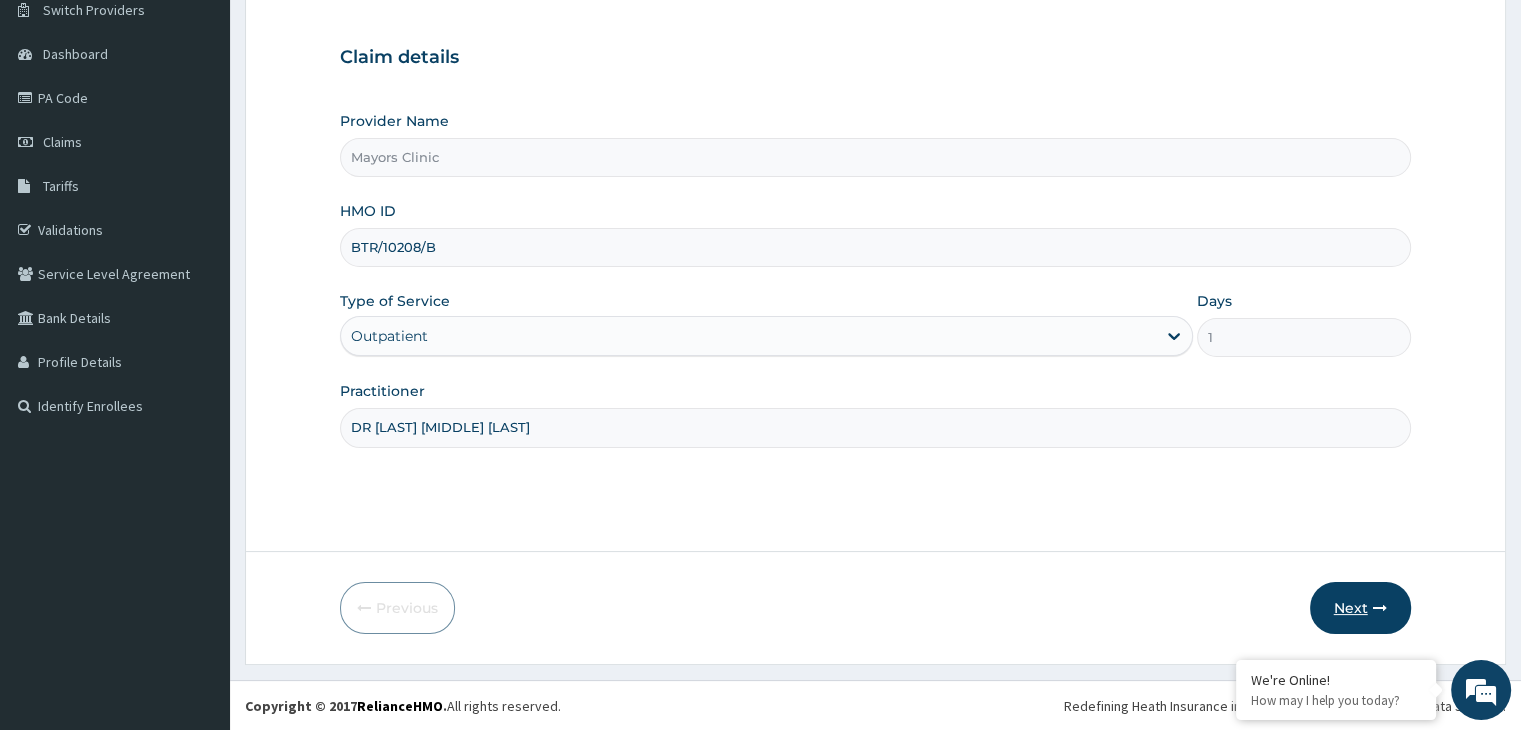 type on "DR [LAST] [MIDDLE] [LAST]" 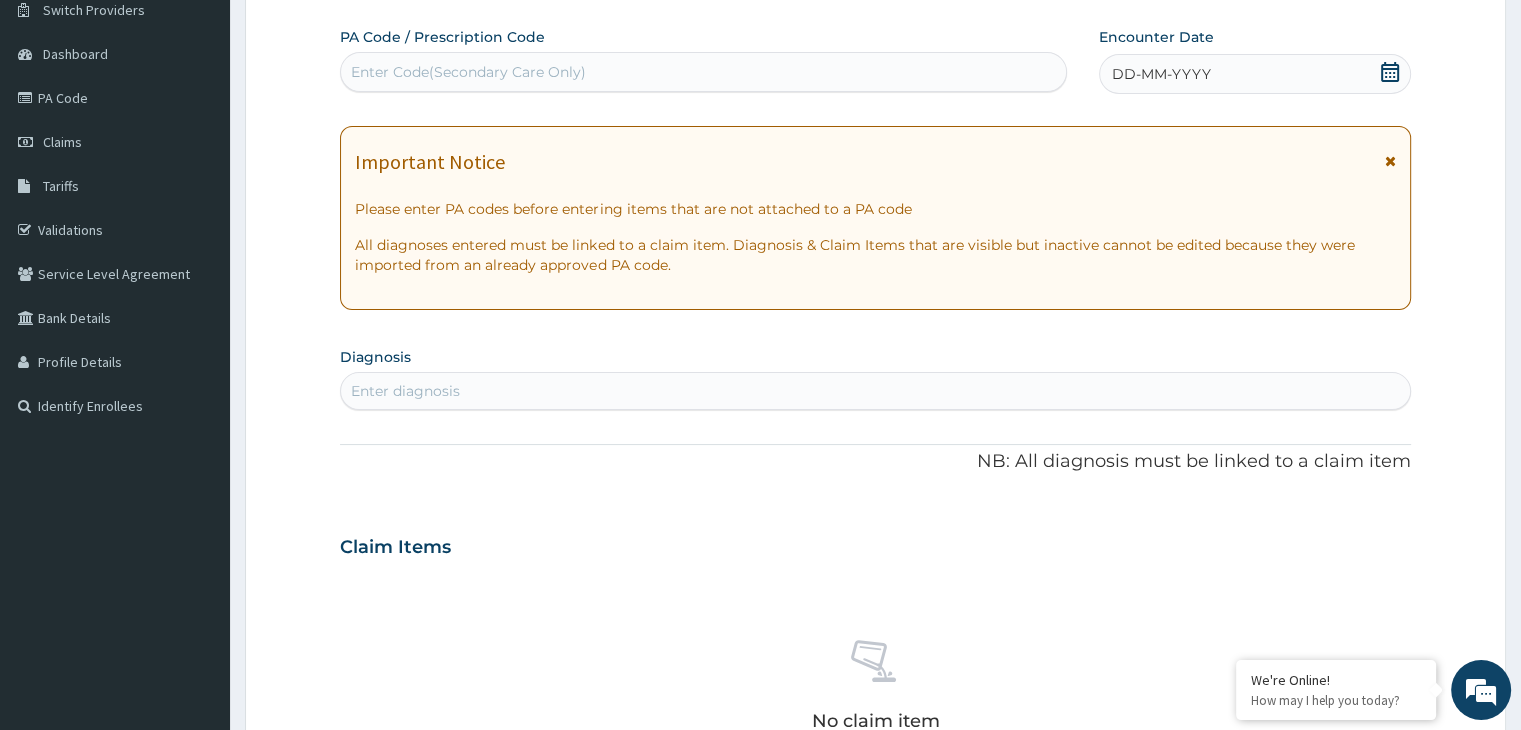 click on "DD-MM-YYYY" at bounding box center [1254, 74] 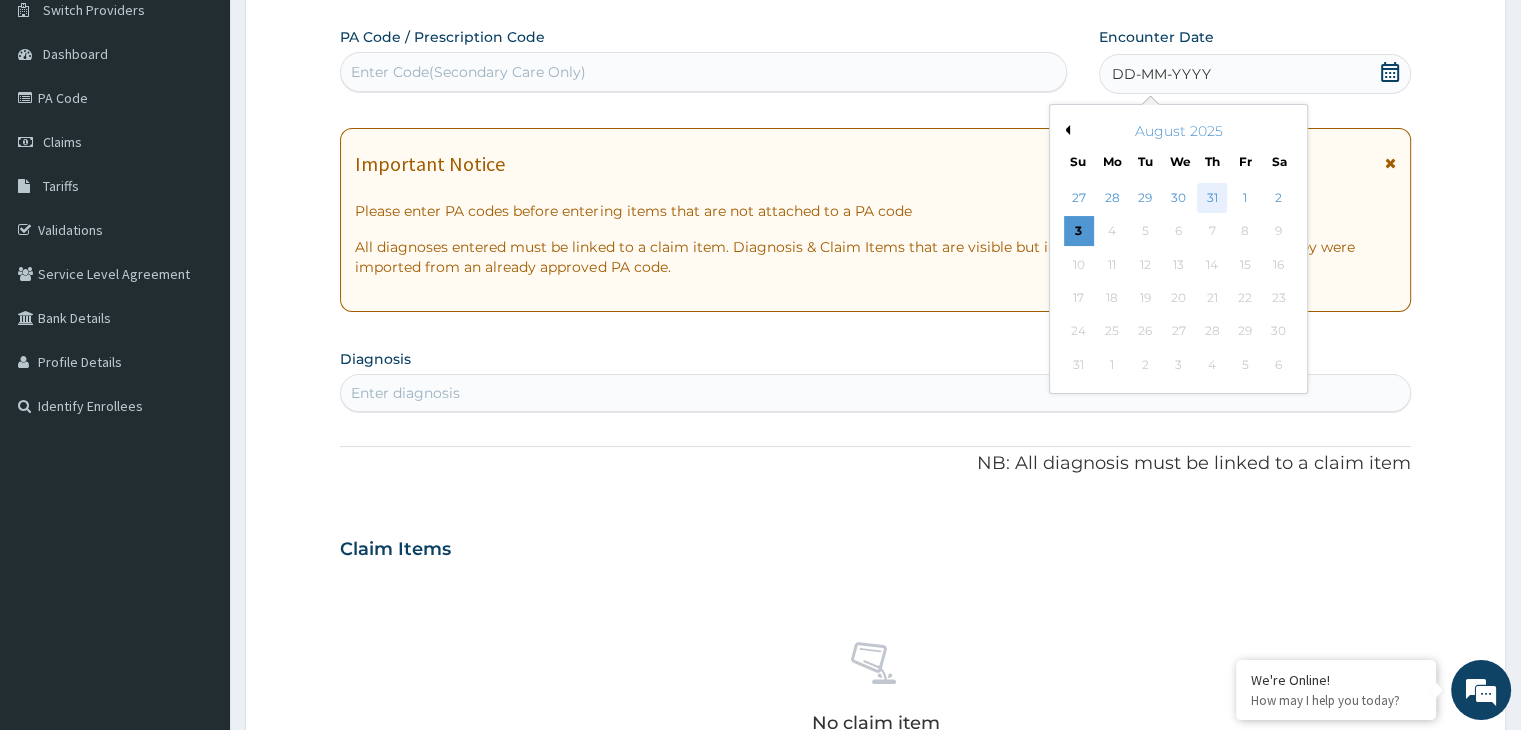 click on "31" at bounding box center [1212, 198] 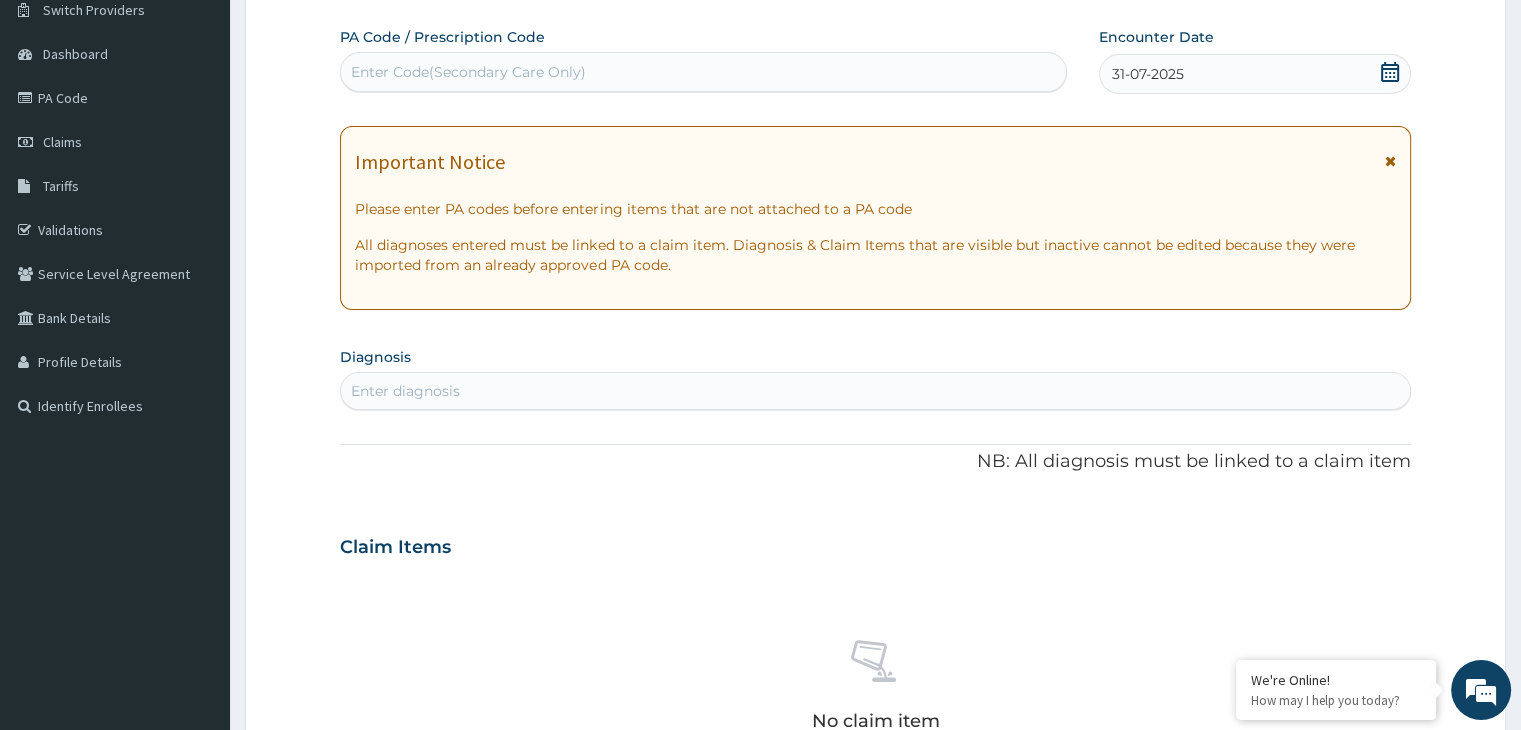 click on "31-07-2025" at bounding box center (1254, 74) 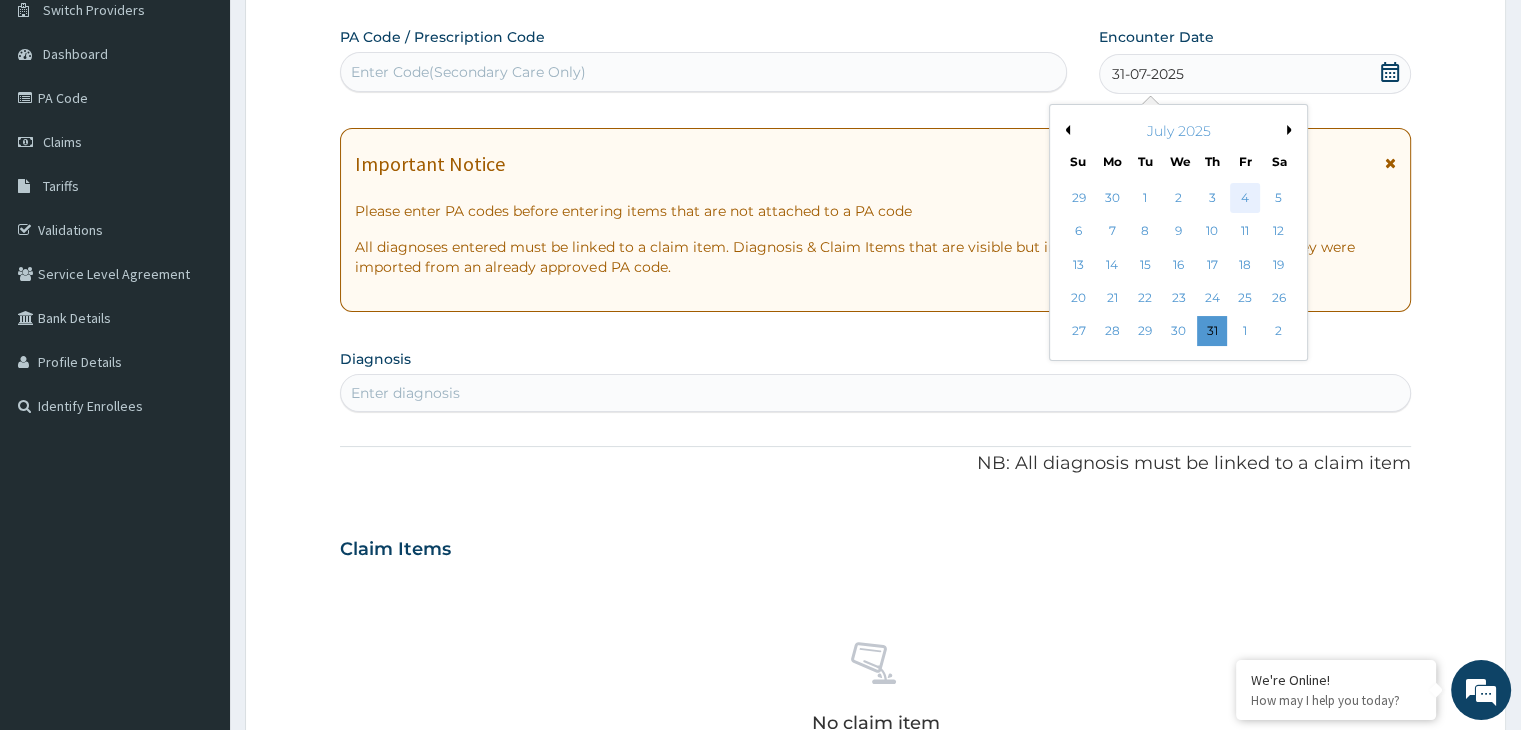 click on "4" at bounding box center (1245, 198) 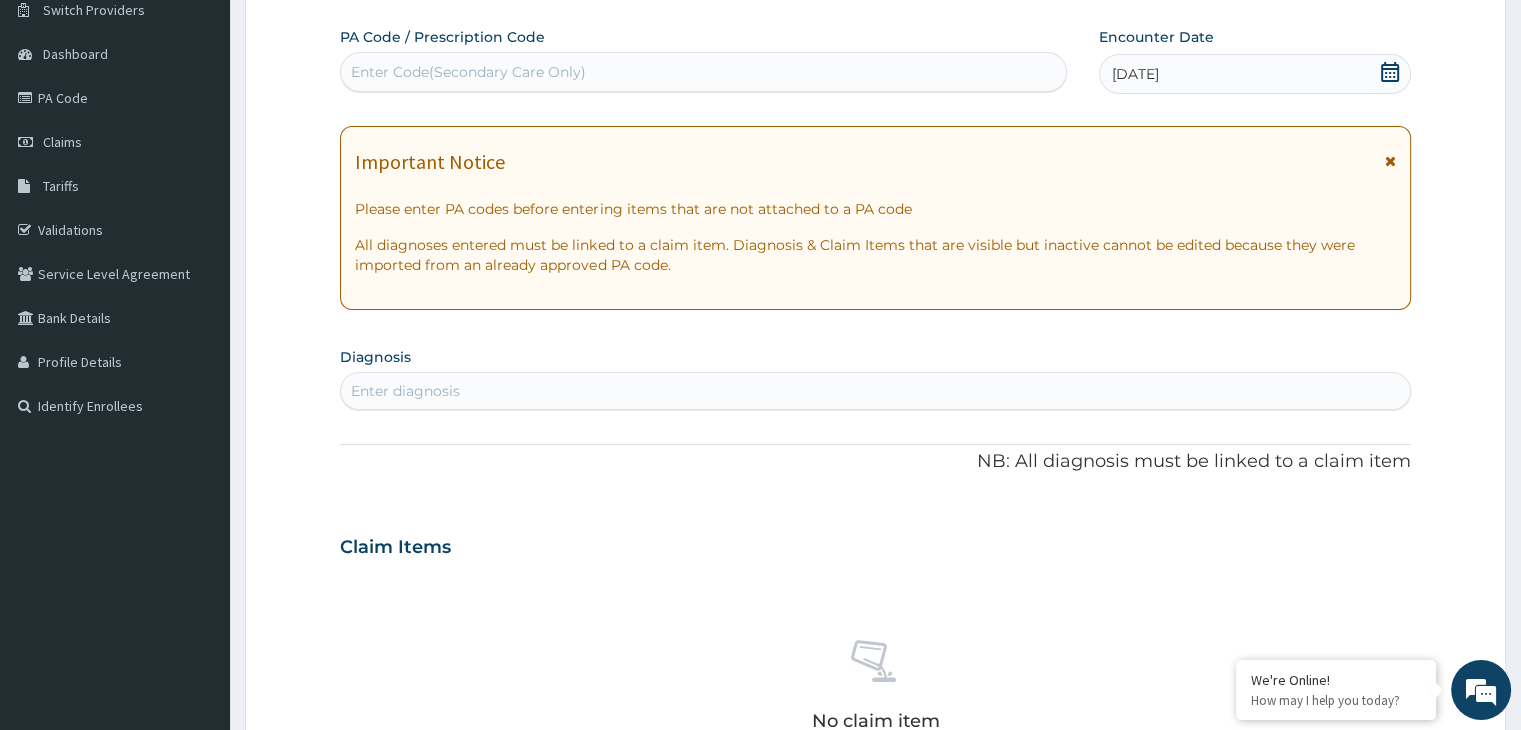 click on "[DATE]" at bounding box center (1135, 74) 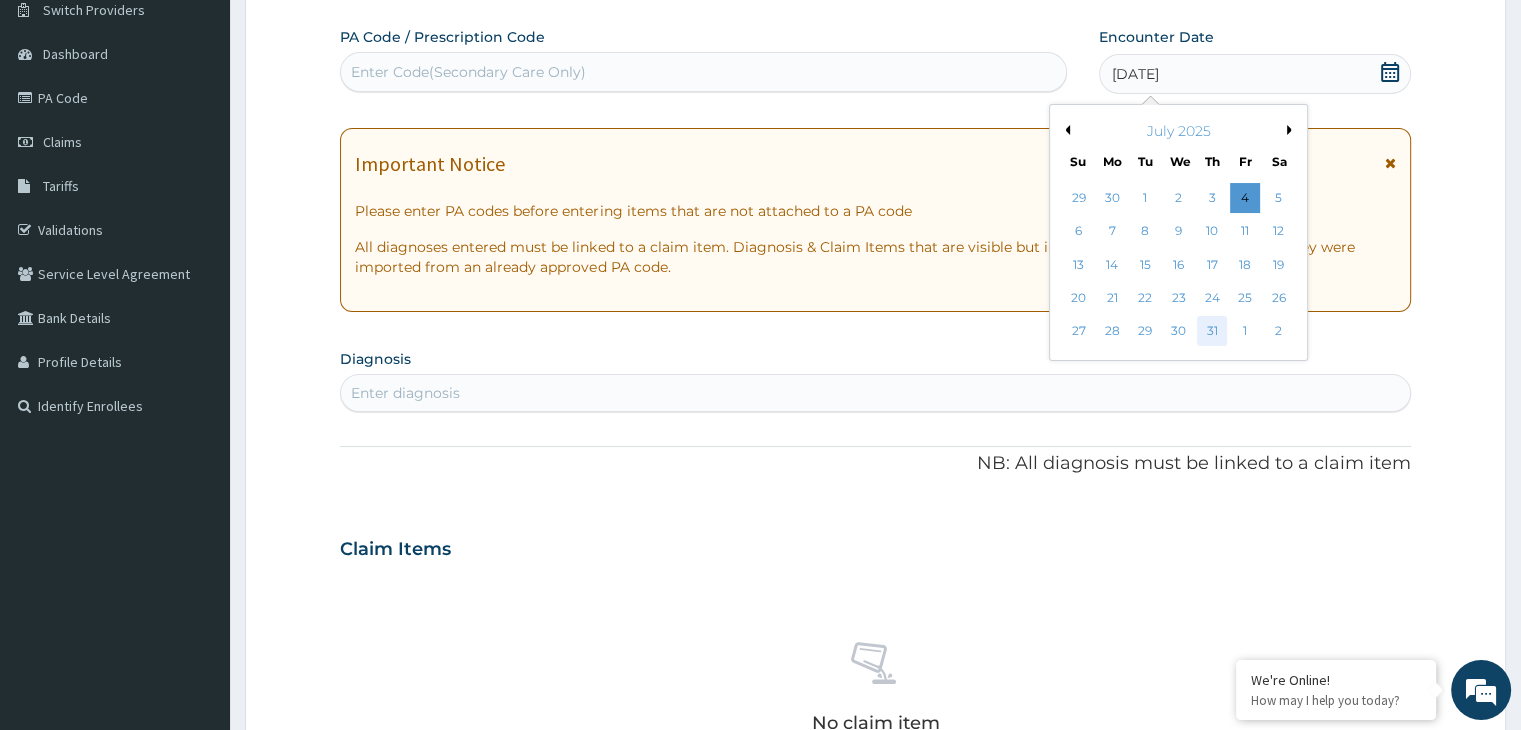 click on "31" at bounding box center (1212, 332) 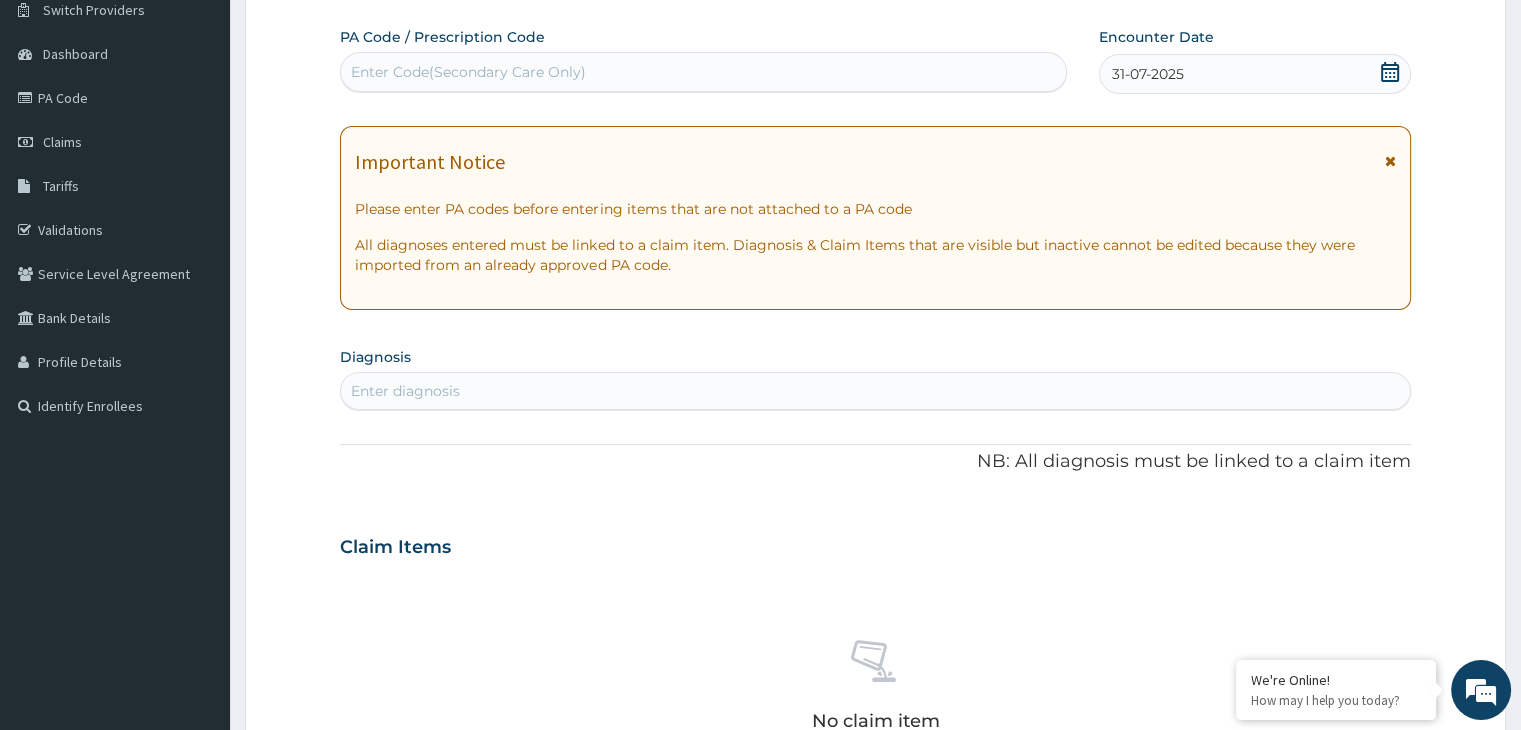 click on "Enter Code(Secondary Care Only)" at bounding box center (703, 72) 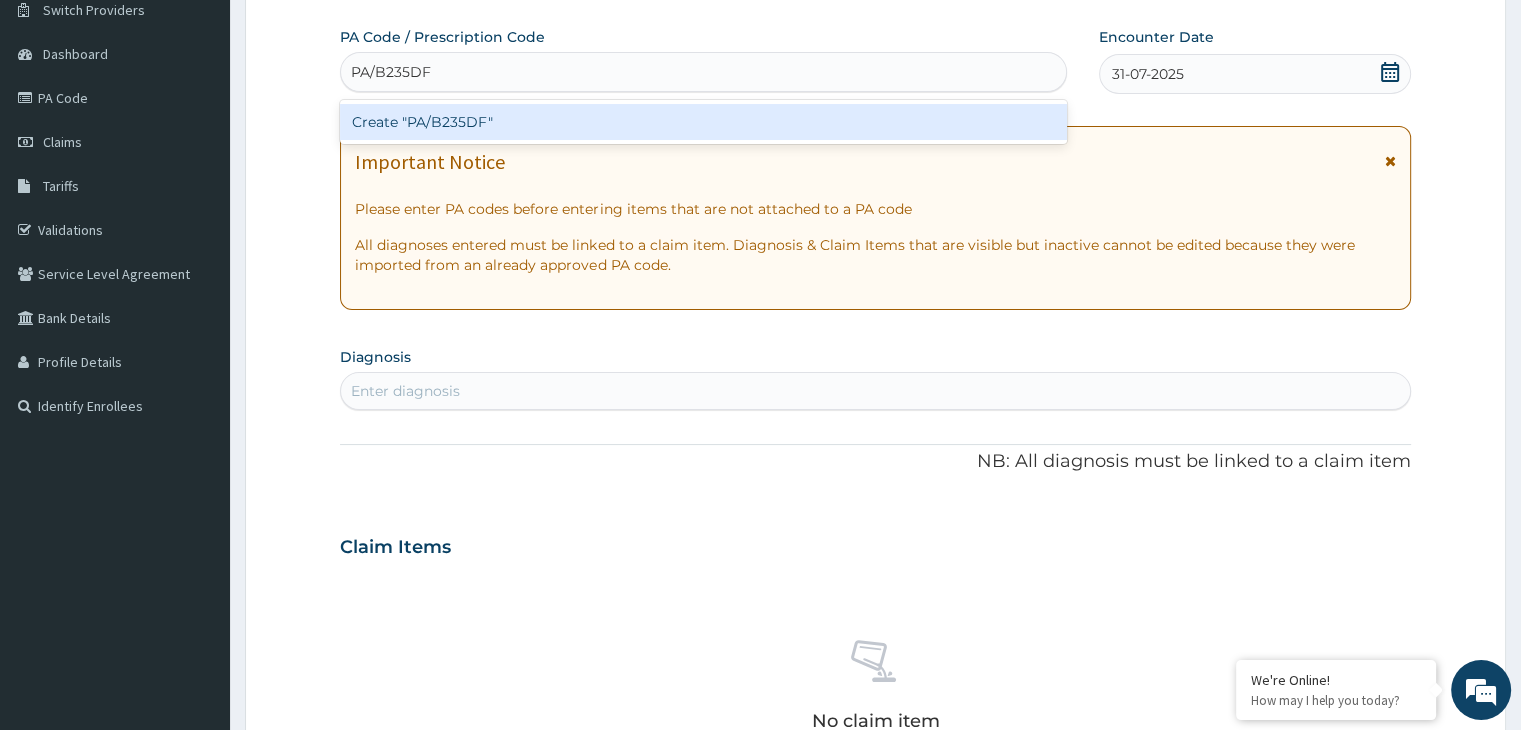 click on "Create "PA/B235DF"" at bounding box center [703, 122] 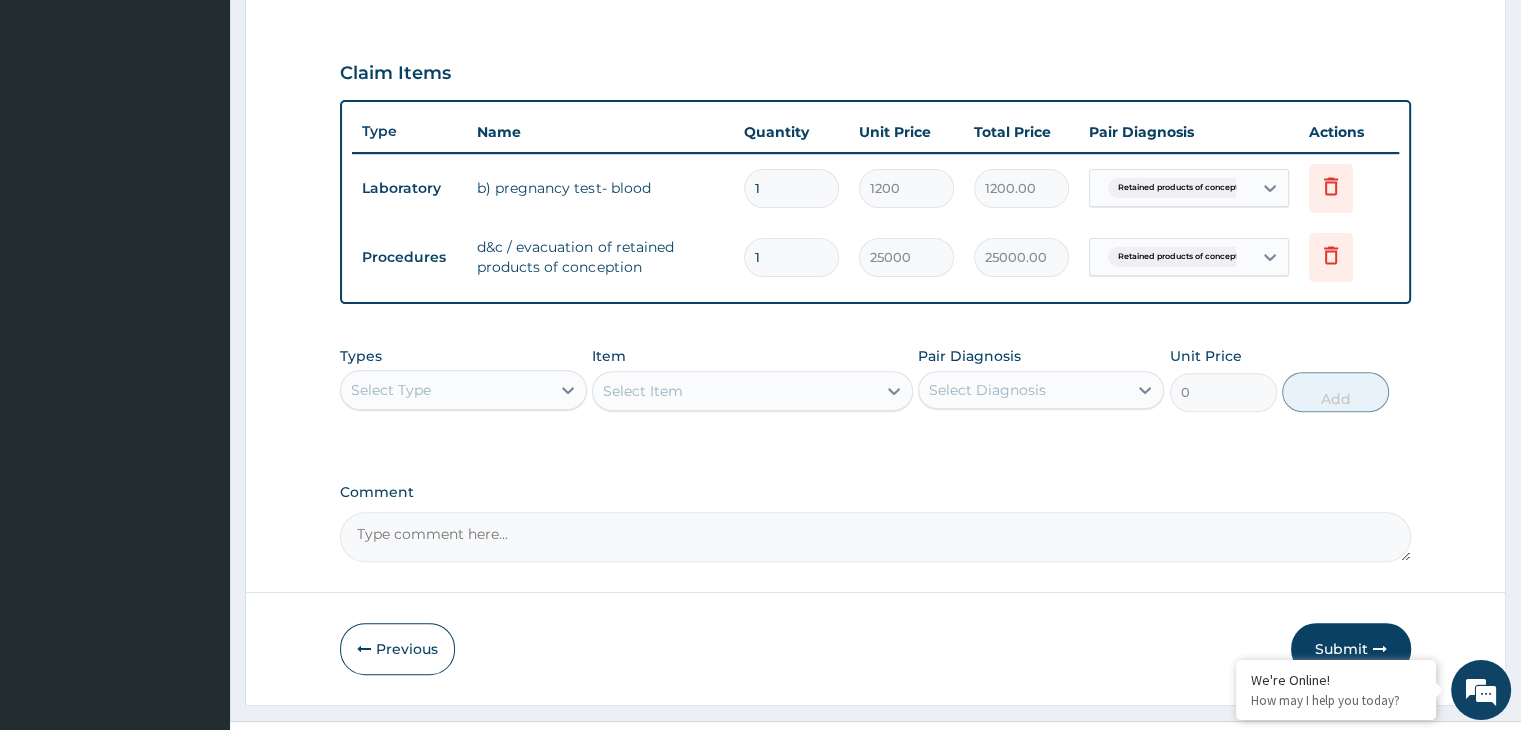 scroll, scrollTop: 683, scrollLeft: 0, axis: vertical 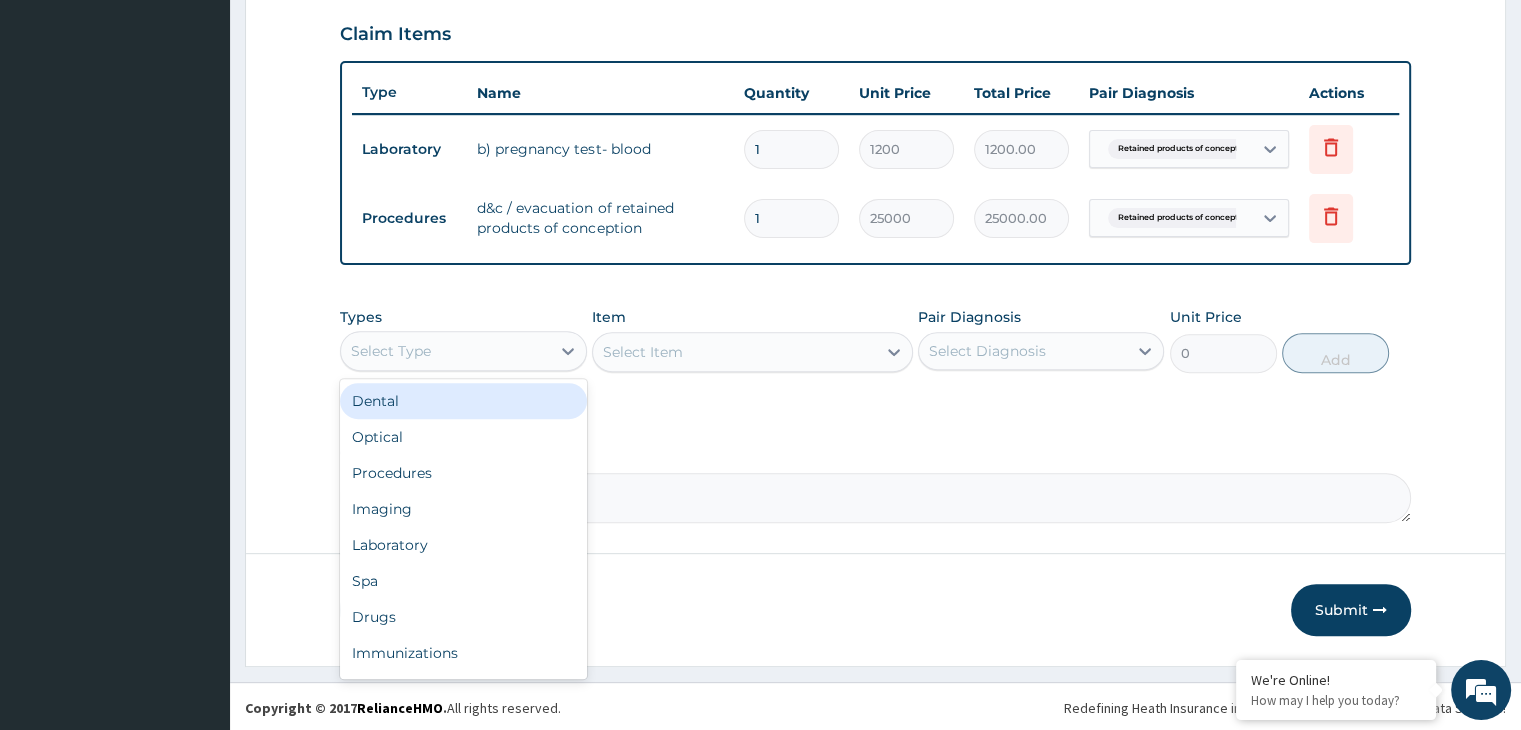 click on "Select Type" at bounding box center [445, 351] 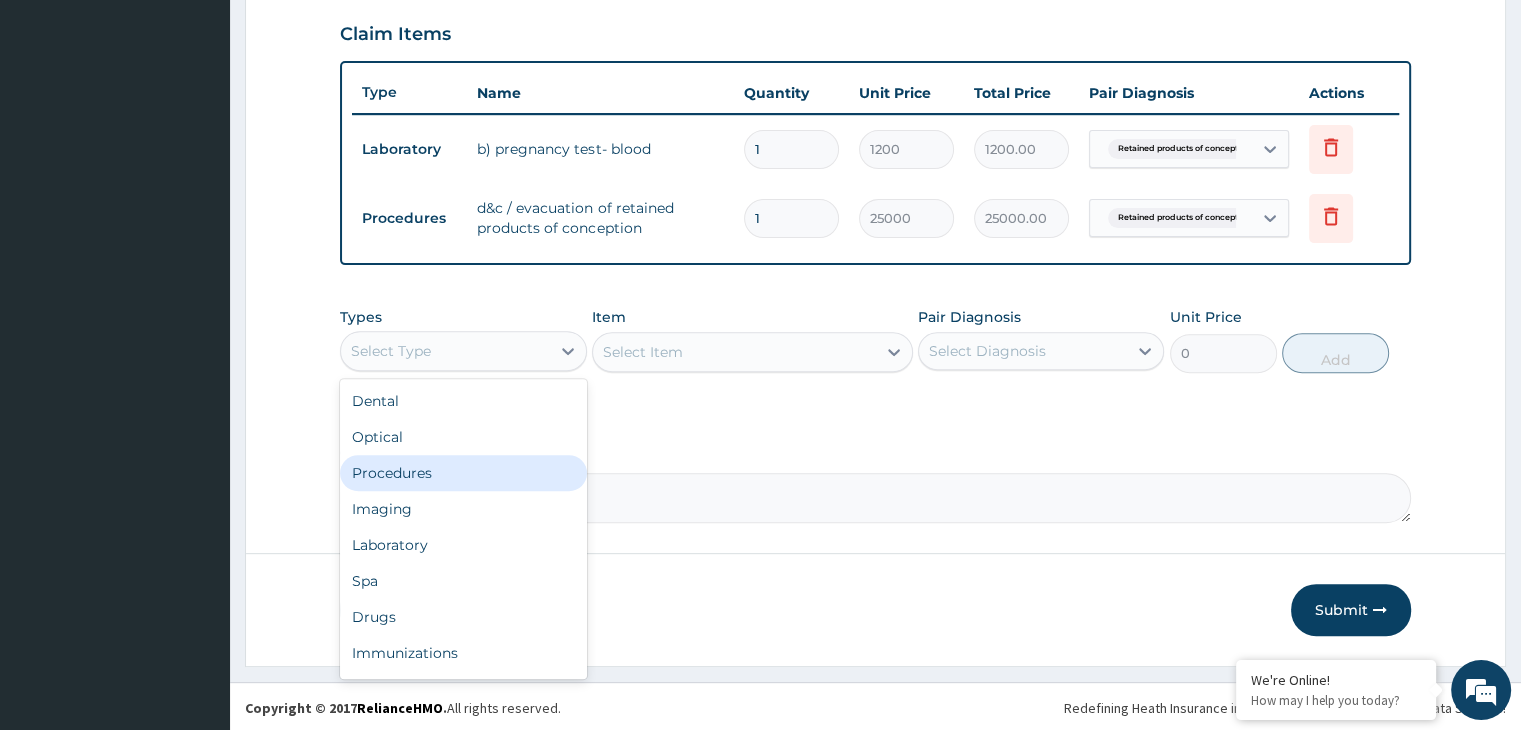 click on "Procedures" at bounding box center [463, 473] 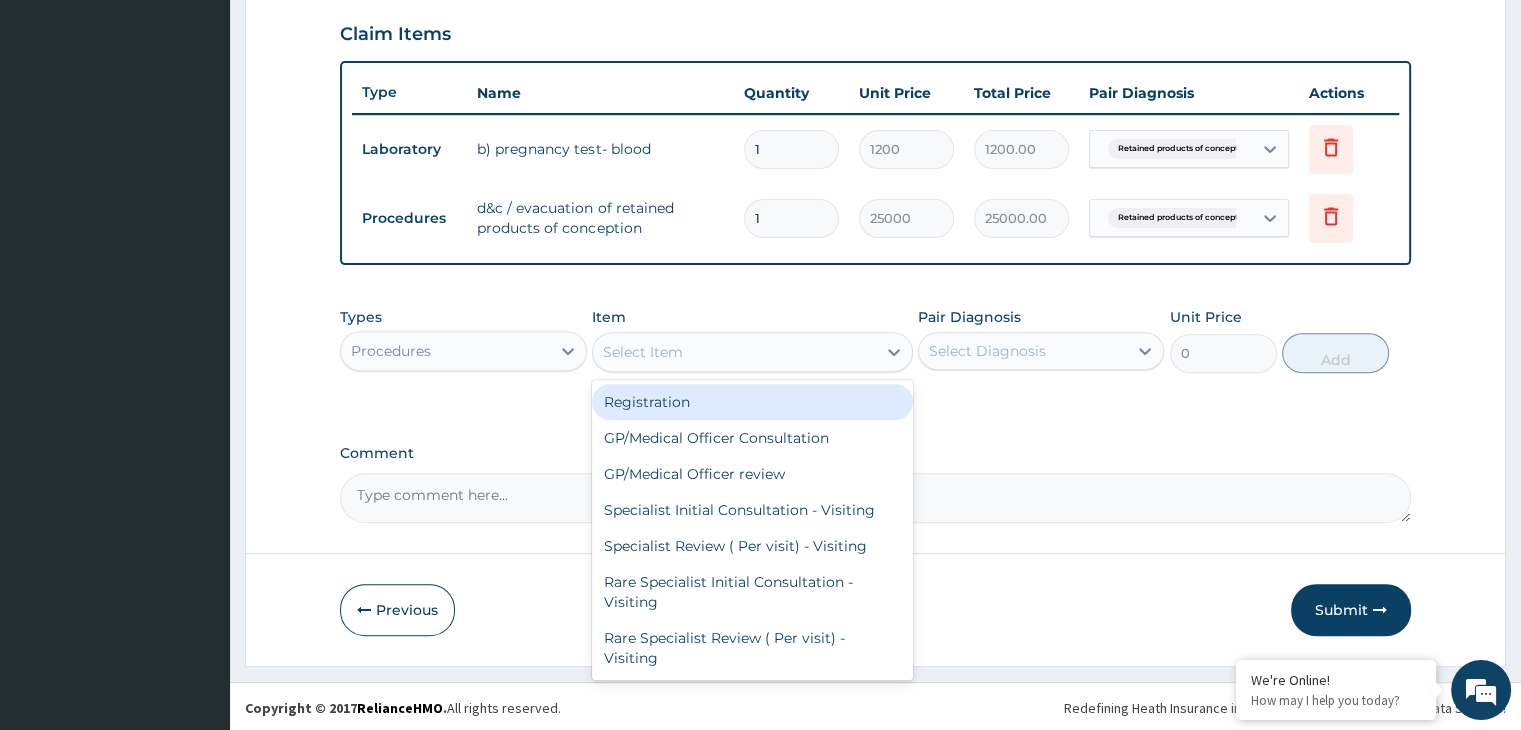 click on "Select Item" at bounding box center [734, 352] 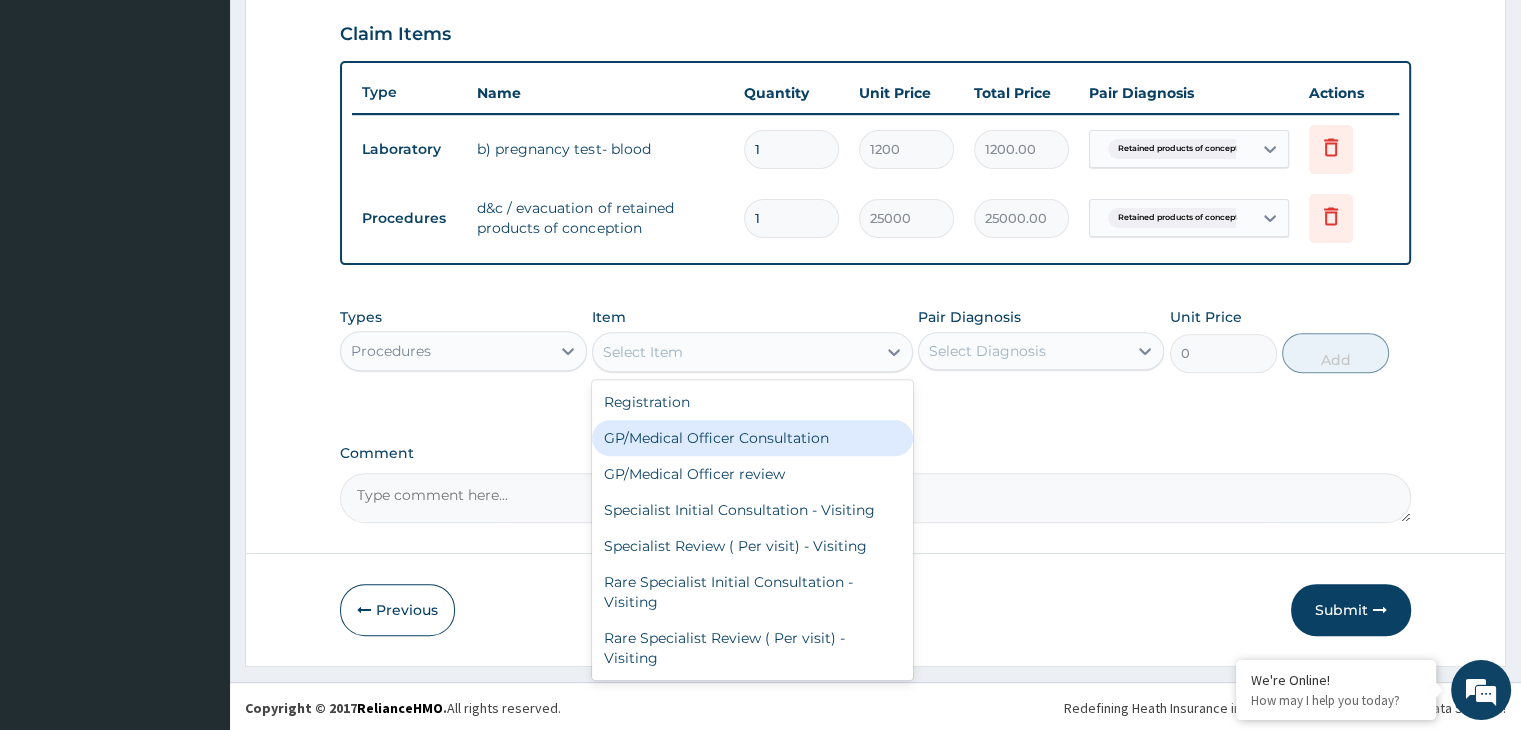 click on "GP/Medical Officer Consultation" at bounding box center [752, 438] 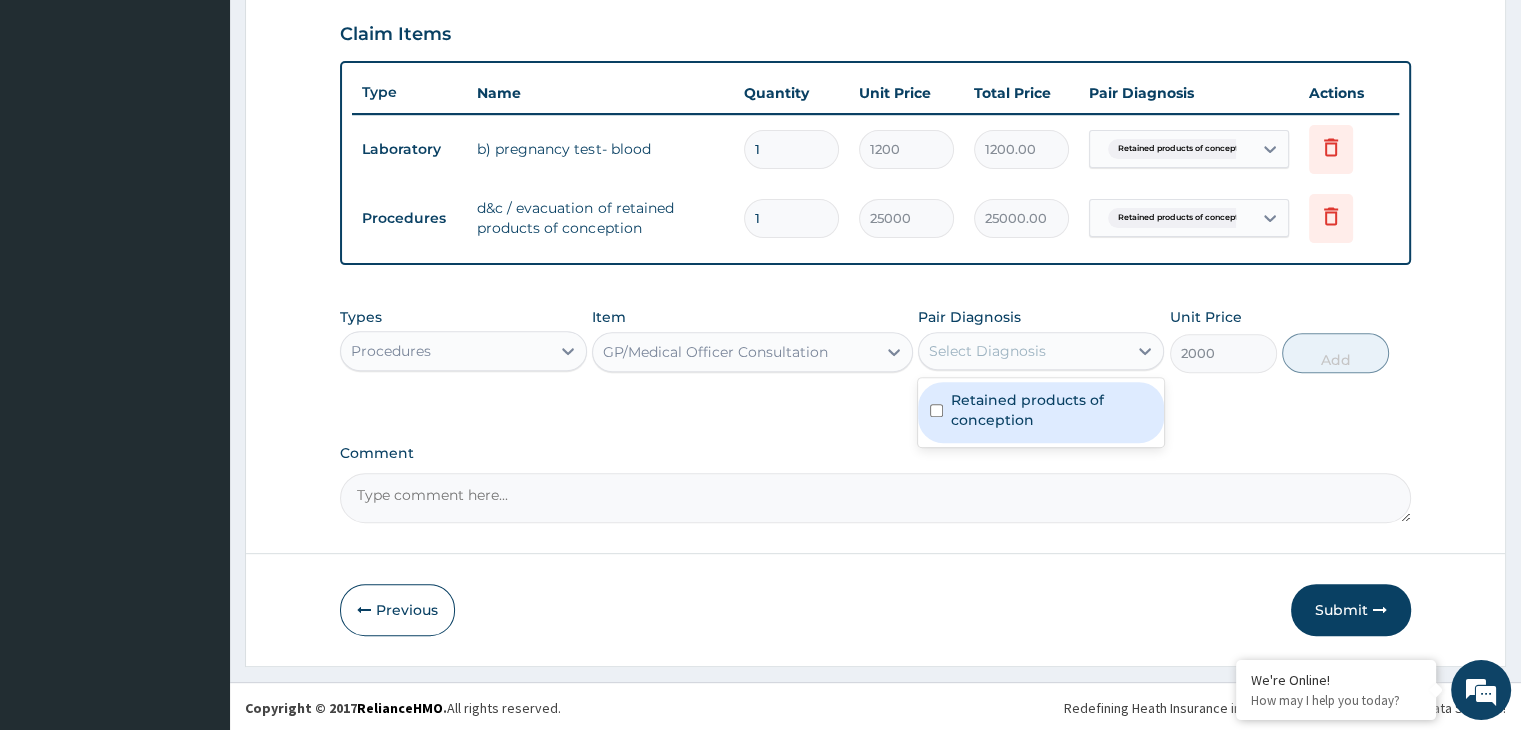 click on "Select Diagnosis" at bounding box center (1023, 351) 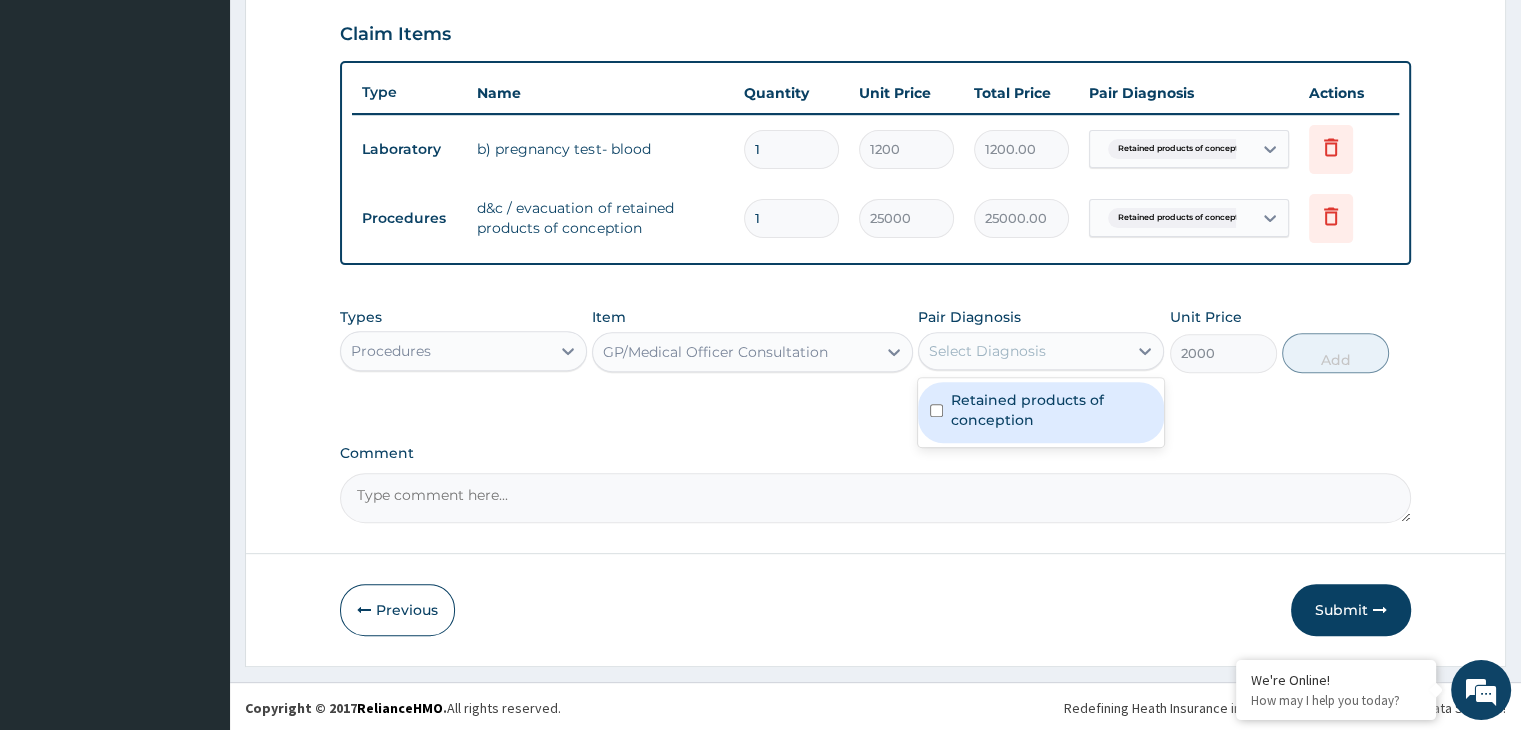 click on "Retained products of conception" at bounding box center (1051, 410) 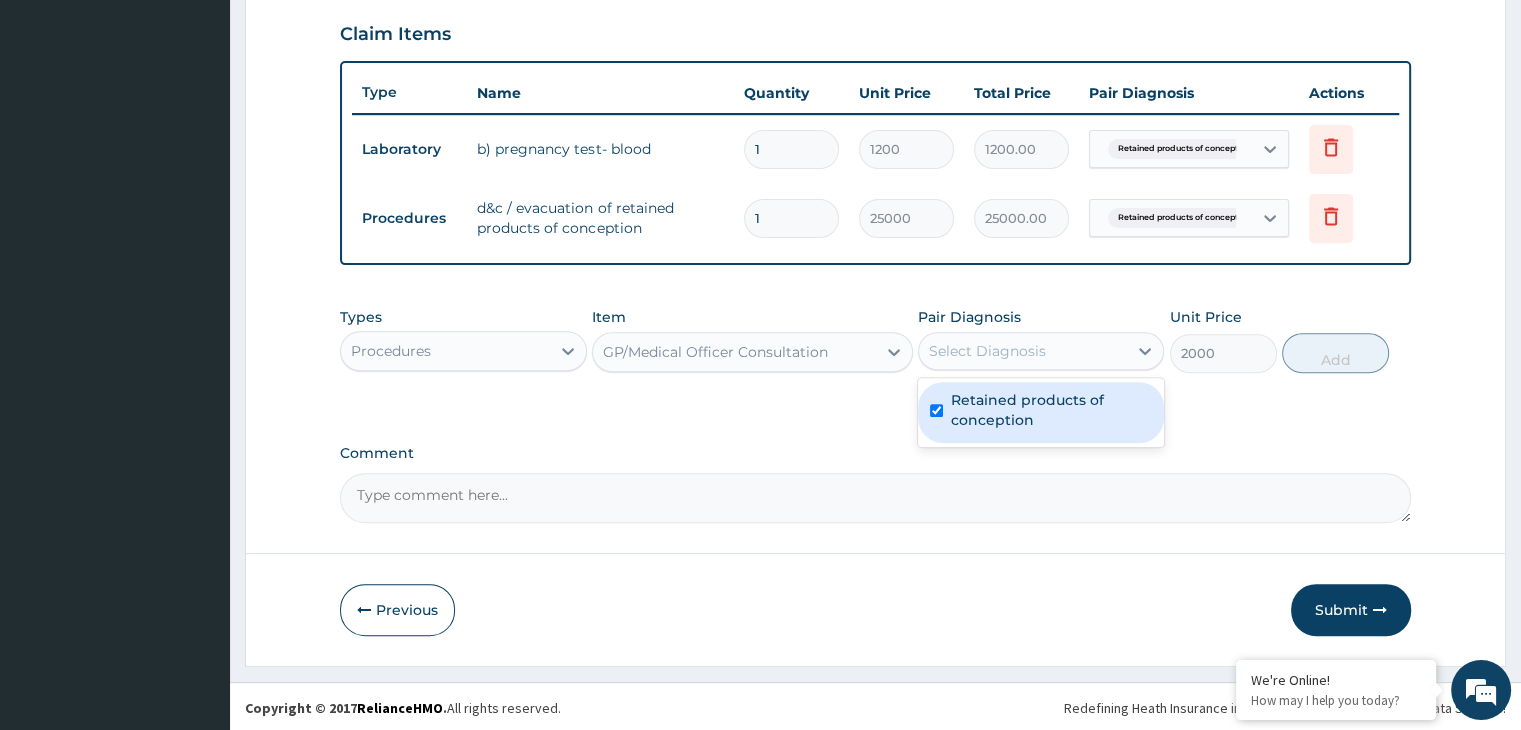checkbox on "true" 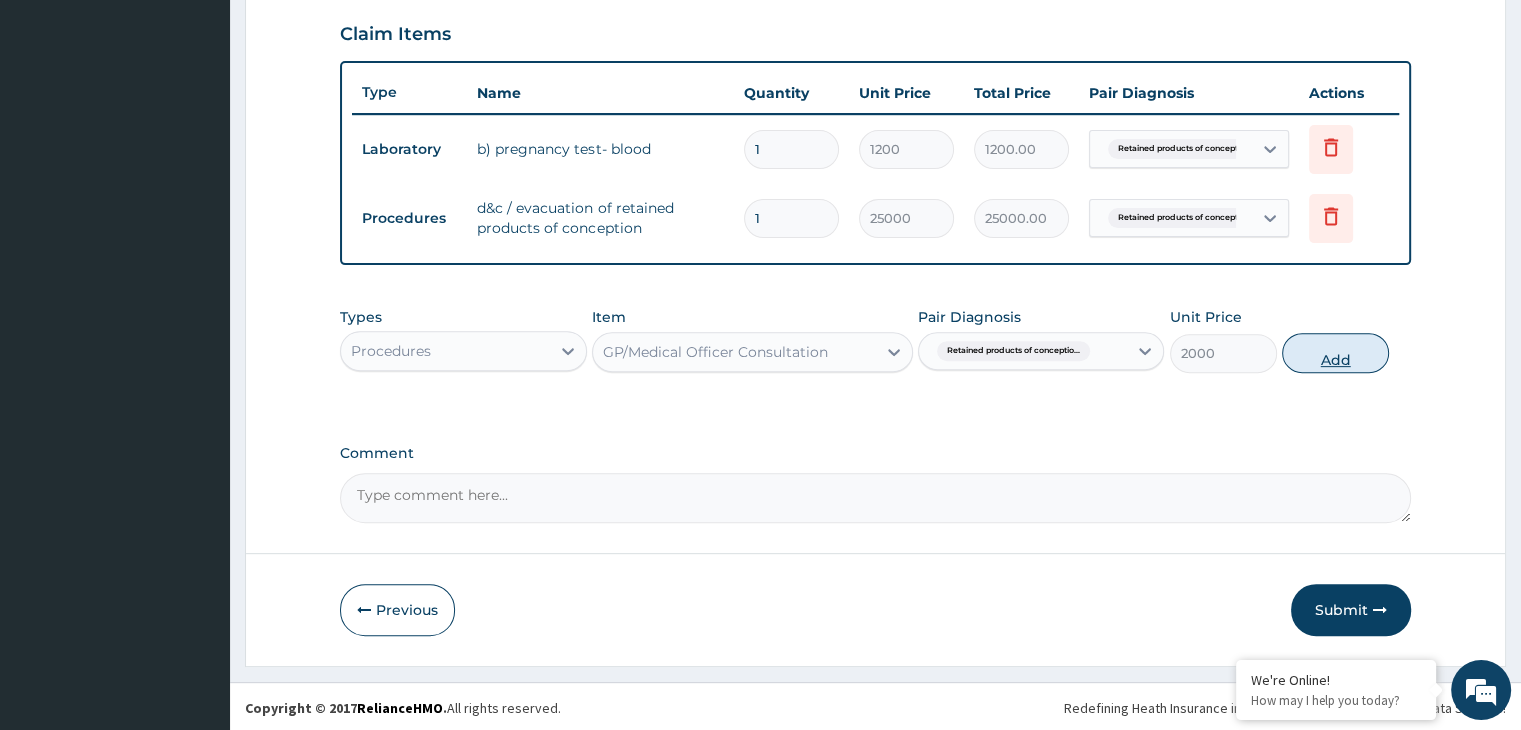 click on "Add" at bounding box center [1335, 353] 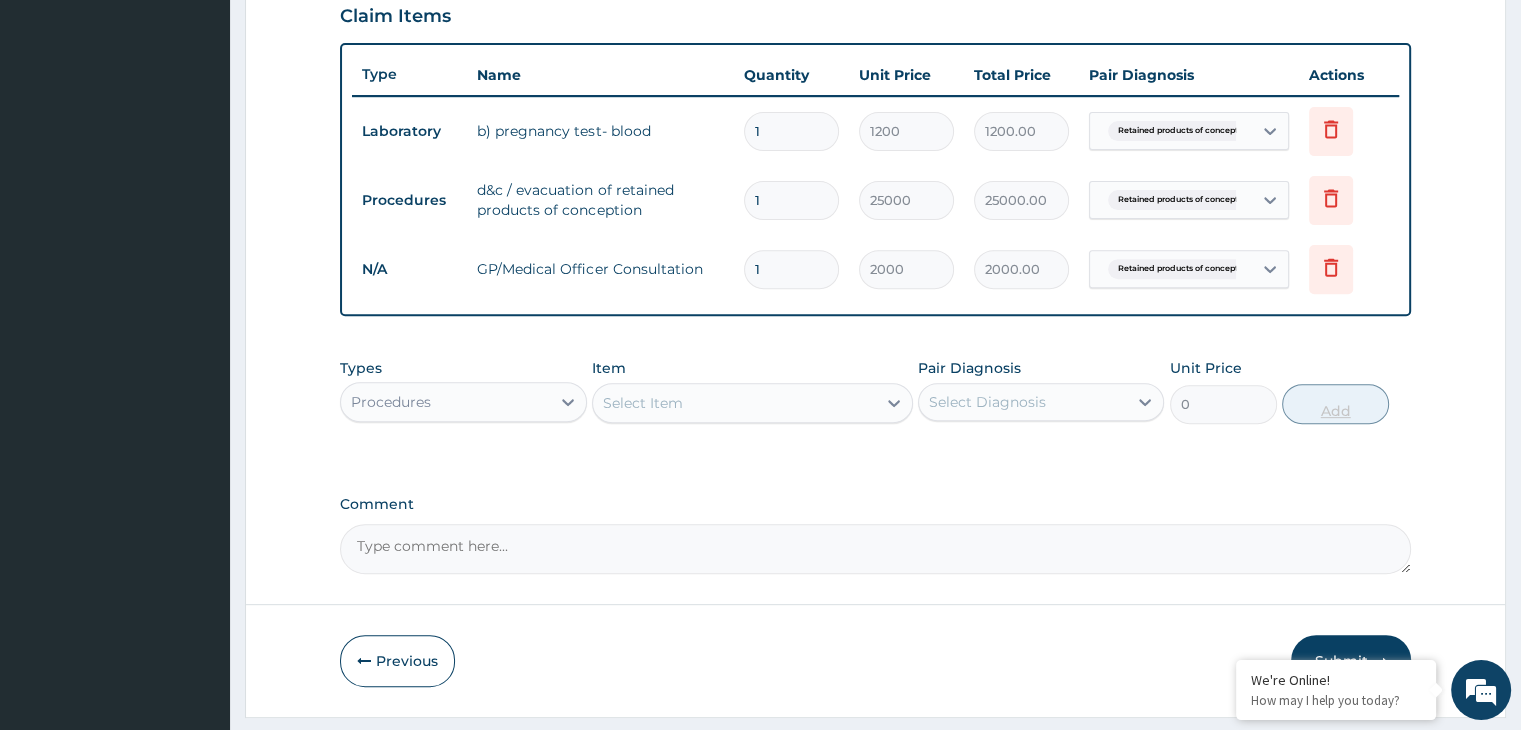 scroll, scrollTop: 752, scrollLeft: 0, axis: vertical 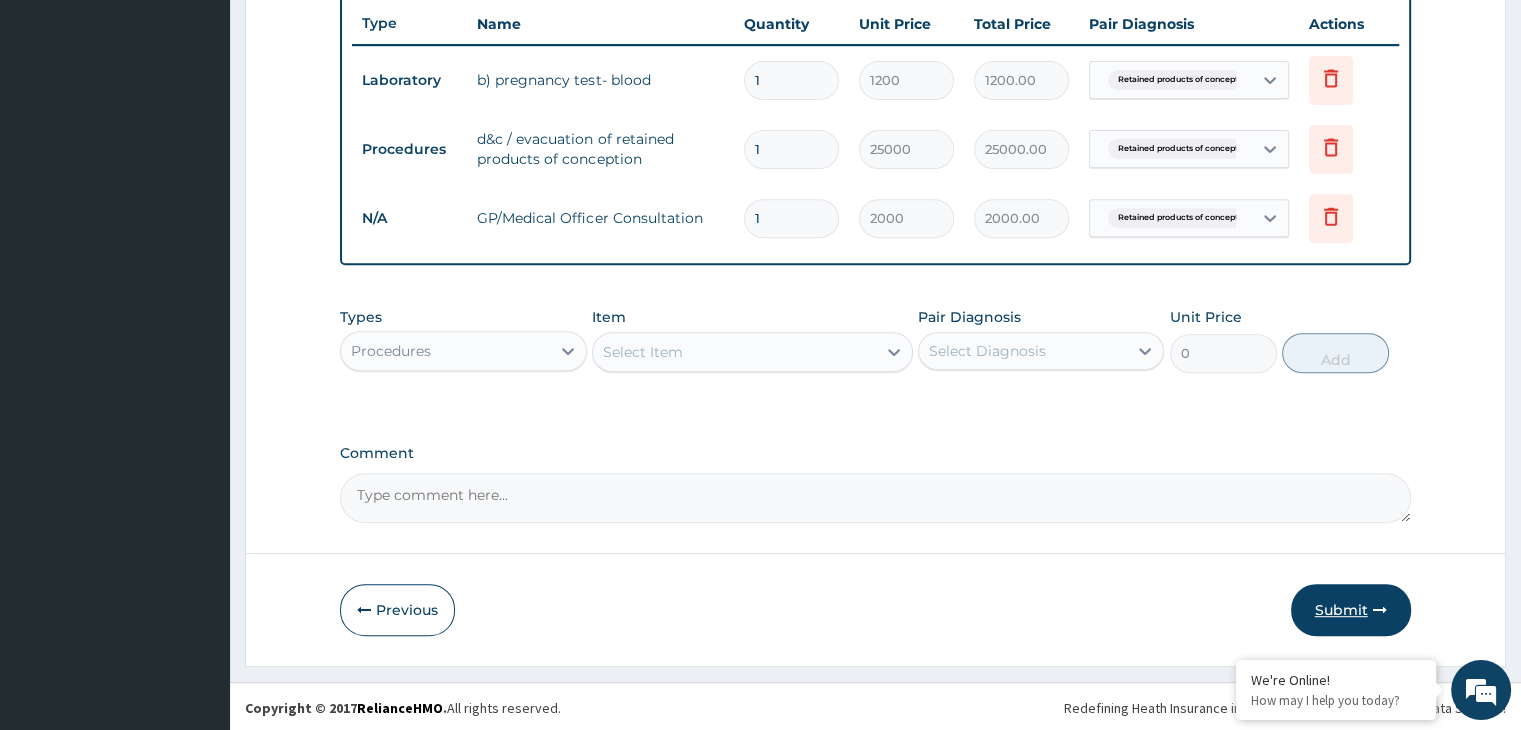 click on "Submit" at bounding box center [1351, 610] 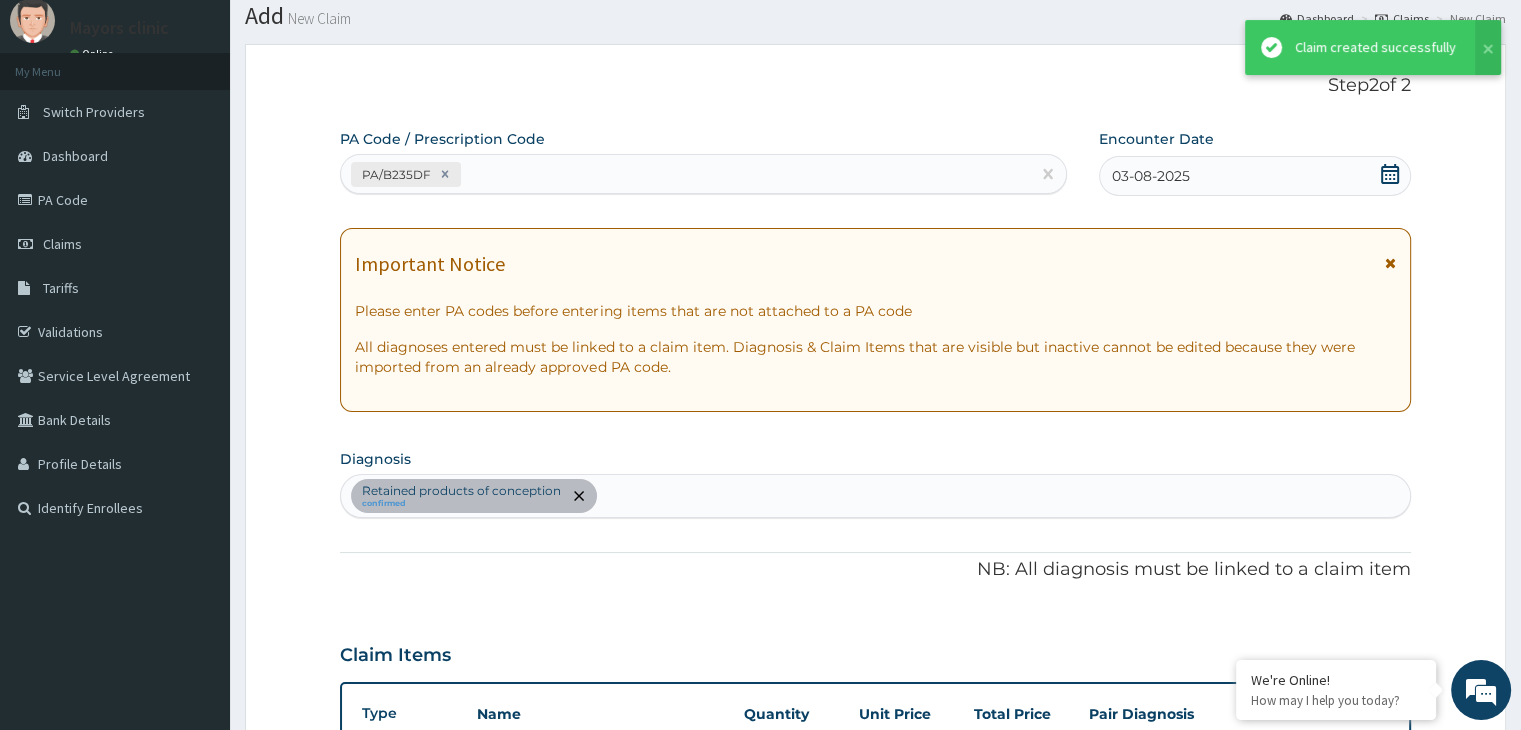 scroll, scrollTop: 752, scrollLeft: 0, axis: vertical 